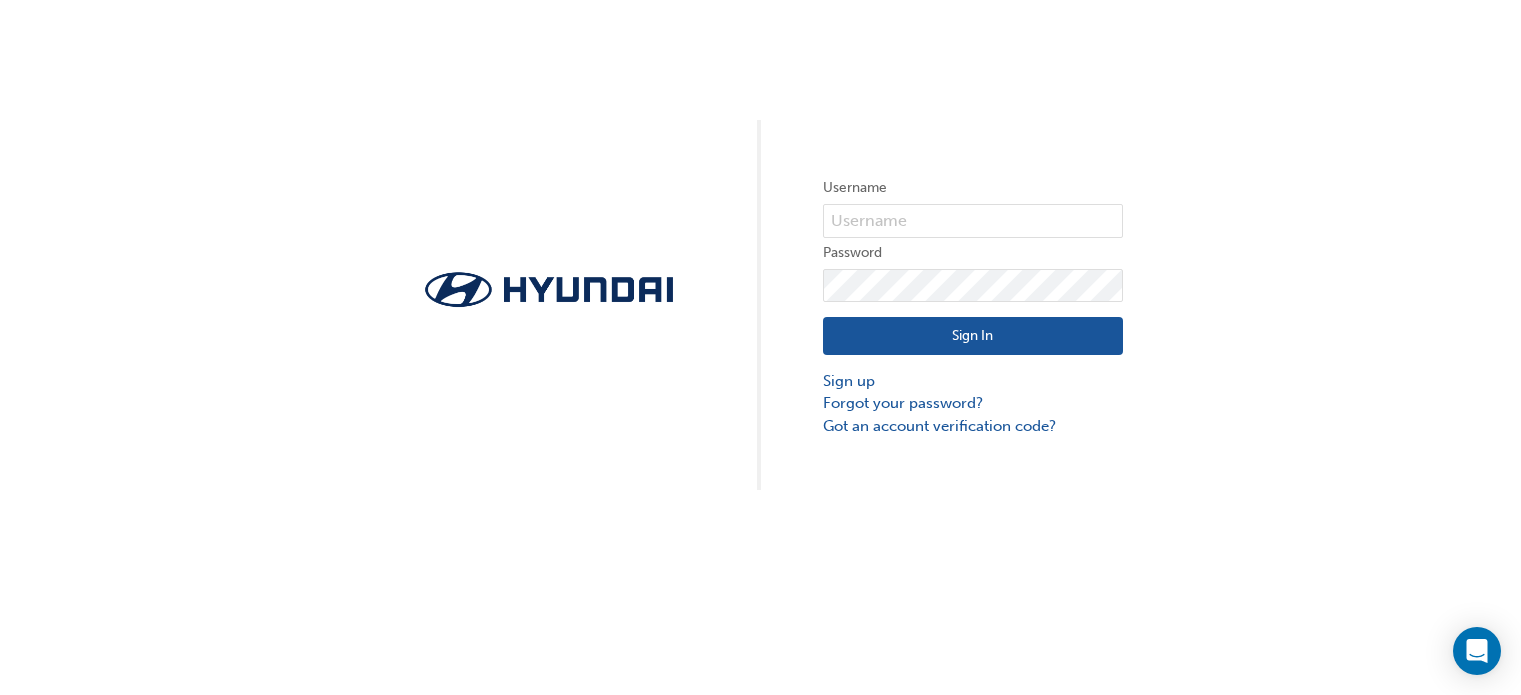scroll, scrollTop: 0, scrollLeft: 0, axis: both 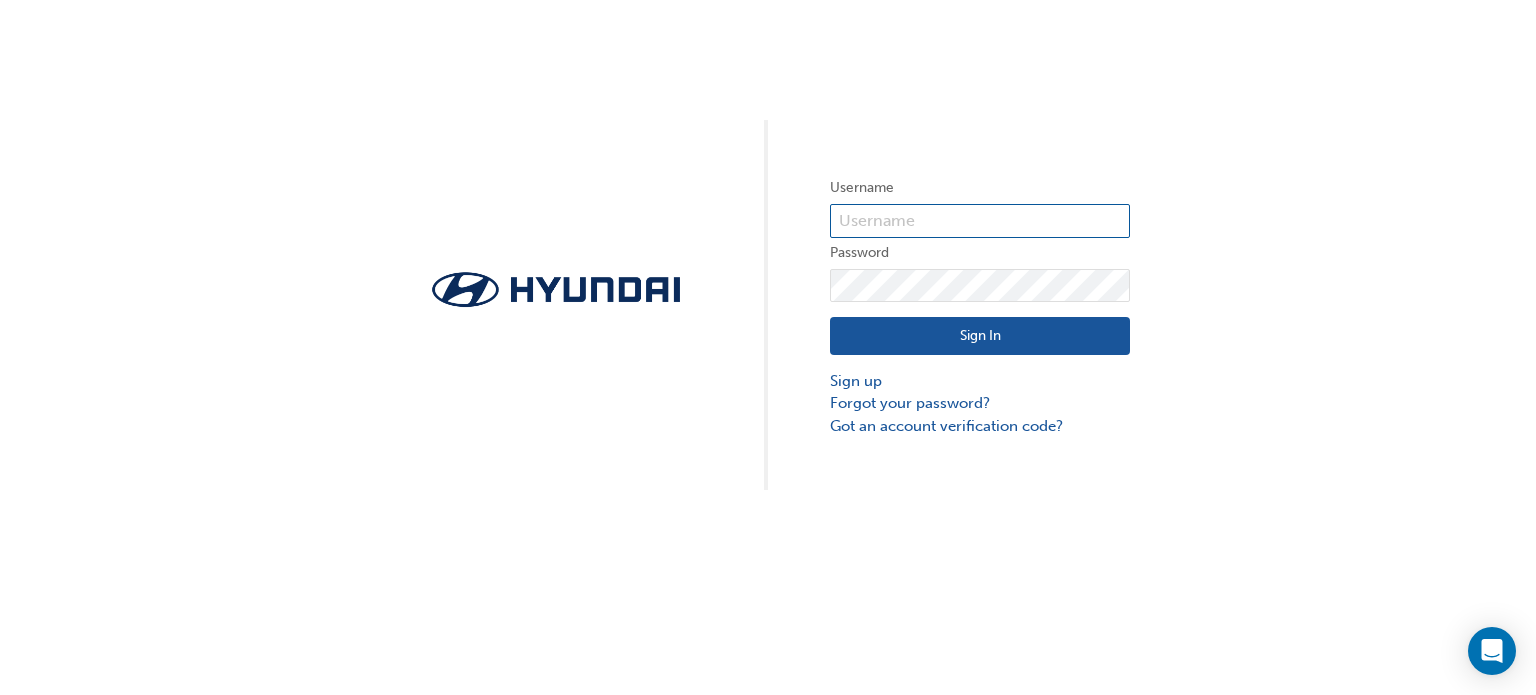 click at bounding box center (980, 221) 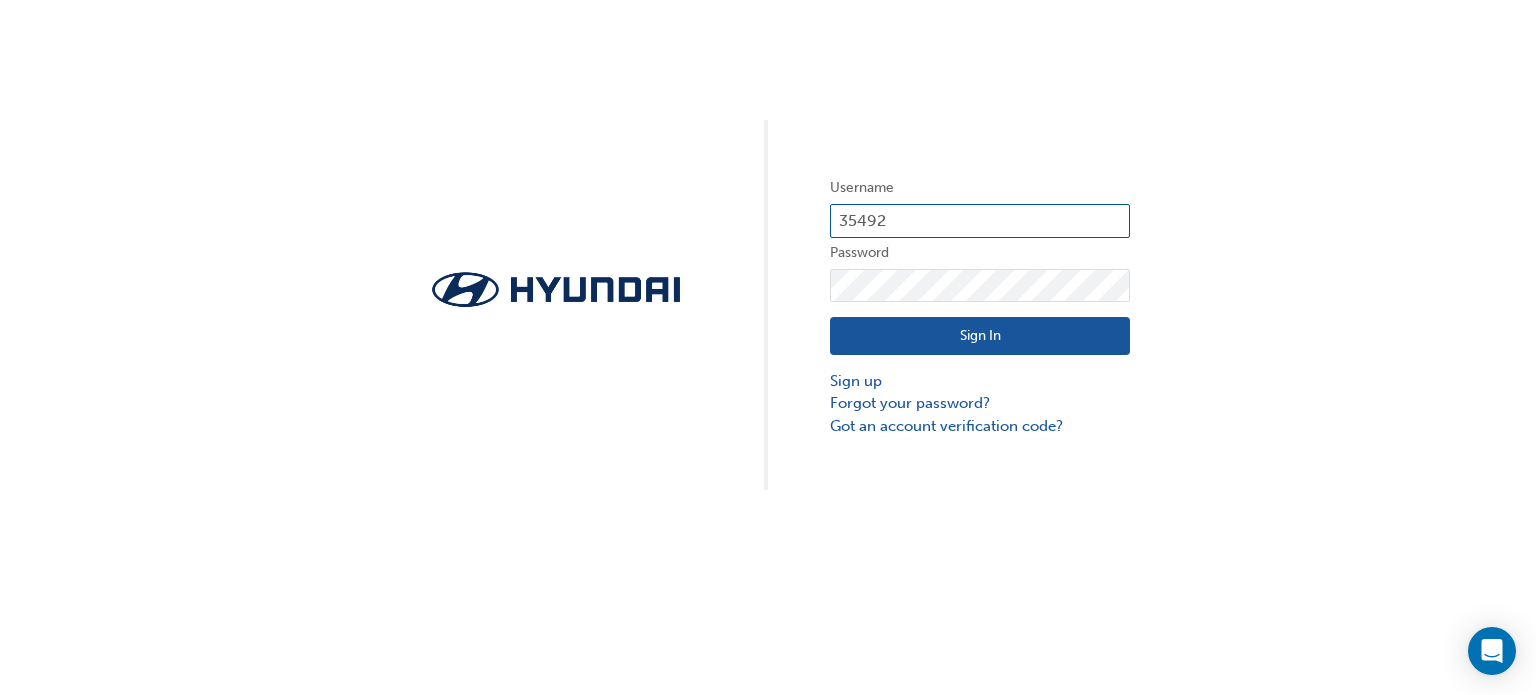 type on "35492" 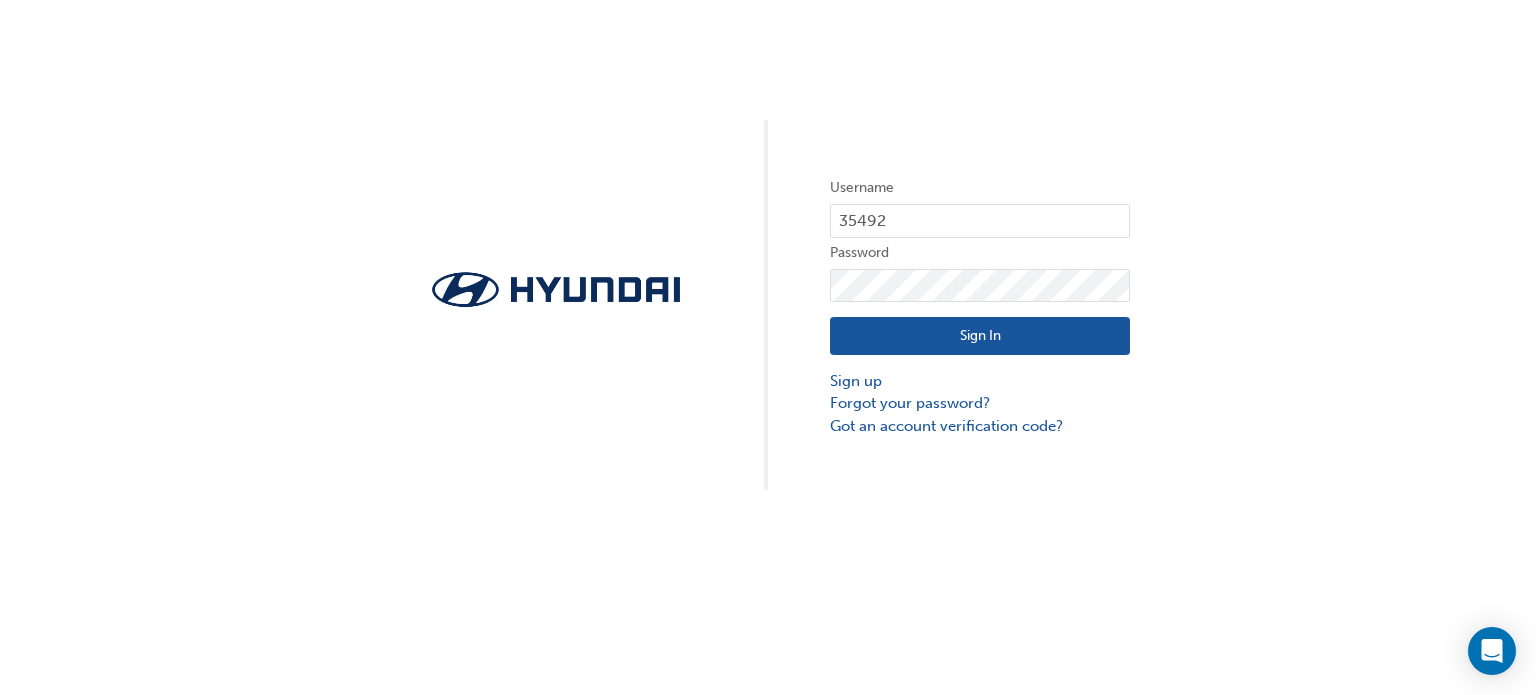 click on "Sign In" at bounding box center (980, 336) 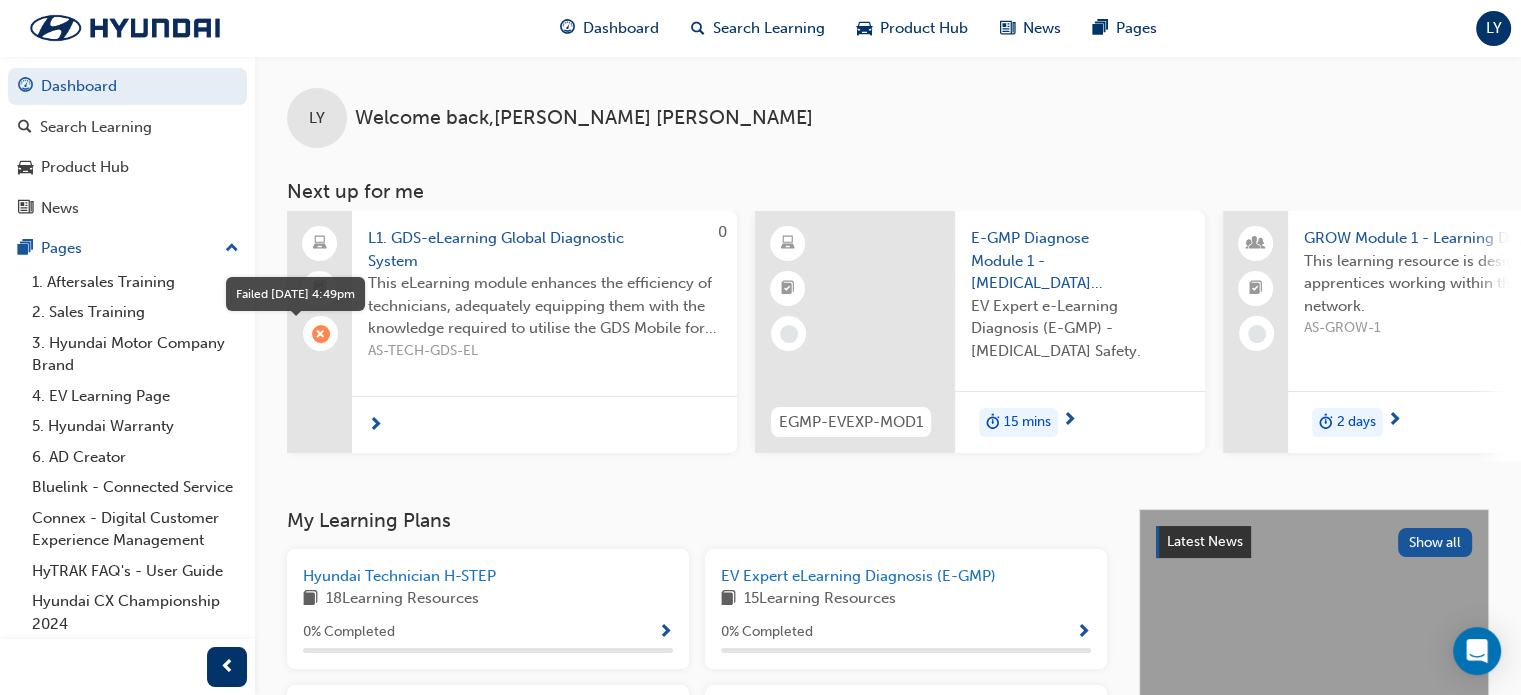 click at bounding box center (321, 334) 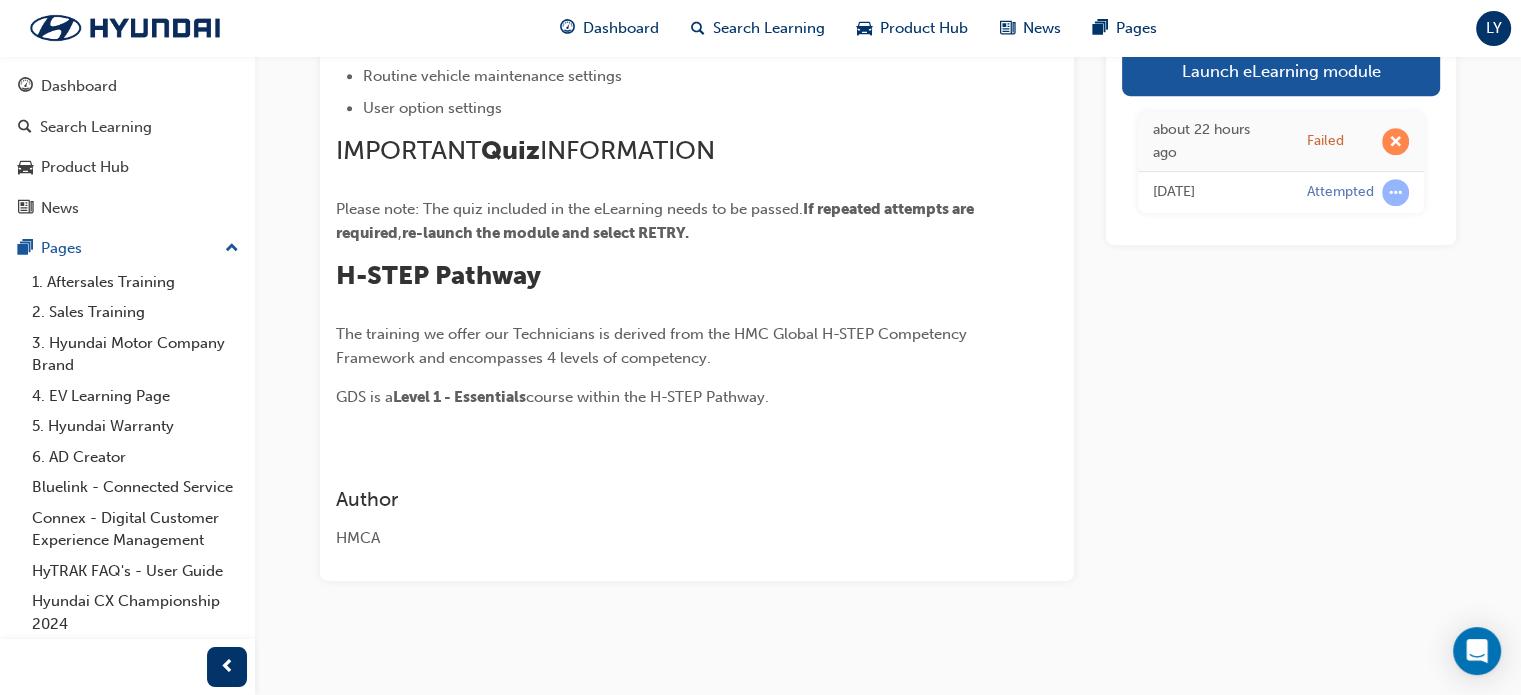 scroll, scrollTop: 892, scrollLeft: 0, axis: vertical 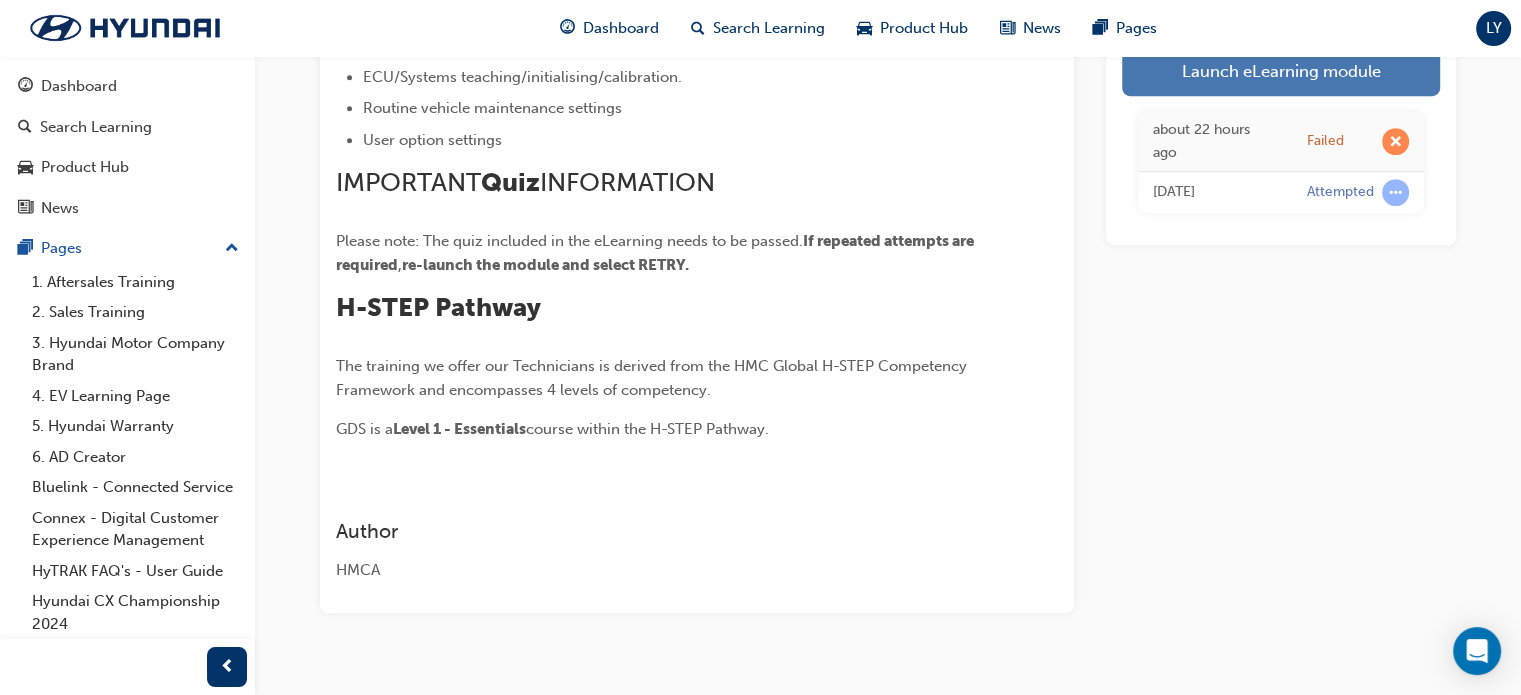 click on "Launch eLearning module" at bounding box center (1281, 71) 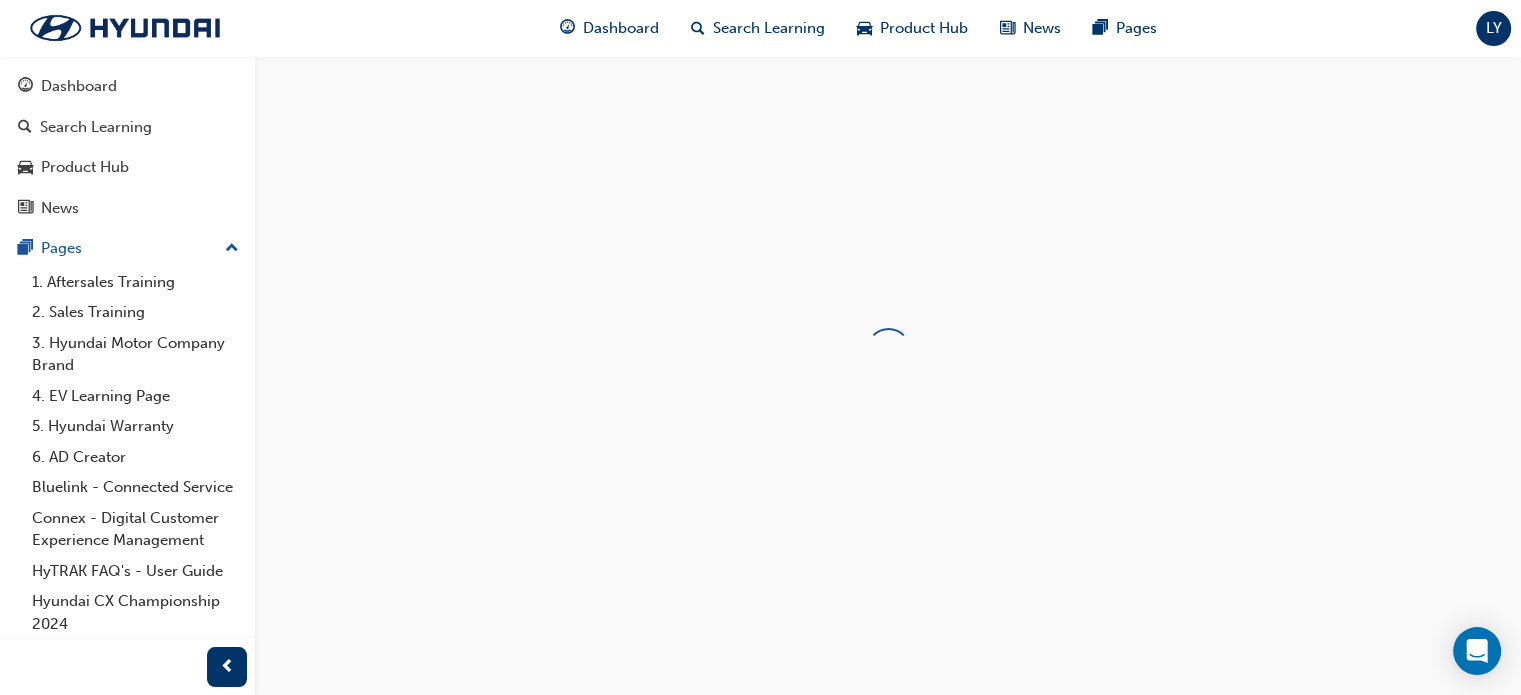 scroll, scrollTop: 0, scrollLeft: 0, axis: both 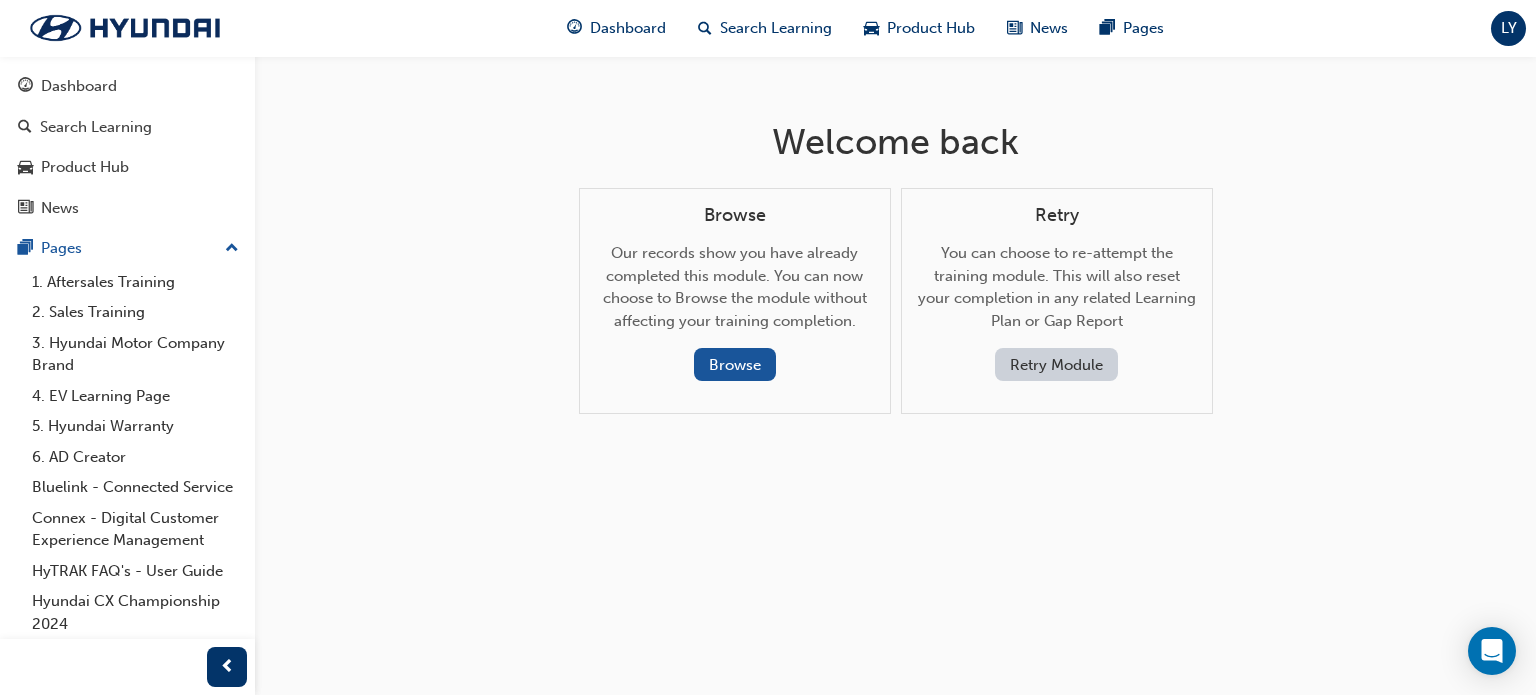 click on "Retry Module" at bounding box center (1056, 364) 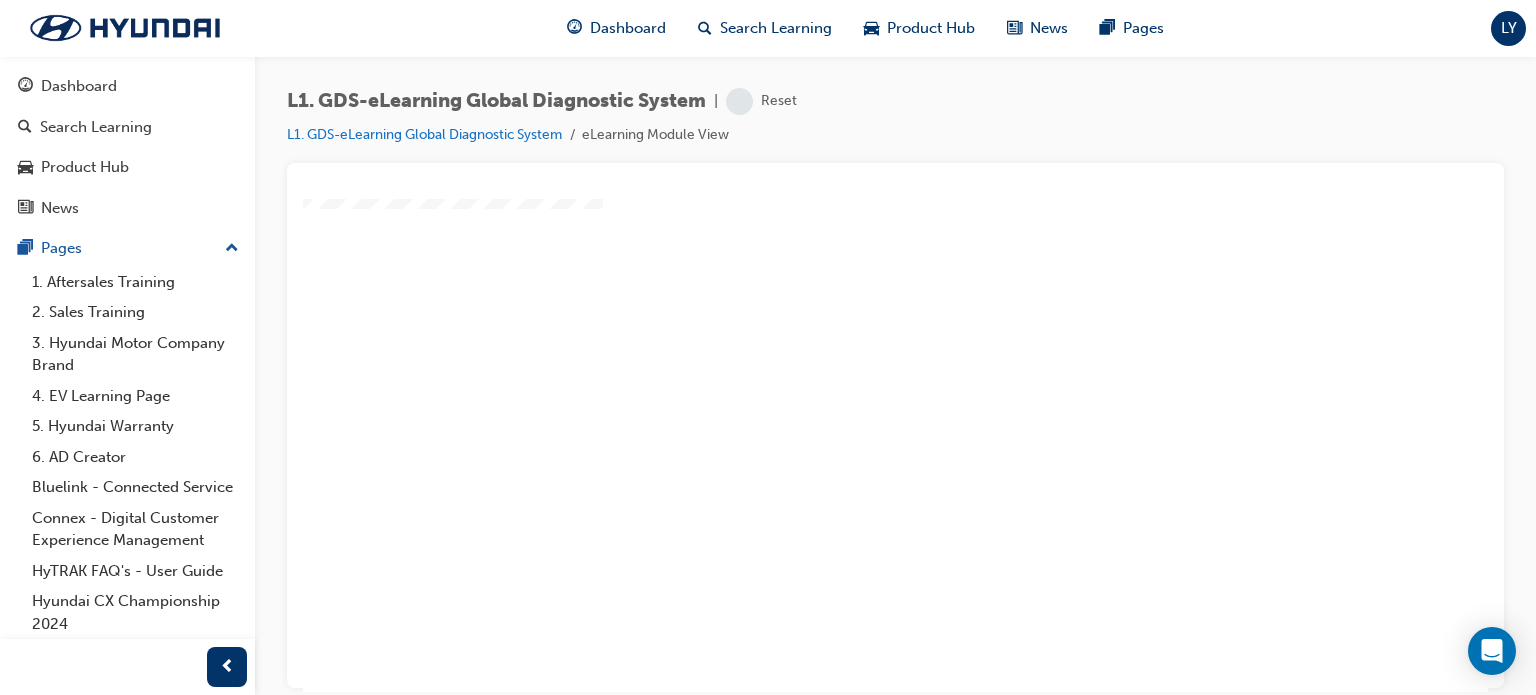 scroll, scrollTop: 144, scrollLeft: 0, axis: vertical 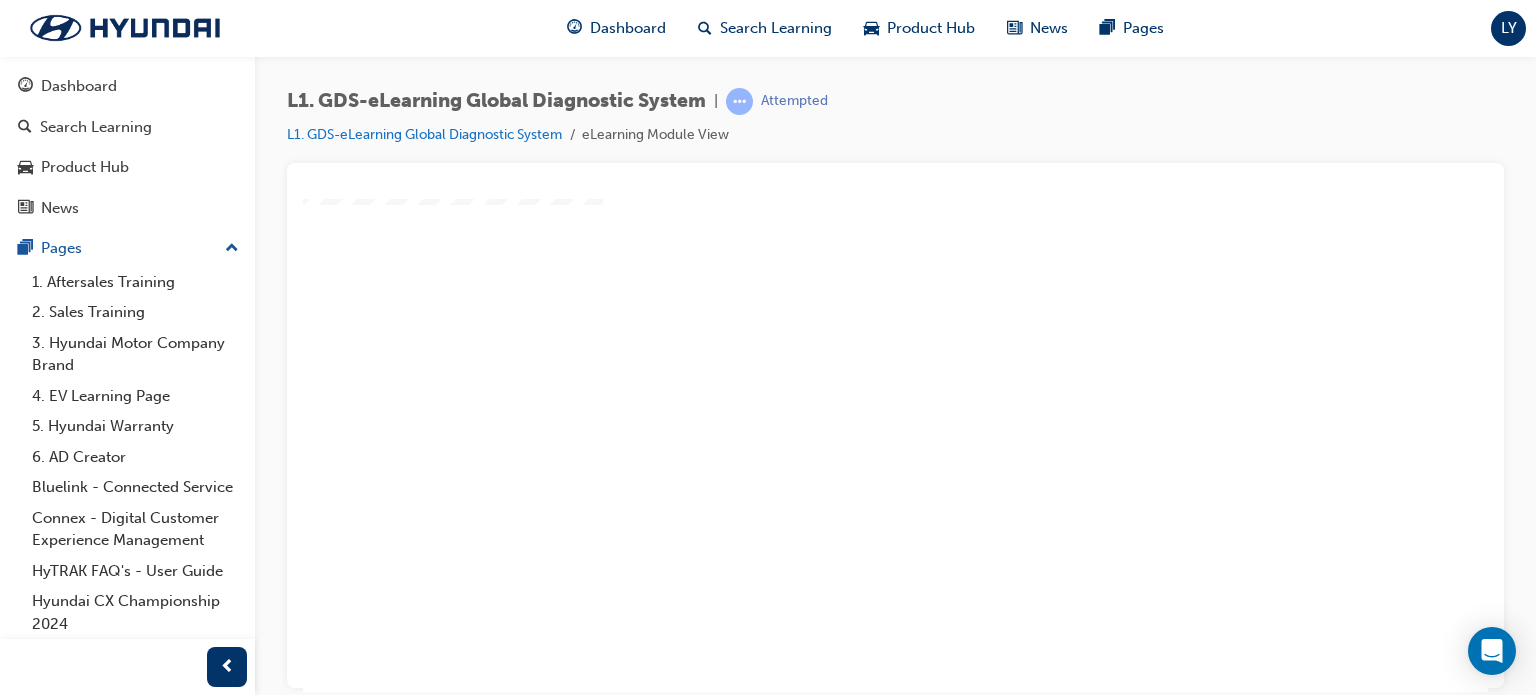 click at bounding box center (838, 243) 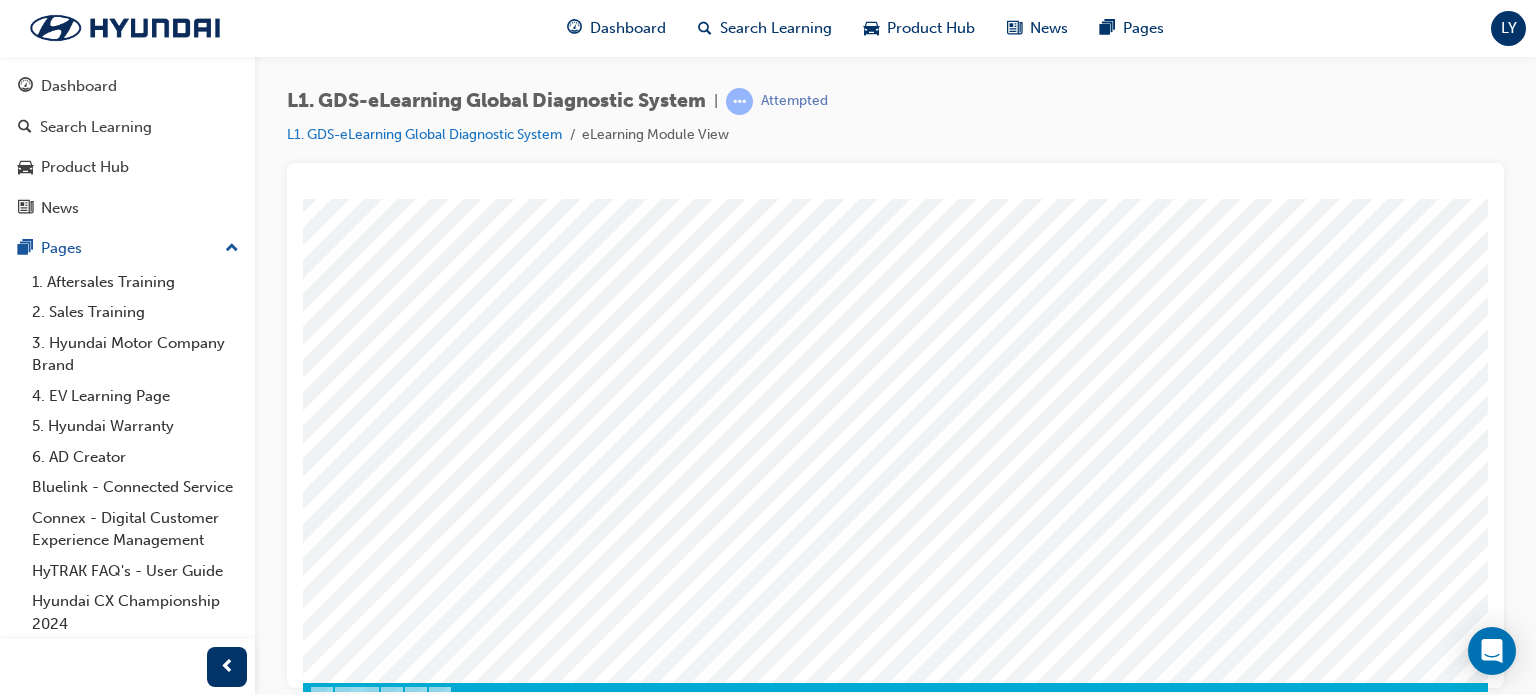 scroll, scrollTop: 272, scrollLeft: 0, axis: vertical 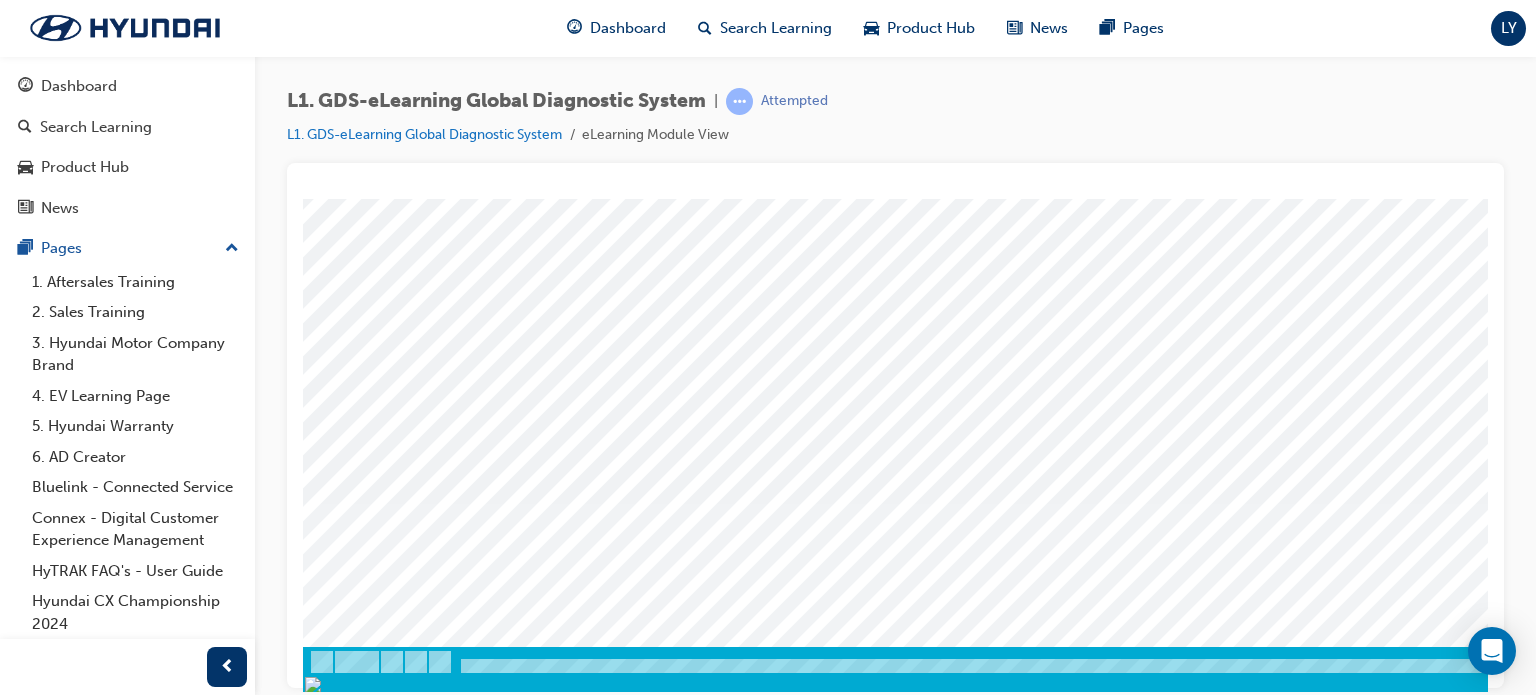 click at bounding box center [373, 3024] 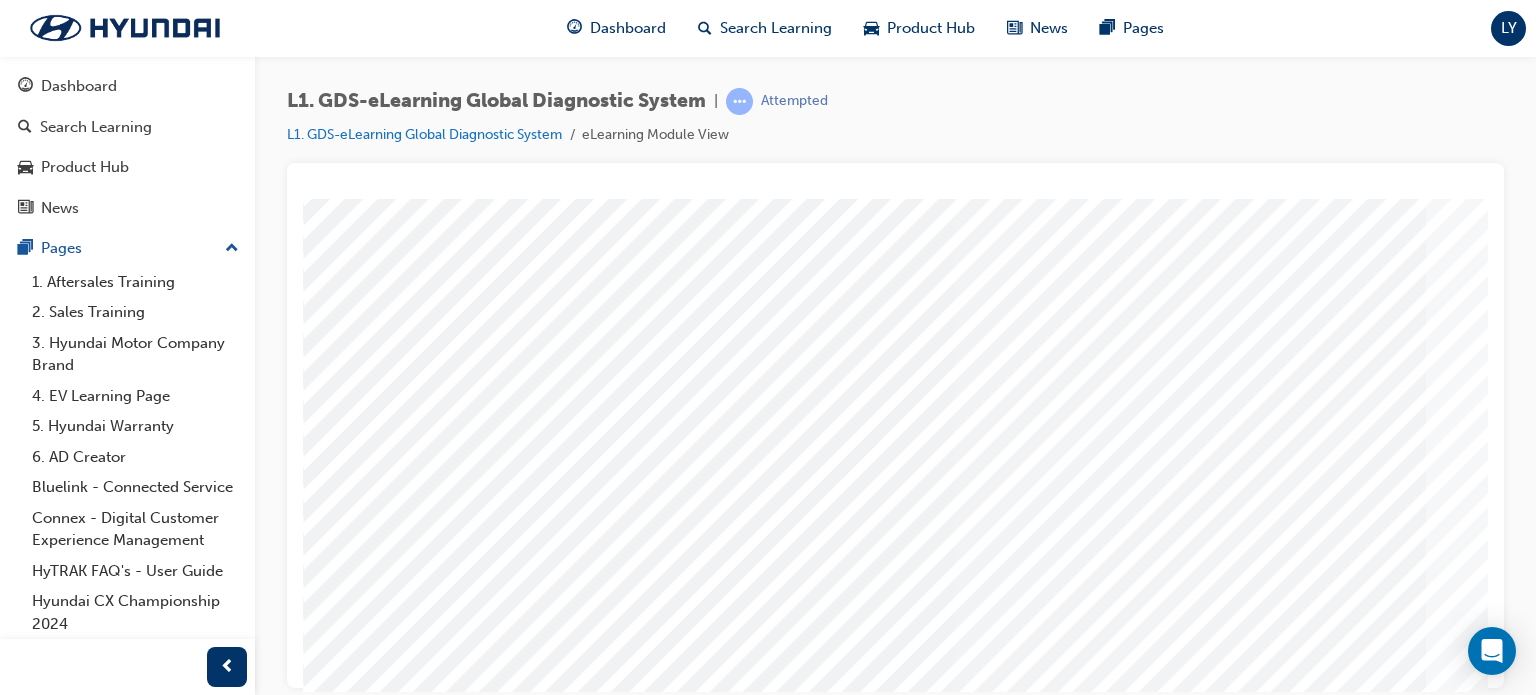 scroll, scrollTop: 226, scrollLeft: 0, axis: vertical 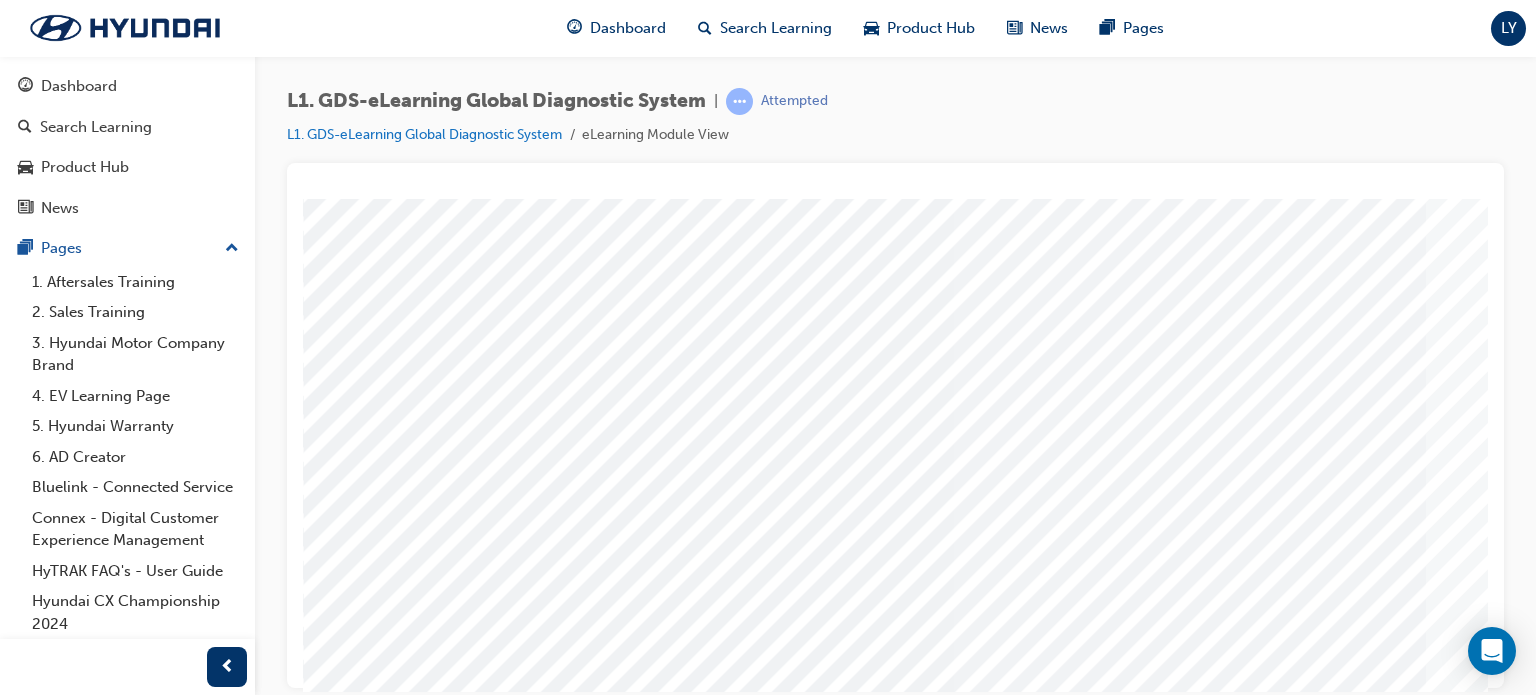 click at bounding box center [373, 4228] 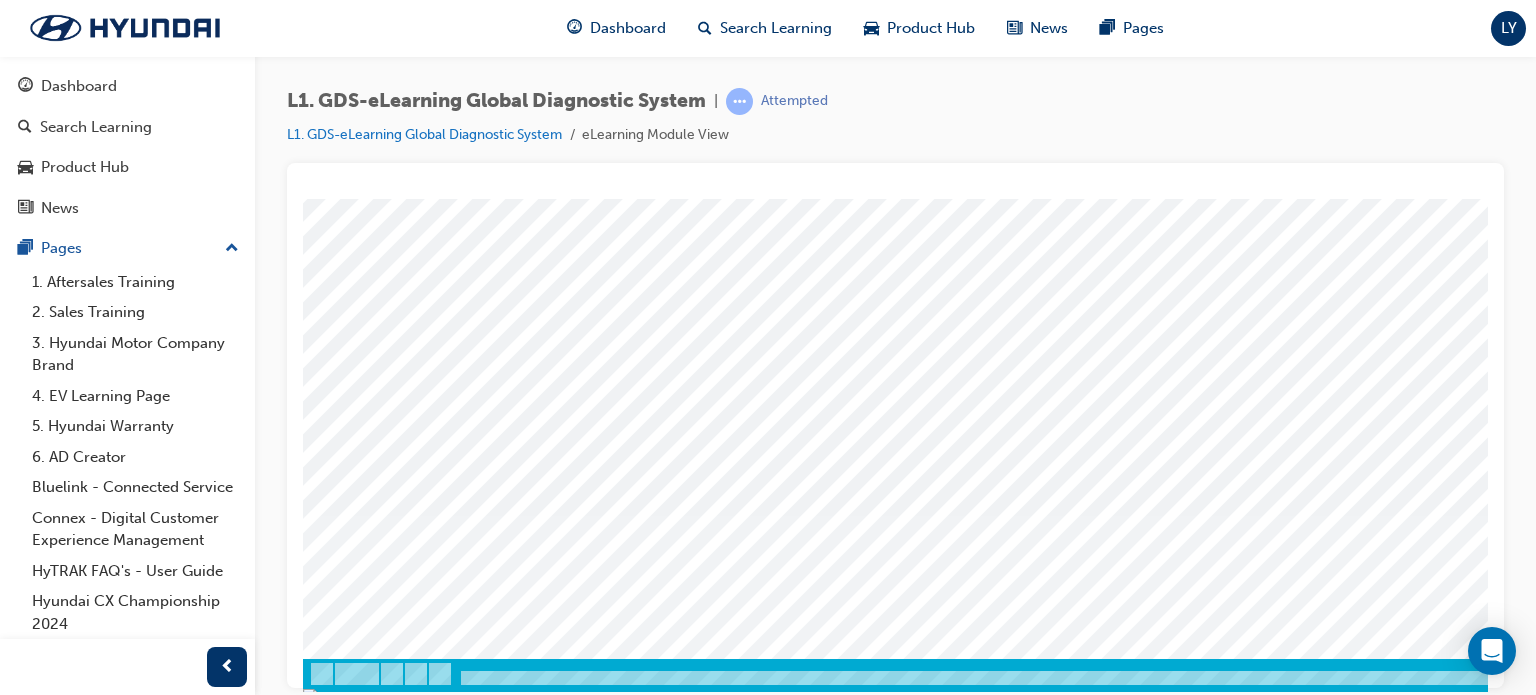 scroll, scrollTop: 272, scrollLeft: 0, axis: vertical 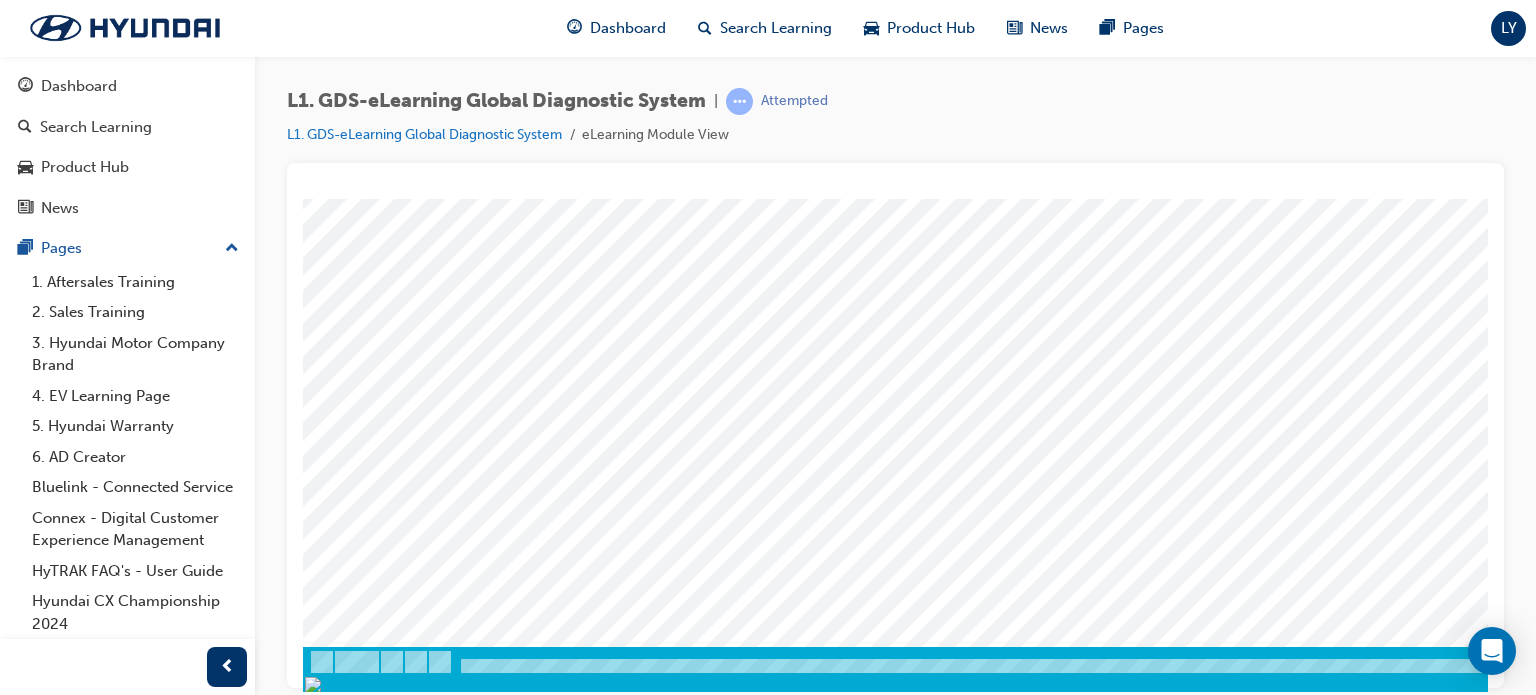 click at bounding box center (373, 3024) 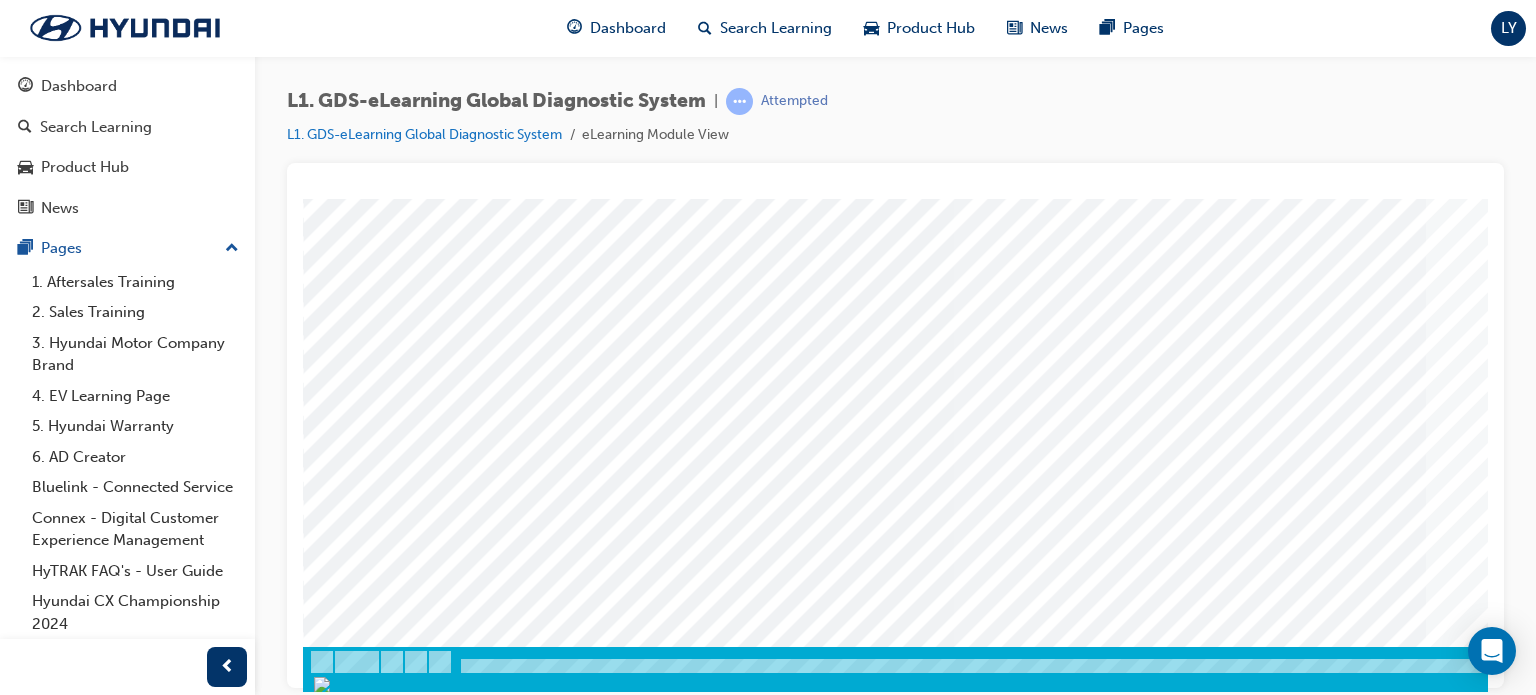 scroll, scrollTop: 0, scrollLeft: 0, axis: both 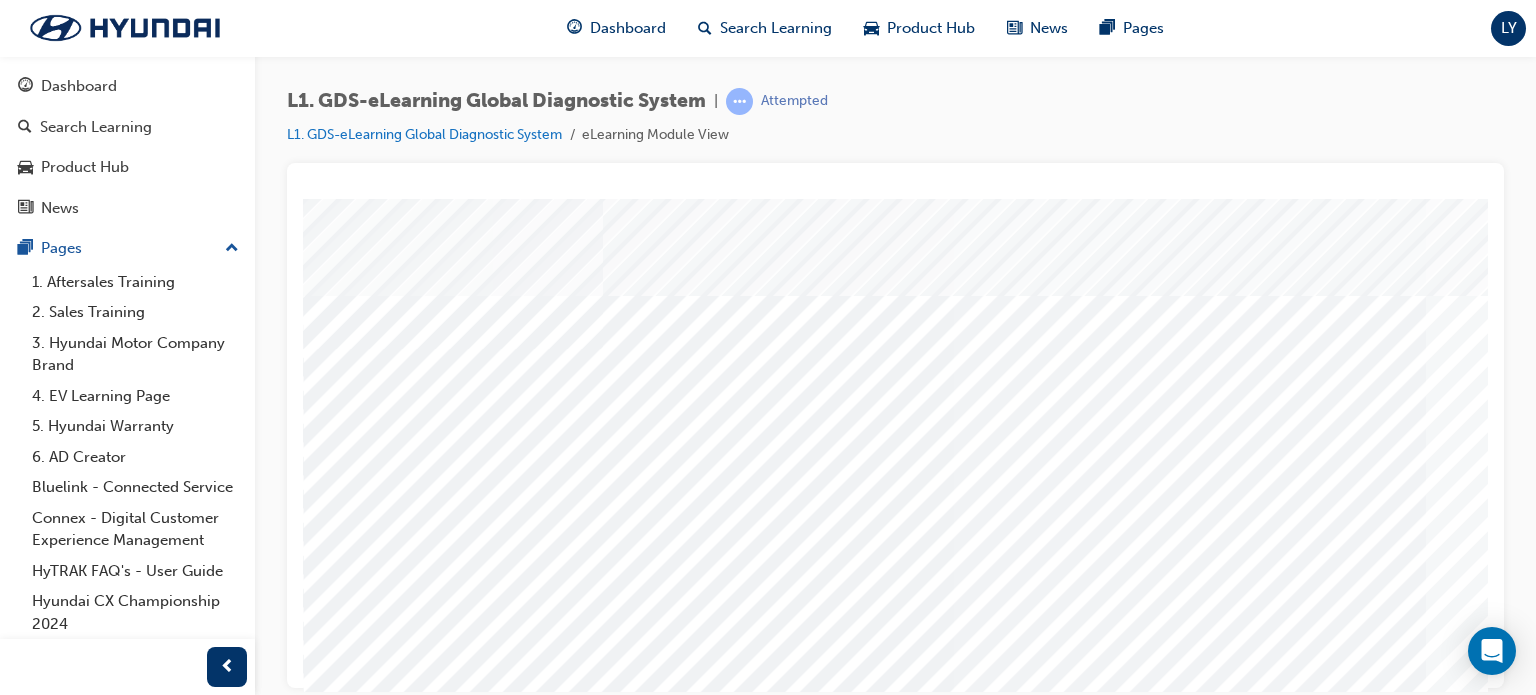 click at bounding box center [628, 2001] 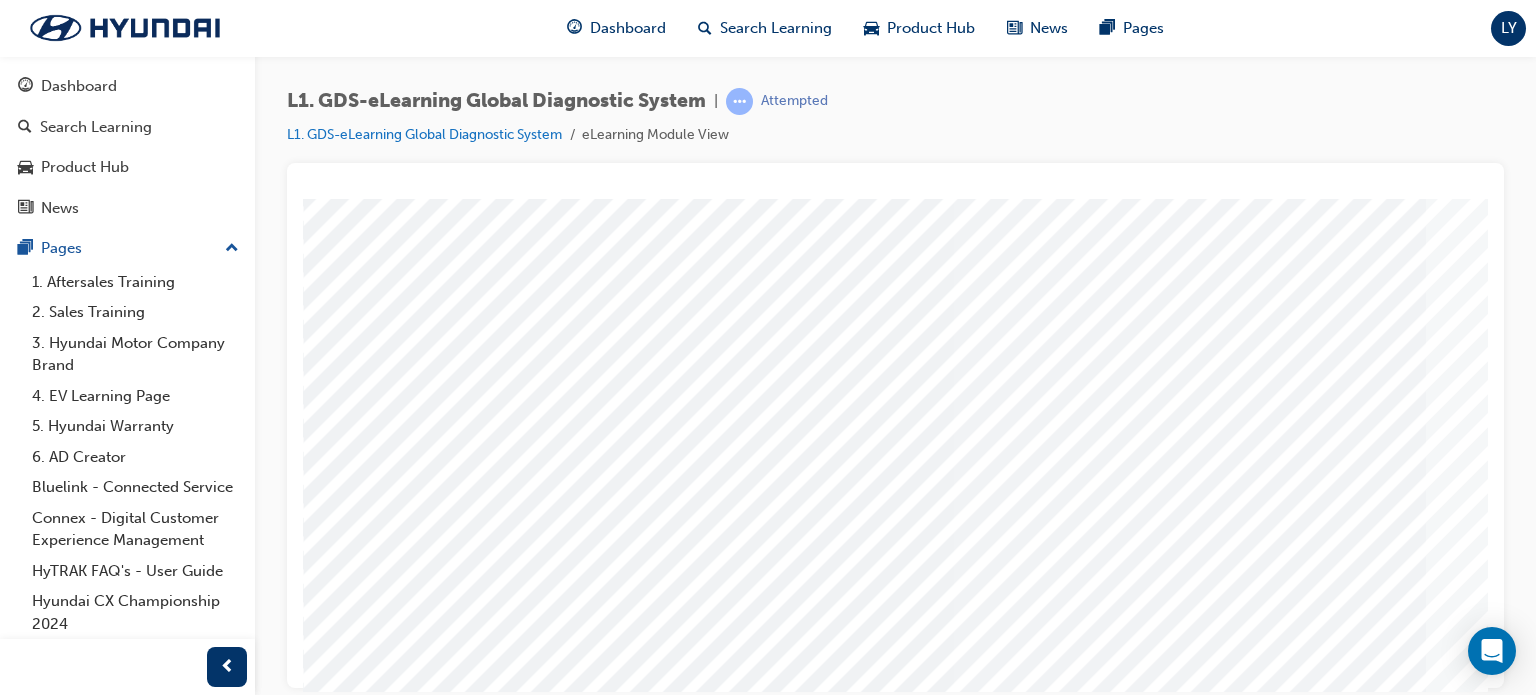 scroll, scrollTop: 272, scrollLeft: 0, axis: vertical 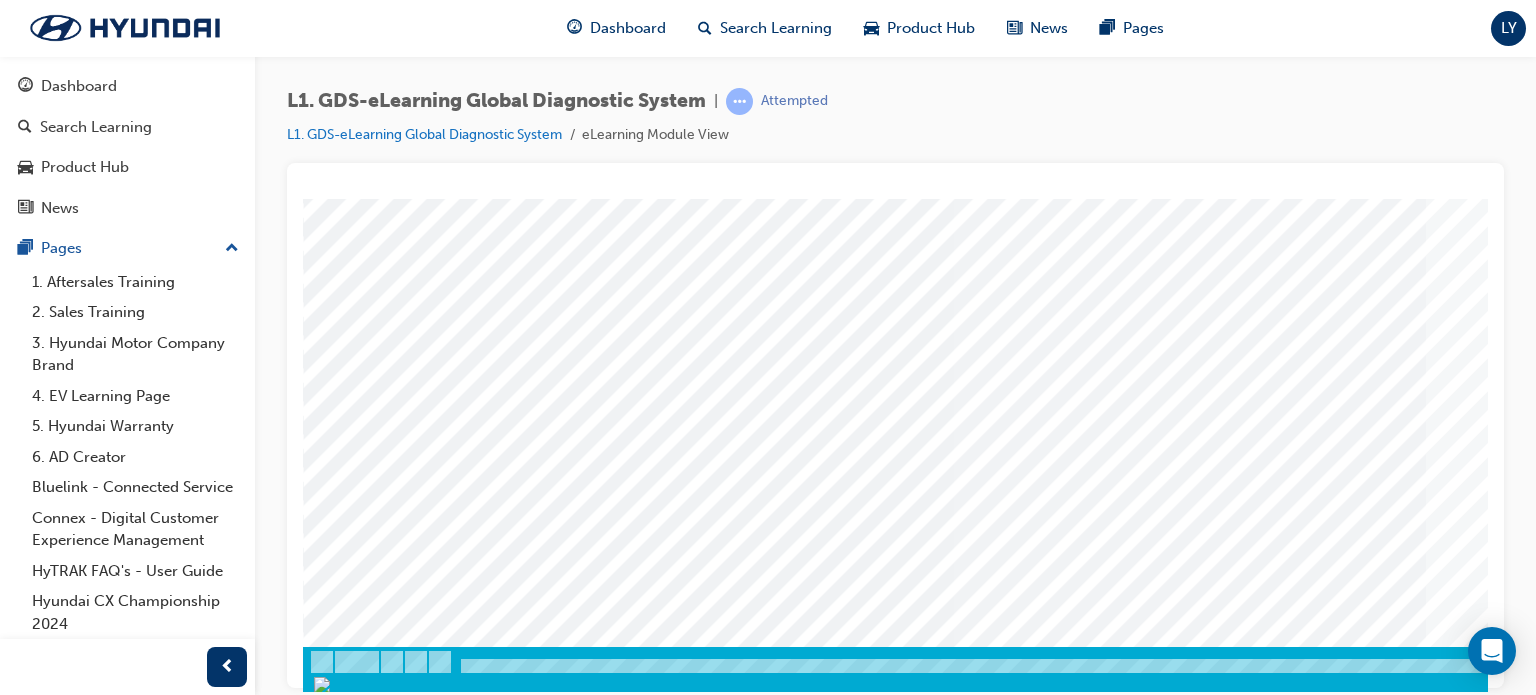 click at bounding box center (628, 1729) 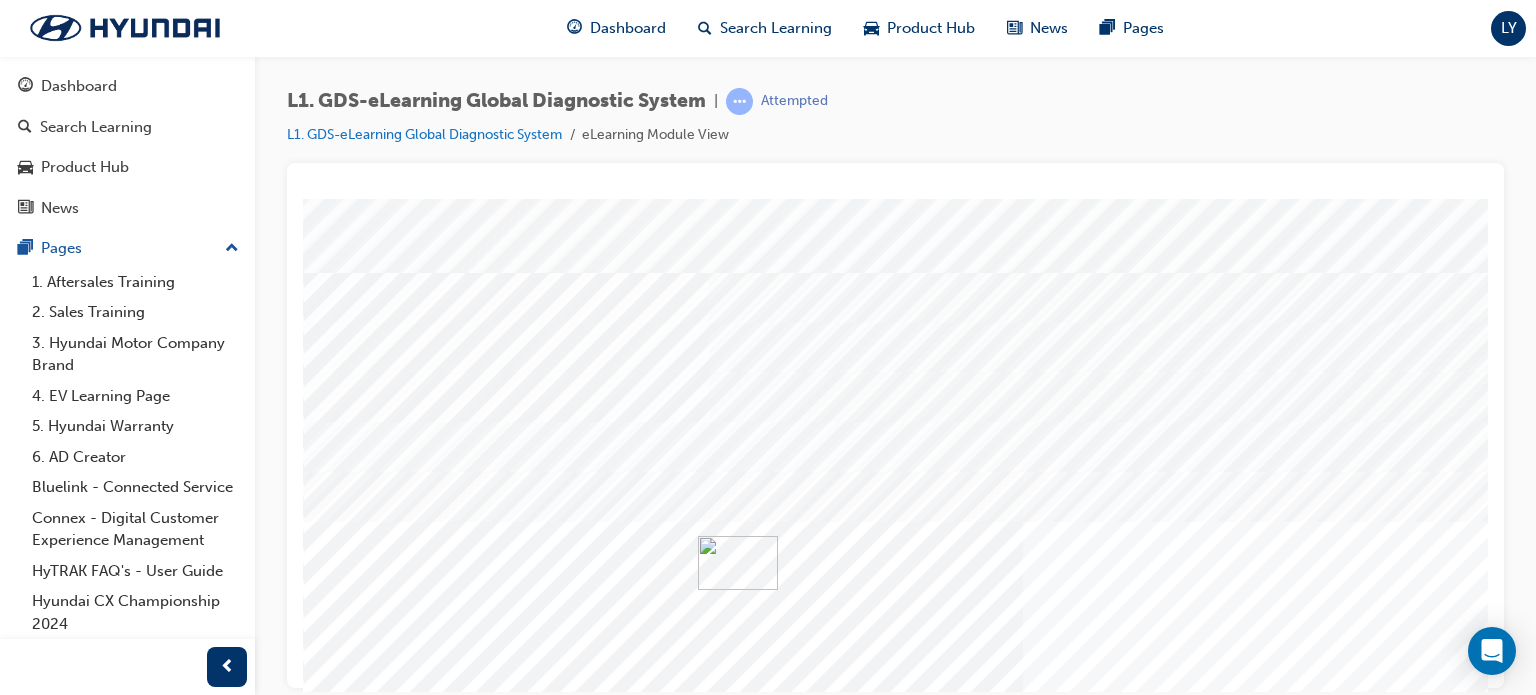 scroll, scrollTop: 191, scrollLeft: 0, axis: vertical 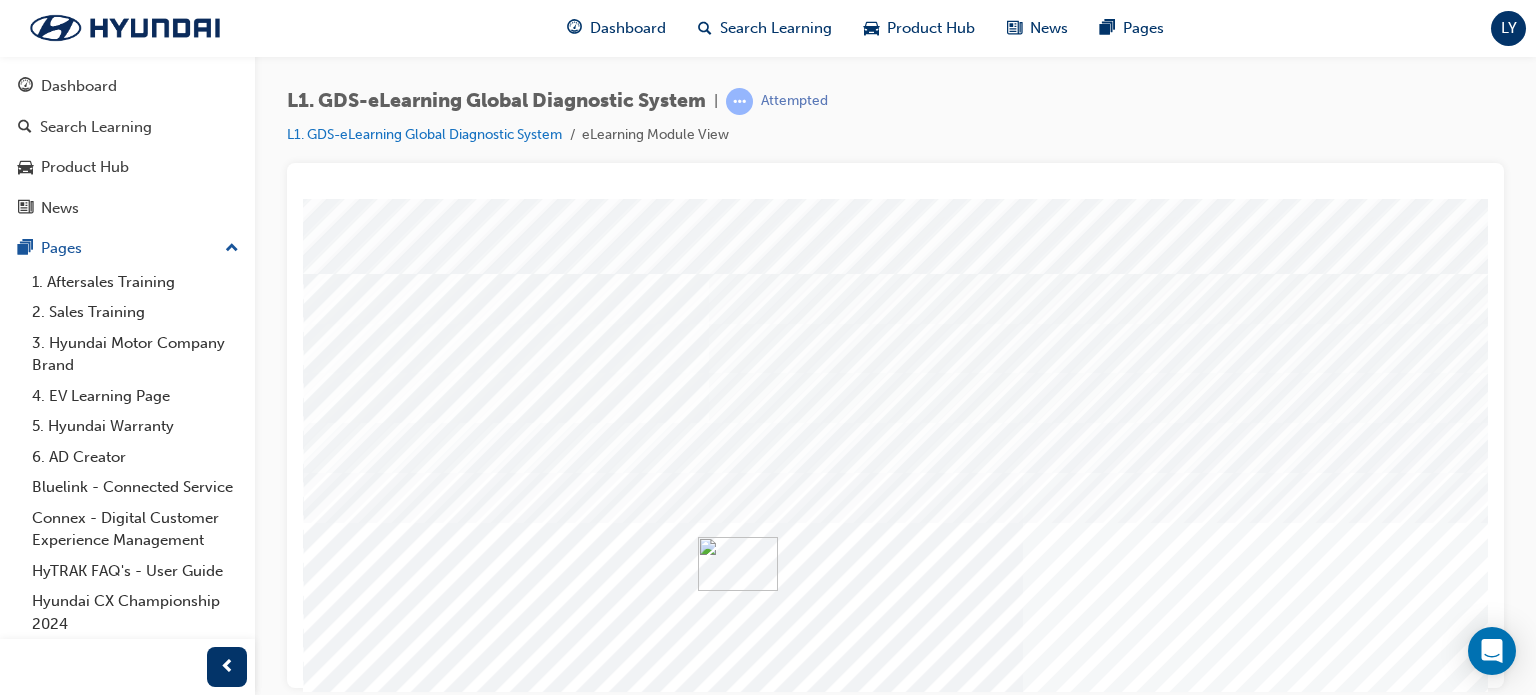 click at bounding box center (373, 1814) 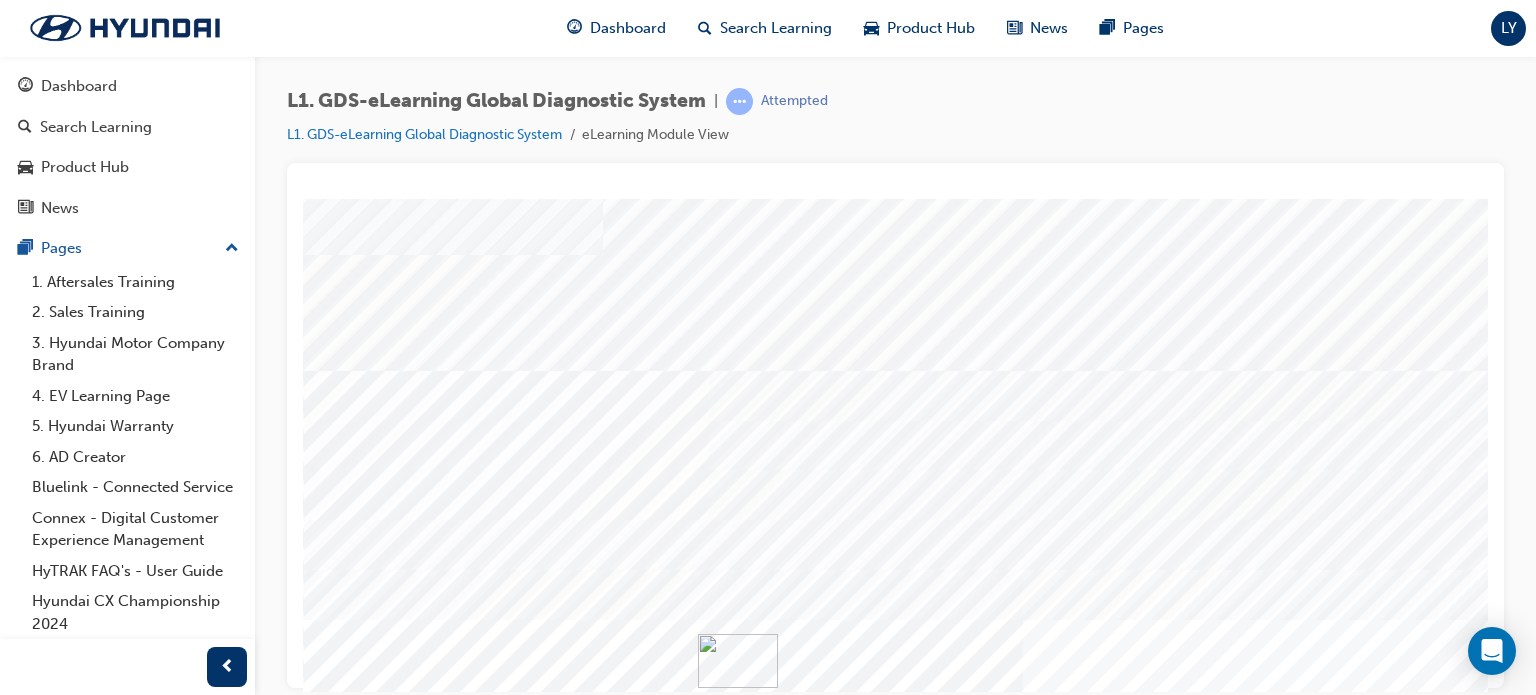 scroll, scrollTop: 272, scrollLeft: 0, axis: vertical 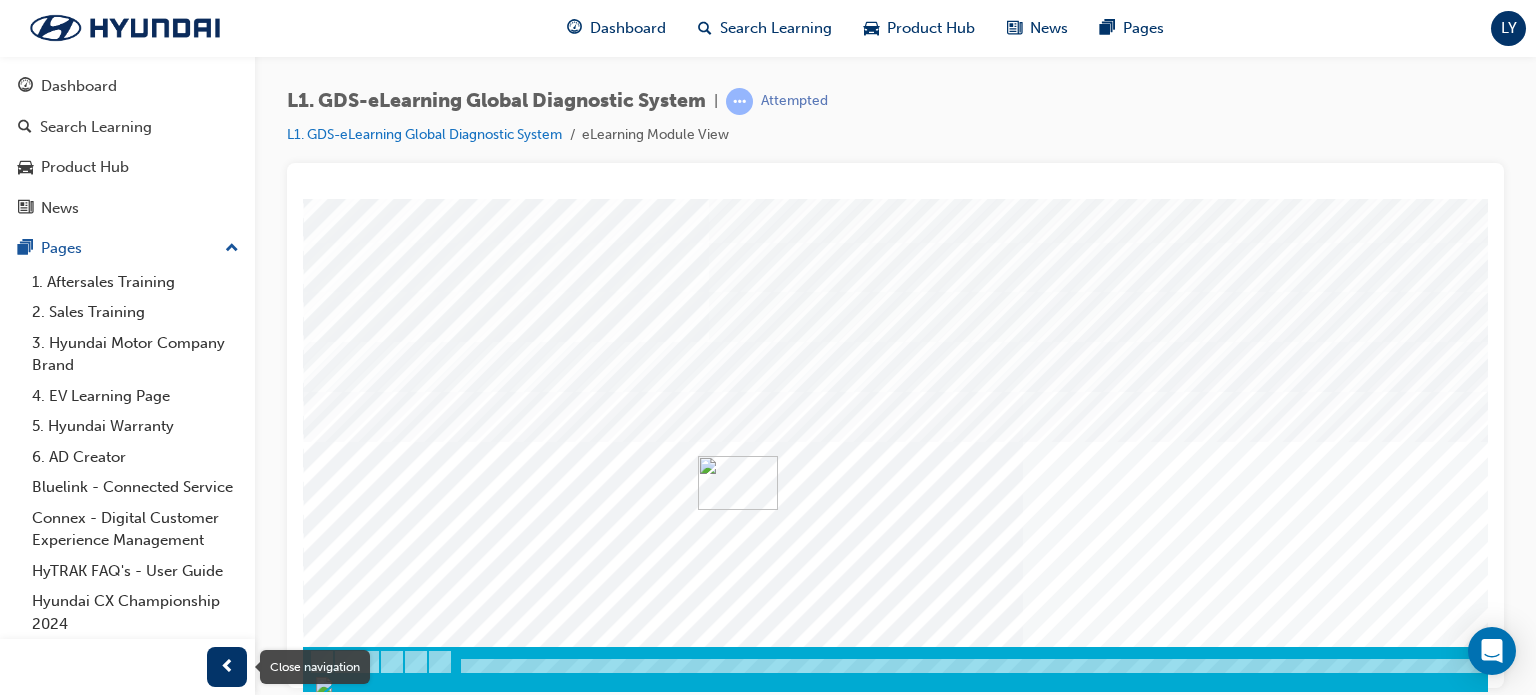 click at bounding box center [227, 667] 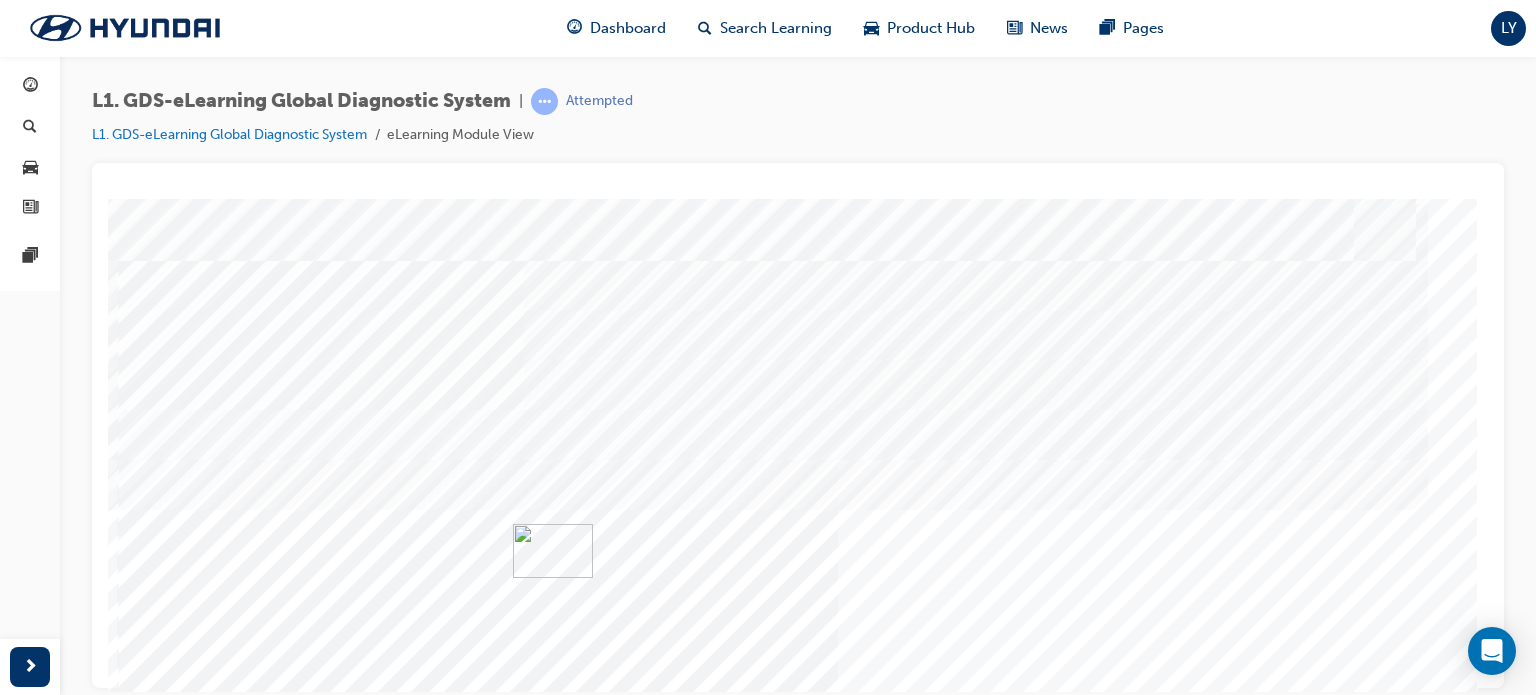 scroll, scrollTop: 256, scrollLeft: 0, axis: vertical 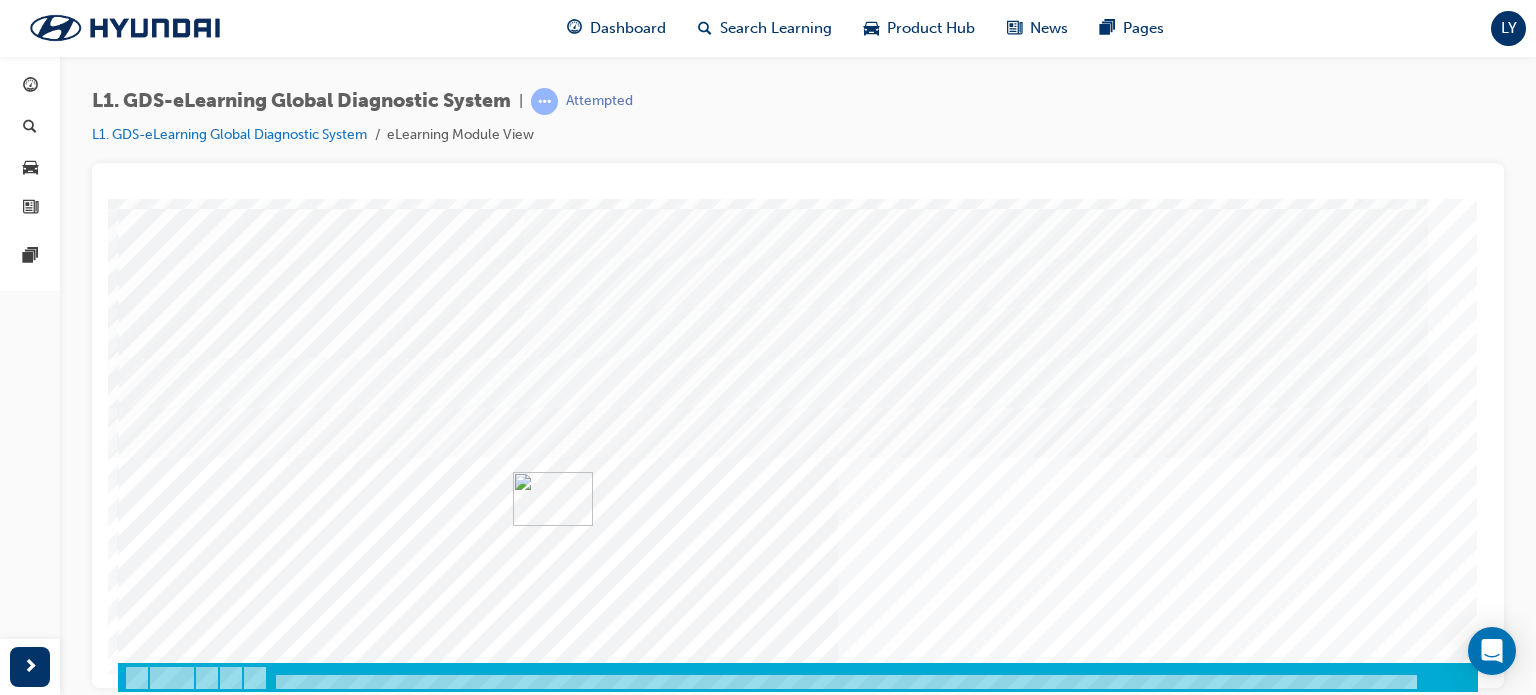 click at bounding box center [188, 3875] 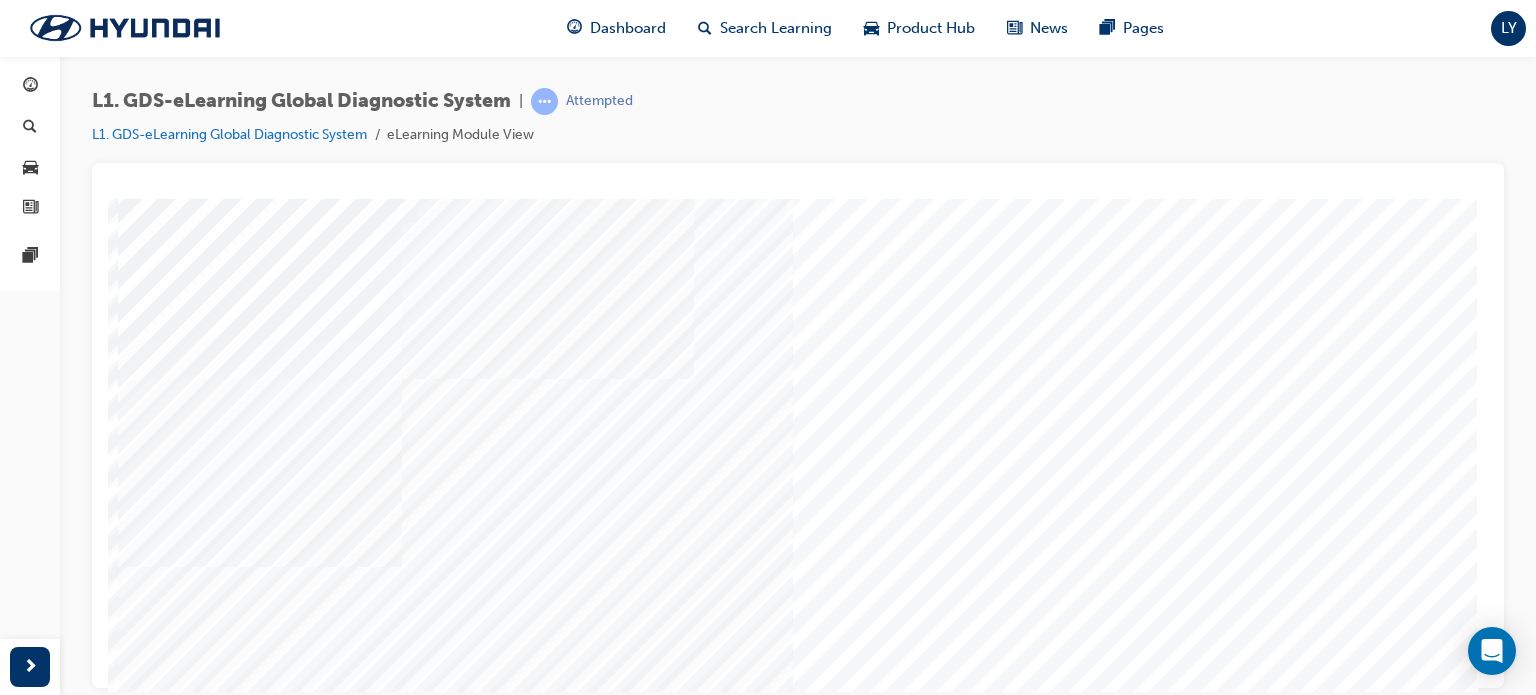 scroll, scrollTop: 272, scrollLeft: 0, axis: vertical 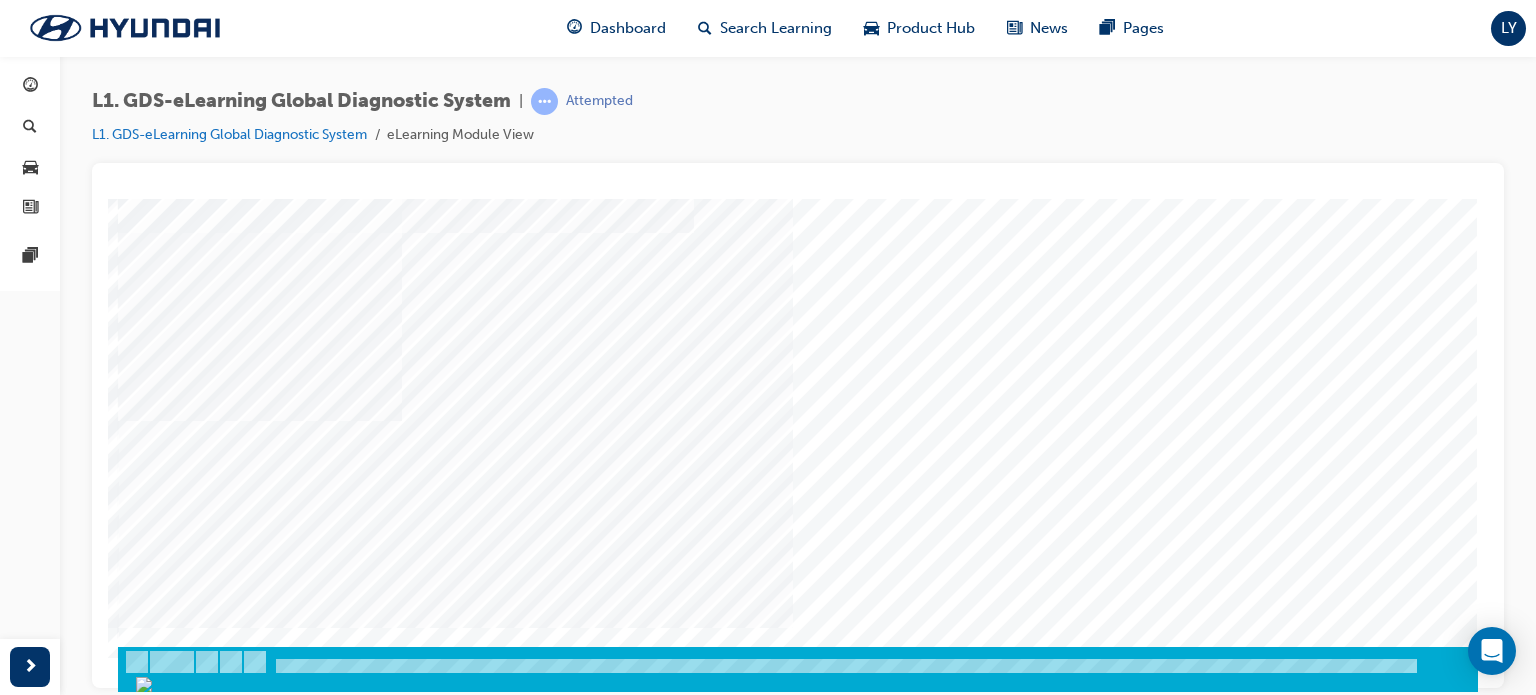 click at bounding box center [188, 891] 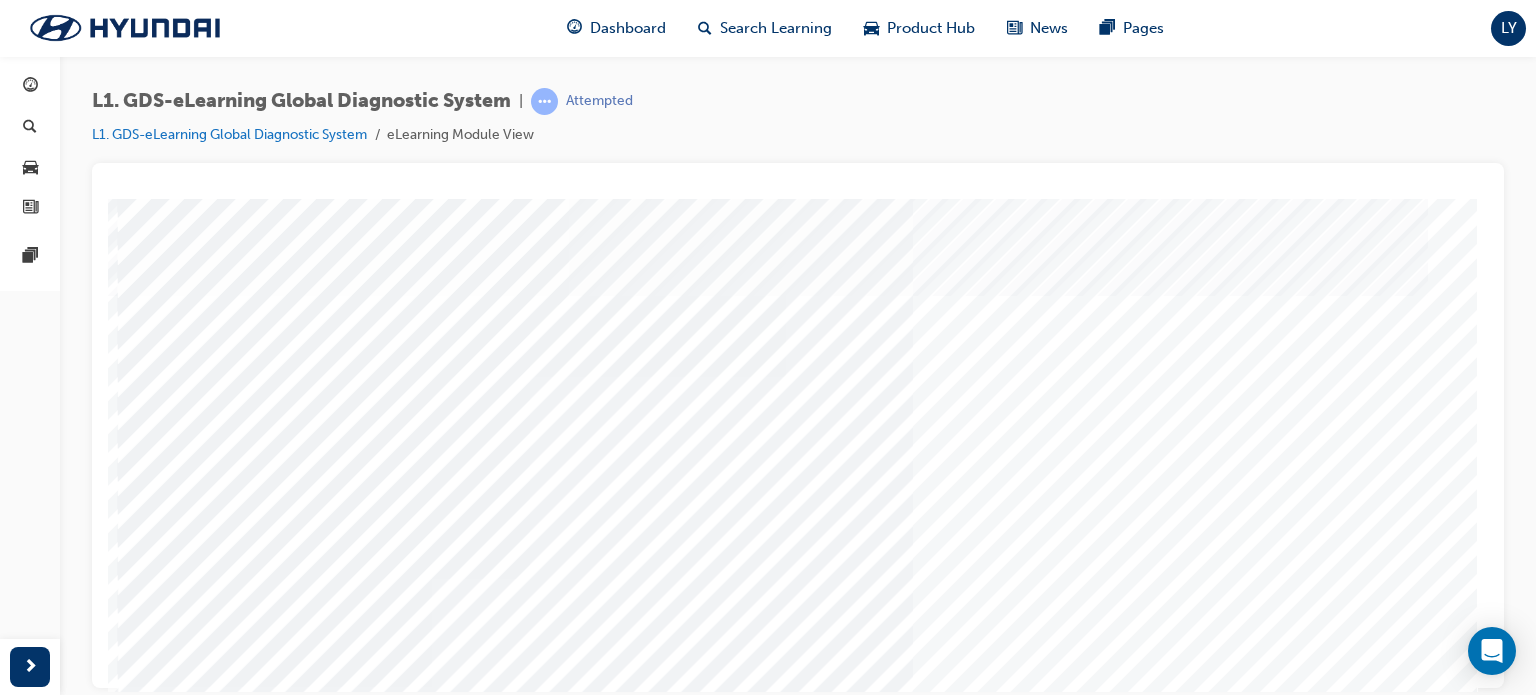 scroll, scrollTop: 272, scrollLeft: 0, axis: vertical 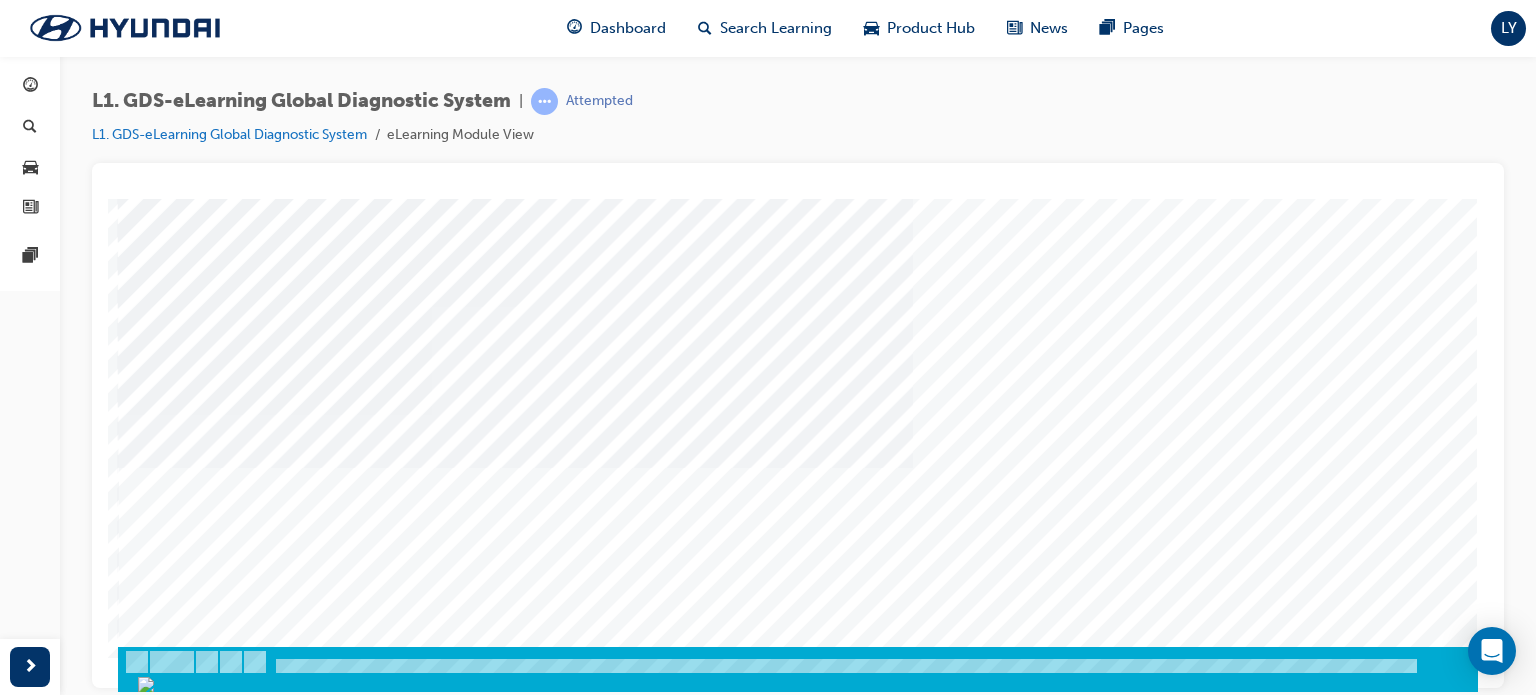 click at bounding box center [513, 2765] 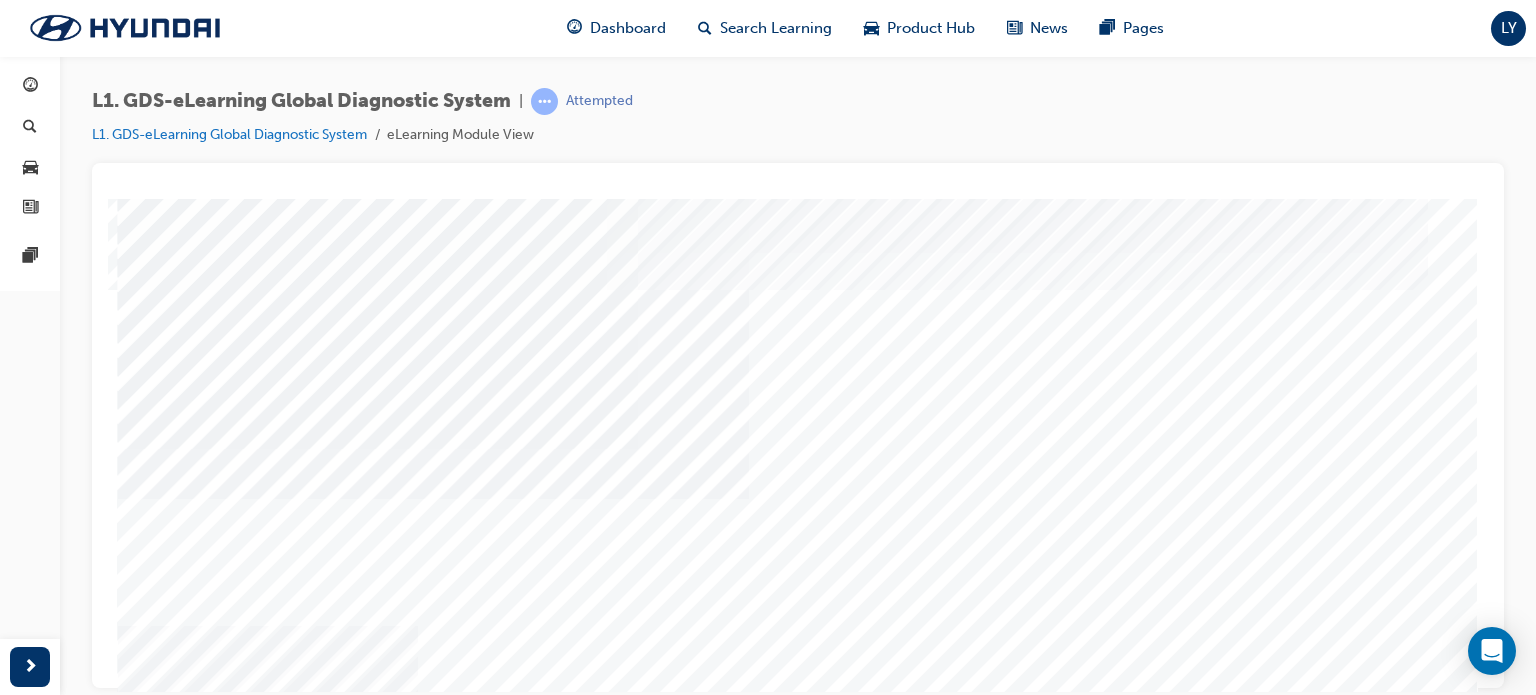 scroll, scrollTop: 0, scrollLeft: 0, axis: both 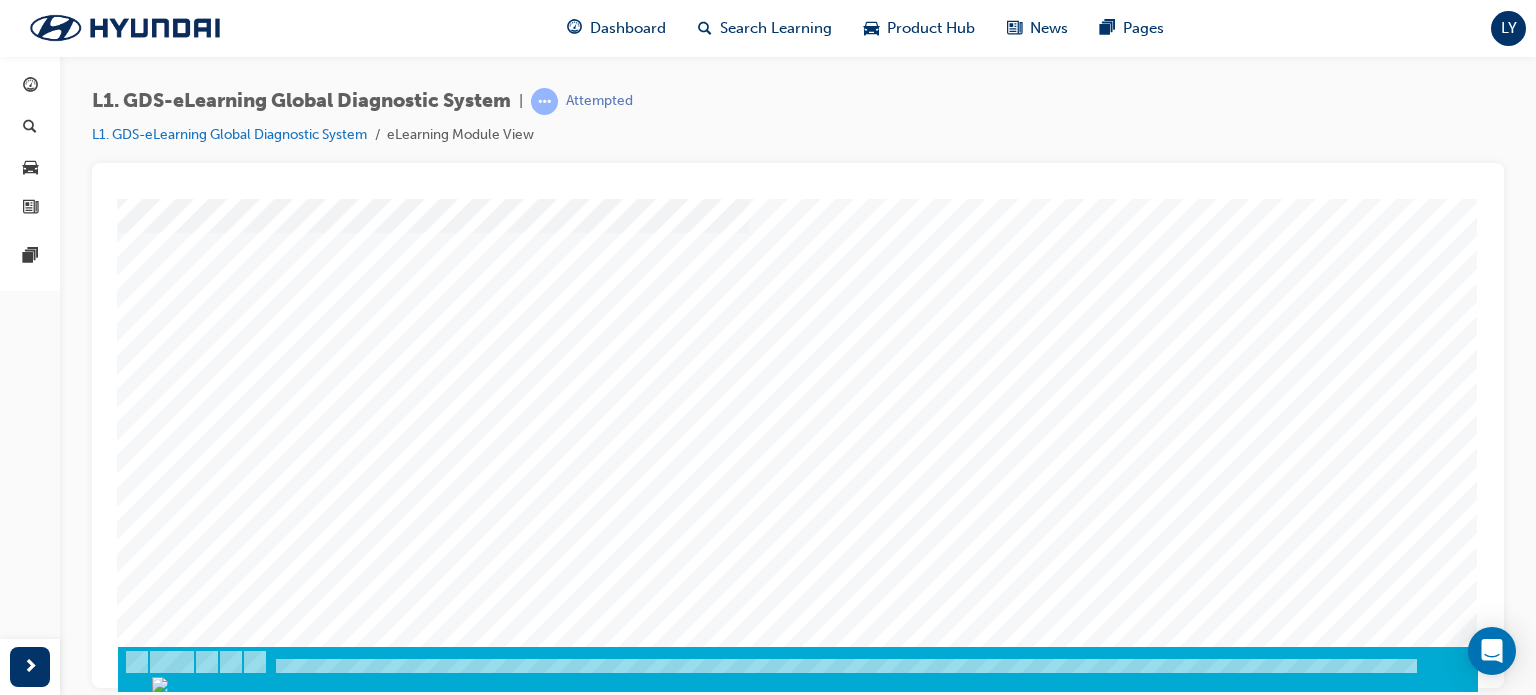 click at bounding box center [188, 1079] 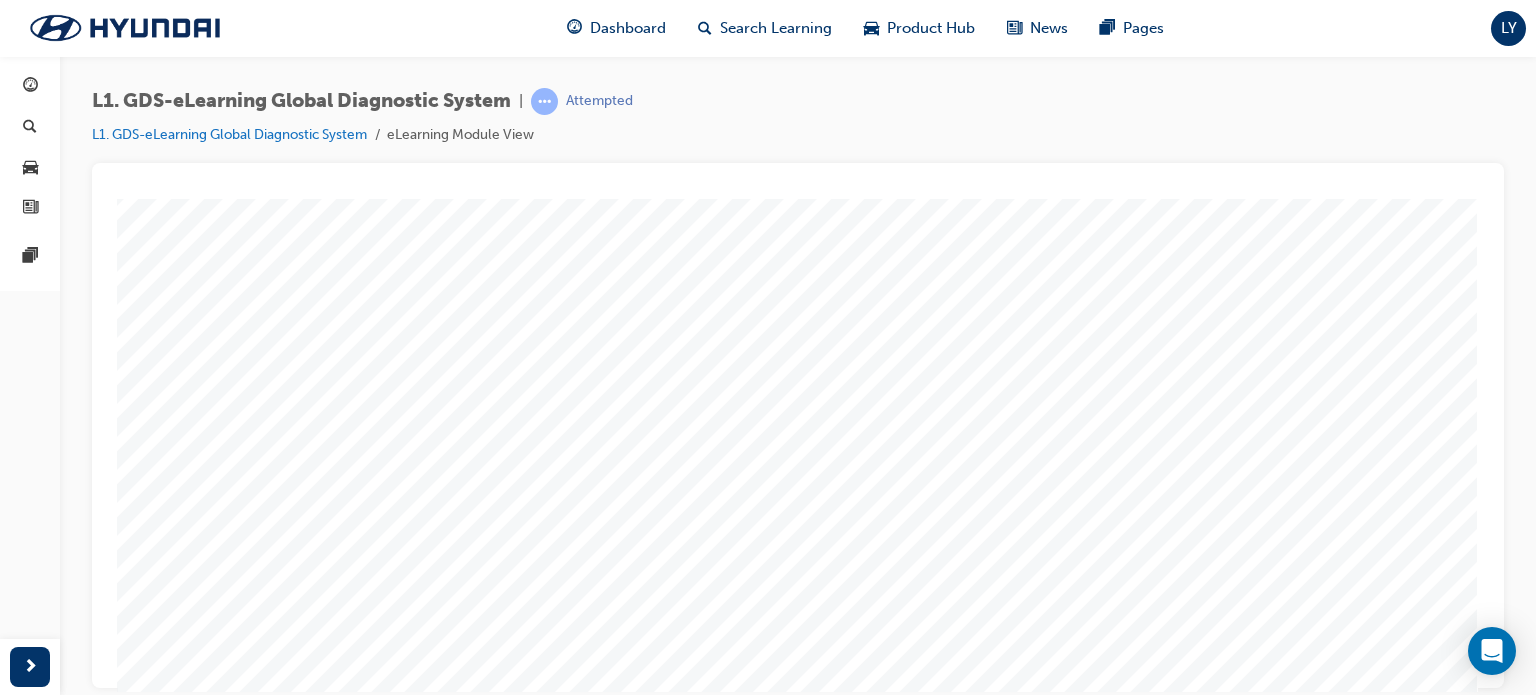 scroll, scrollTop: 0, scrollLeft: 0, axis: both 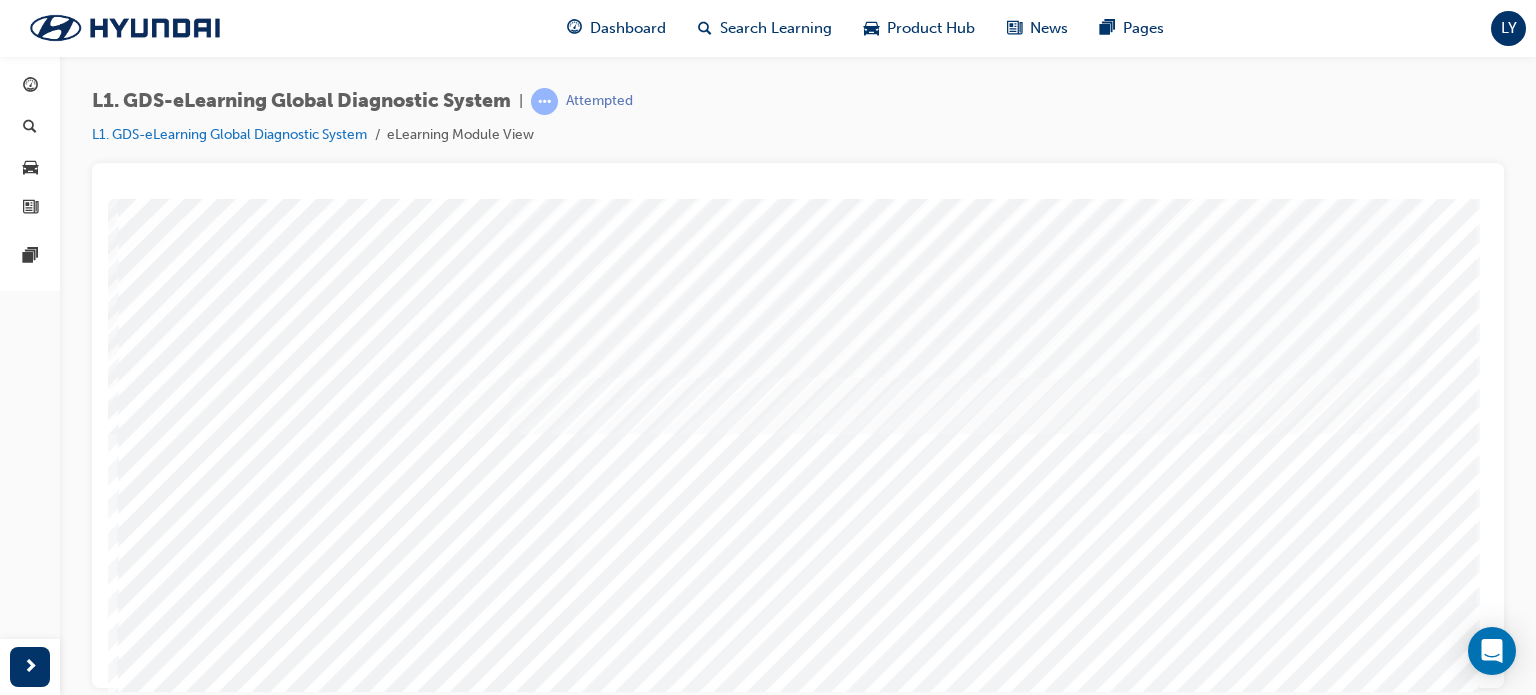 click at bounding box center [243, 2434] 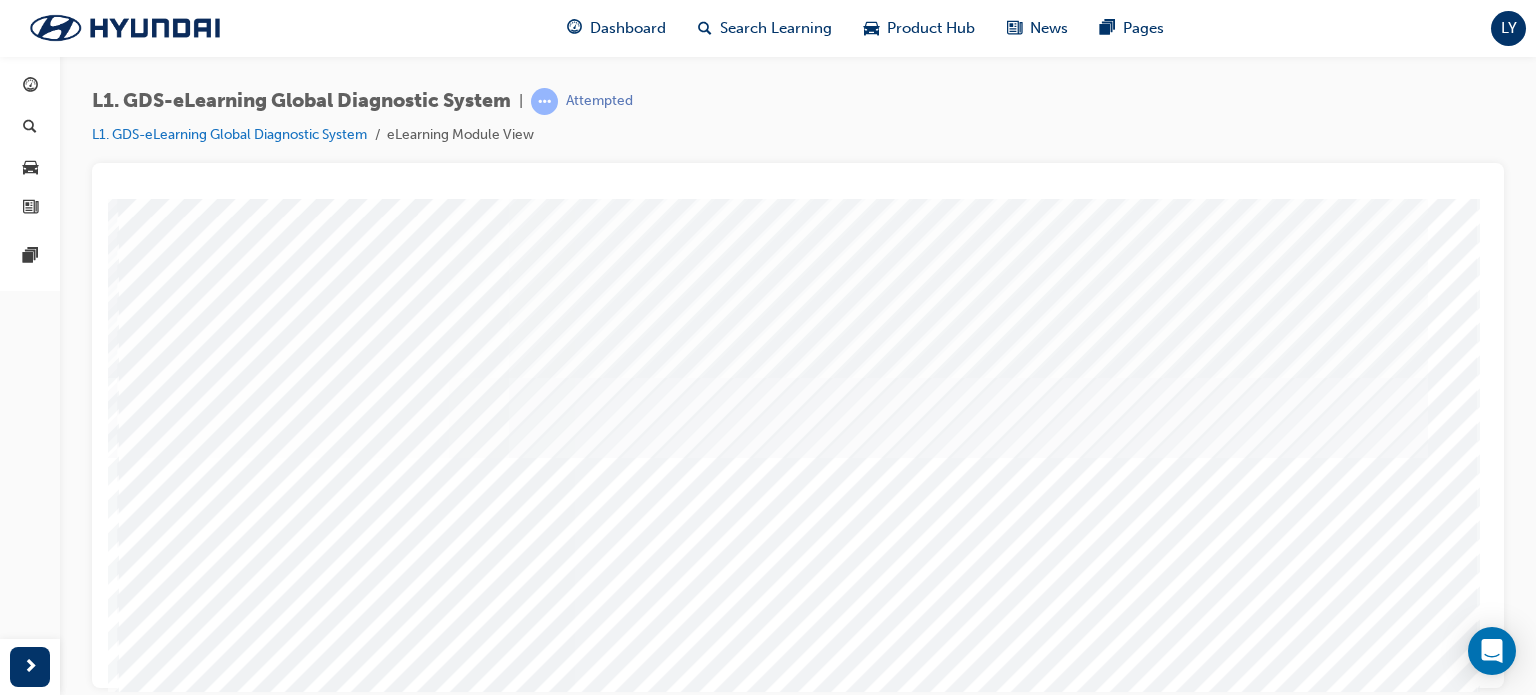 click at bounding box center (243, 2494) 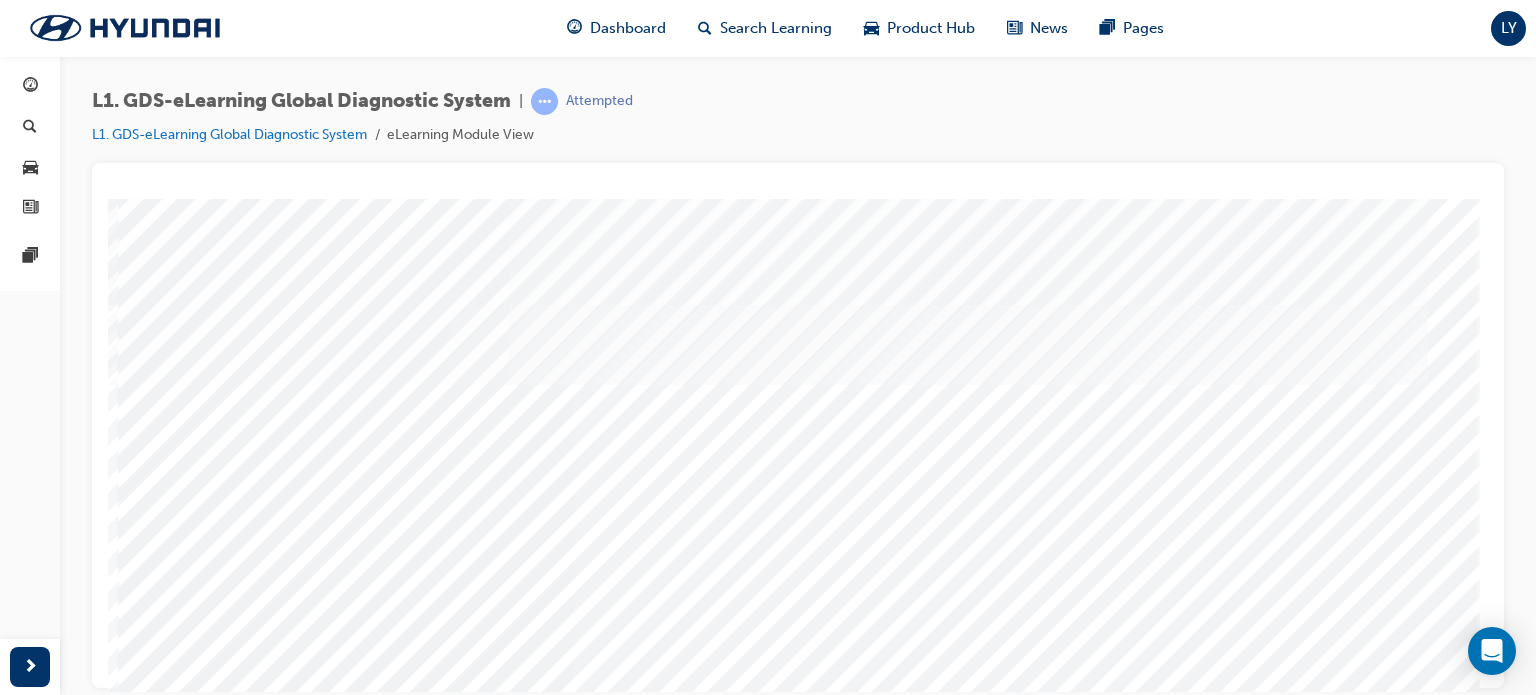 scroll, scrollTop: 206, scrollLeft: 0, axis: vertical 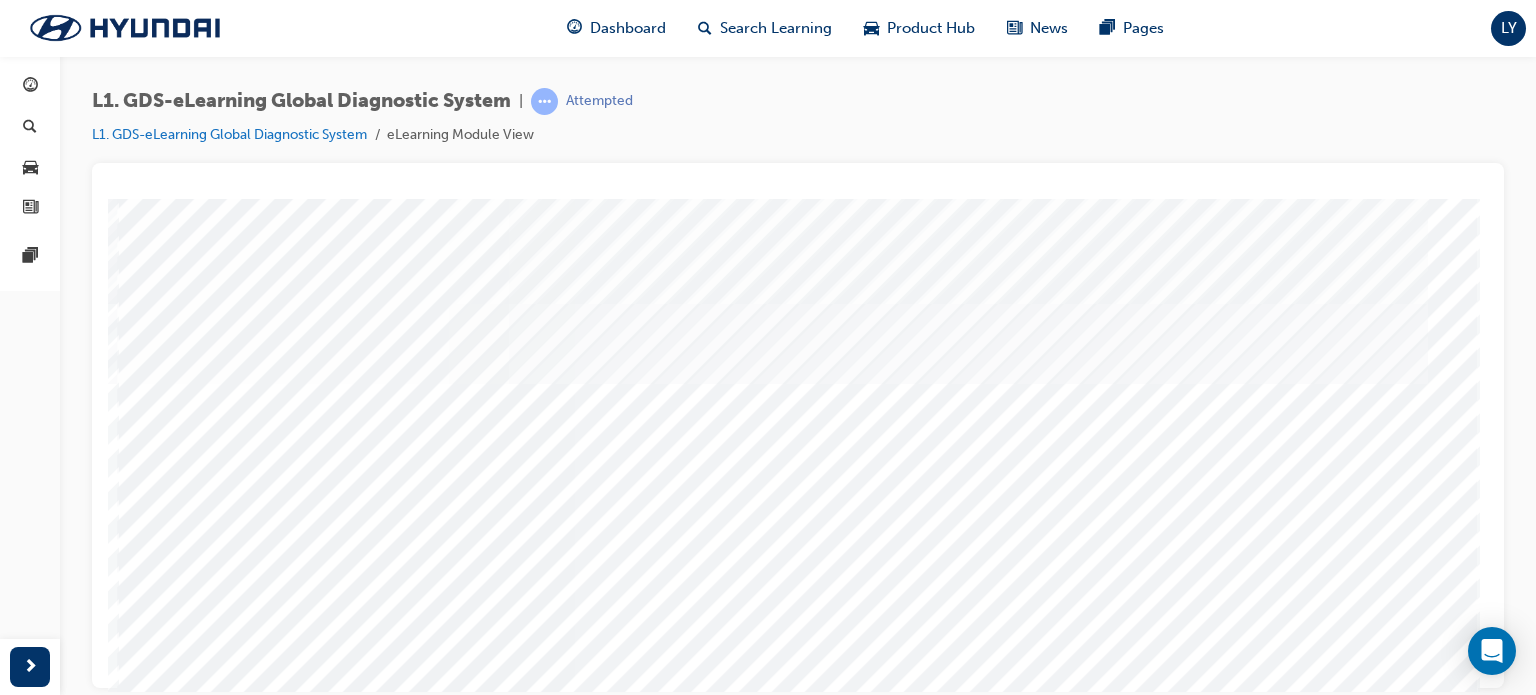 click at bounding box center (188, 2517) 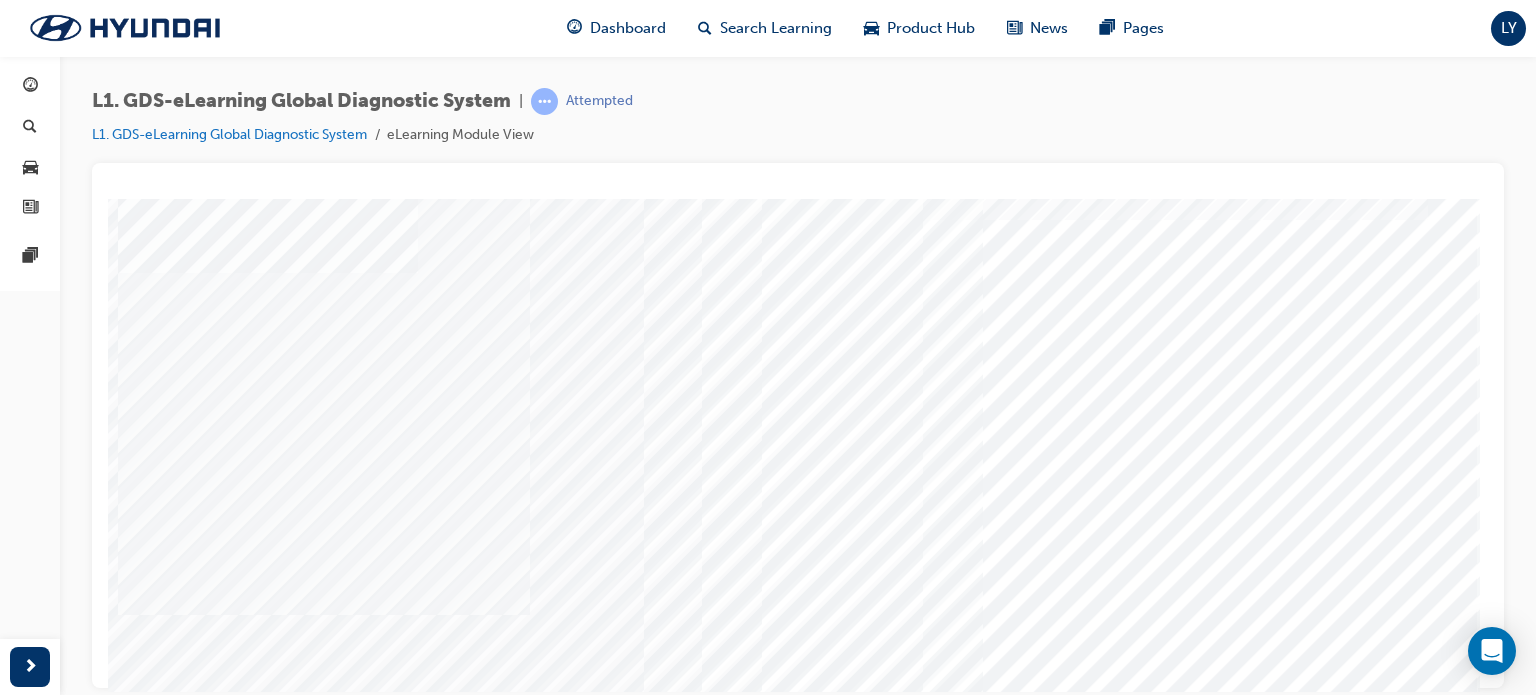 scroll, scrollTop: 71, scrollLeft: 0, axis: vertical 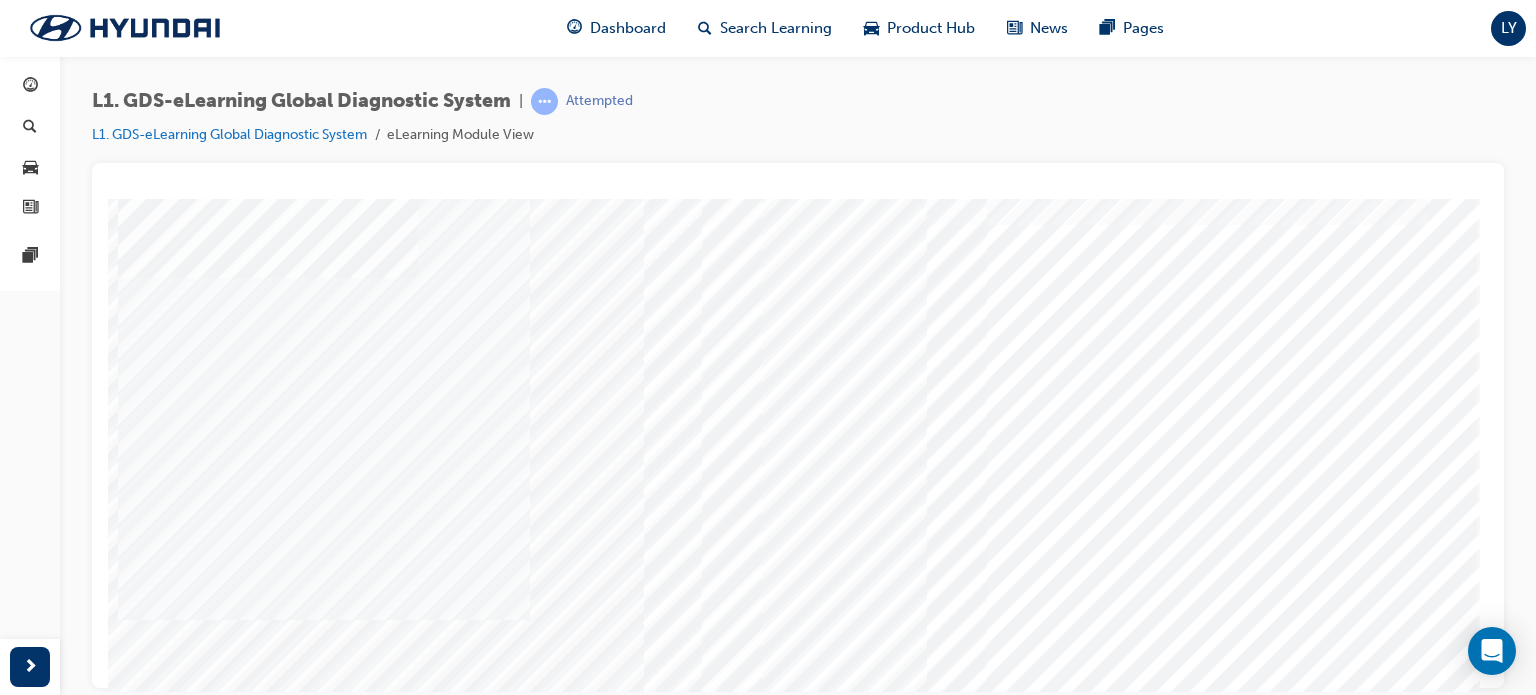 click at bounding box center (143, 6637) 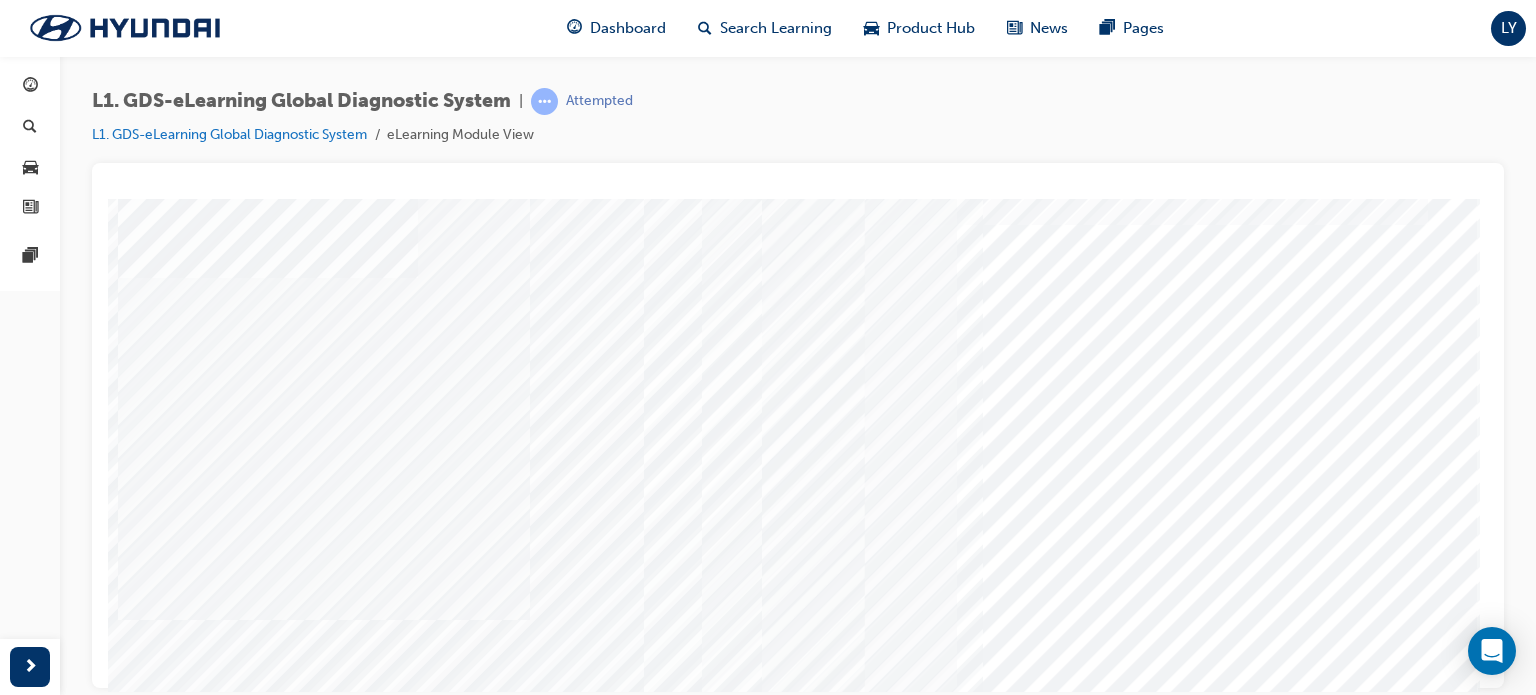 click at bounding box center [143, 6687] 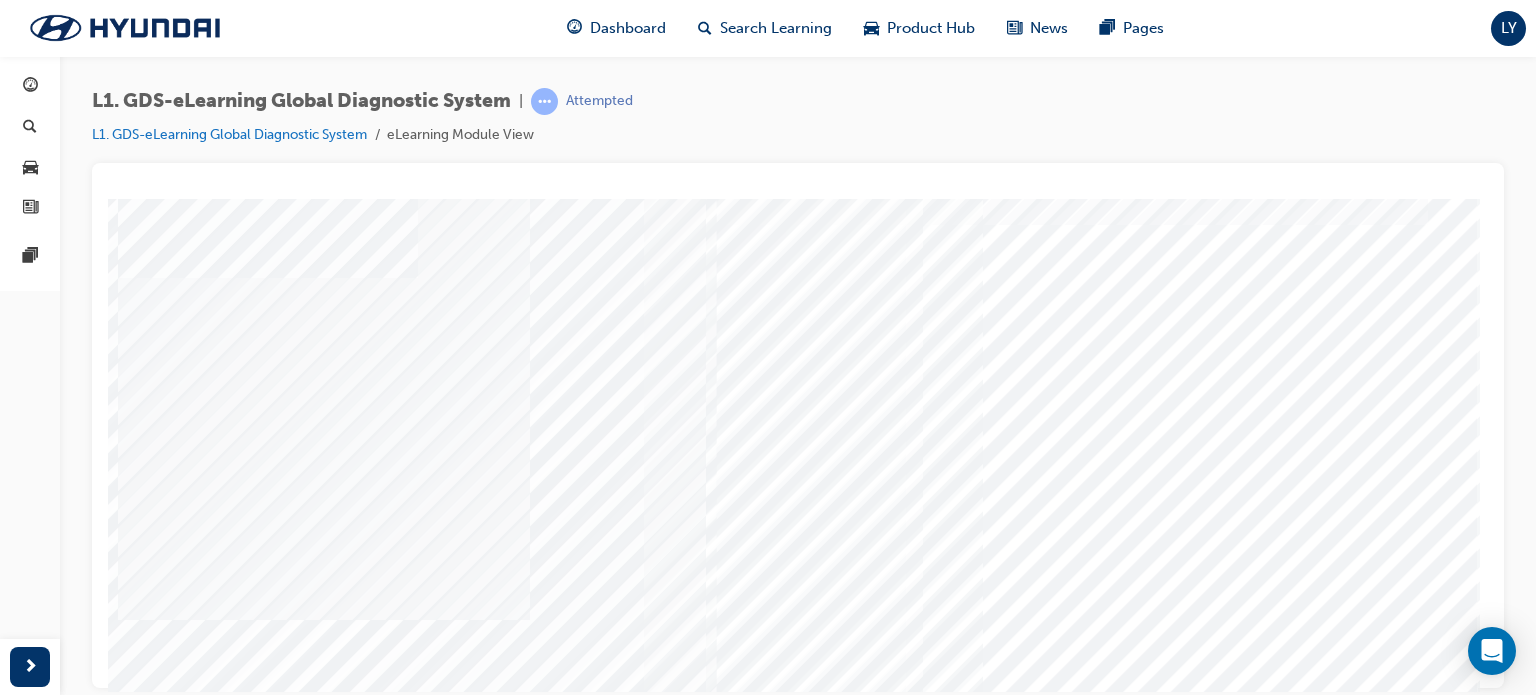 click at bounding box center (143, 6737) 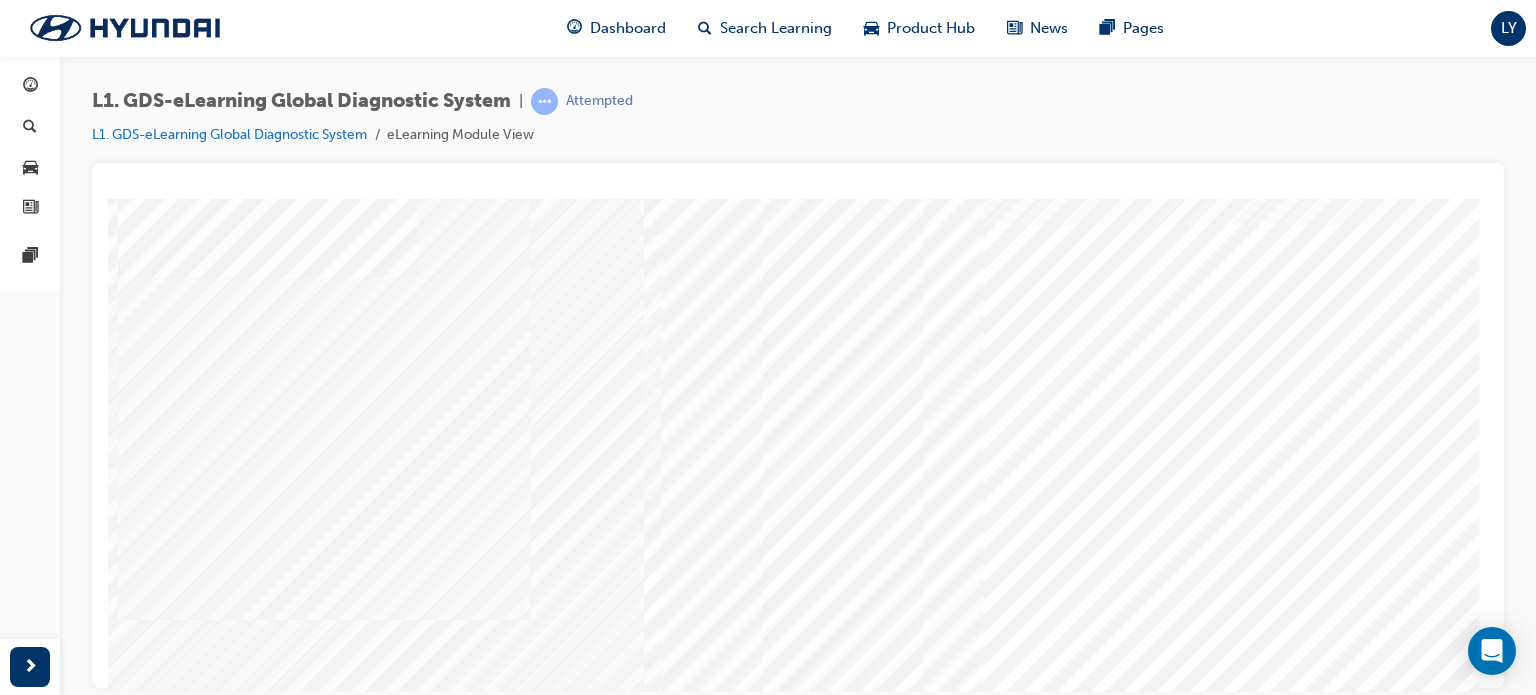click at bounding box center [143, 6787] 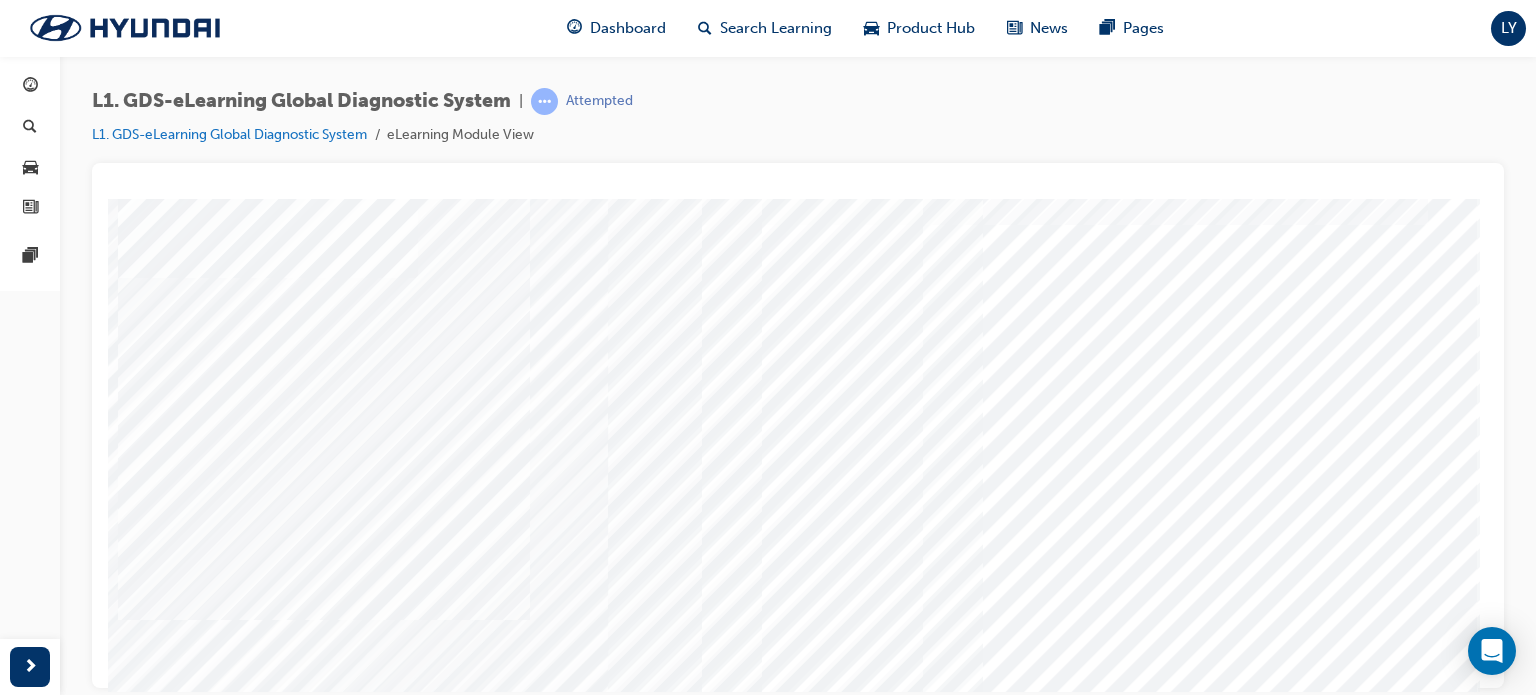 click at bounding box center (143, 6837) 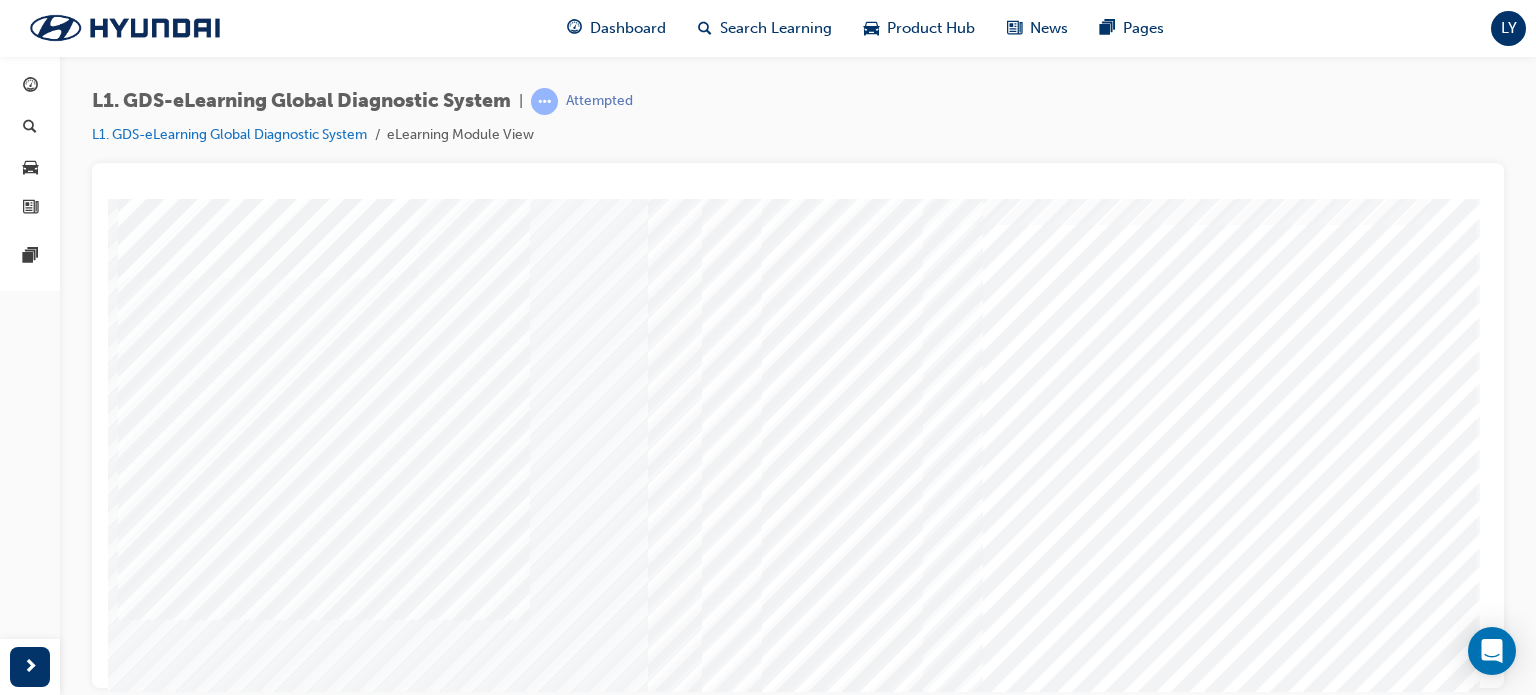 scroll, scrollTop: 272, scrollLeft: 5, axis: both 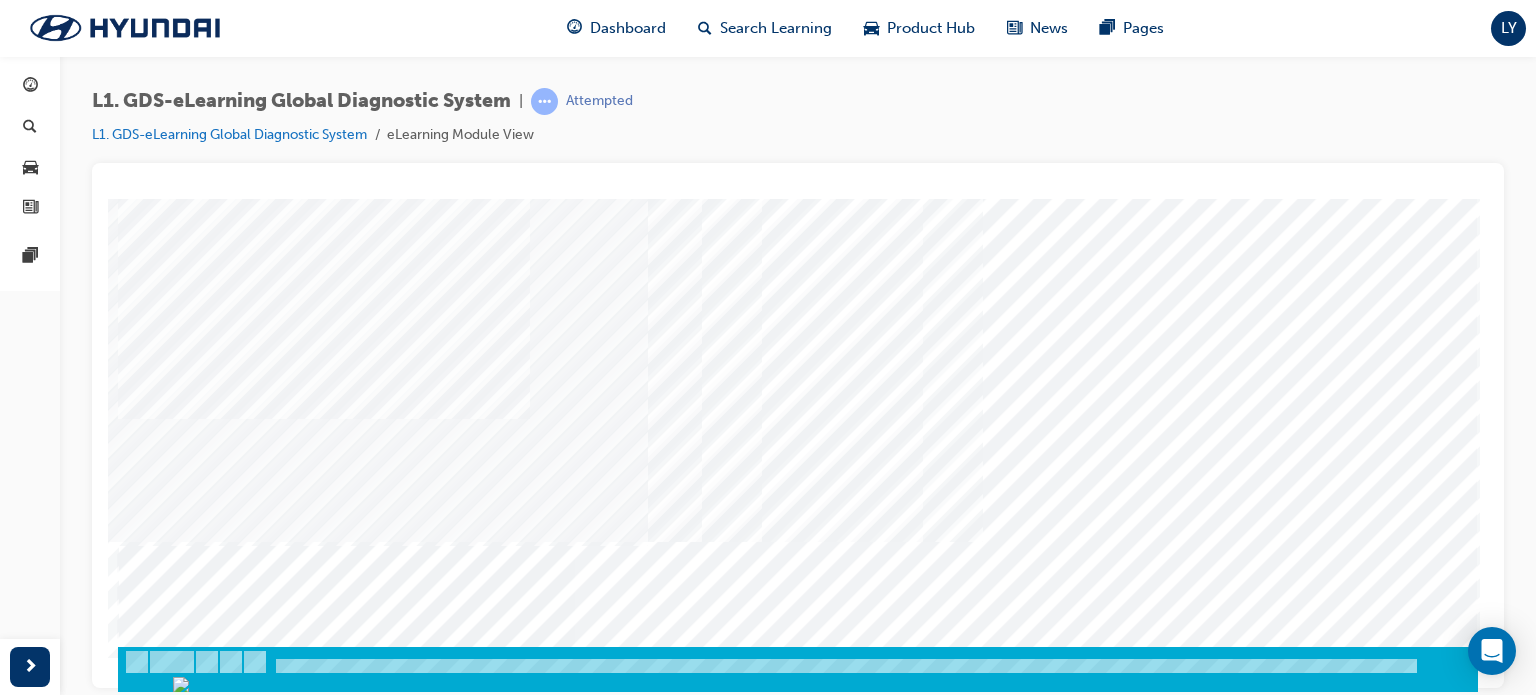 click at bounding box center (188, 3795) 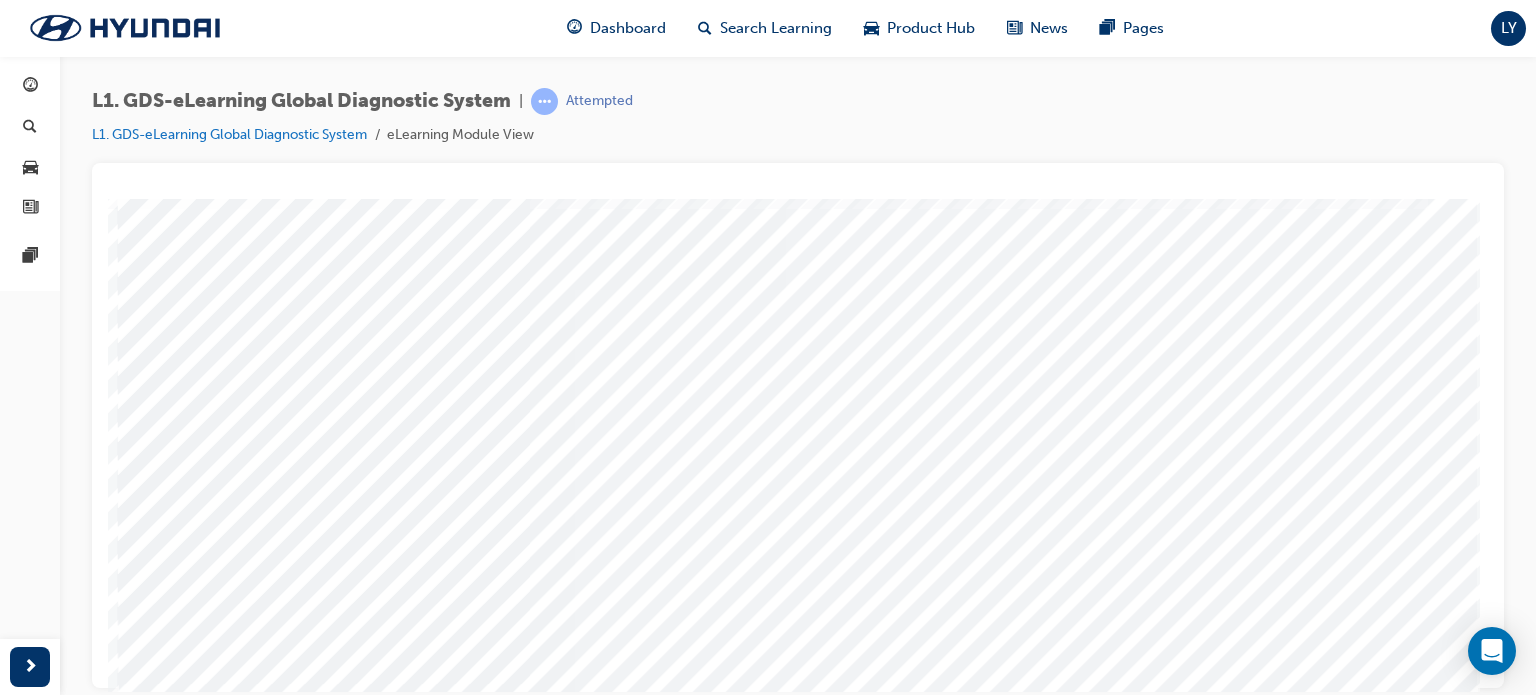 scroll, scrollTop: 88, scrollLeft: 5, axis: both 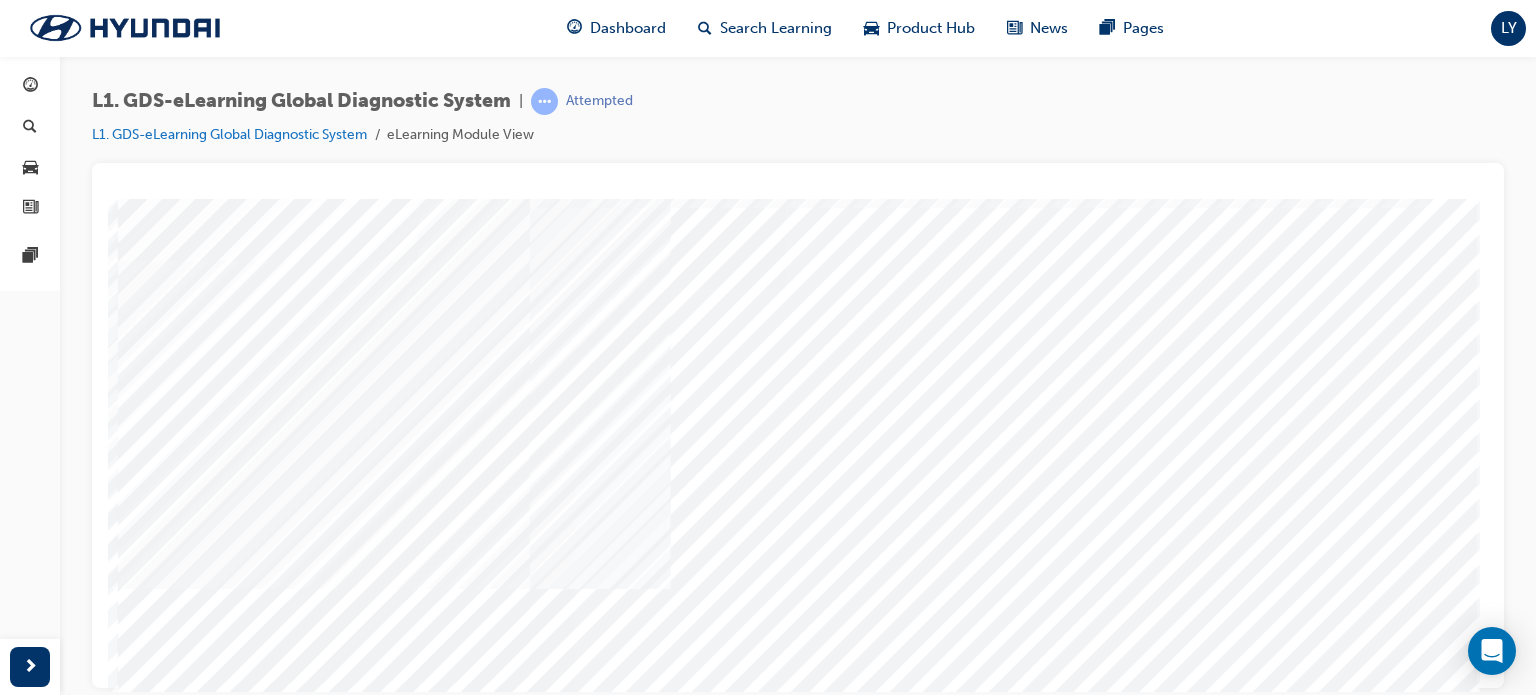 click at bounding box center (143, 5090) 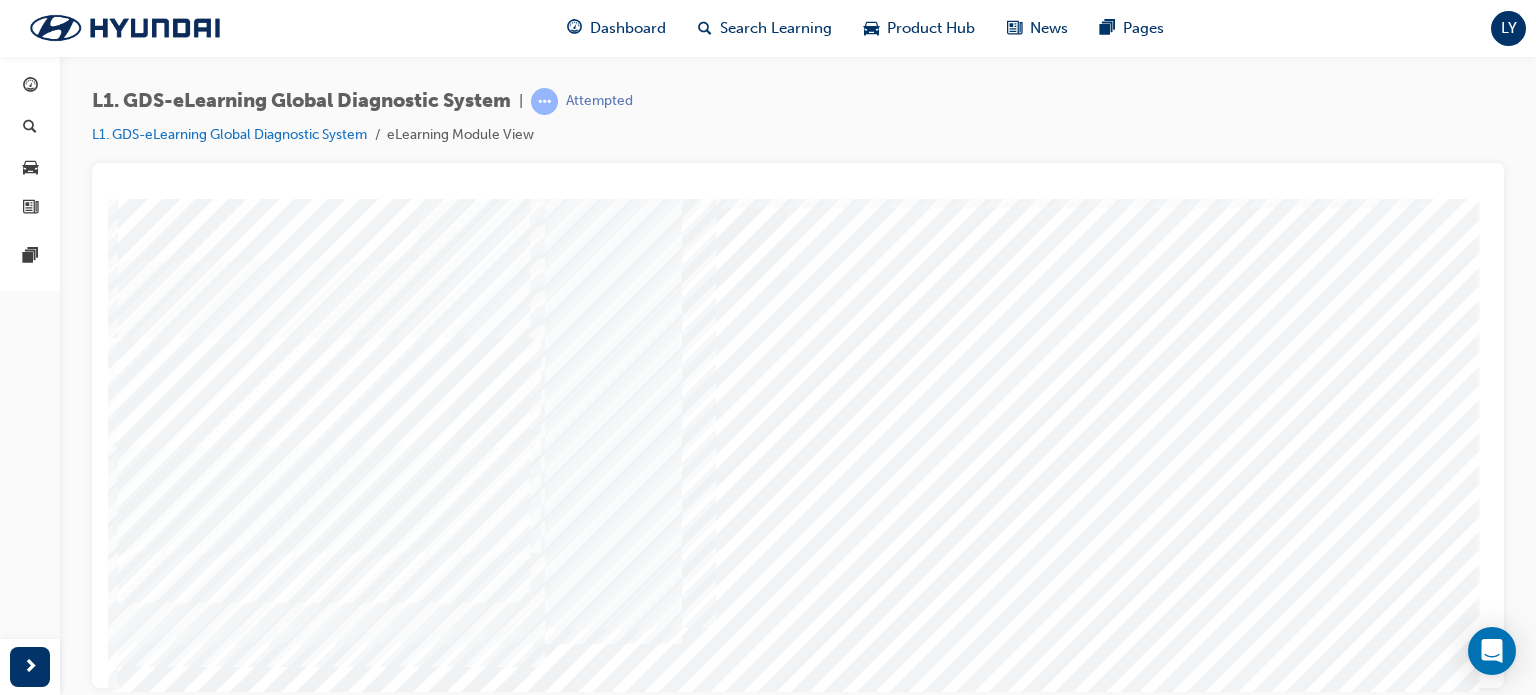 click at bounding box center [143, 7354] 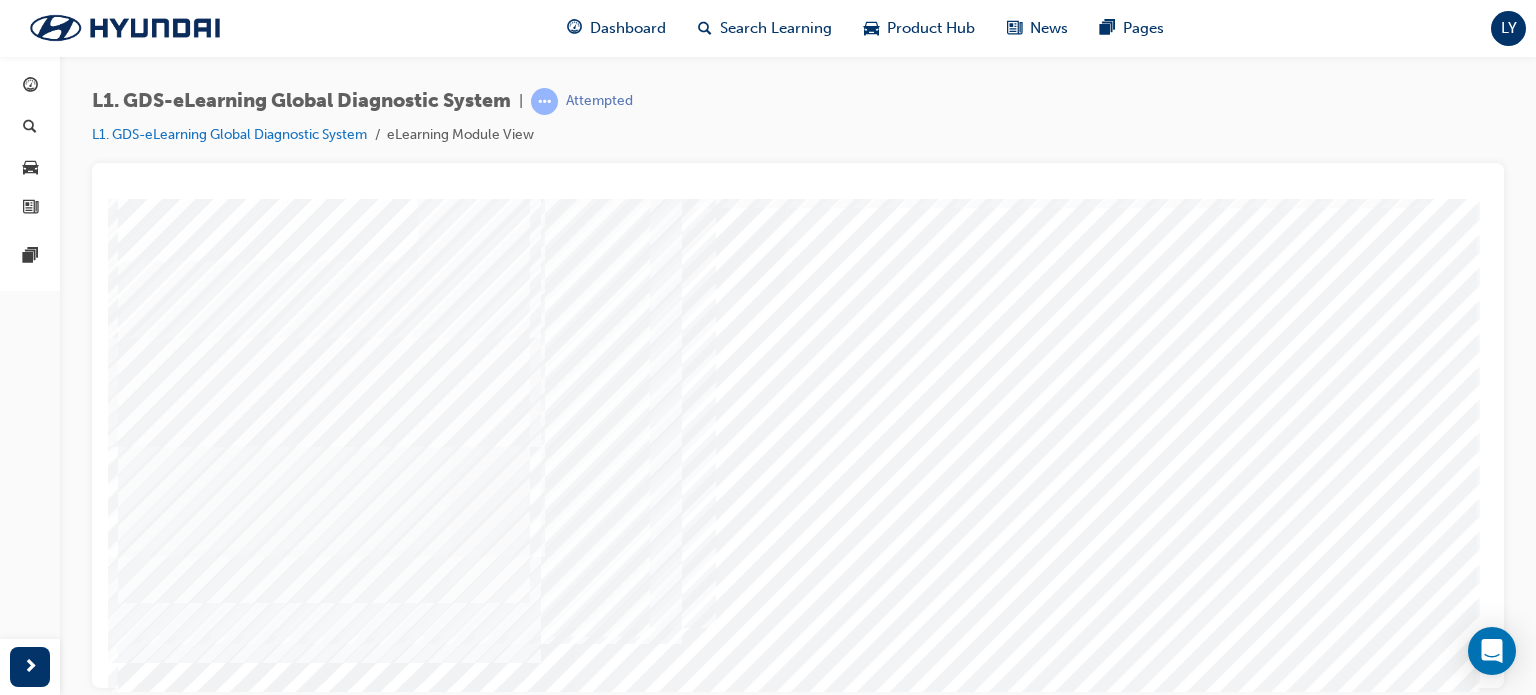 click at bounding box center [143, 7404] 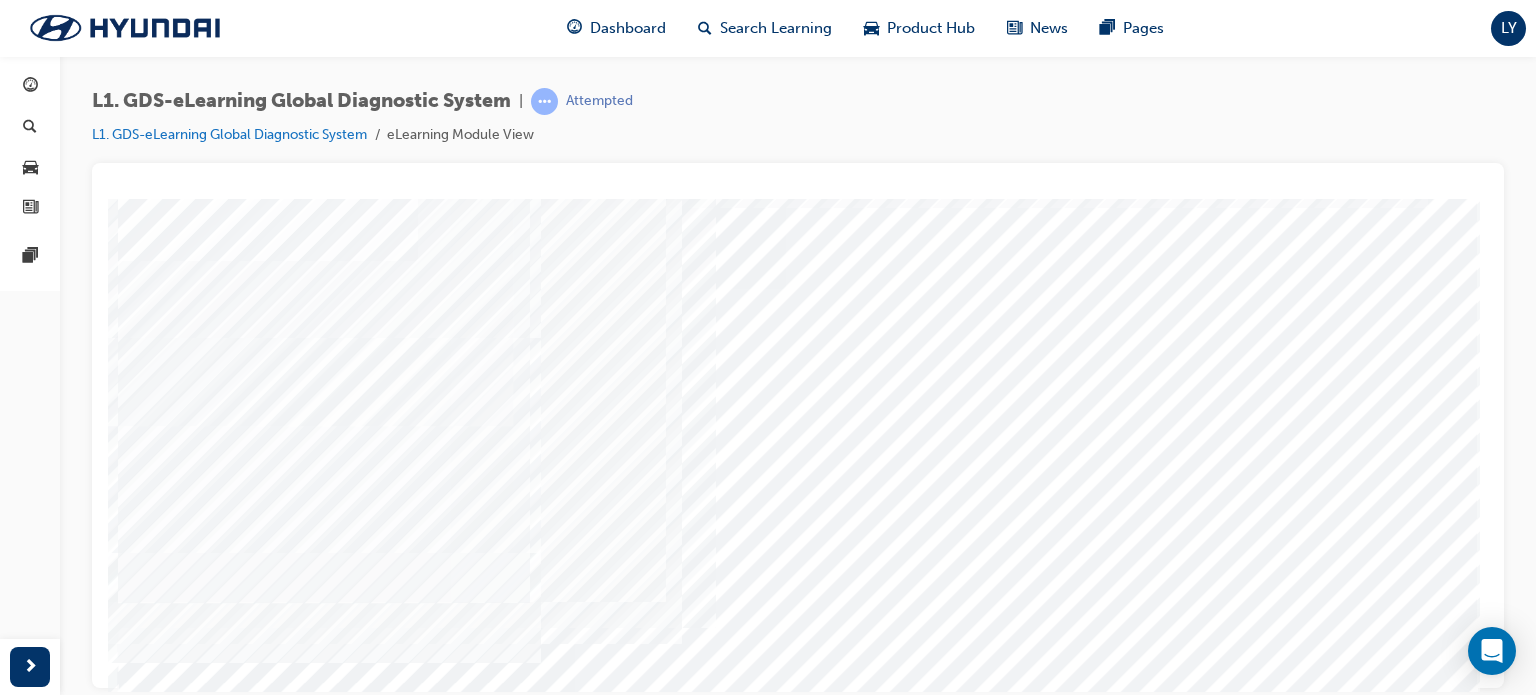 click at bounding box center [143, 7454] 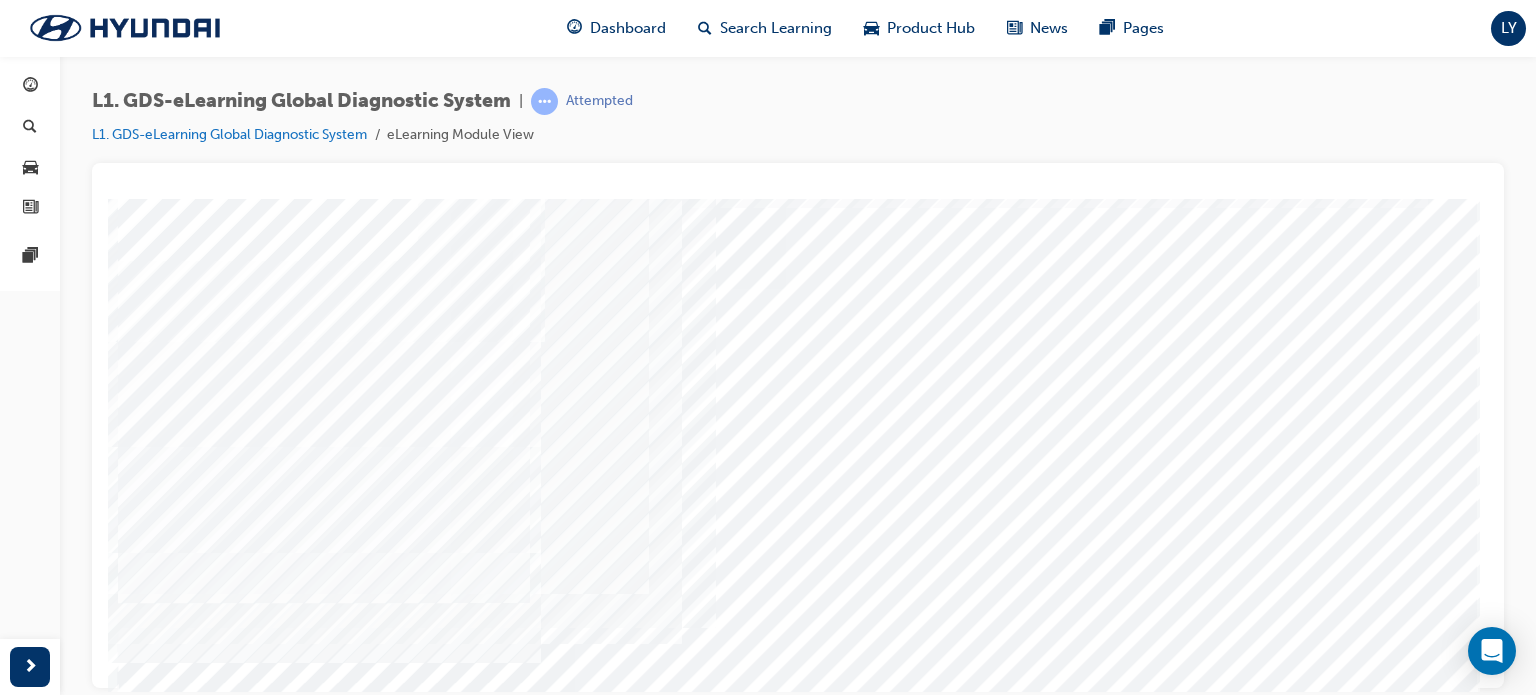 click at bounding box center (143, 7504) 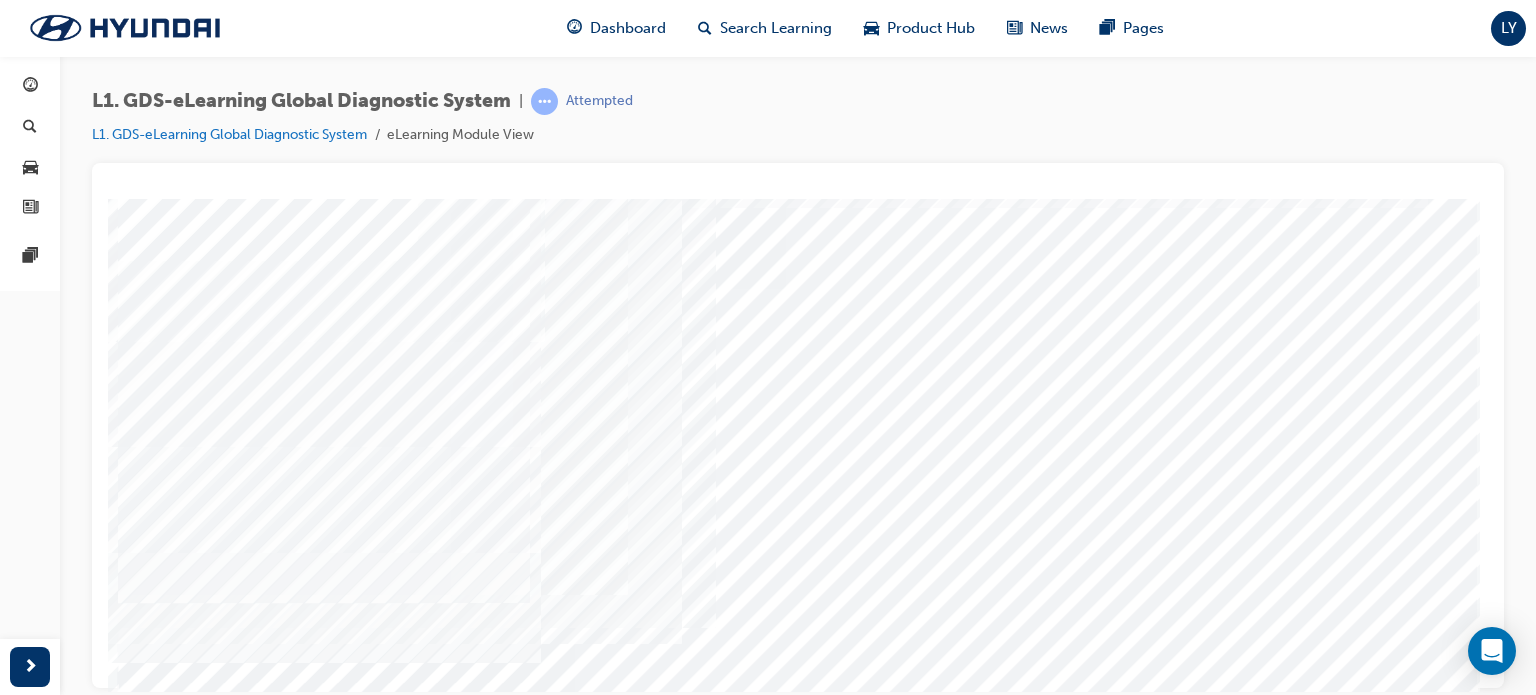 scroll, scrollTop: 272, scrollLeft: 5, axis: both 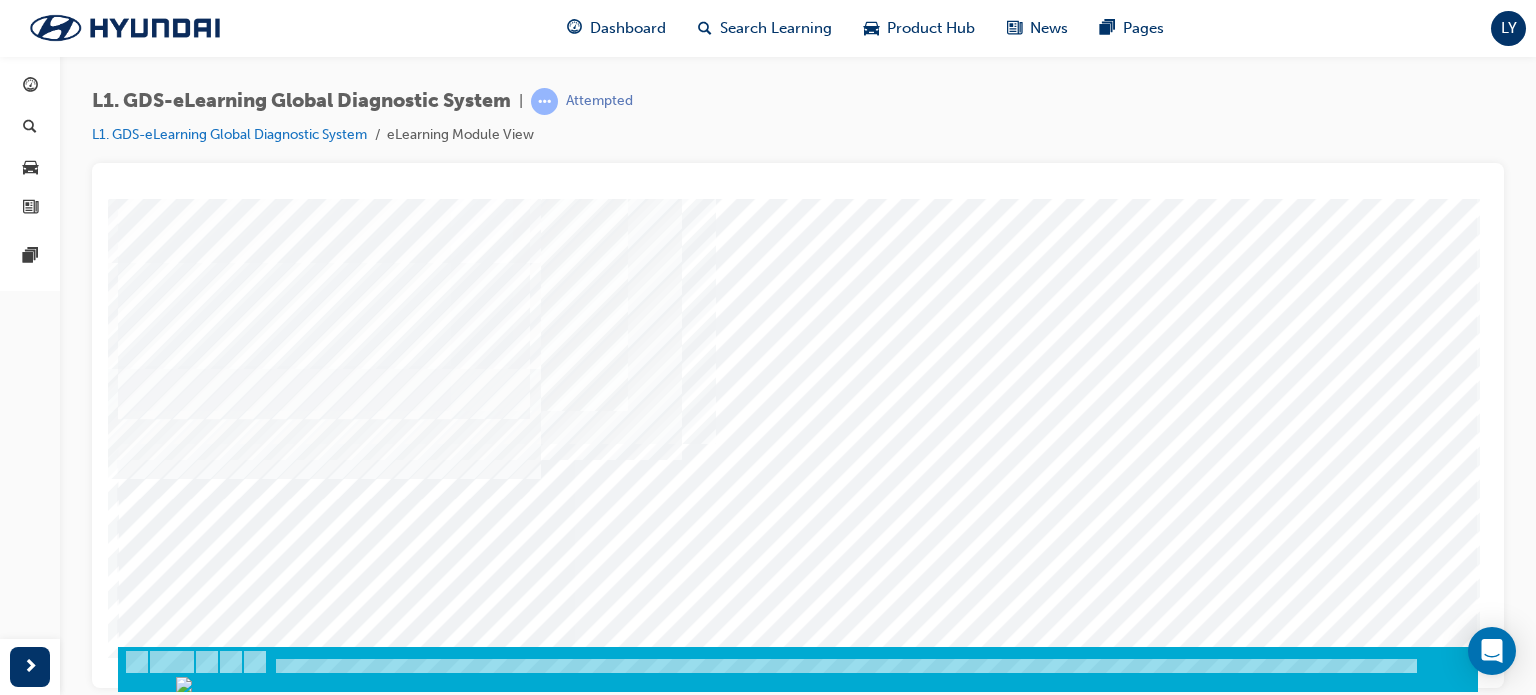 click at bounding box center [188, 3795] 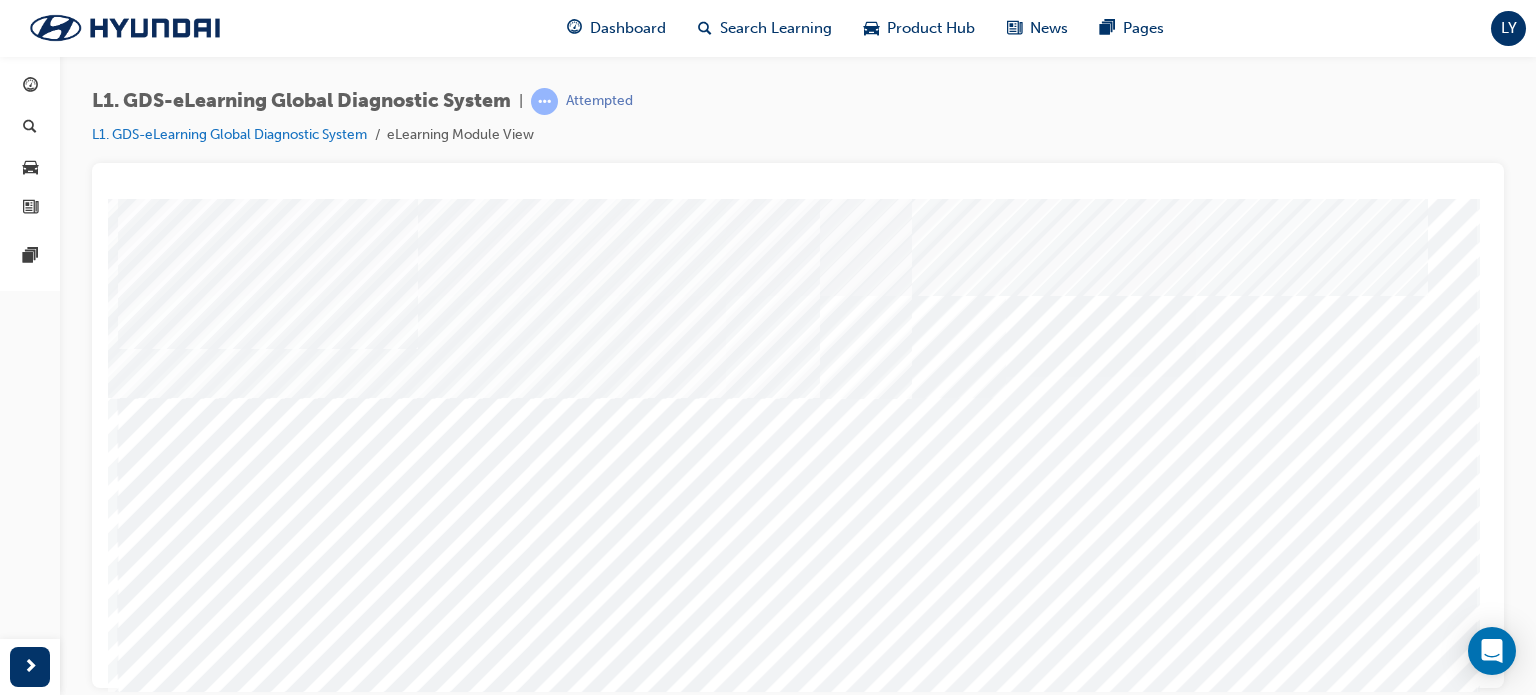scroll, scrollTop: 272, scrollLeft: 0, axis: vertical 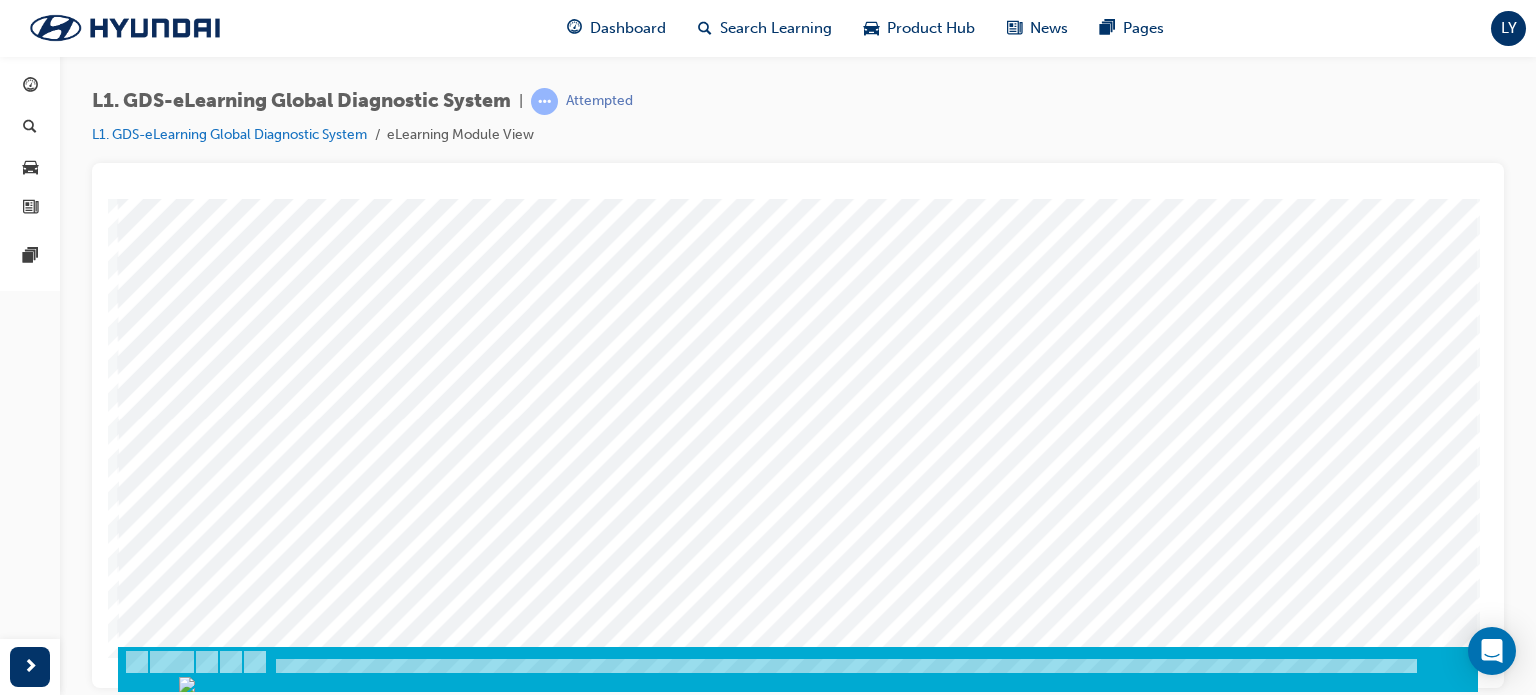 click at bounding box center [143, 5446] 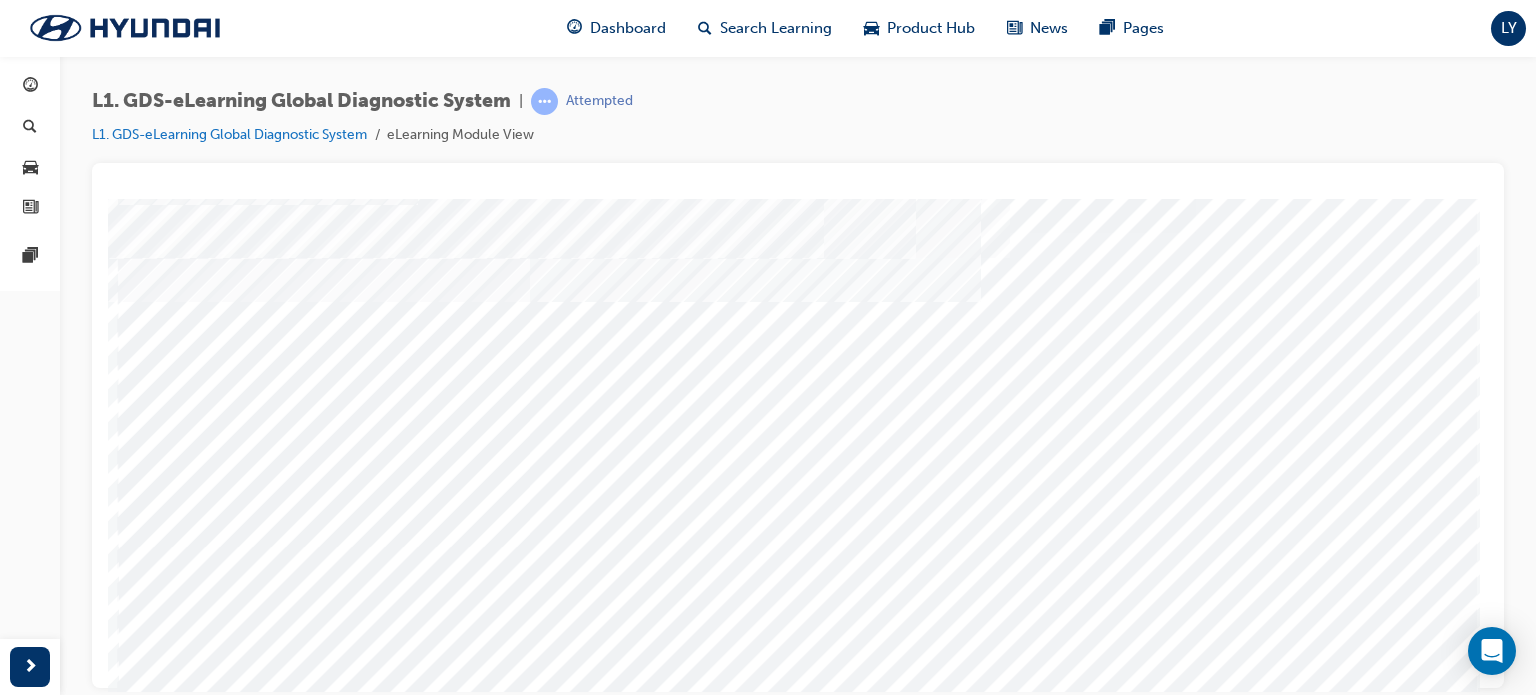 scroll, scrollTop: 132, scrollLeft: 0, axis: vertical 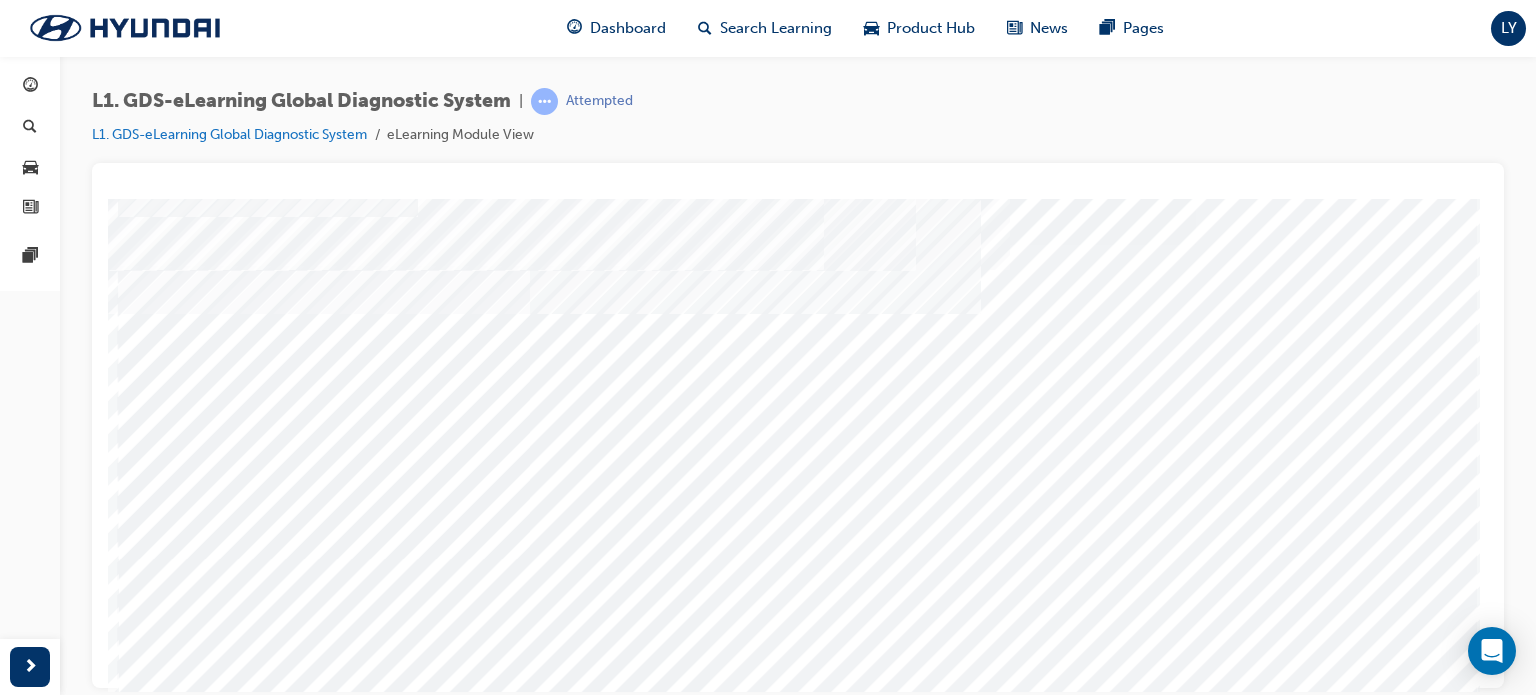 click at bounding box center [143, 9106] 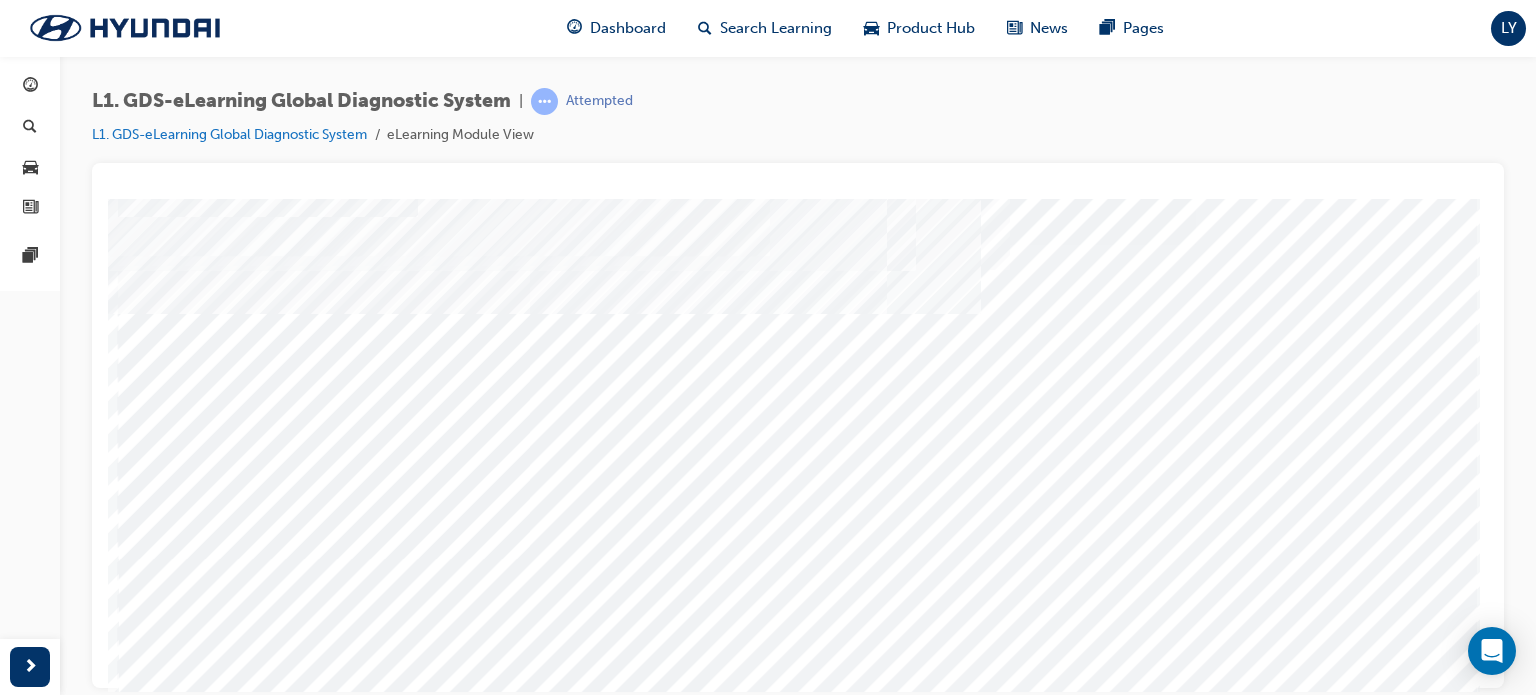 click at bounding box center [143, 9257] 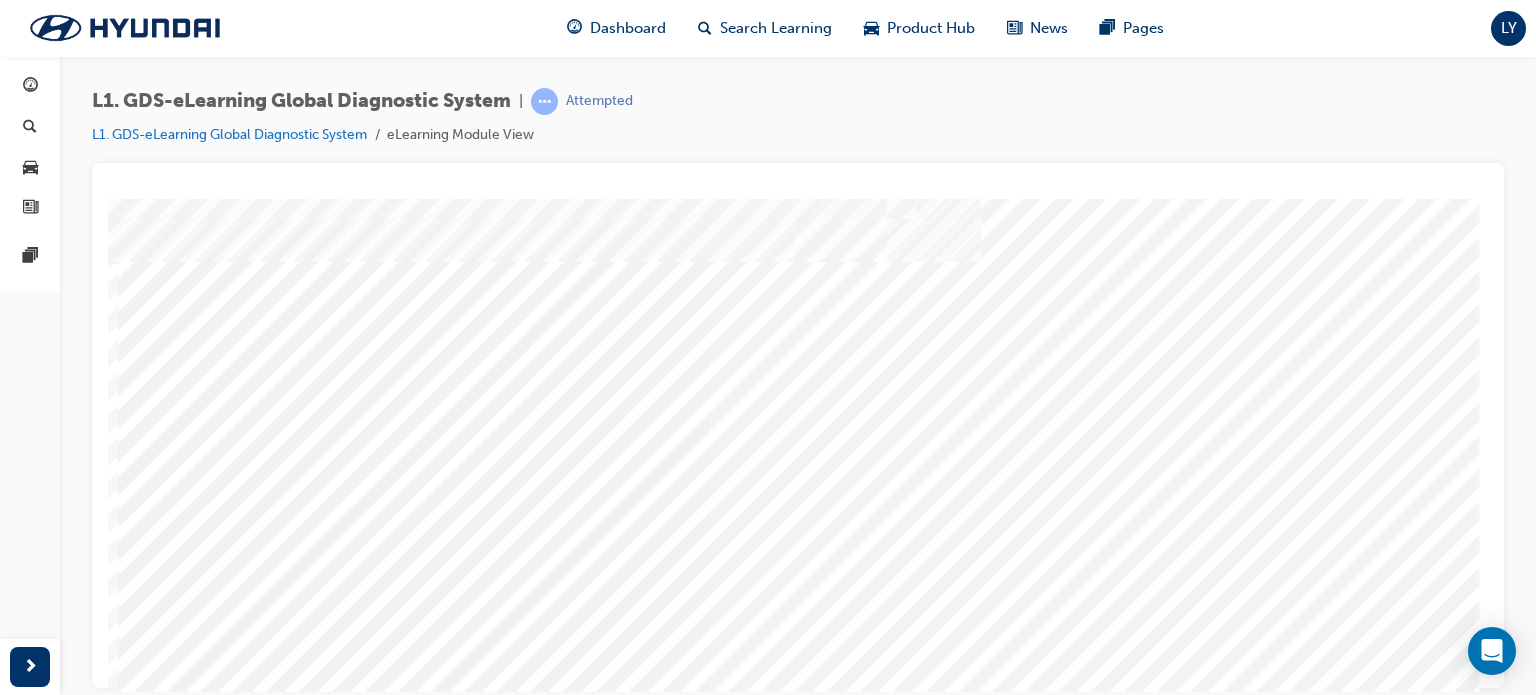scroll, scrollTop: 186, scrollLeft: 0, axis: vertical 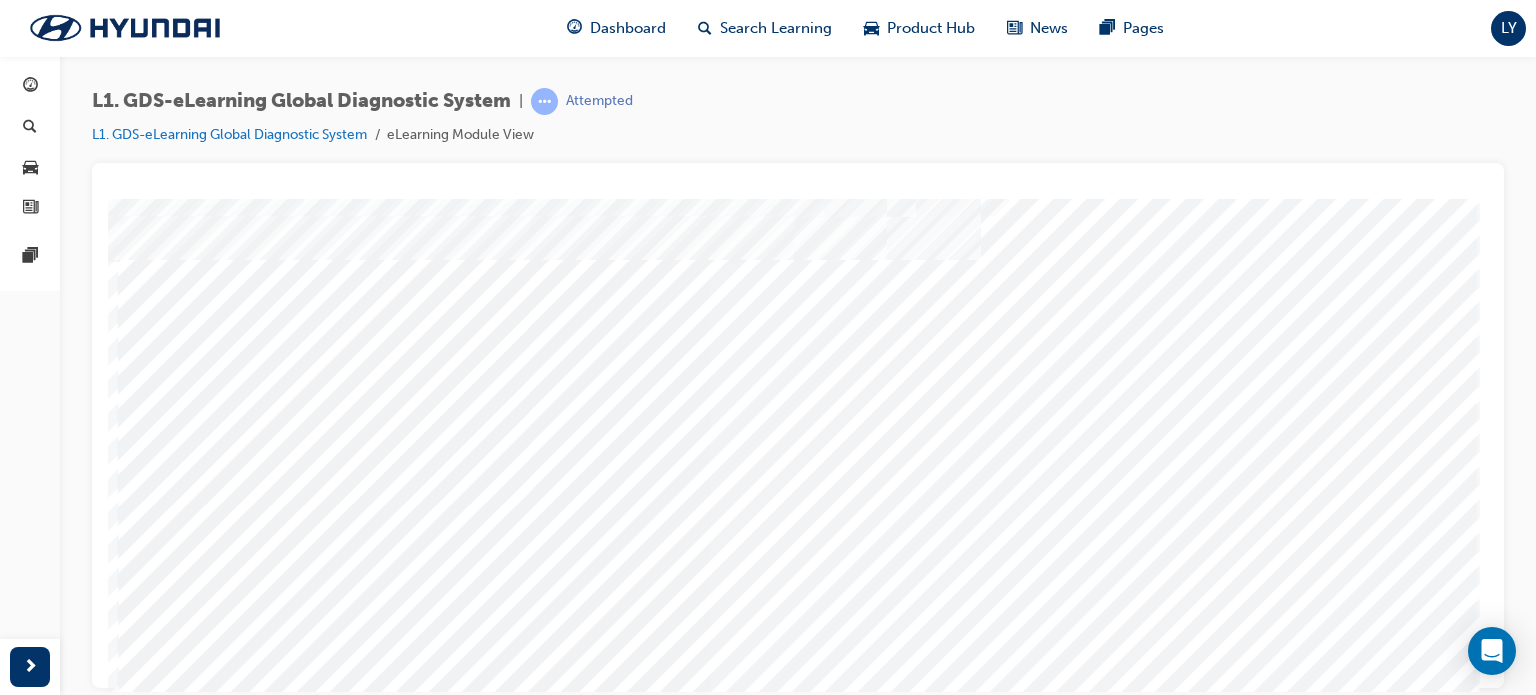 click at bounding box center [143, 7682] 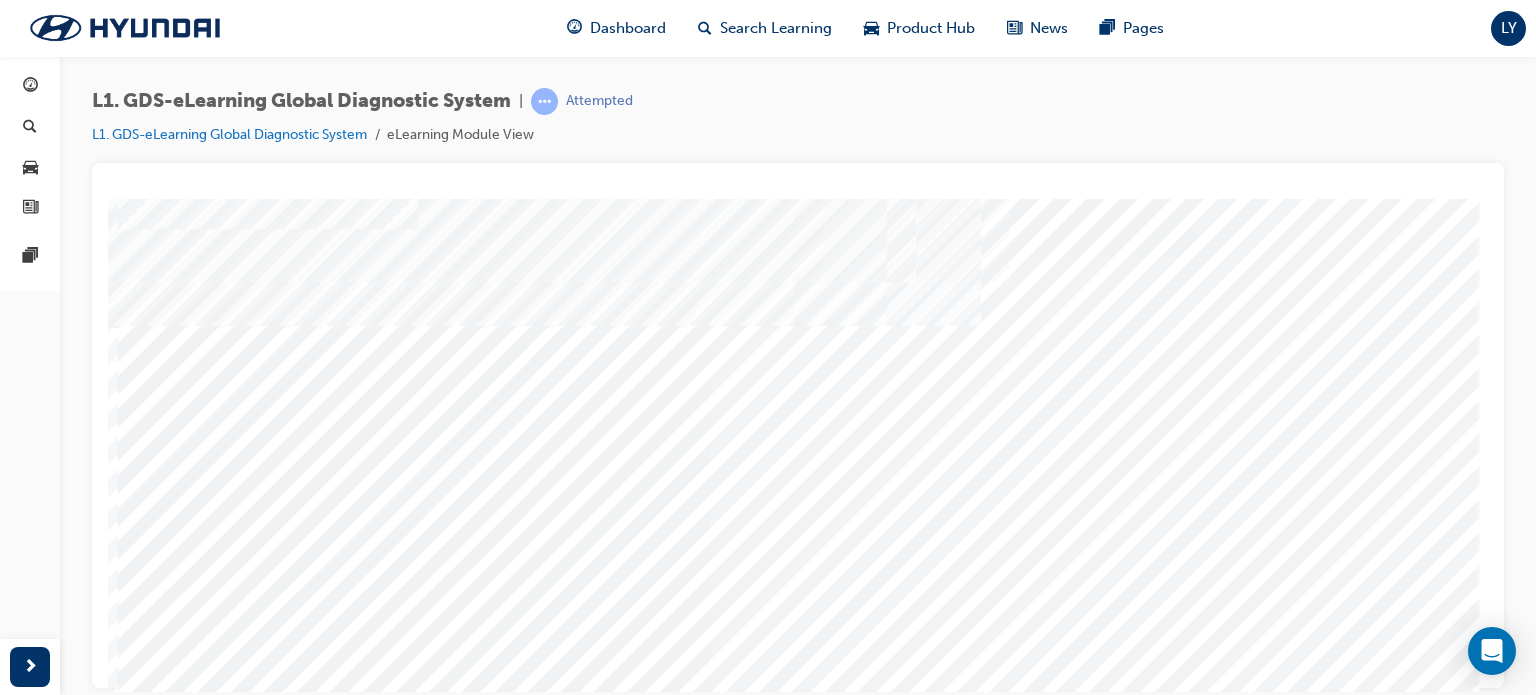 scroll, scrollTop: 120, scrollLeft: 0, axis: vertical 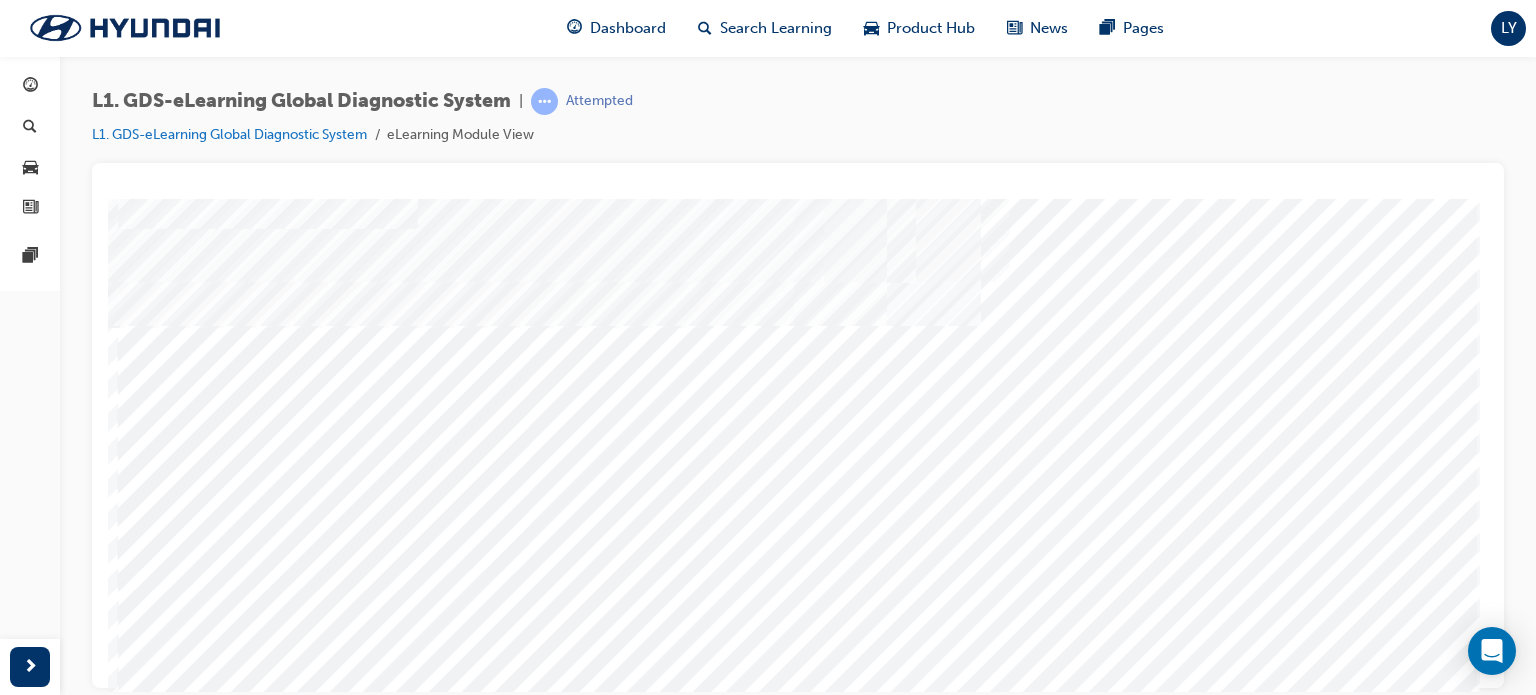 click at bounding box center (143, 7798) 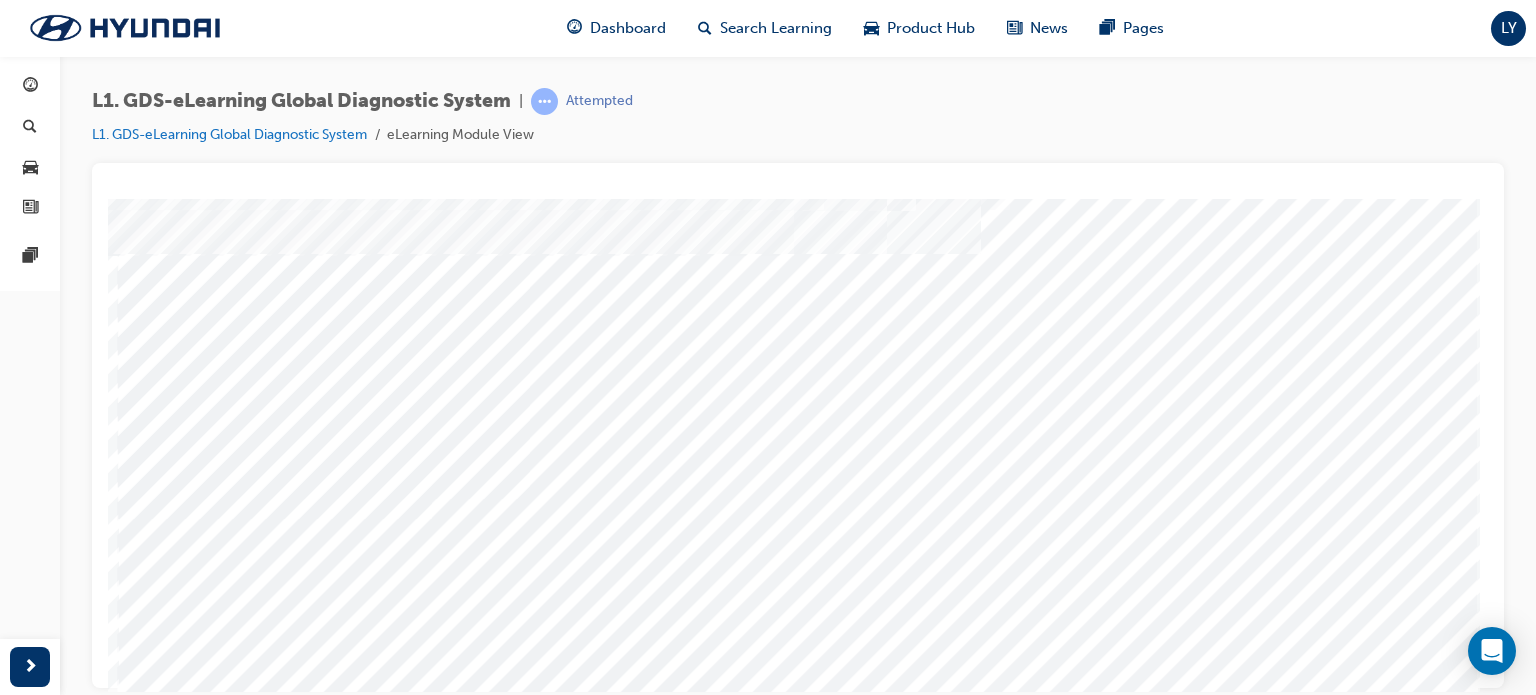 scroll, scrollTop: 202, scrollLeft: 0, axis: vertical 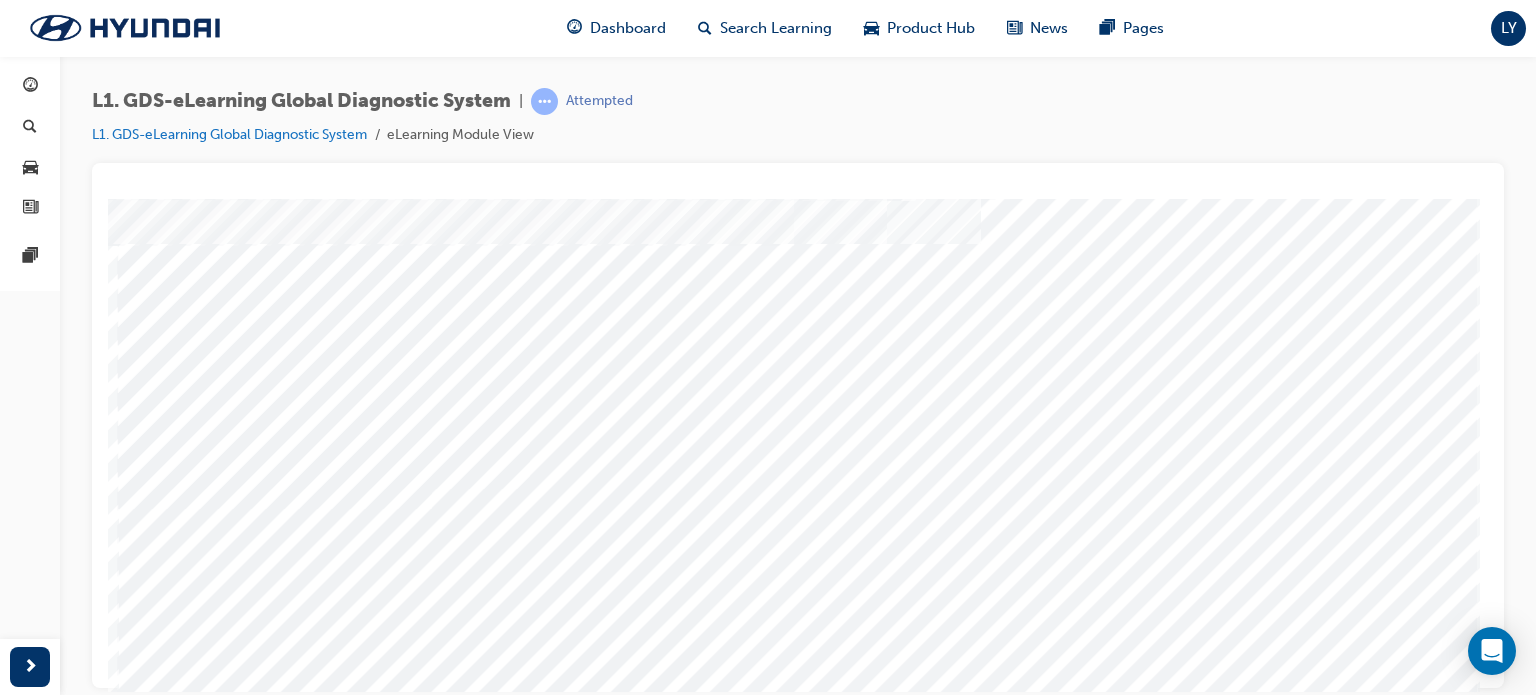click at bounding box center [188, 7618] 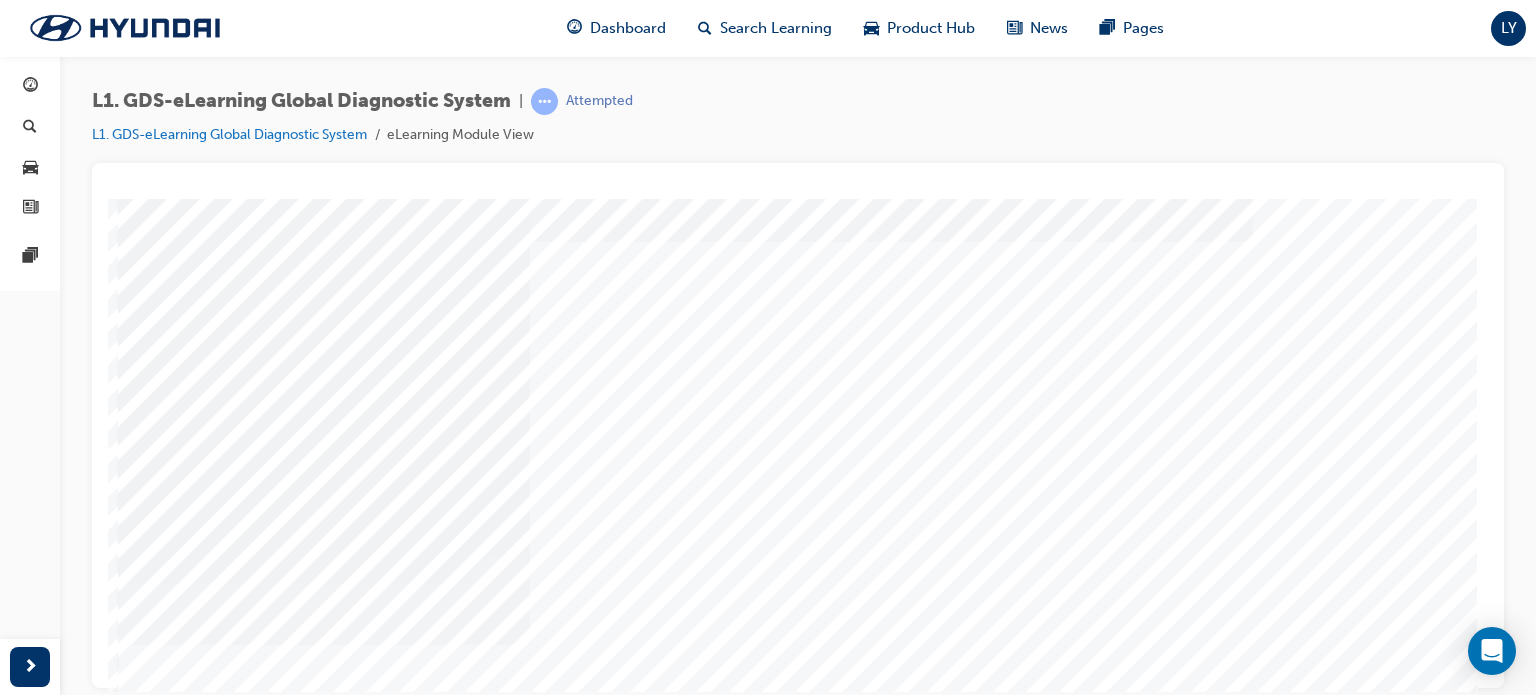 scroll, scrollTop: 272, scrollLeft: 0, axis: vertical 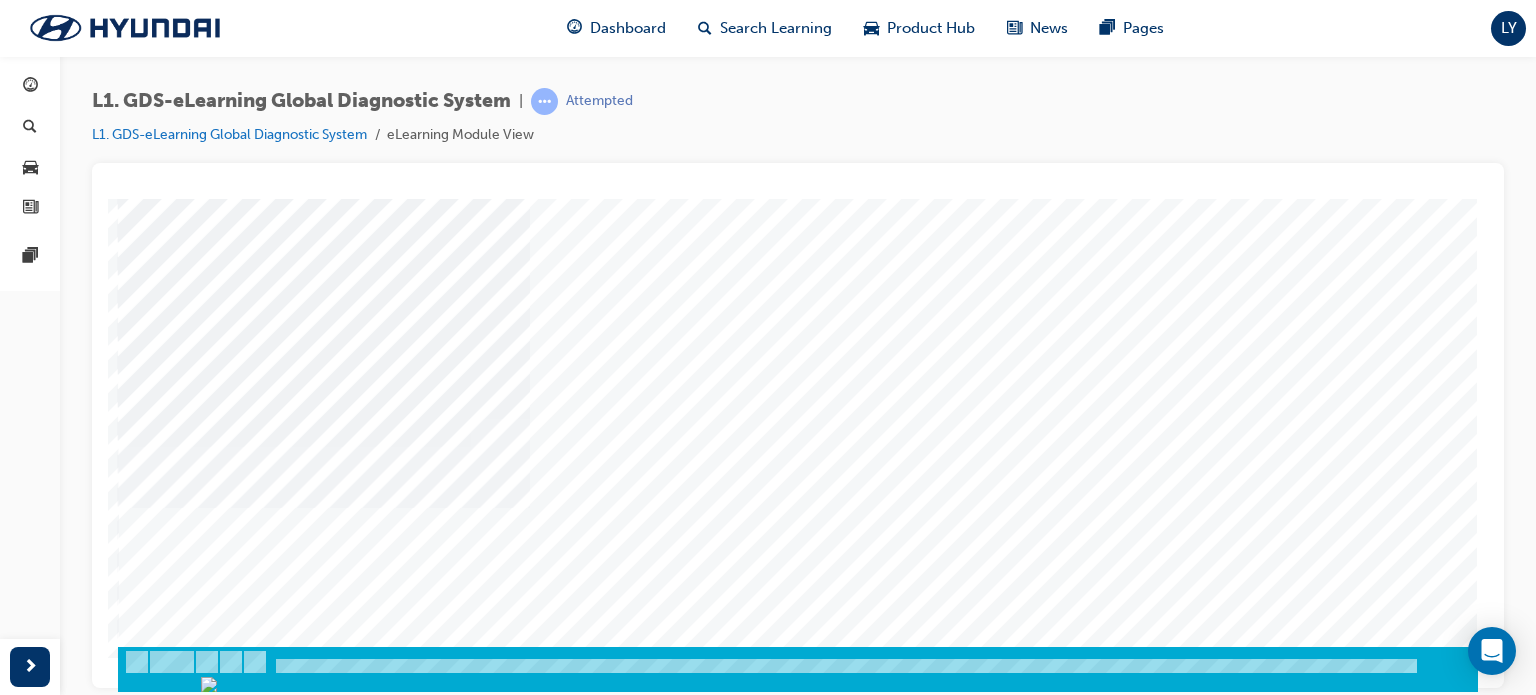 click at bounding box center [324, 4334] 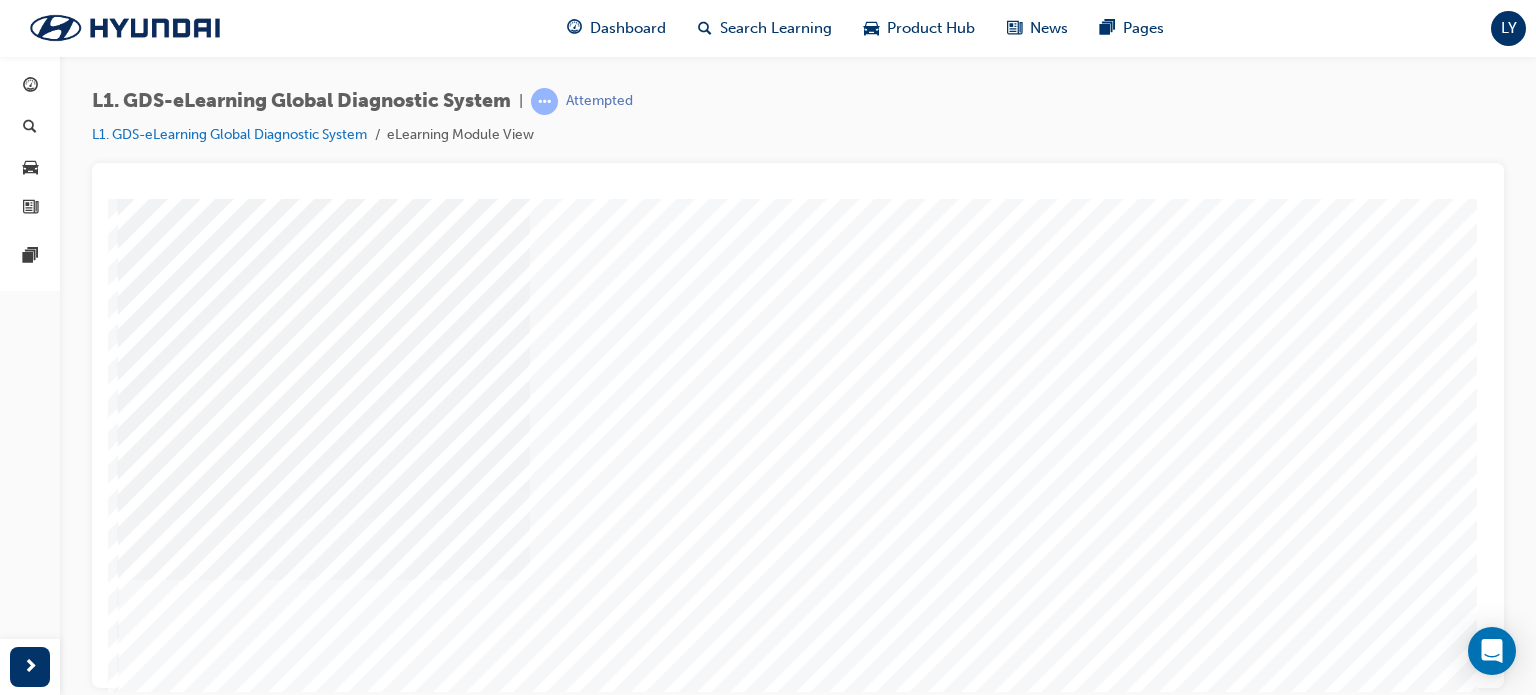 scroll, scrollTop: 204, scrollLeft: 0, axis: vertical 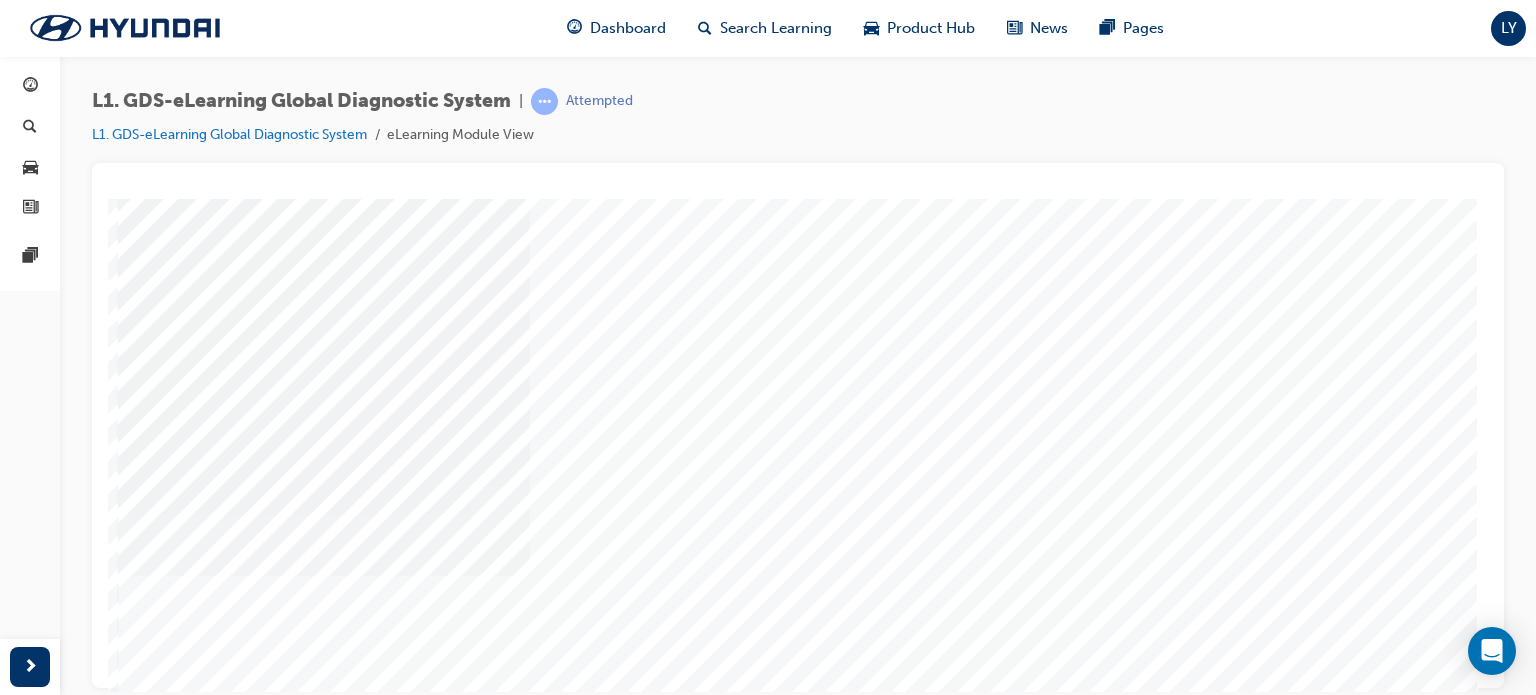 click at bounding box center [188, 3533] 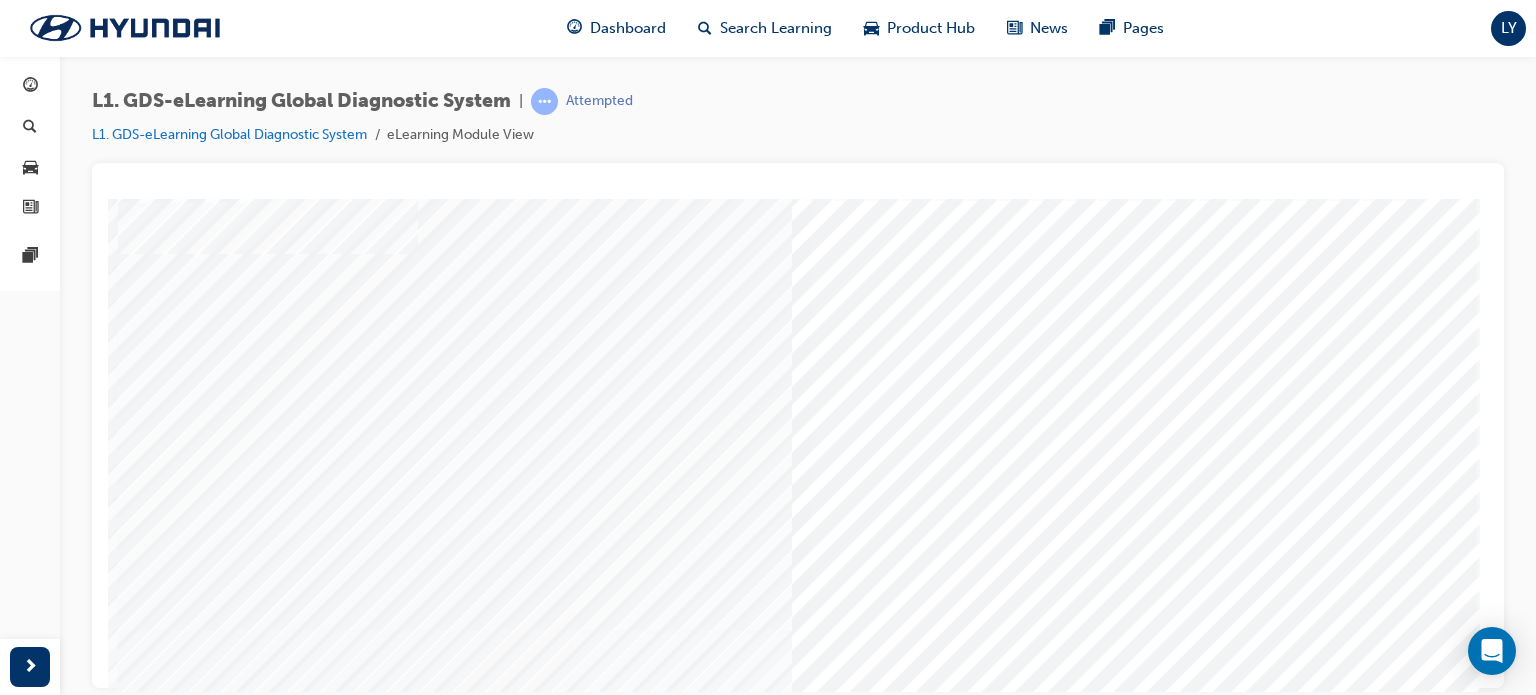 scroll, scrollTop: 96, scrollLeft: 0, axis: vertical 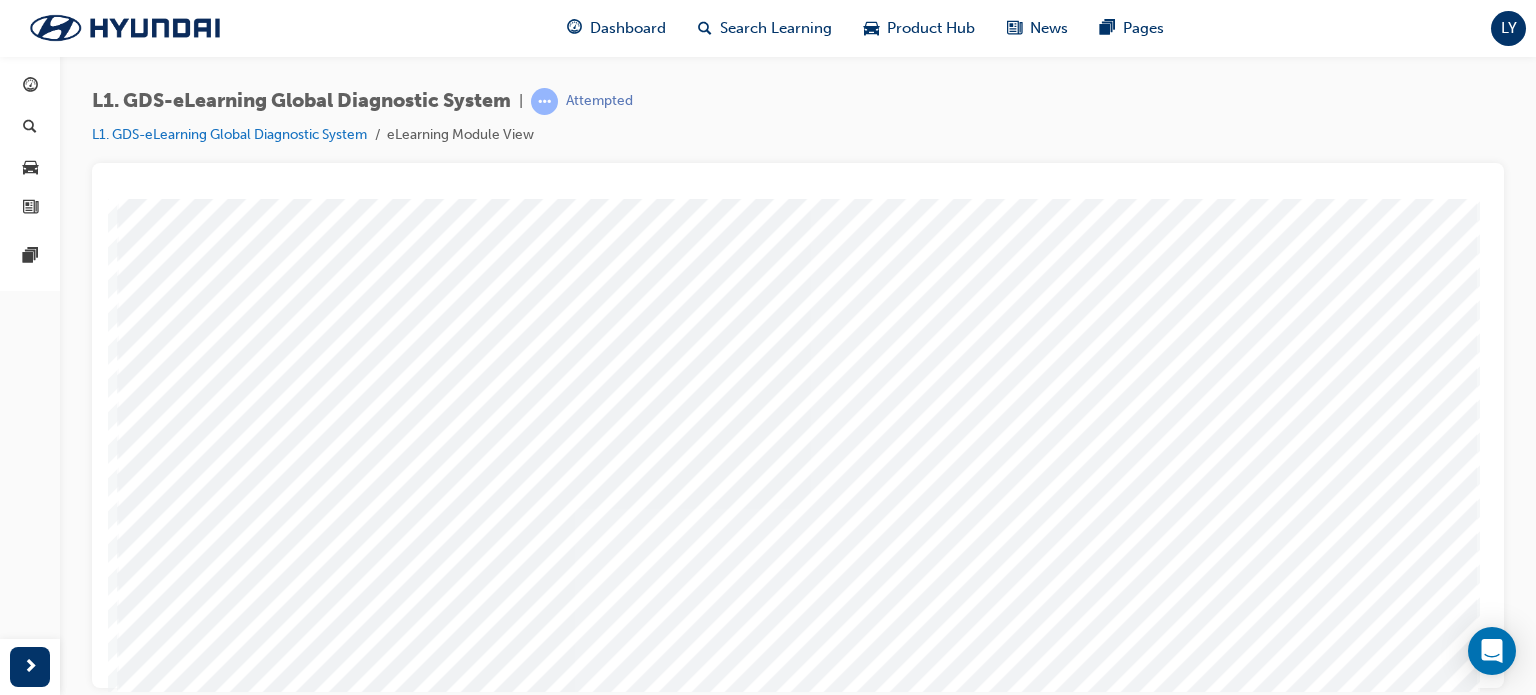 drag, startPoint x: 860, startPoint y: 405, endPoint x: 874, endPoint y: 513, distance: 108.903625 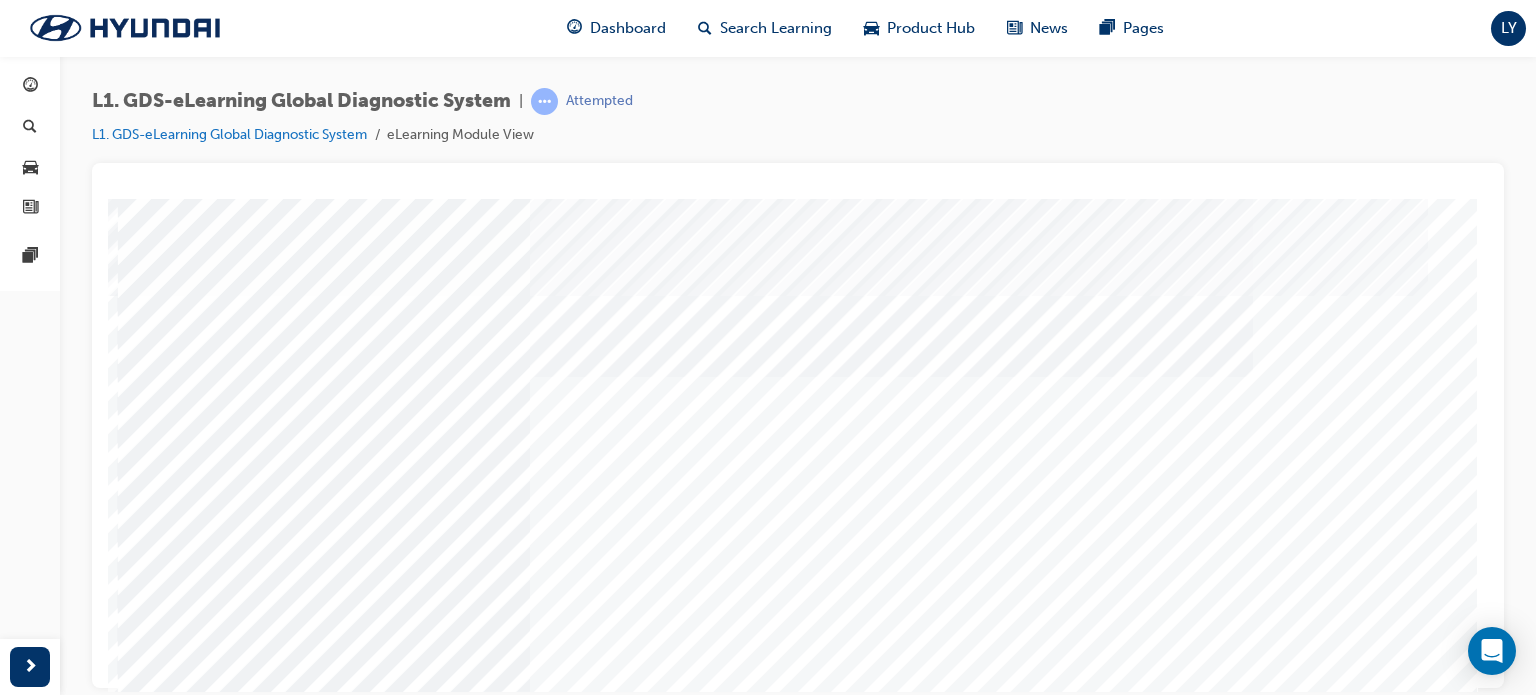 scroll, scrollTop: 272, scrollLeft: 0, axis: vertical 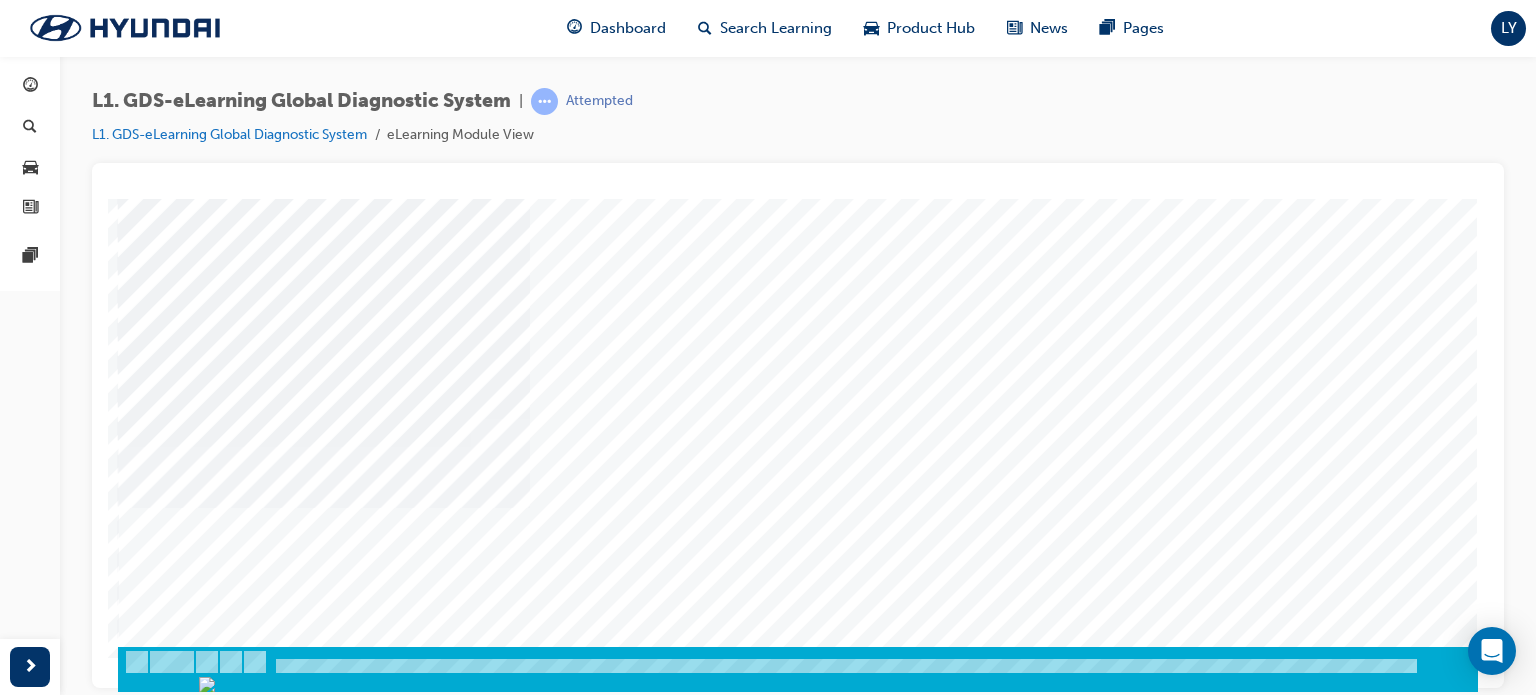 click at bounding box center [188, 3365] 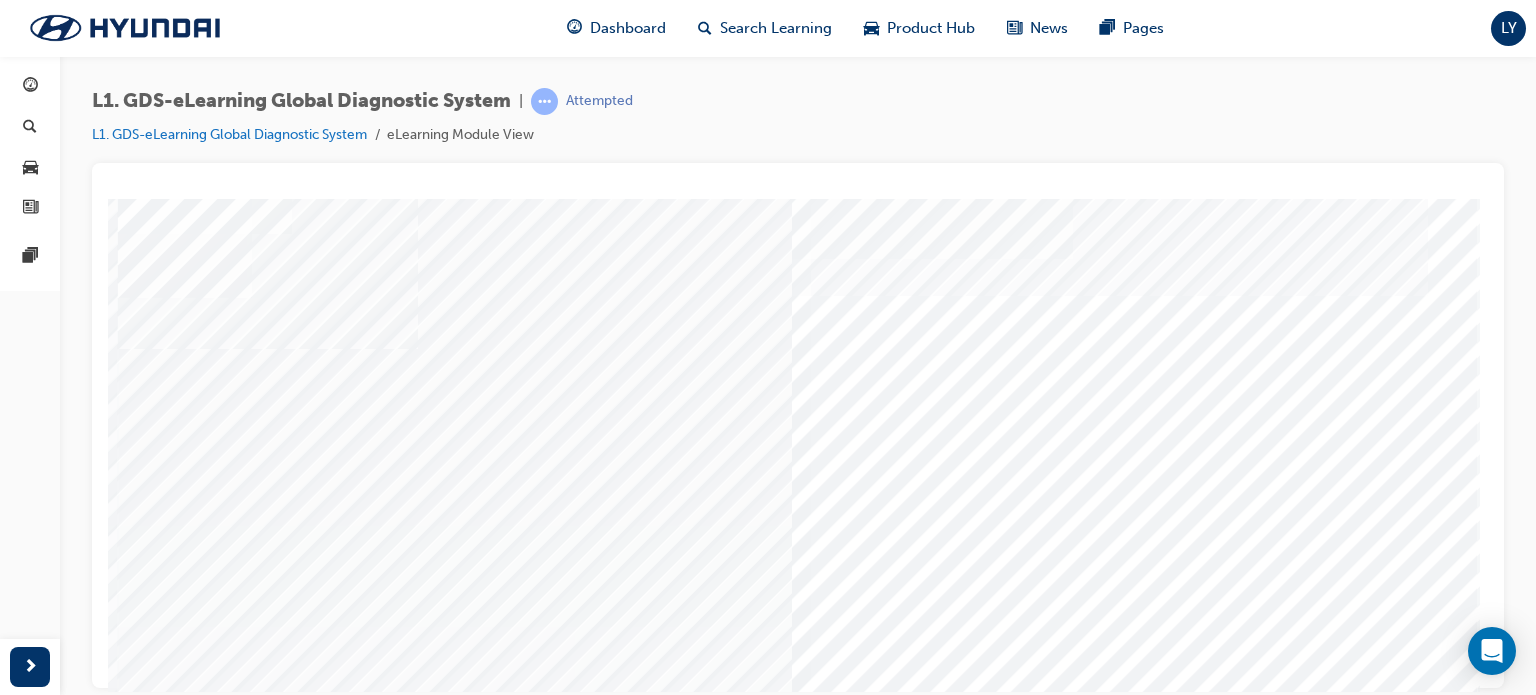 scroll, scrollTop: 160, scrollLeft: 0, axis: vertical 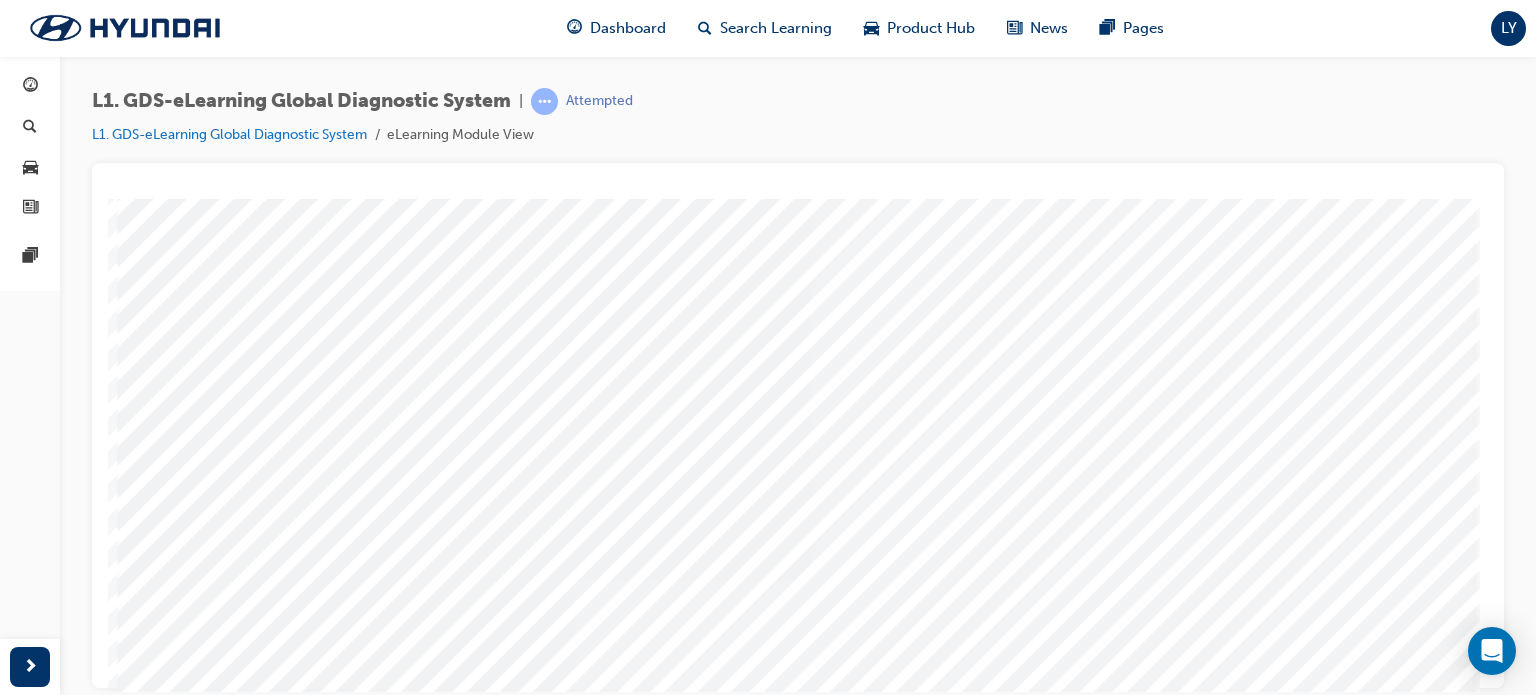 drag, startPoint x: 859, startPoint y: 486, endPoint x: 872, endPoint y: 375, distance: 111.75867 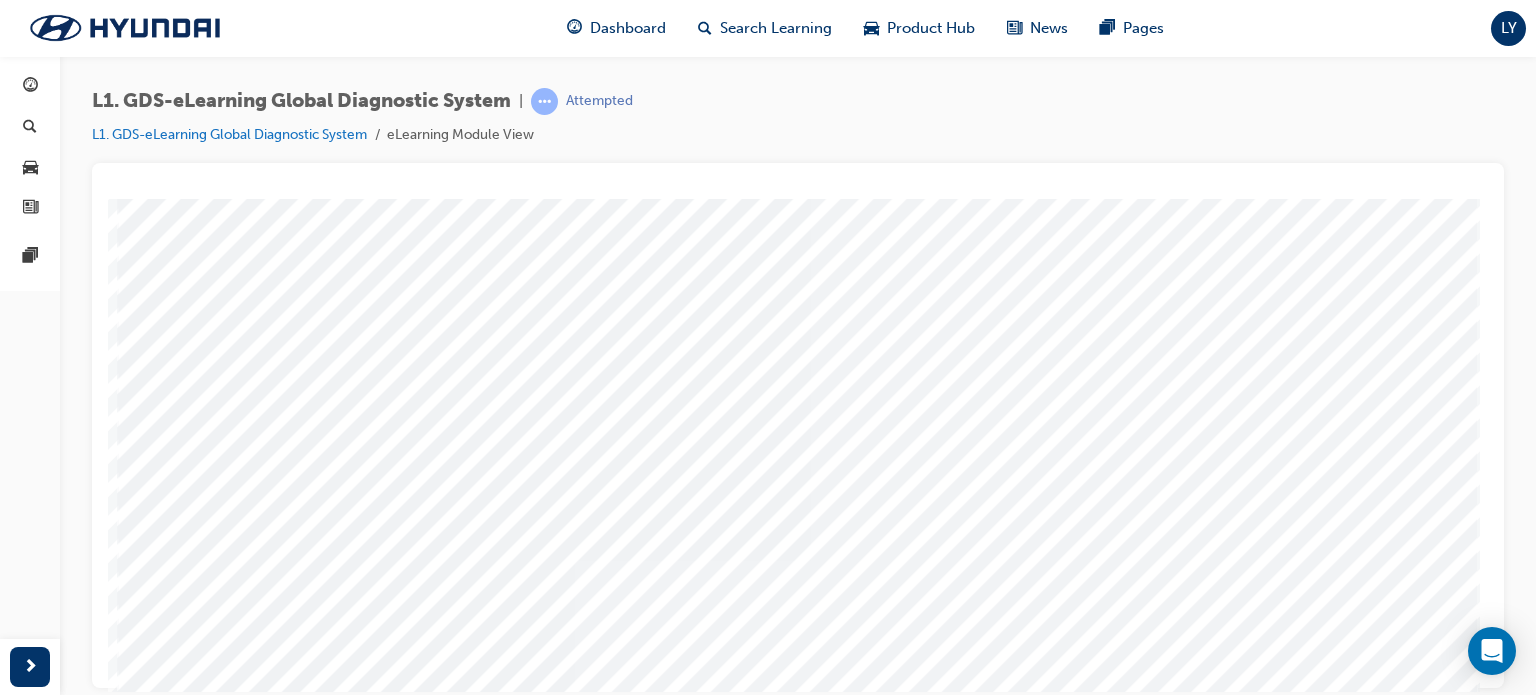 scroll, scrollTop: 170, scrollLeft: 0, axis: vertical 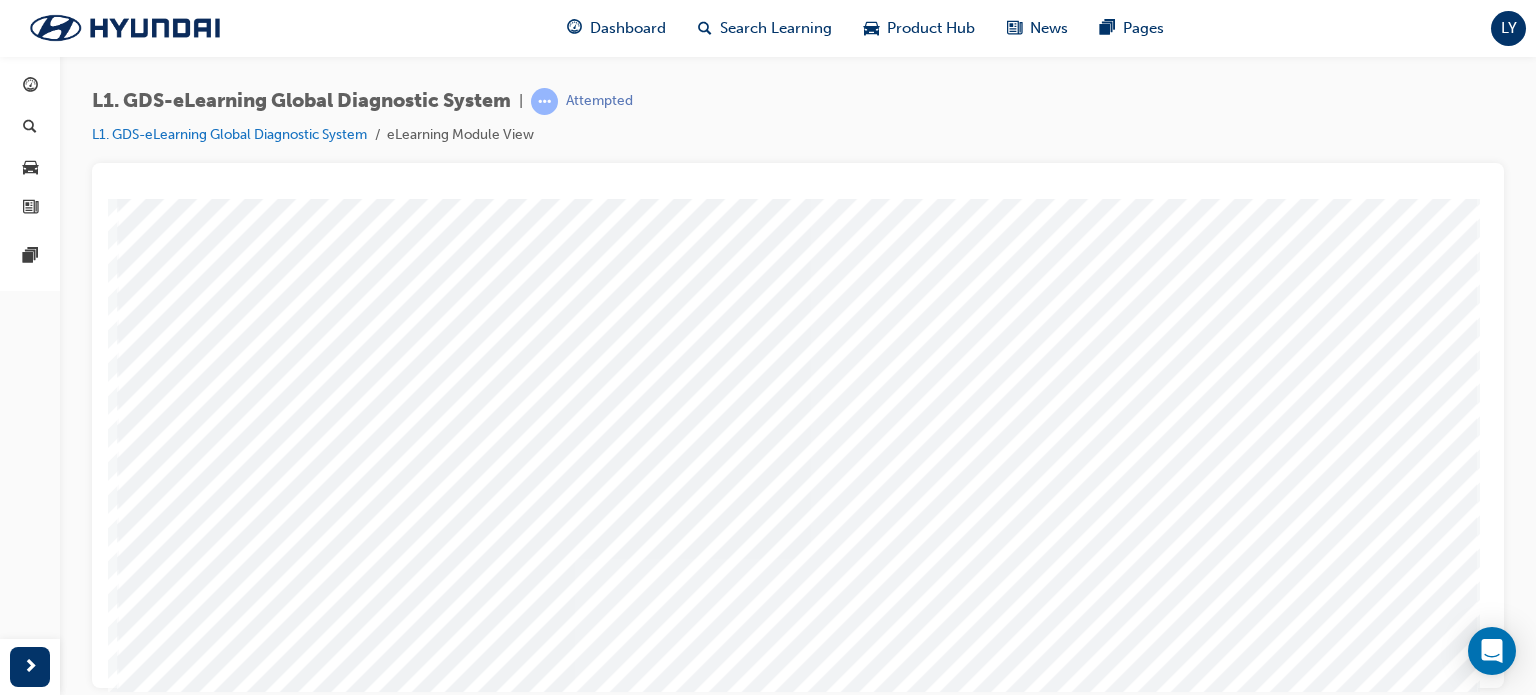 drag, startPoint x: 860, startPoint y: 362, endPoint x: 874, endPoint y: 461, distance: 99.985 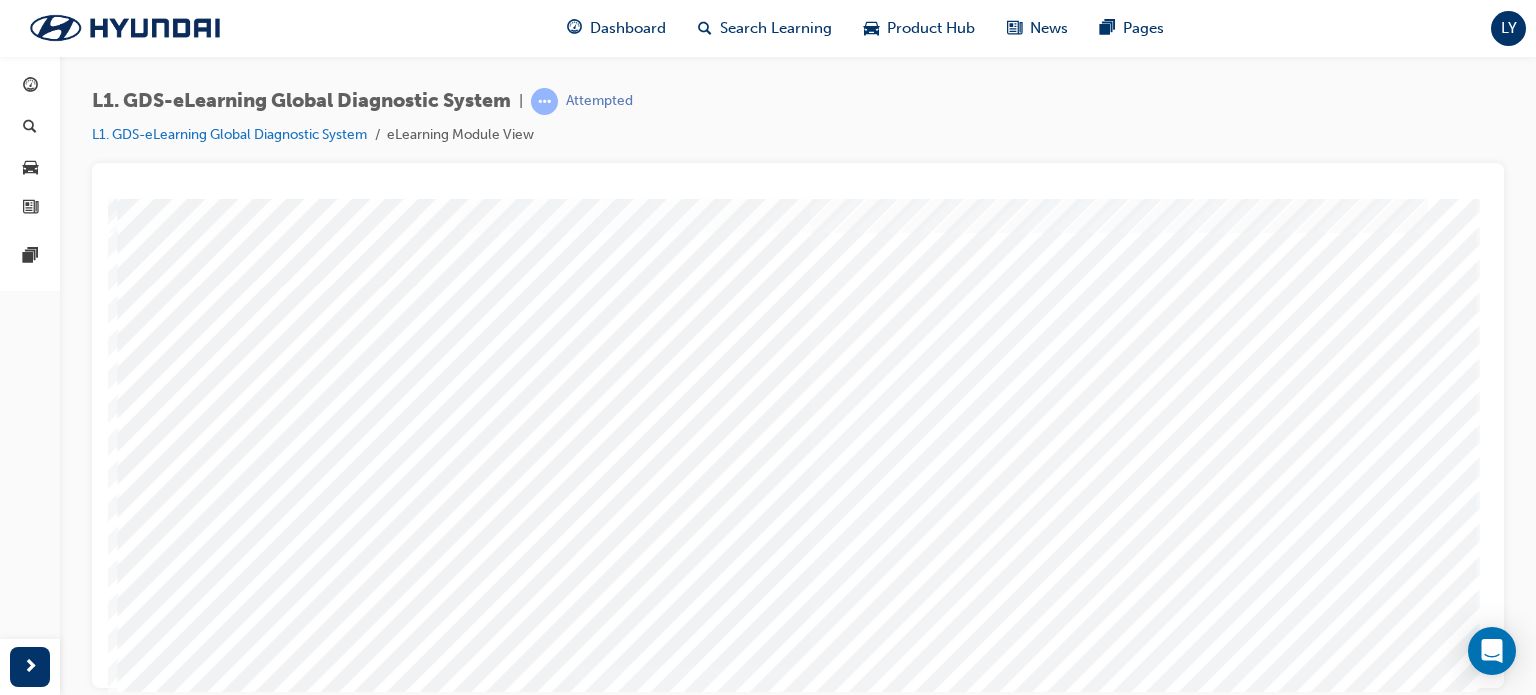 scroll, scrollTop: 64, scrollLeft: 0, axis: vertical 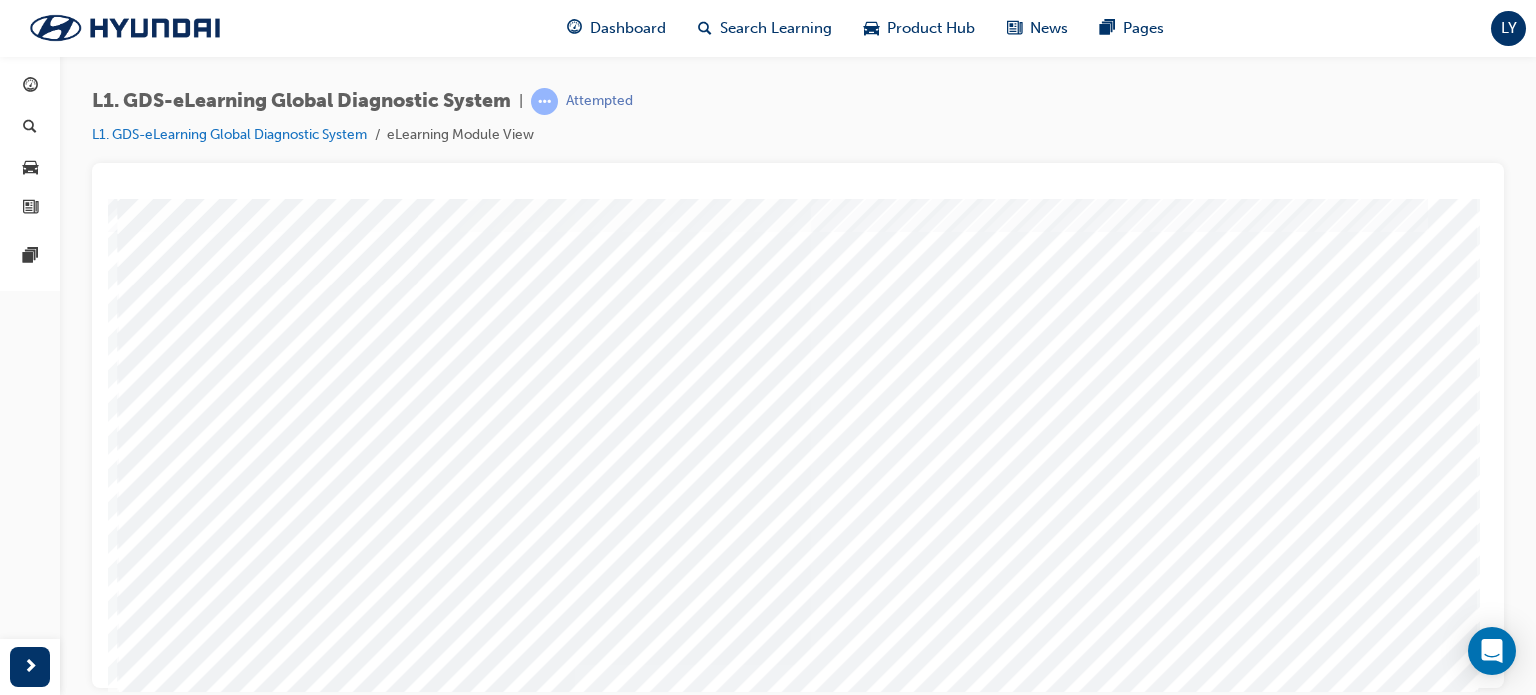 drag, startPoint x: 866, startPoint y: 441, endPoint x: 874, endPoint y: 384, distance: 57.558666 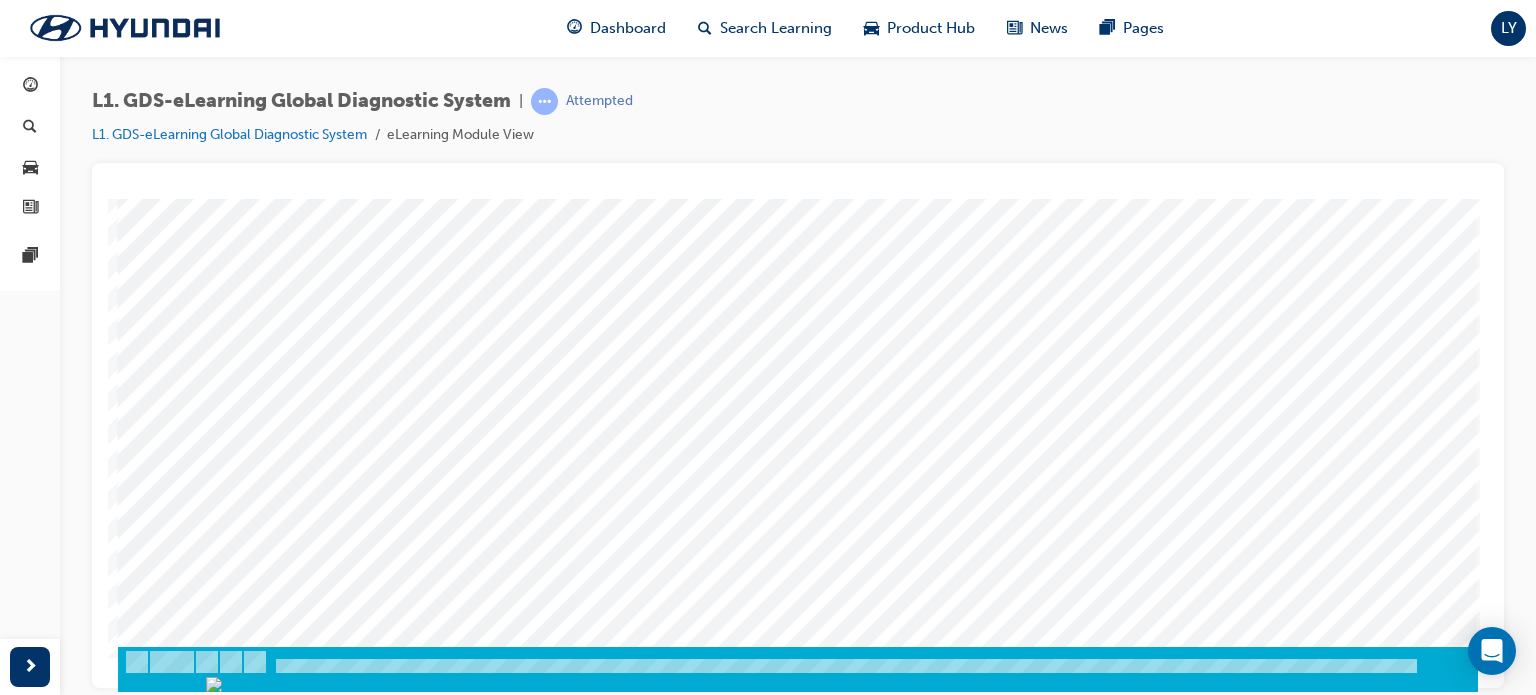 click at bounding box center (205, 5654) 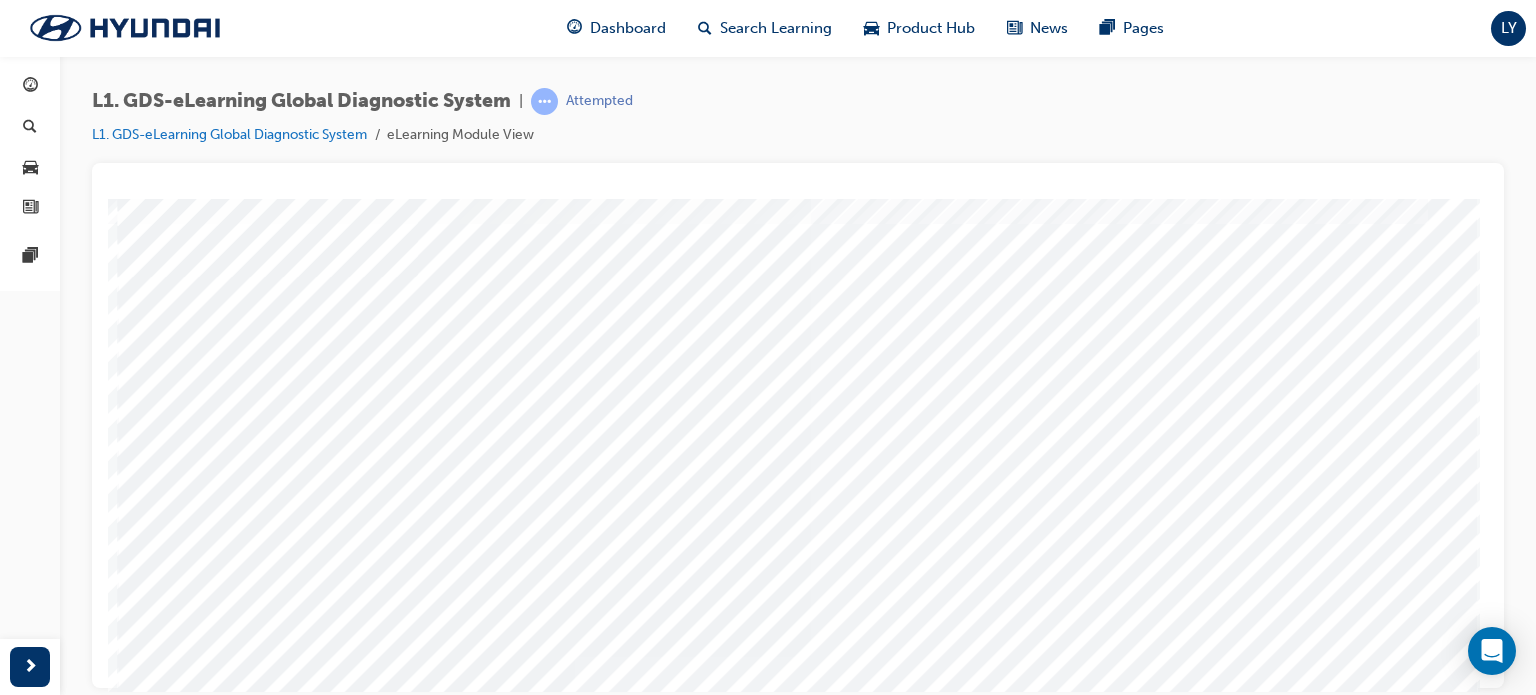 scroll, scrollTop: 71, scrollLeft: 0, axis: vertical 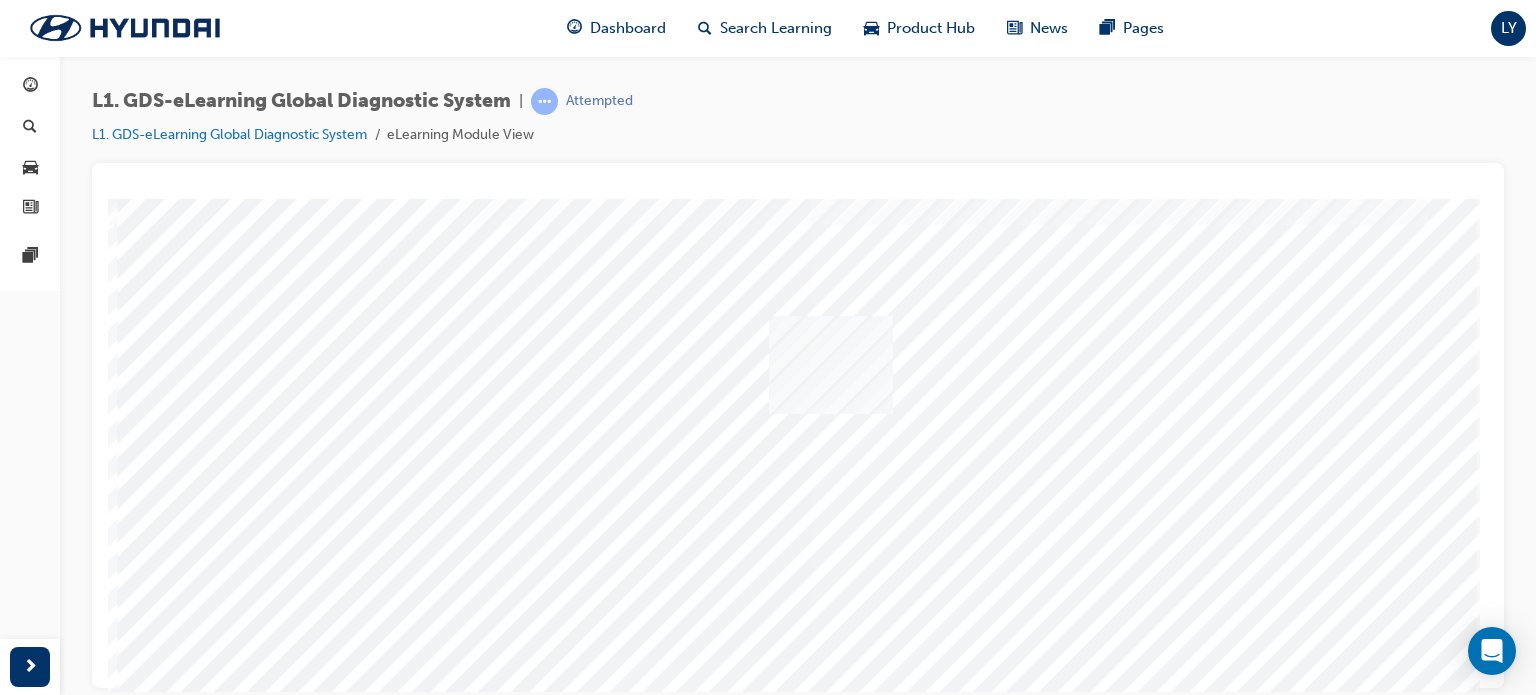 drag, startPoint x: 381, startPoint y: 481, endPoint x: 904, endPoint y: 345, distance: 540.3934 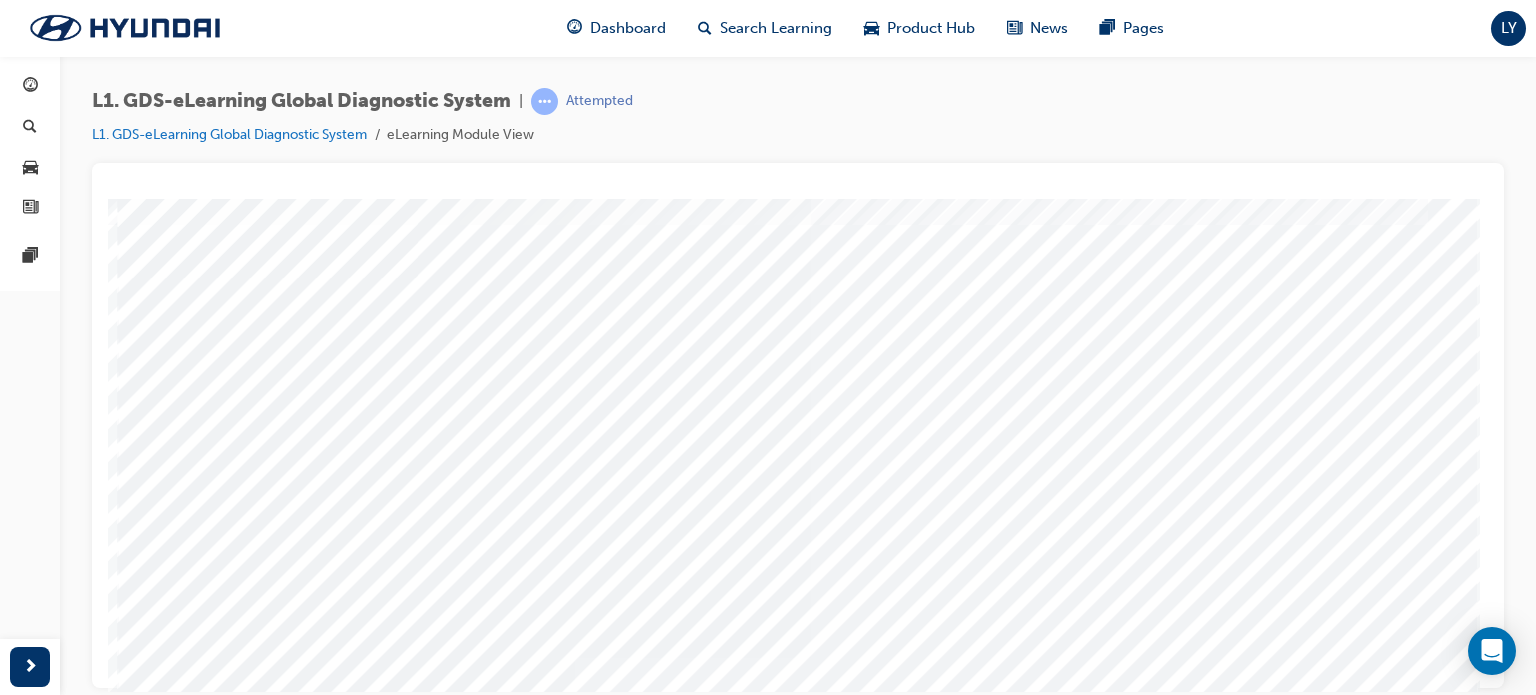 scroll, scrollTop: 272, scrollLeft: 0, axis: vertical 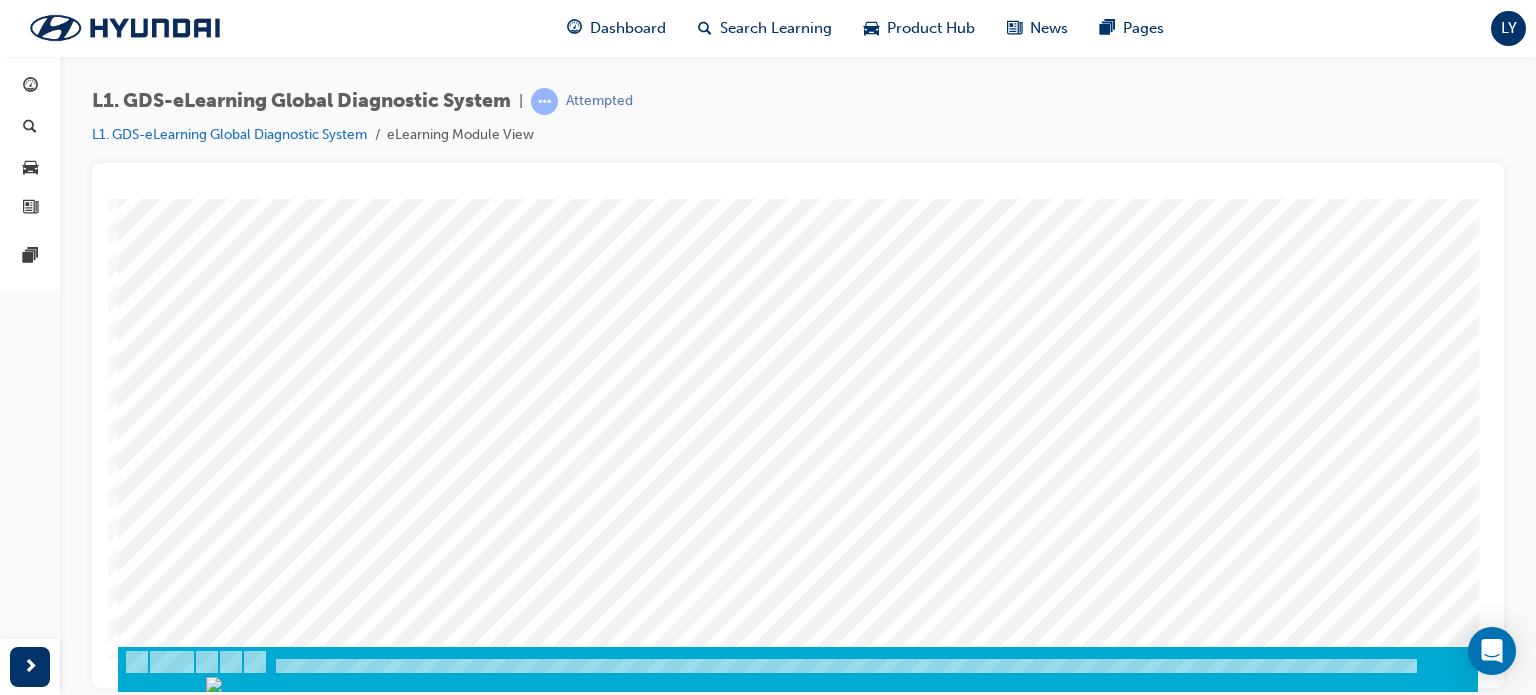 click at bounding box center [205, 5654] 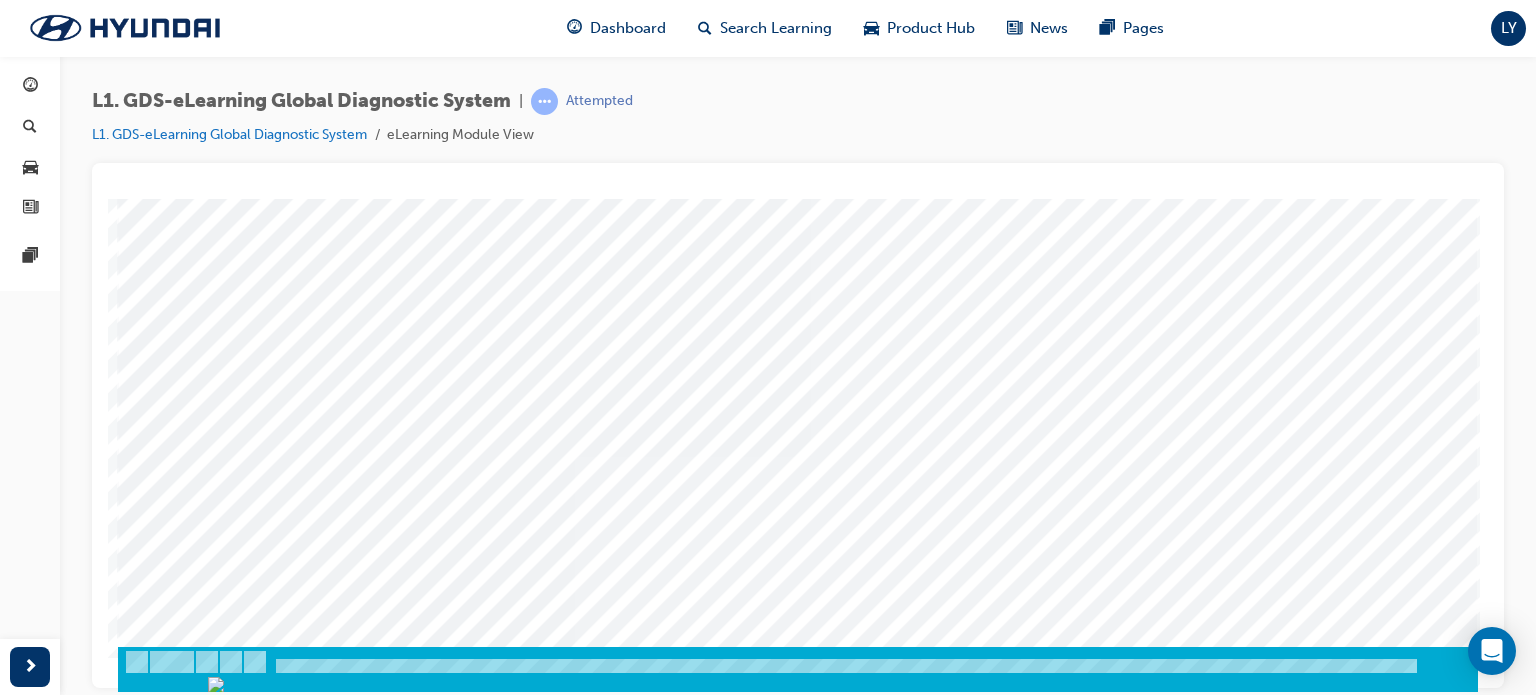 click at bounding box center (188, 2155) 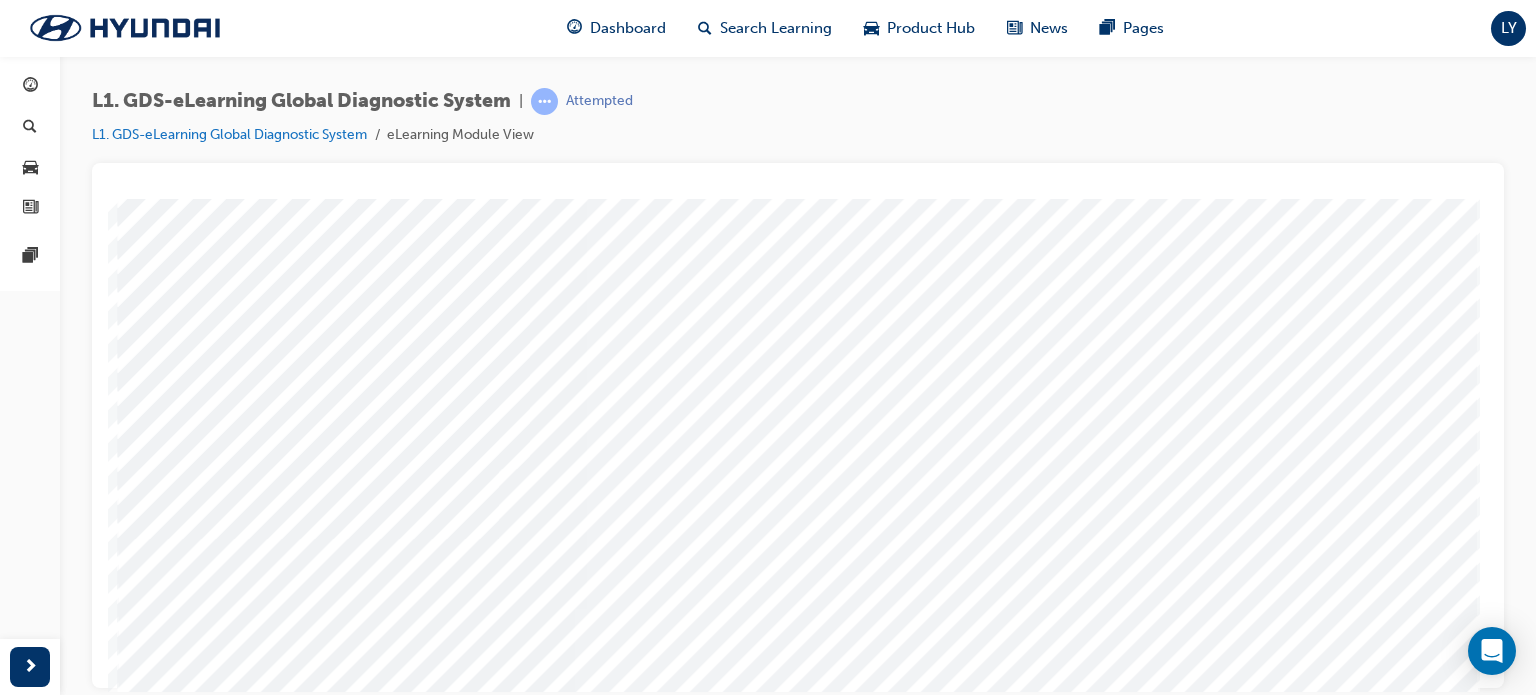 scroll, scrollTop: 272, scrollLeft: 0, axis: vertical 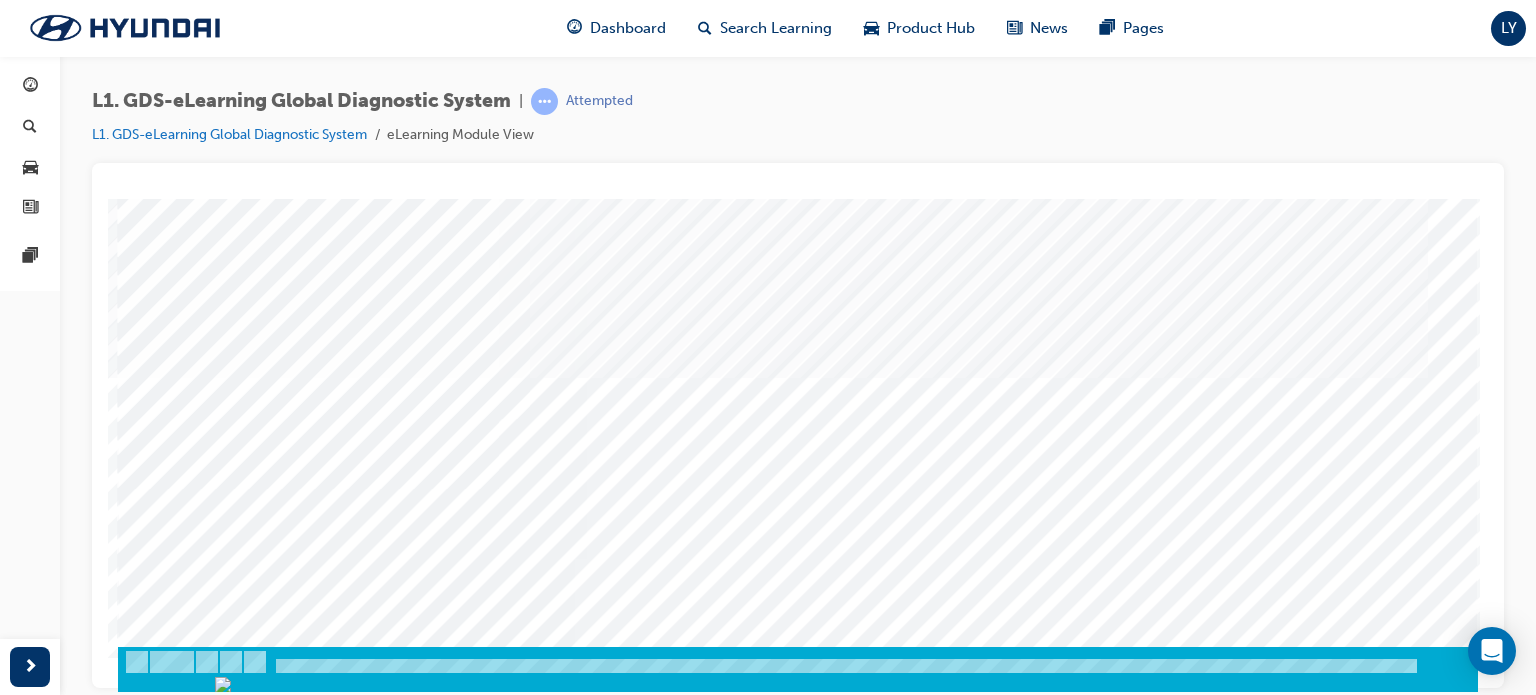 click at bounding box center [324, 5155] 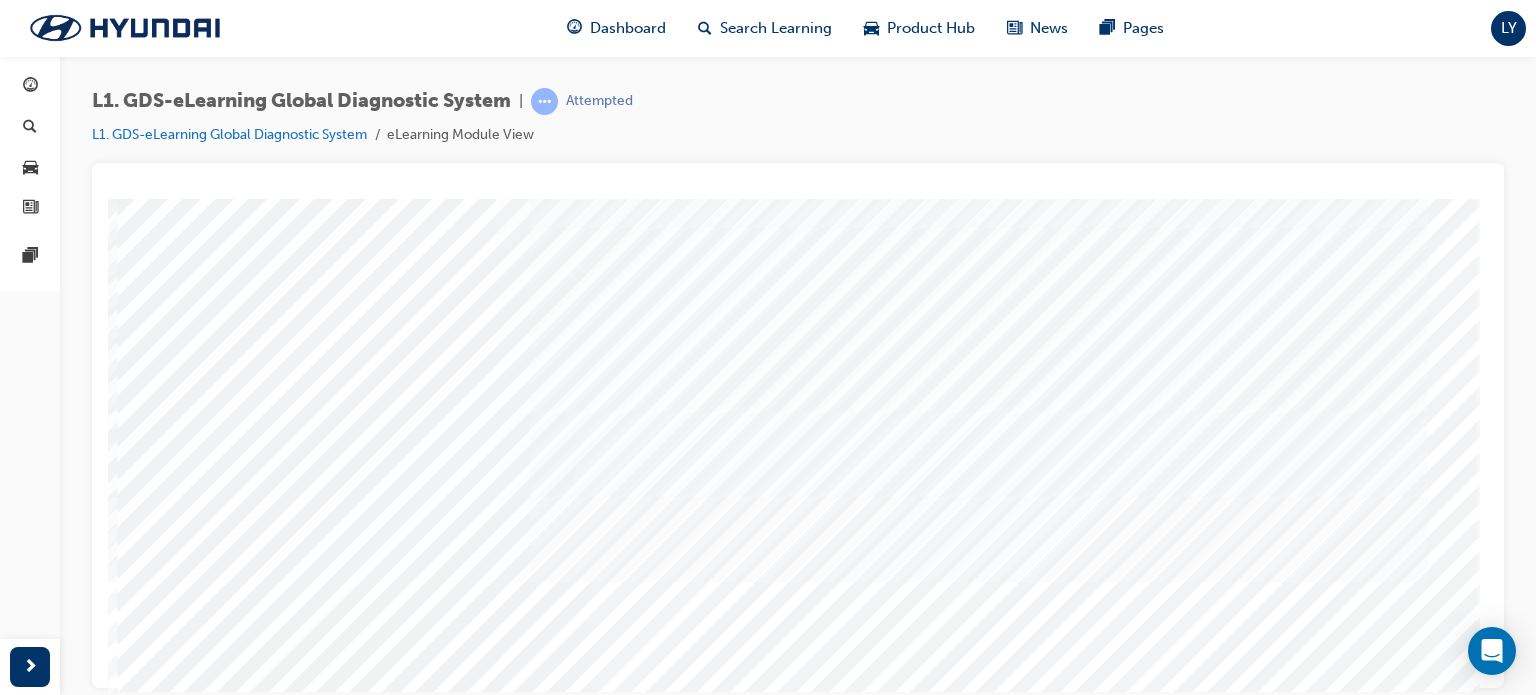 scroll, scrollTop: 110, scrollLeft: 0, axis: vertical 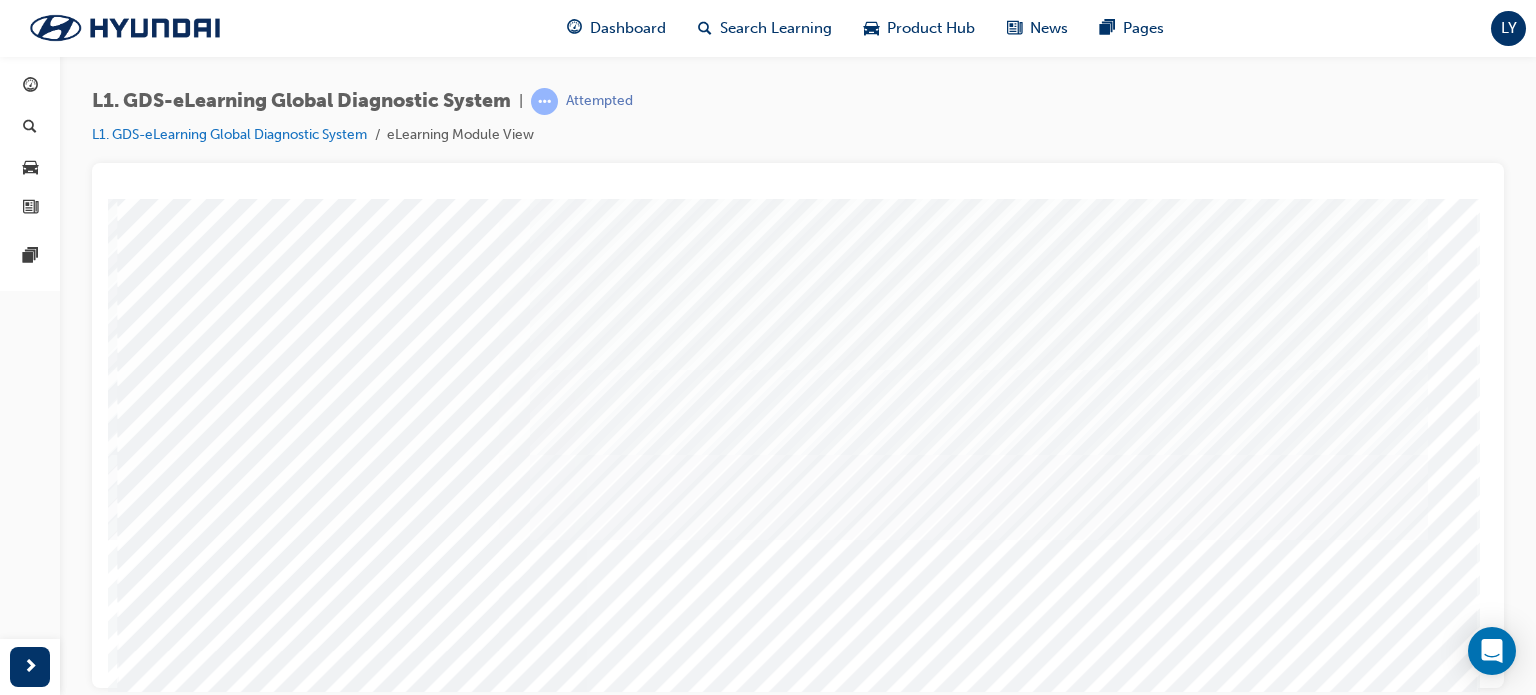 click at bounding box center [324, 5437] 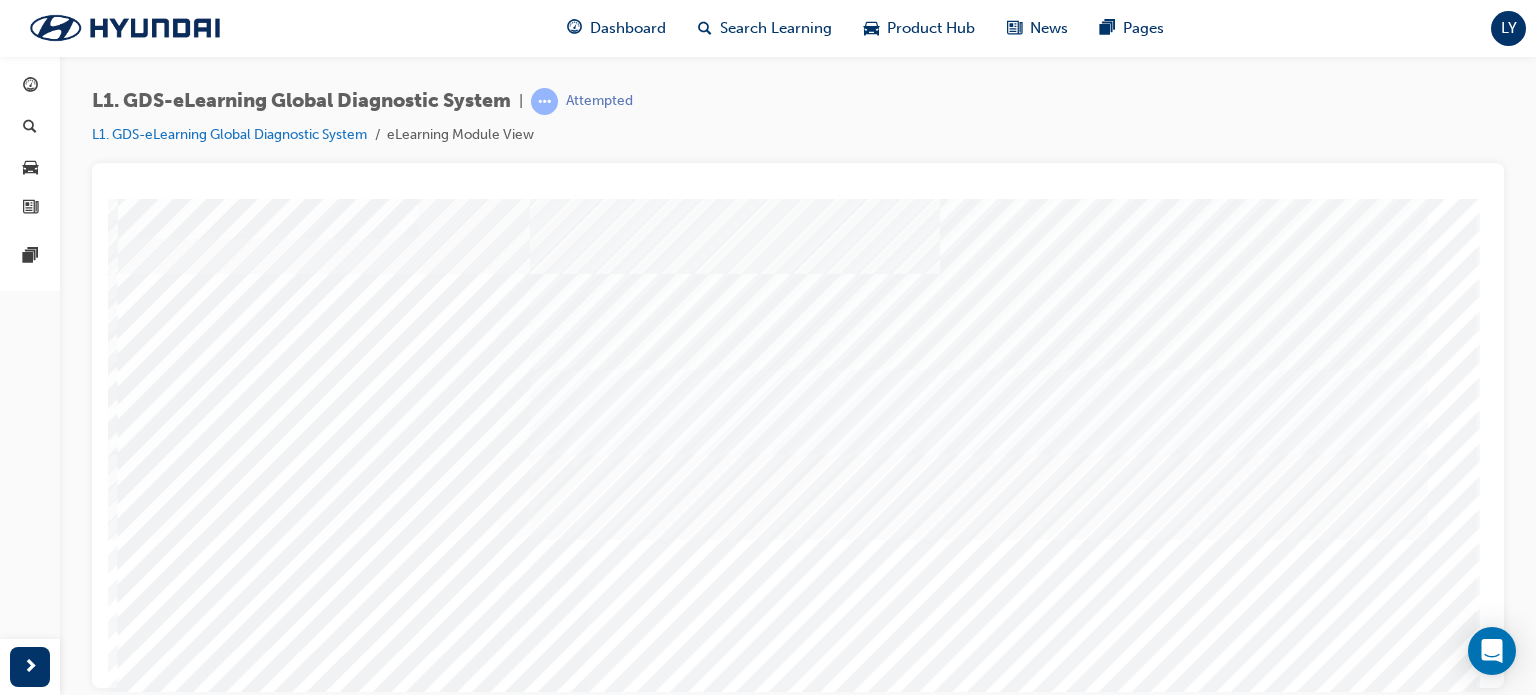 click at bounding box center [324, 5688] 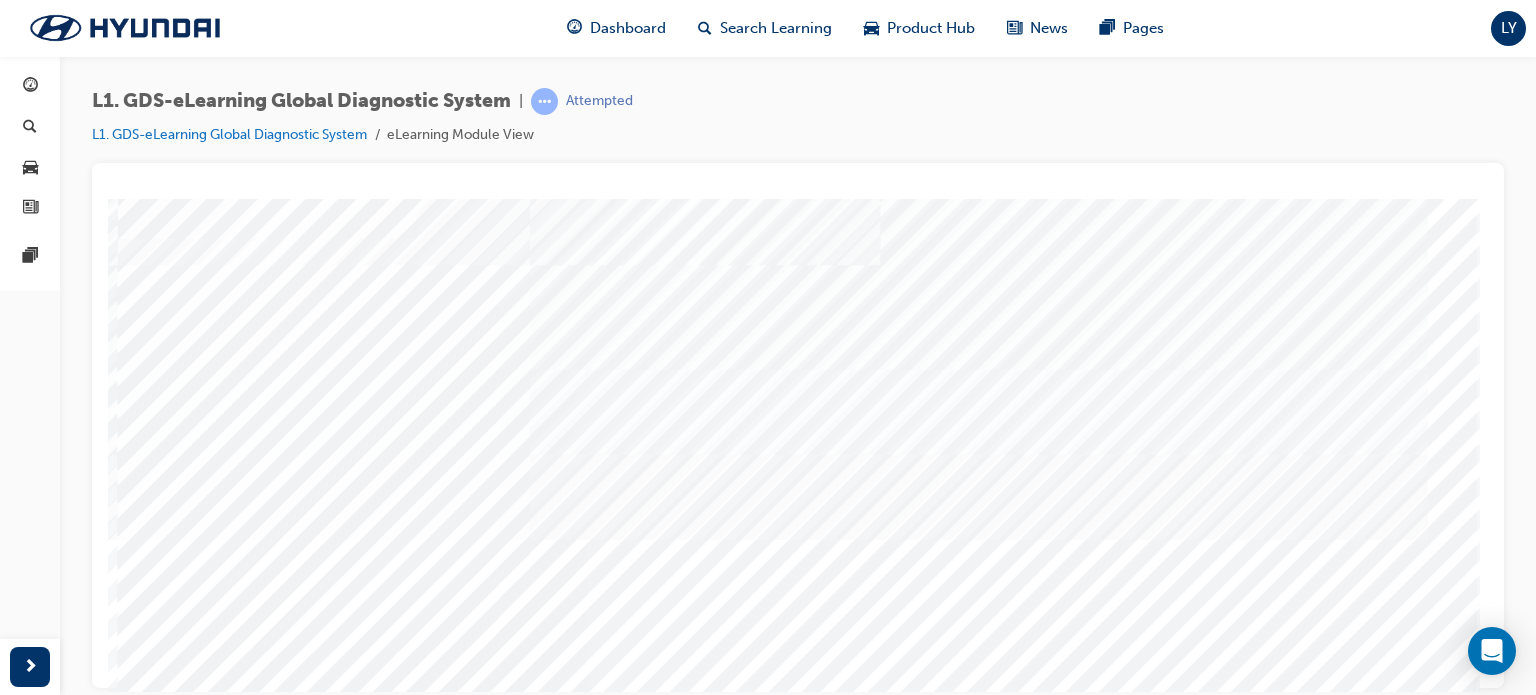 click at bounding box center (143, 5417) 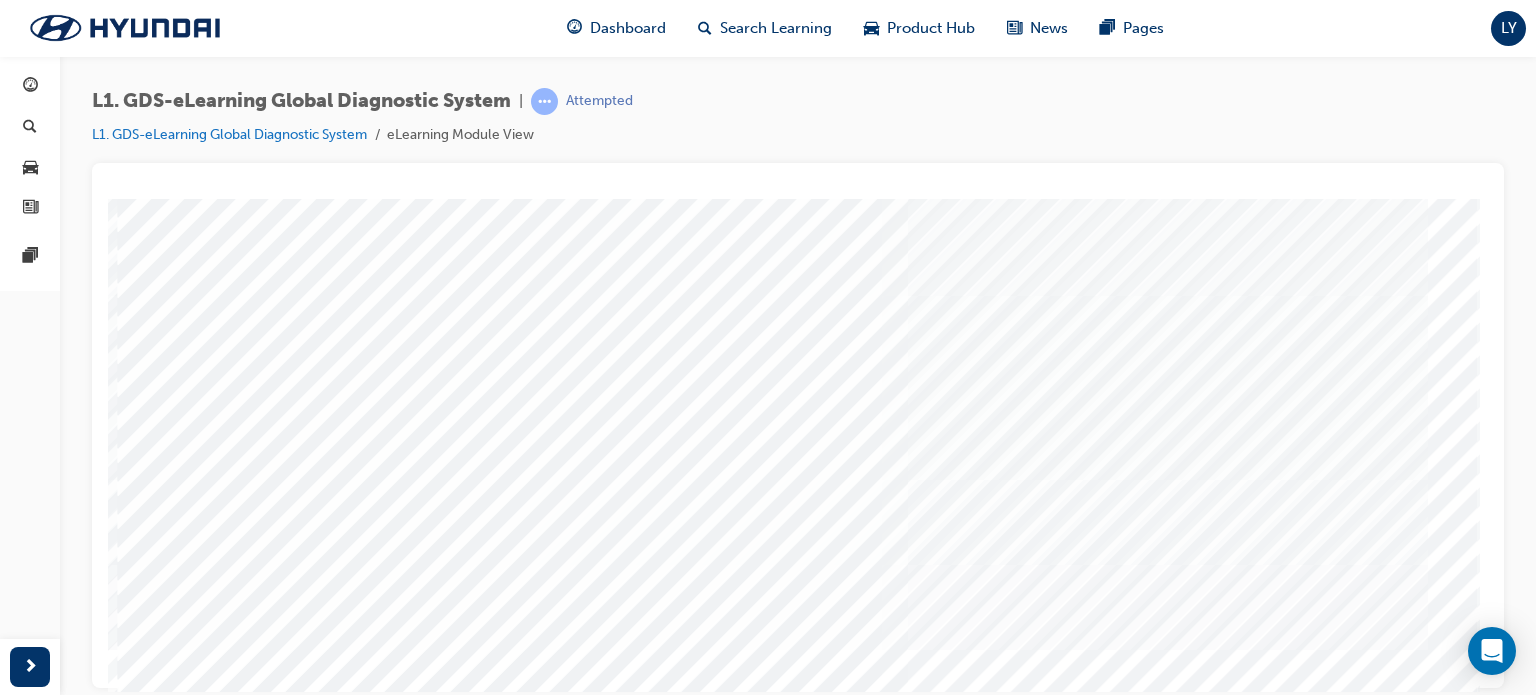 scroll, scrollTop: 80, scrollLeft: 0, axis: vertical 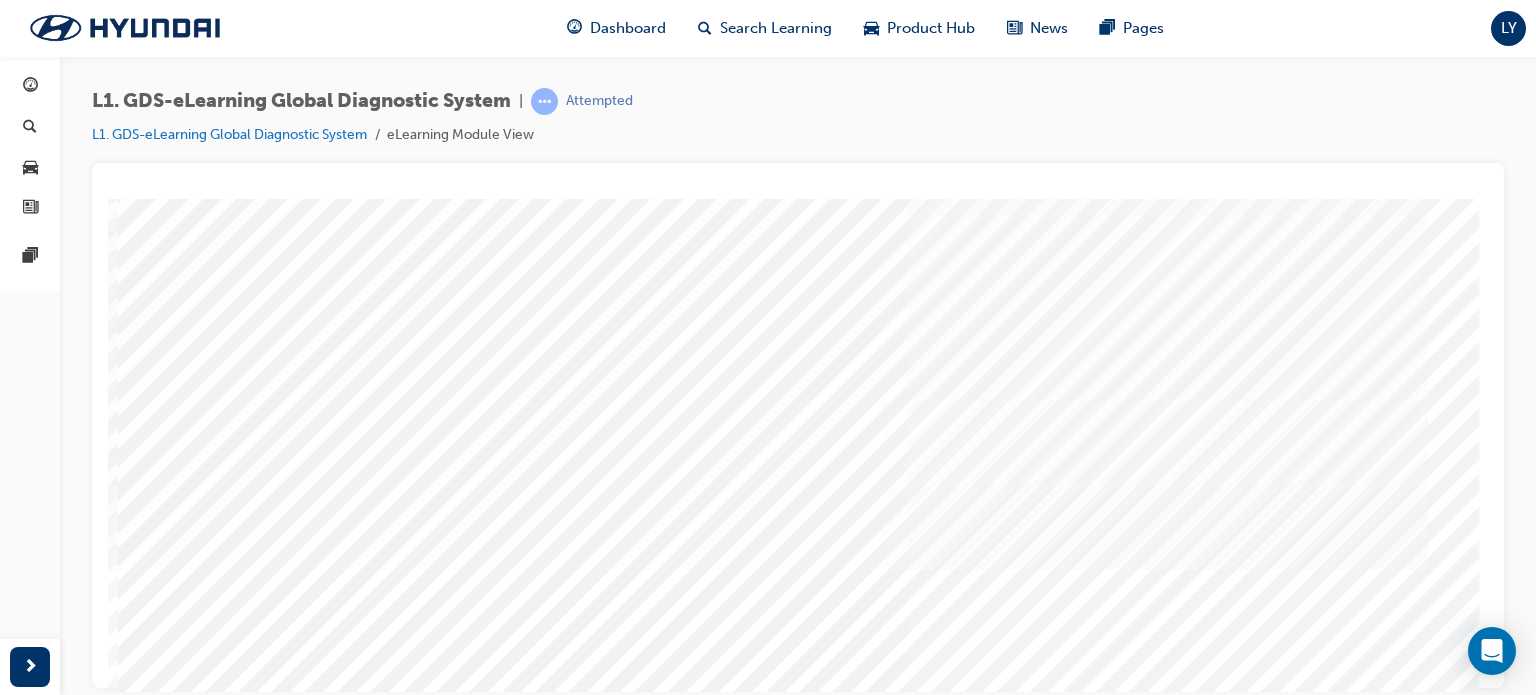 click at bounding box center [324, 5668] 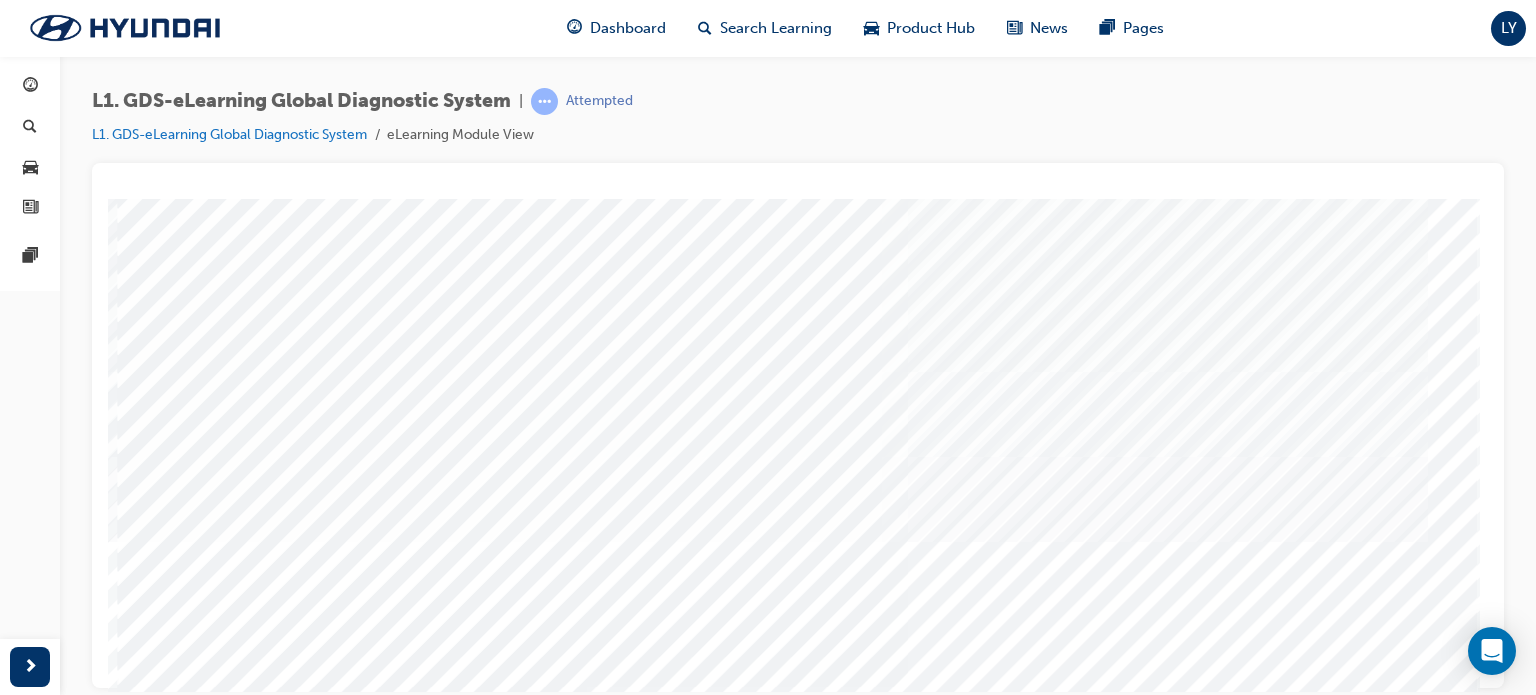 scroll, scrollTop: 110, scrollLeft: 0, axis: vertical 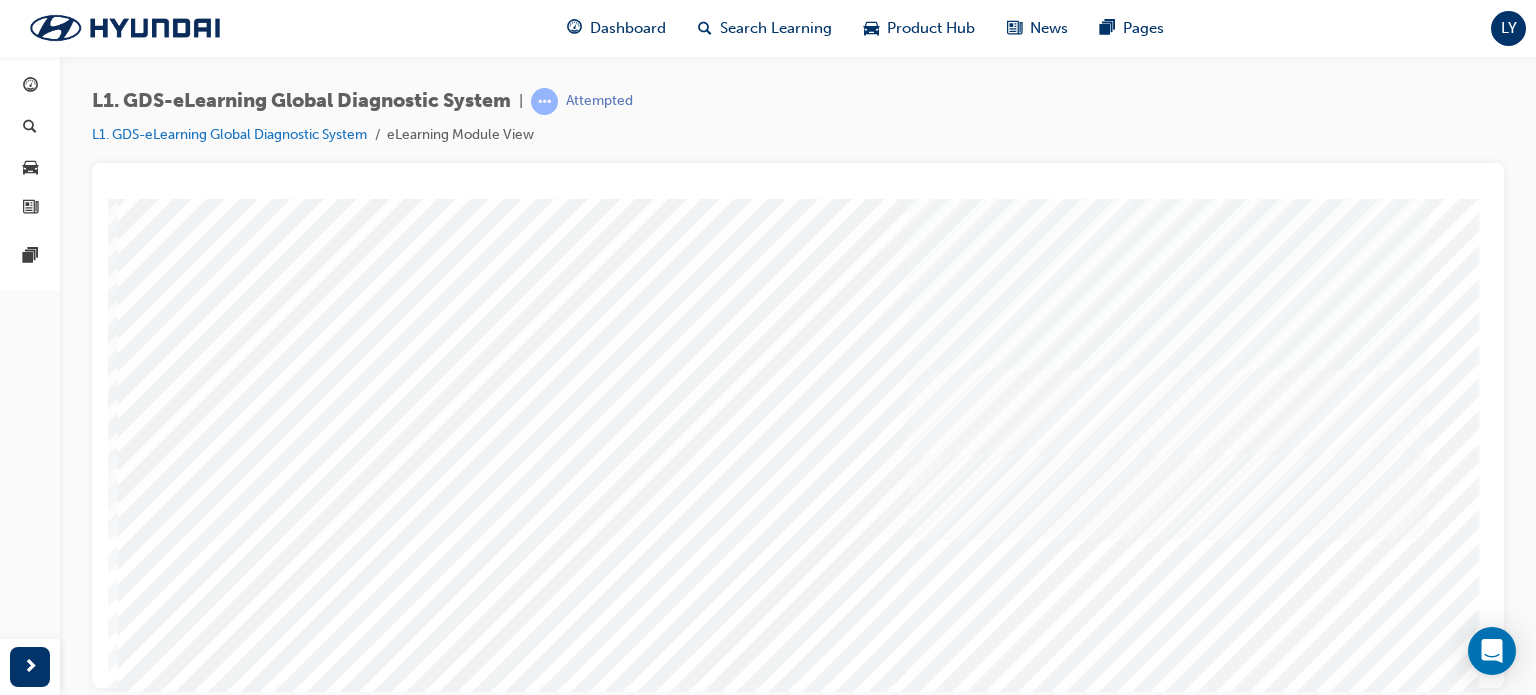 click at bounding box center [324, 5638] 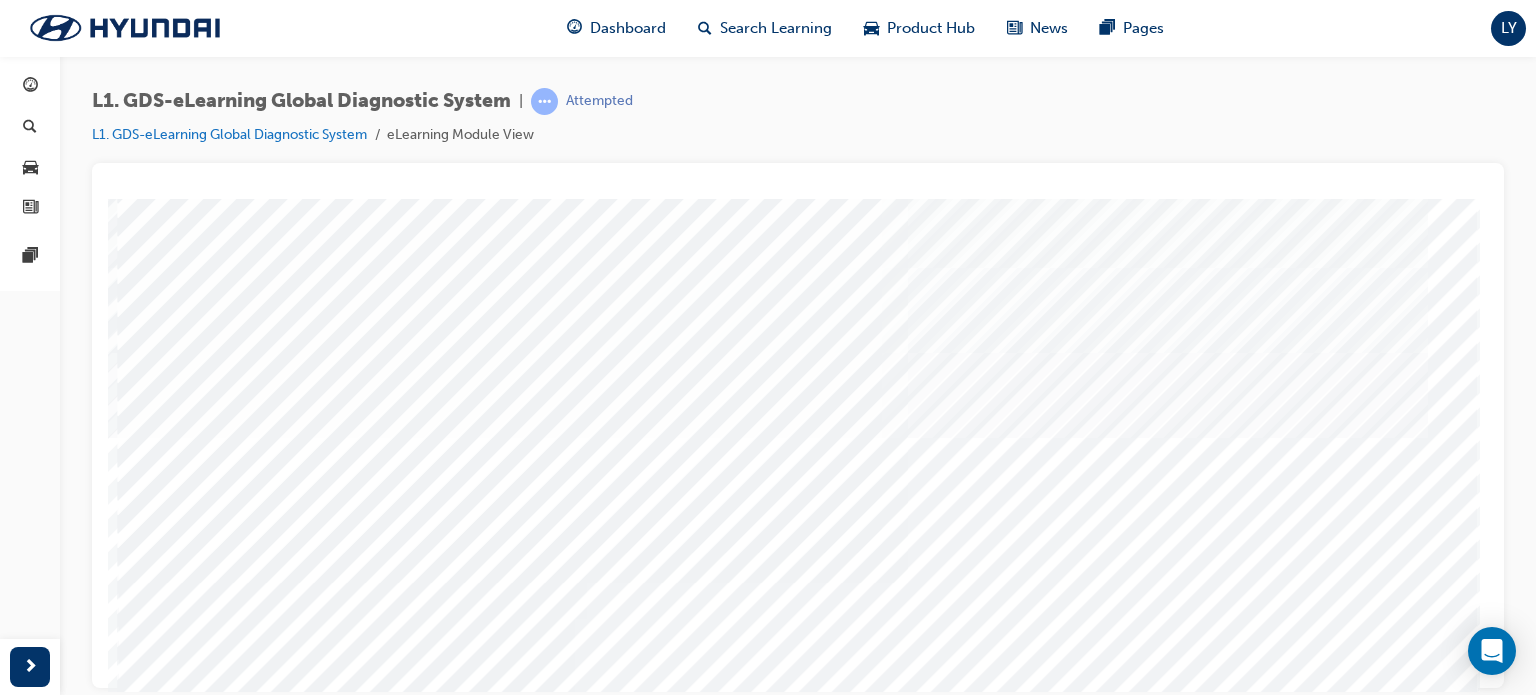 scroll, scrollTop: 212, scrollLeft: 0, axis: vertical 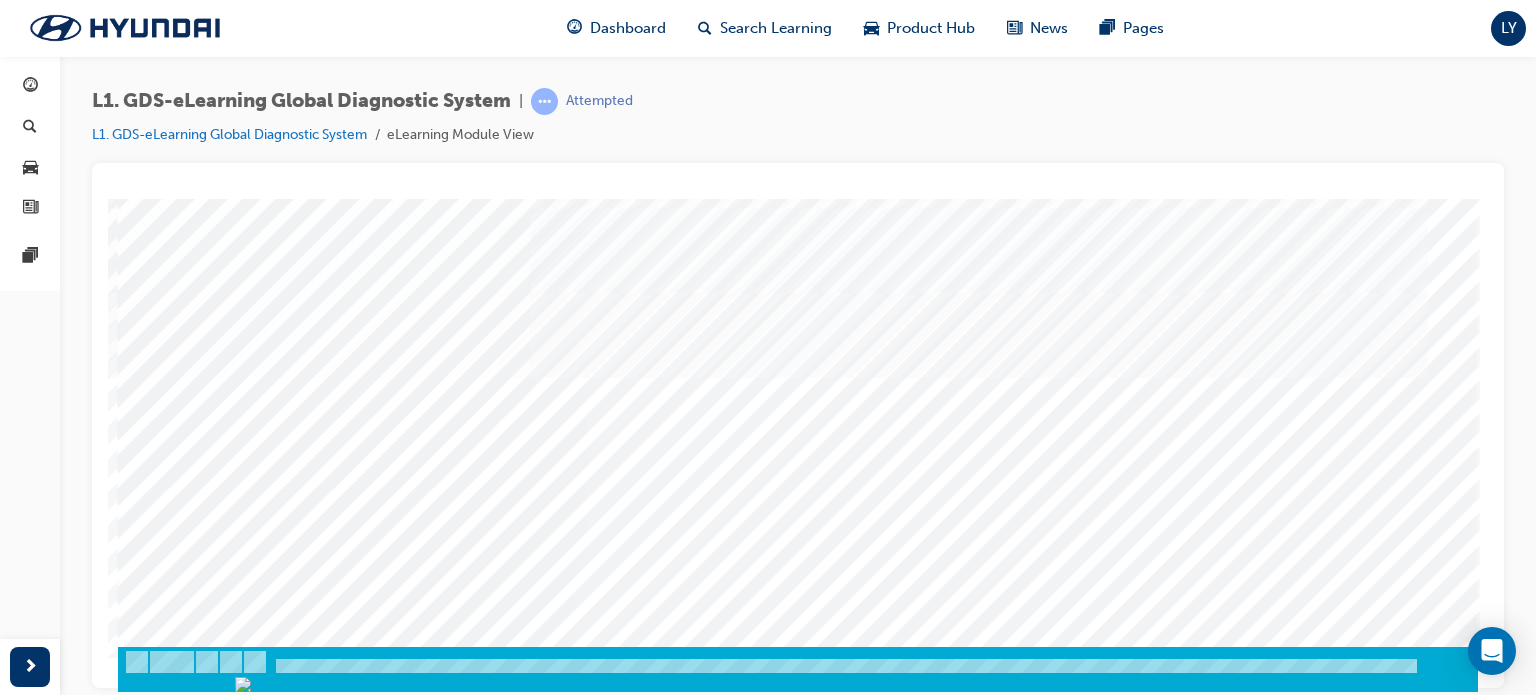 click at bounding box center (143, 5255) 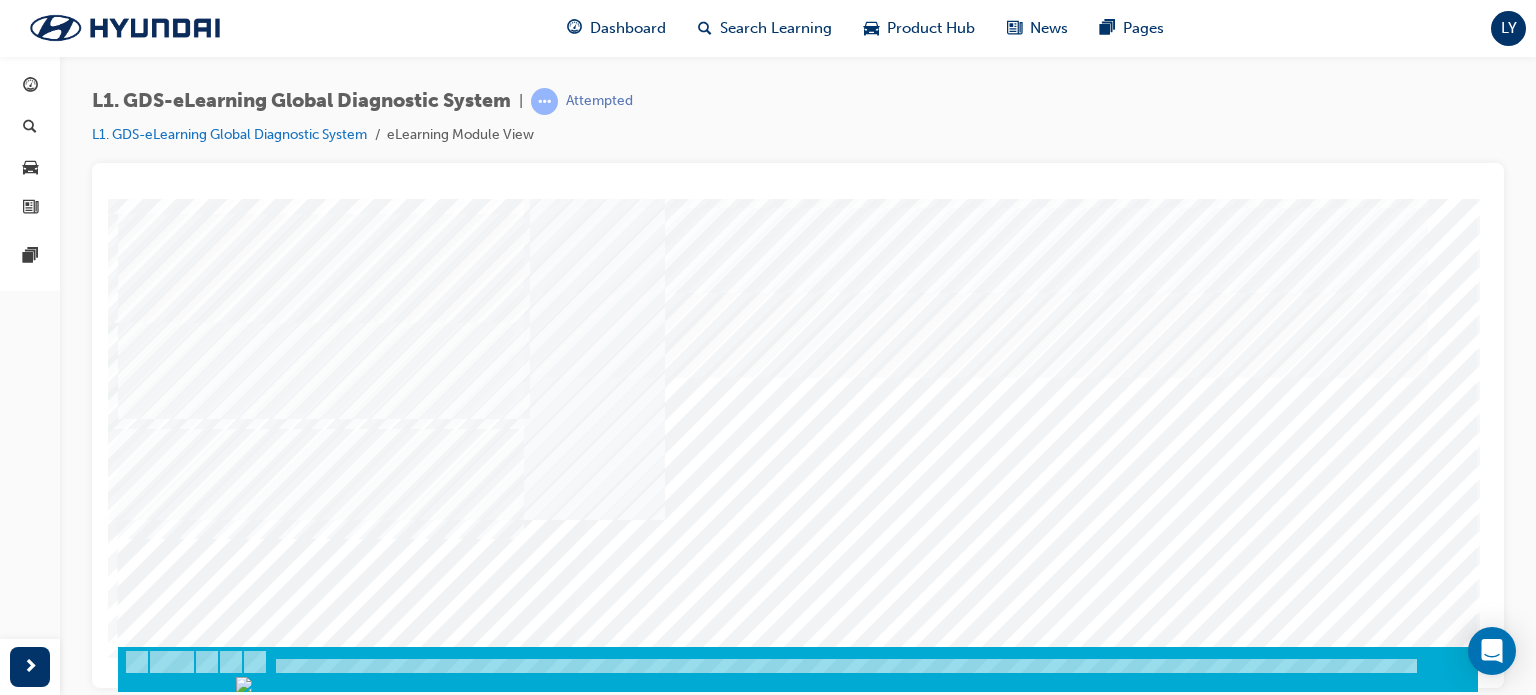 scroll, scrollTop: 0, scrollLeft: 0, axis: both 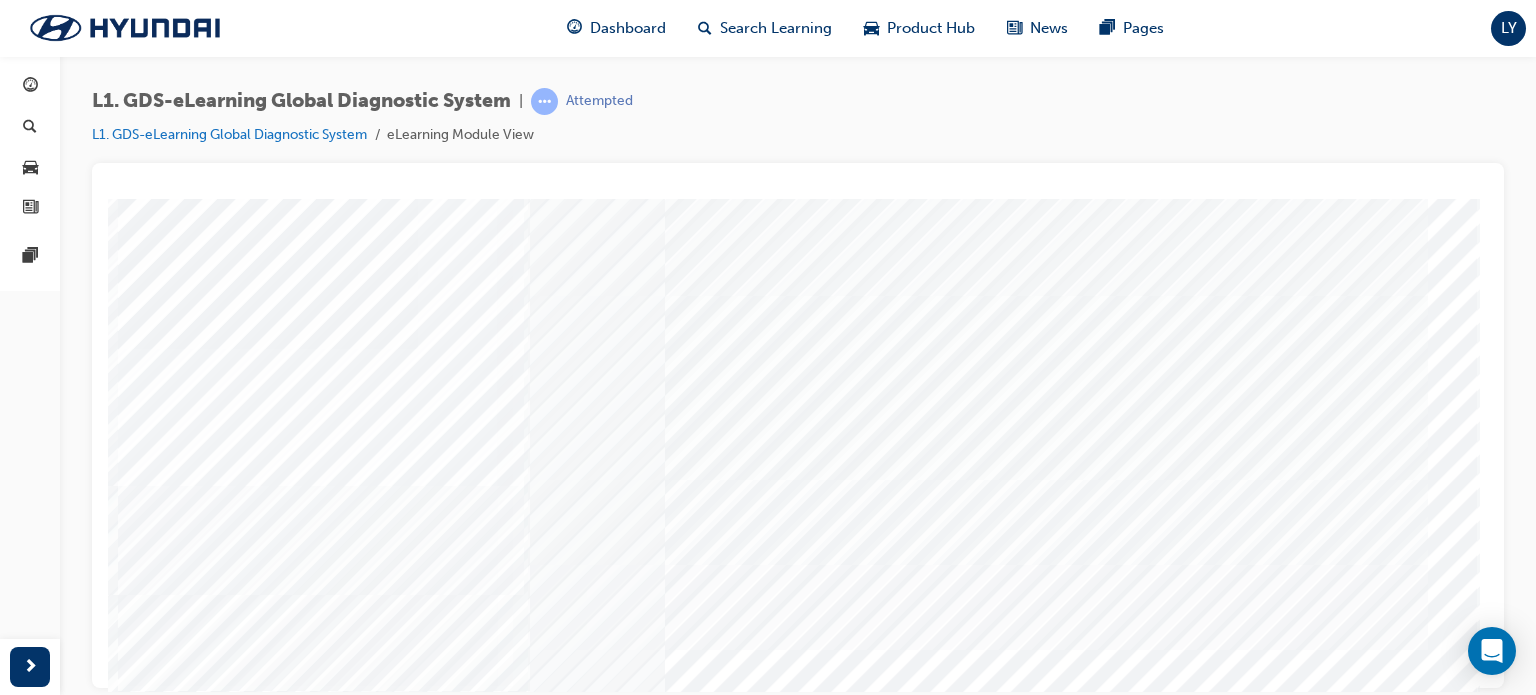 click at bounding box center [143, 7086] 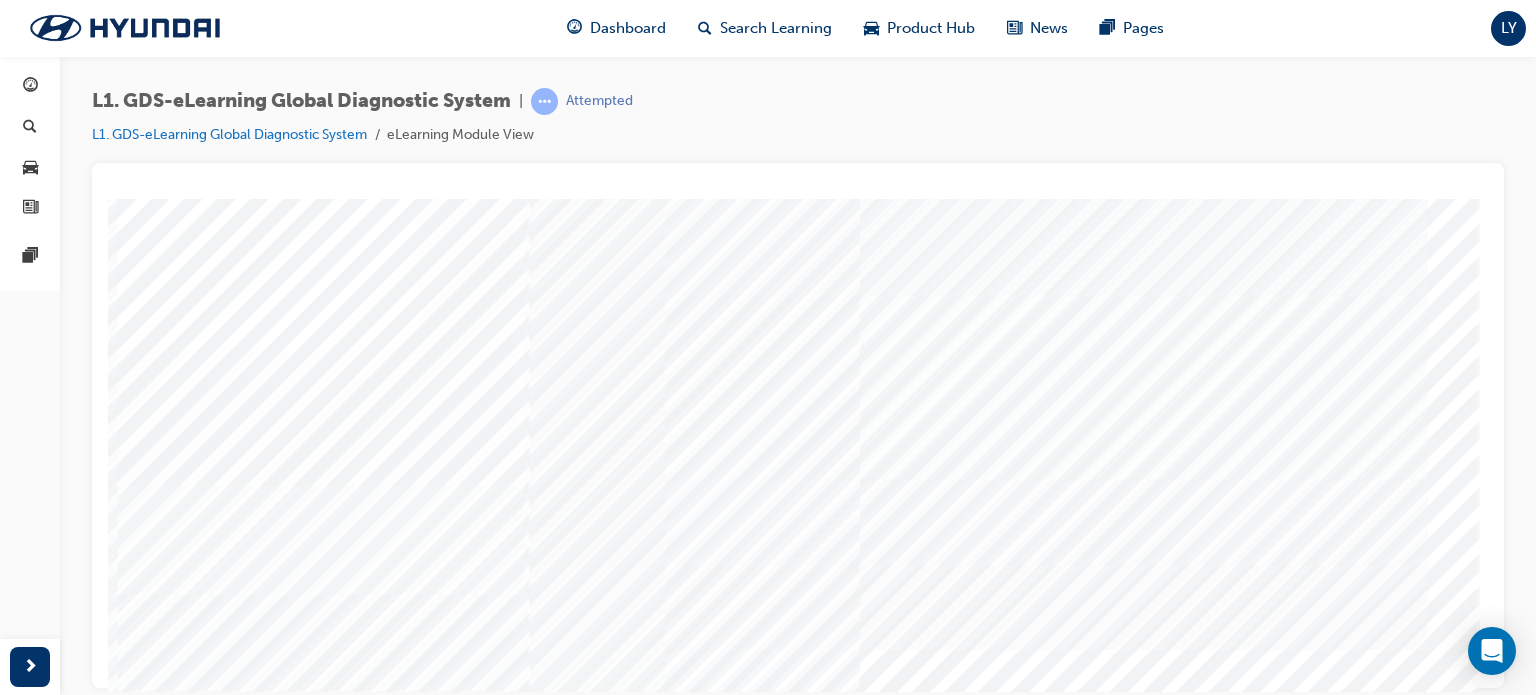 click at bounding box center (143, 7136) 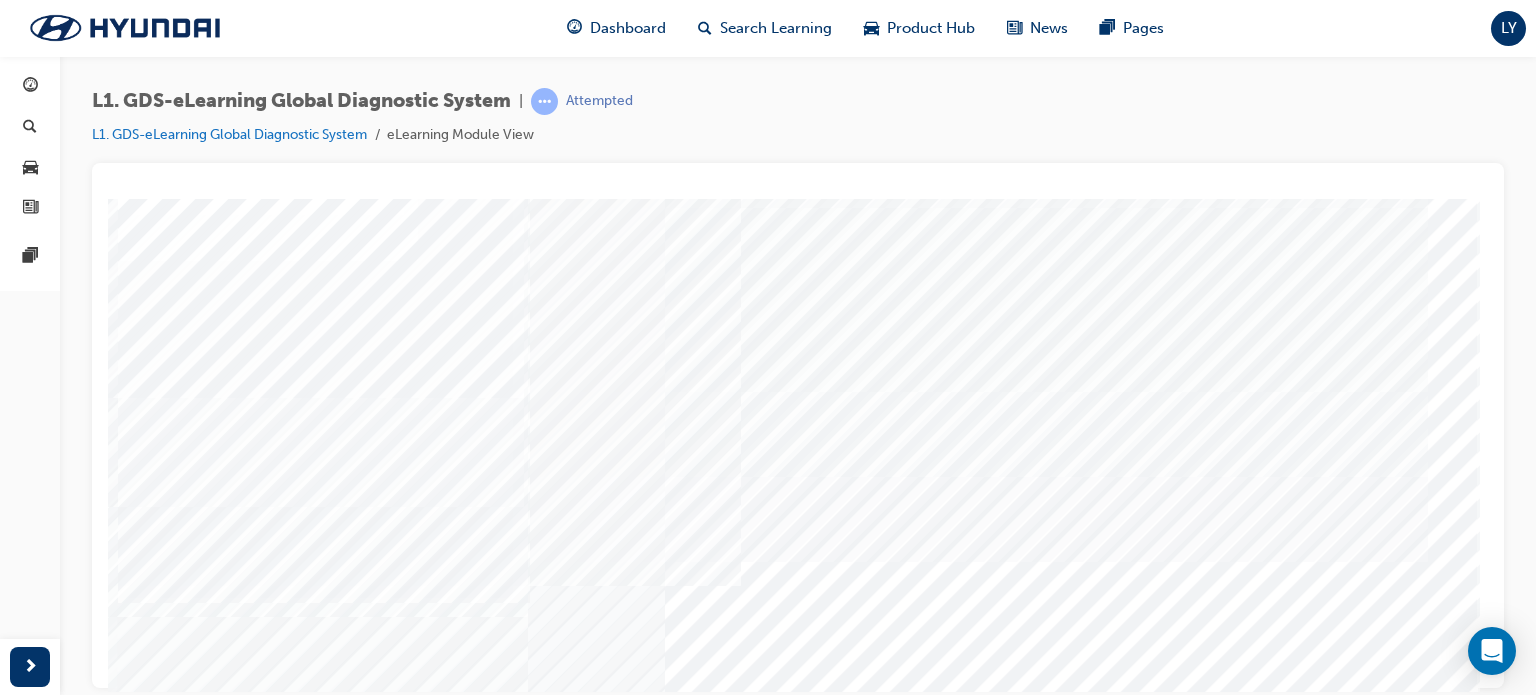 scroll, scrollTop: 92, scrollLeft: 0, axis: vertical 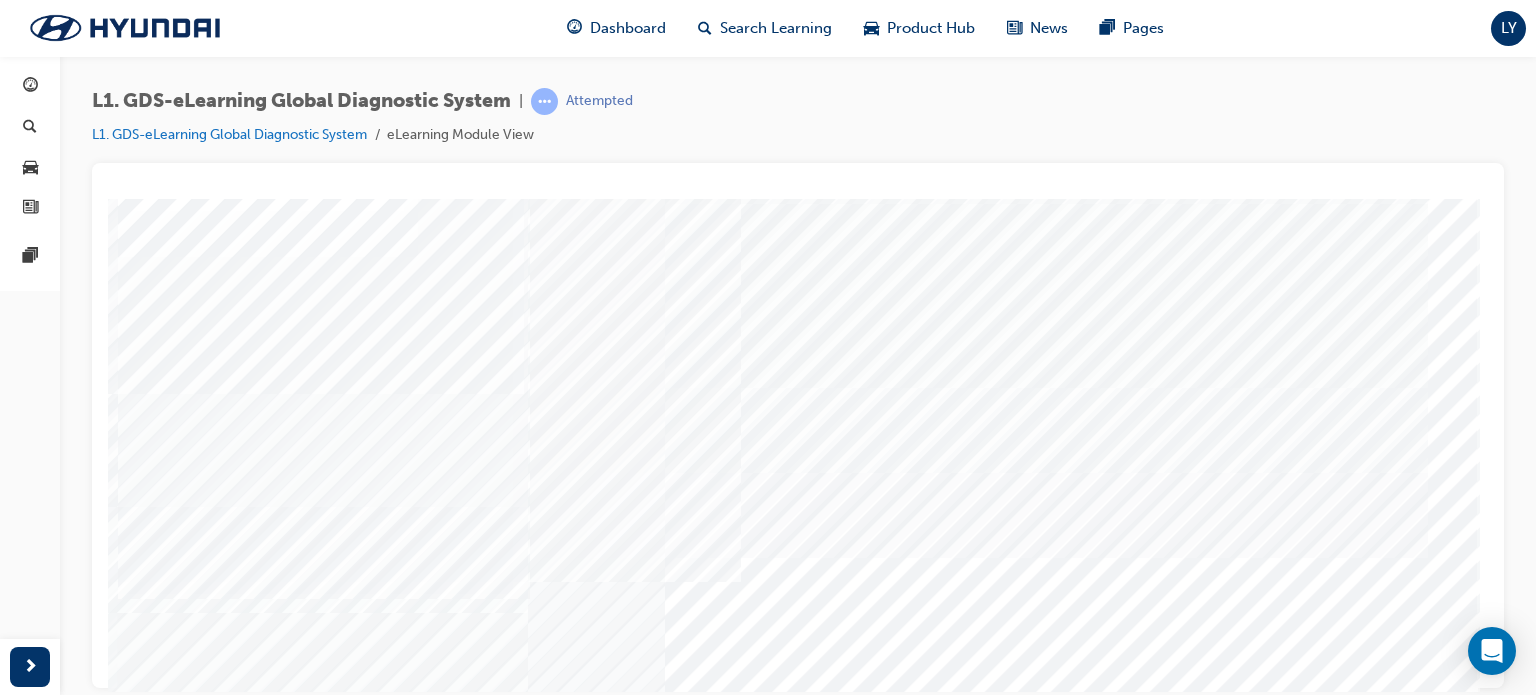 click at bounding box center (143, 7094) 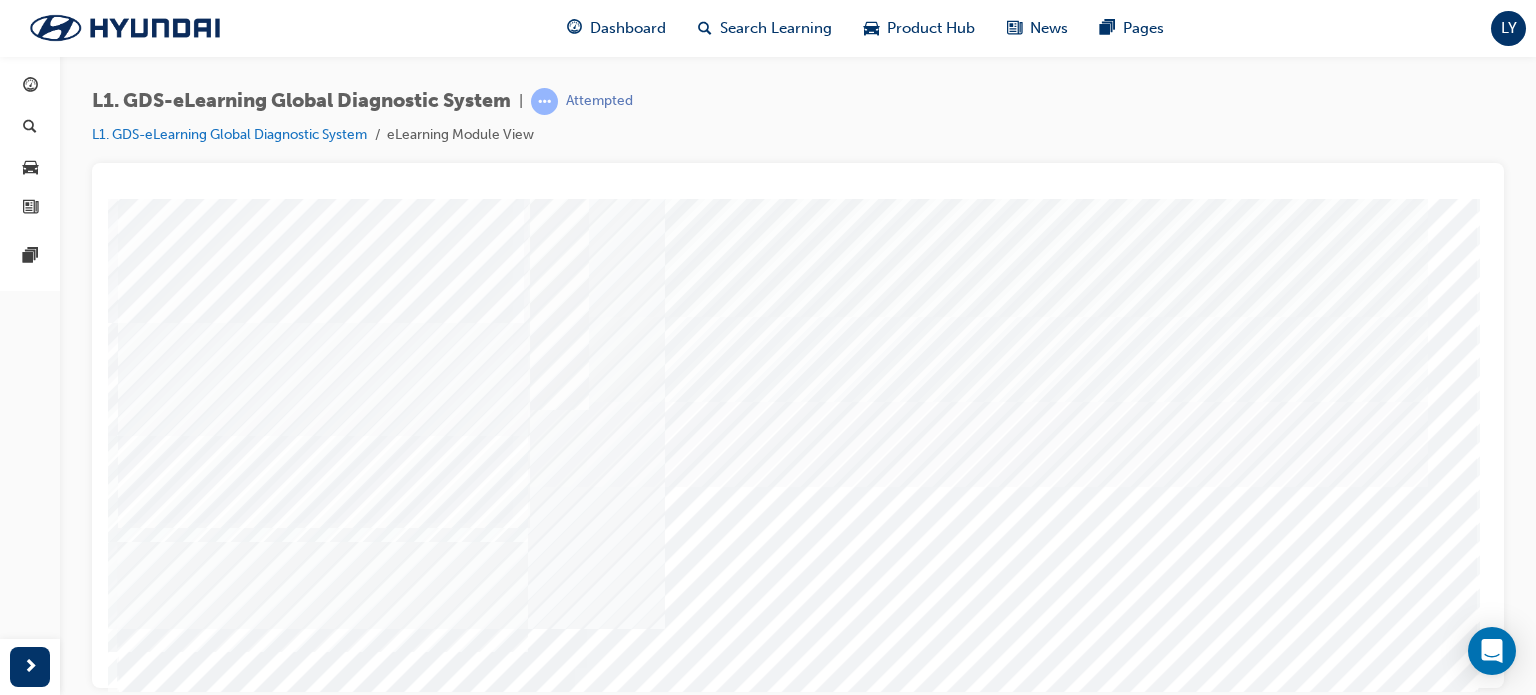 scroll, scrollTop: 164, scrollLeft: 0, axis: vertical 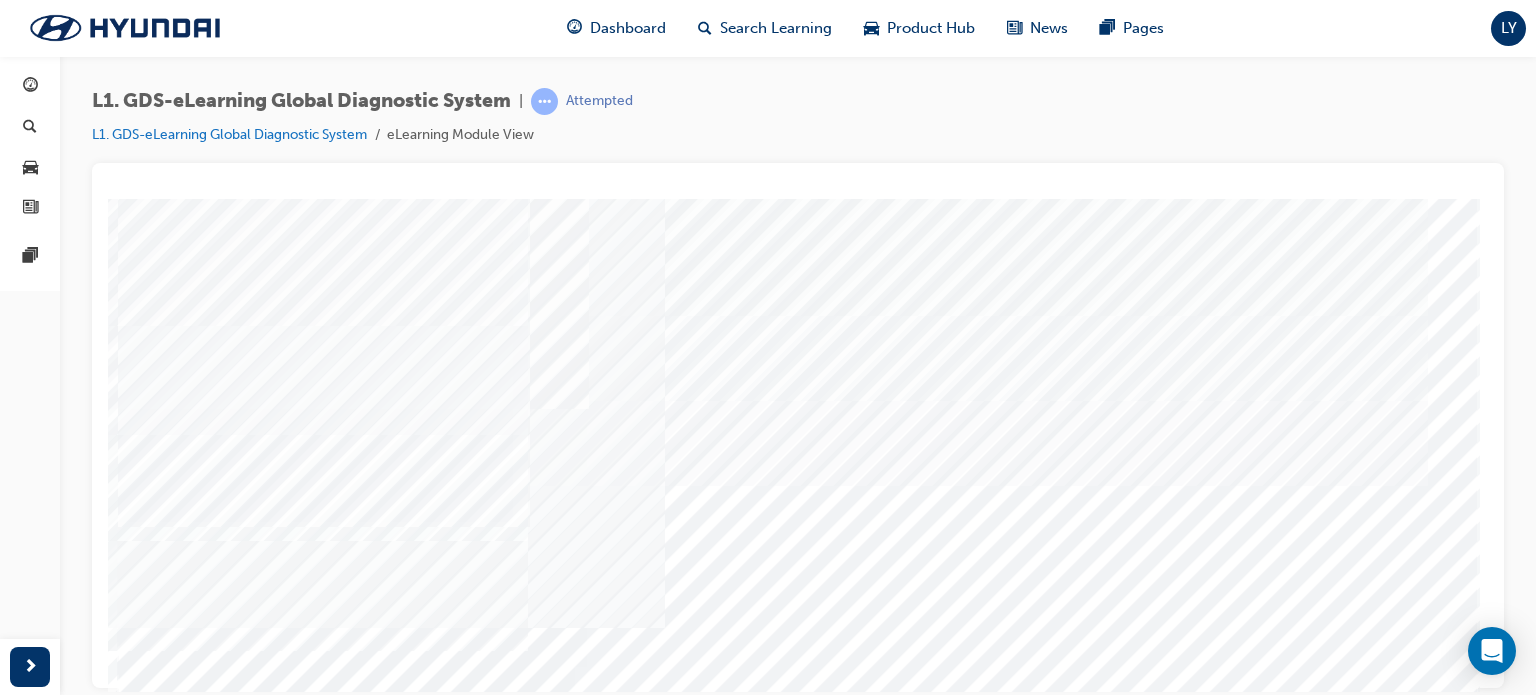 click at bounding box center (143, 7072) 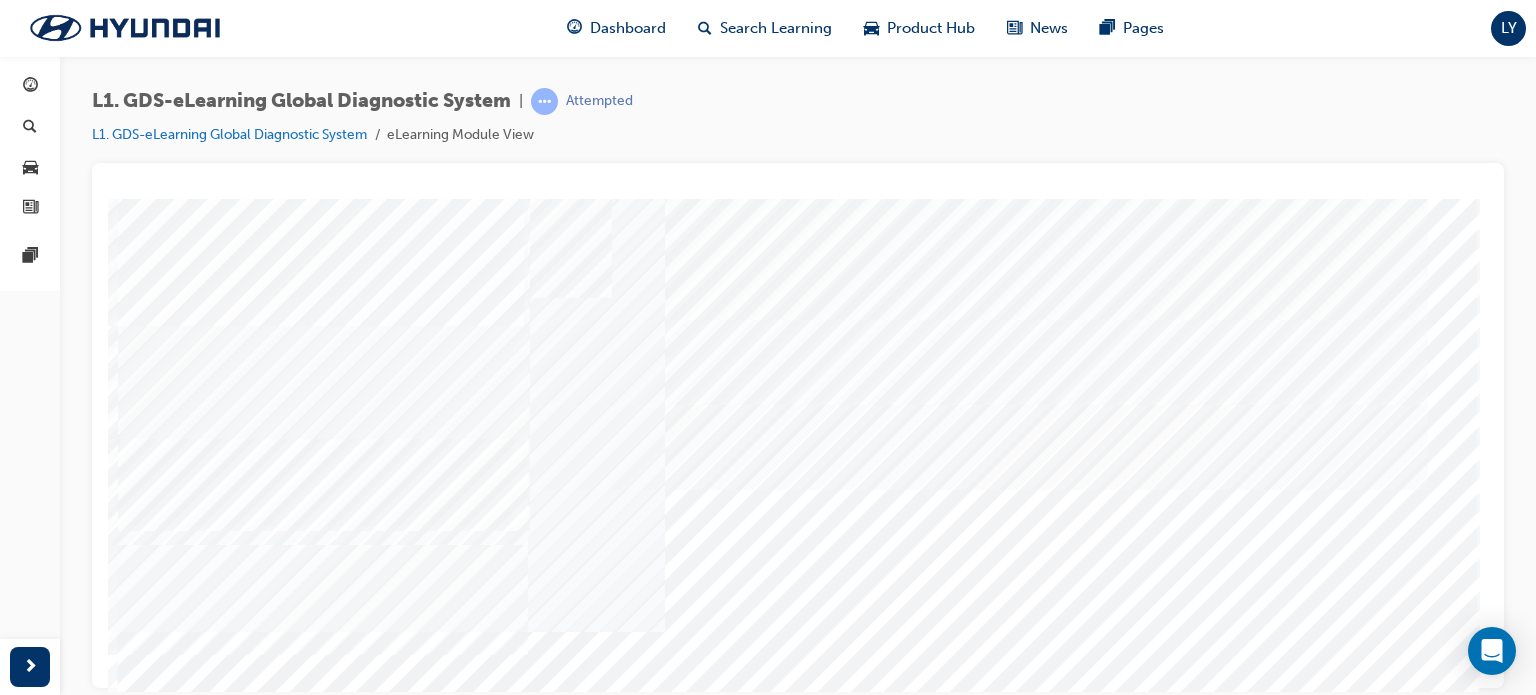 scroll, scrollTop: 196, scrollLeft: 0, axis: vertical 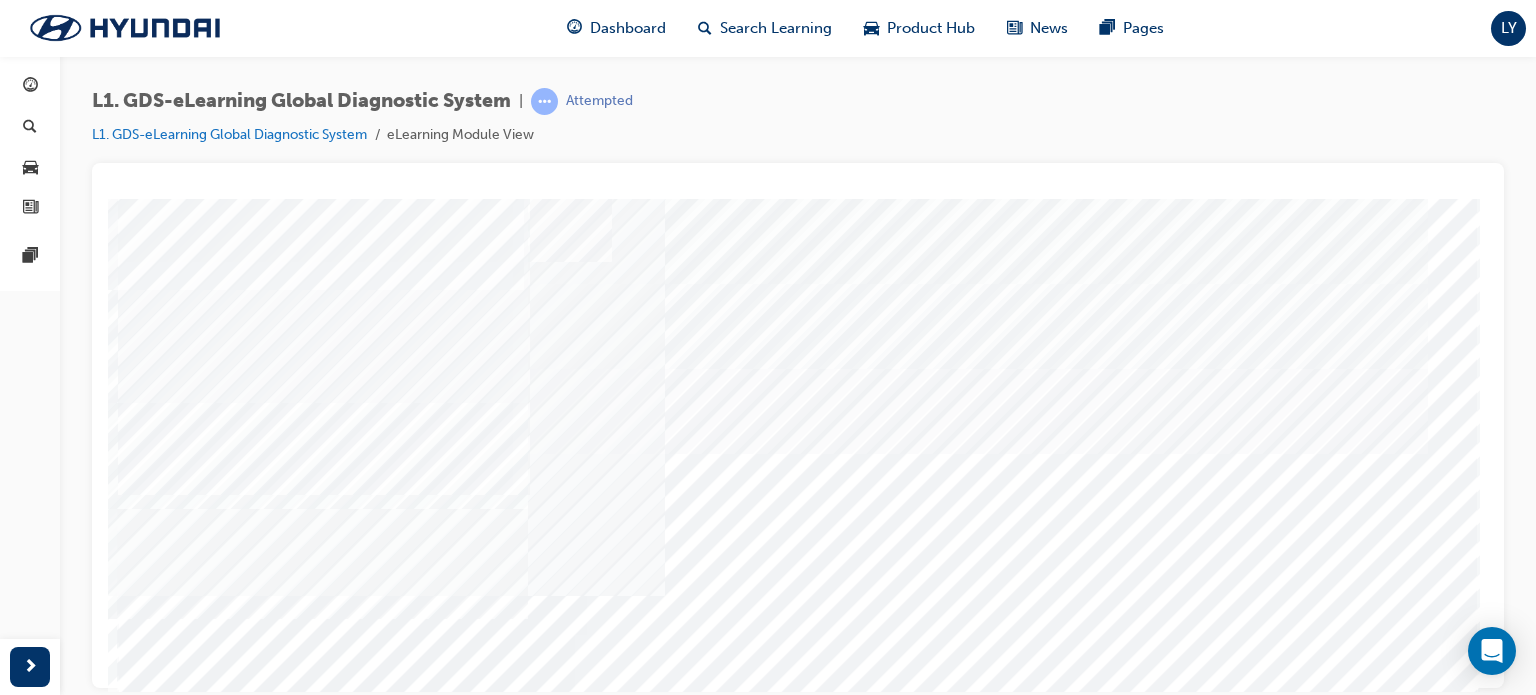 click at bounding box center (188, 3103) 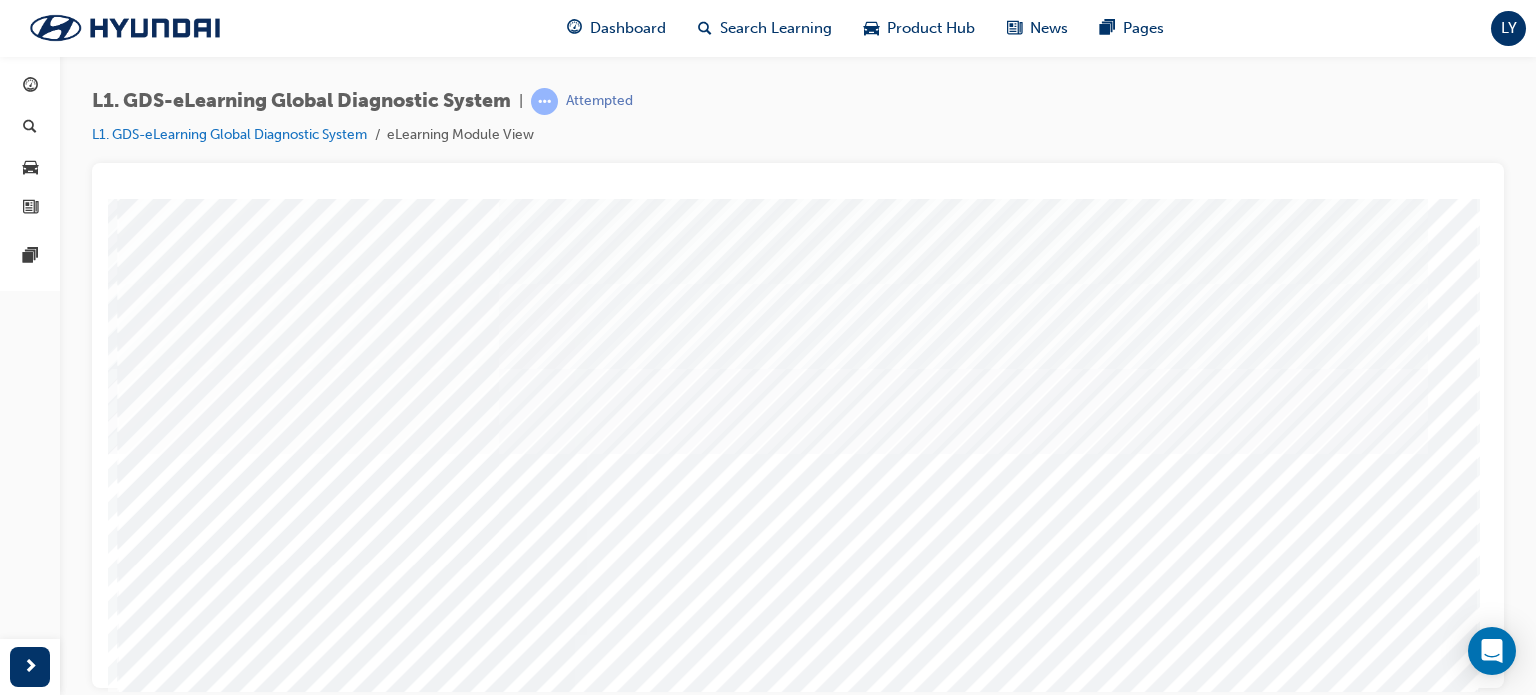 scroll, scrollTop: 0, scrollLeft: 0, axis: both 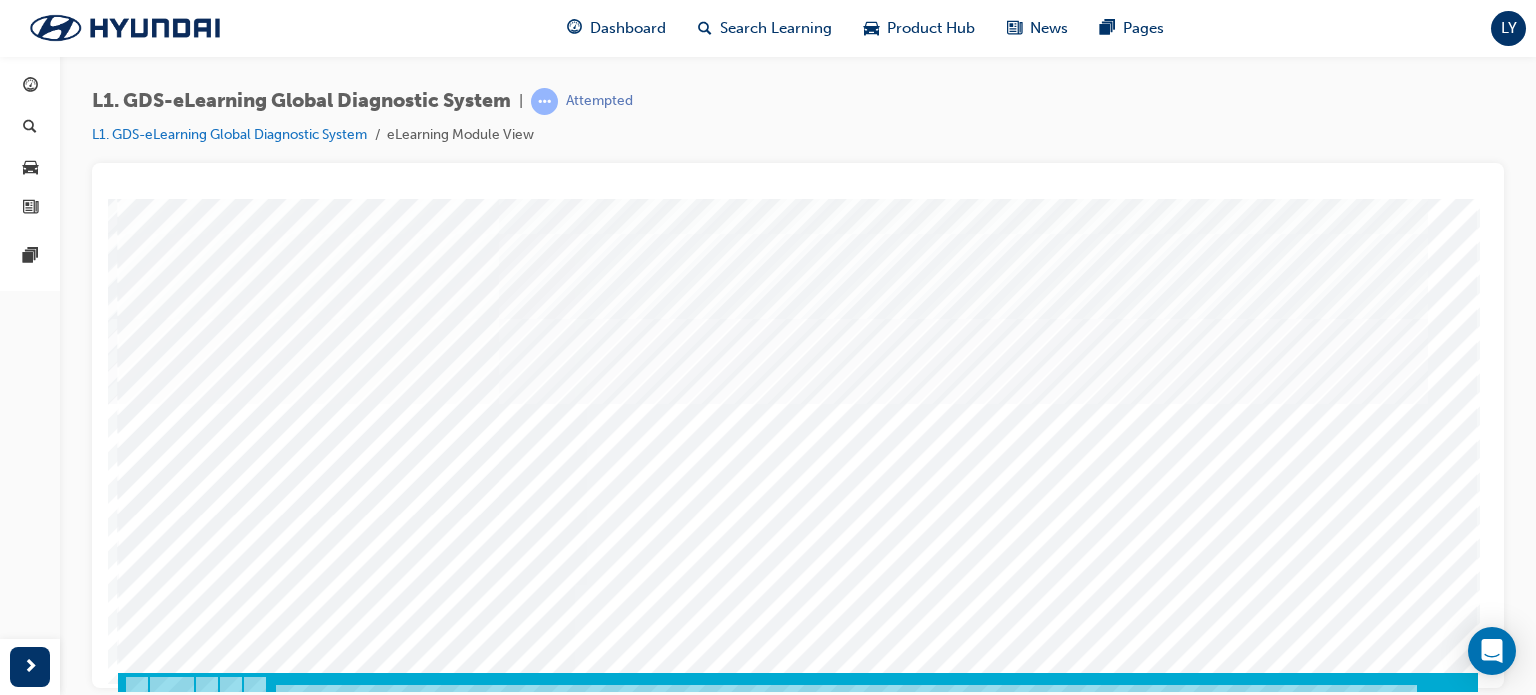 click at bounding box center [143, 5773] 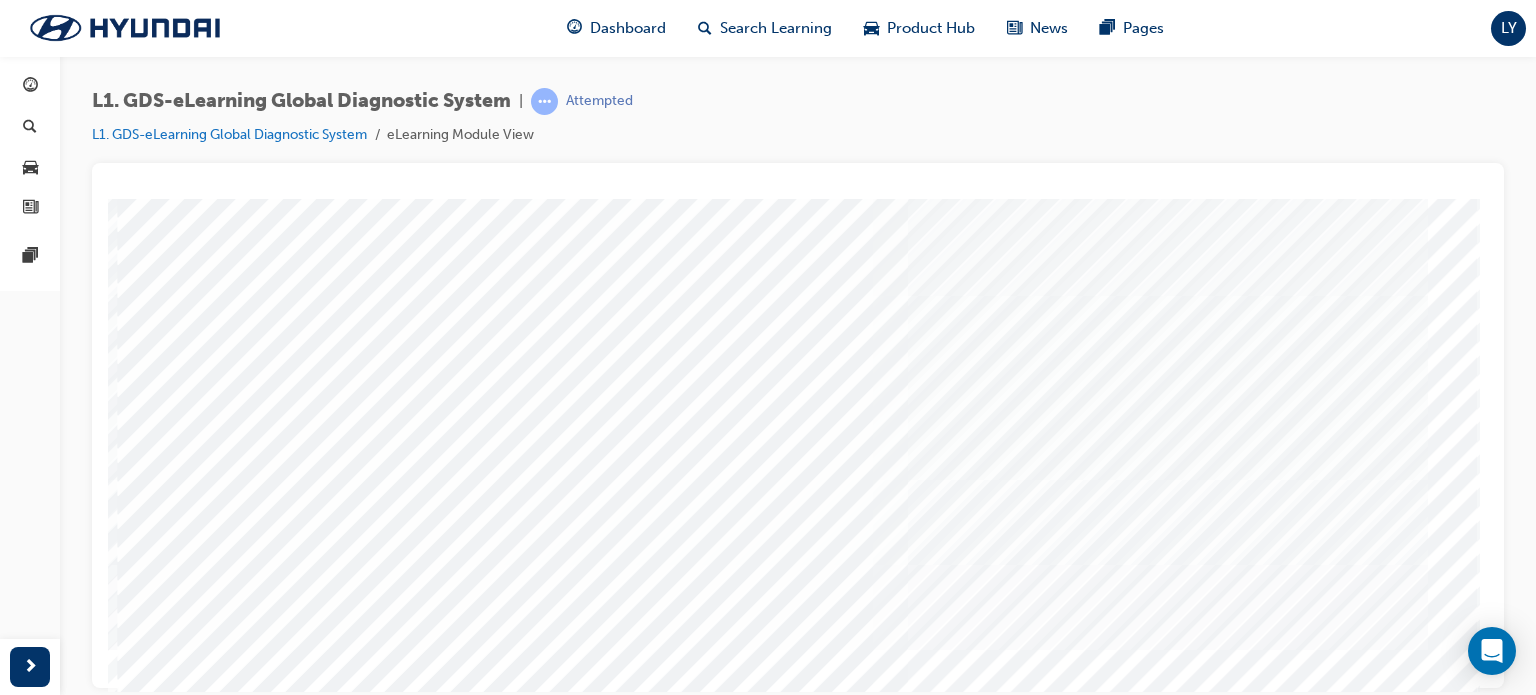 scroll, scrollTop: 0, scrollLeft: 0, axis: both 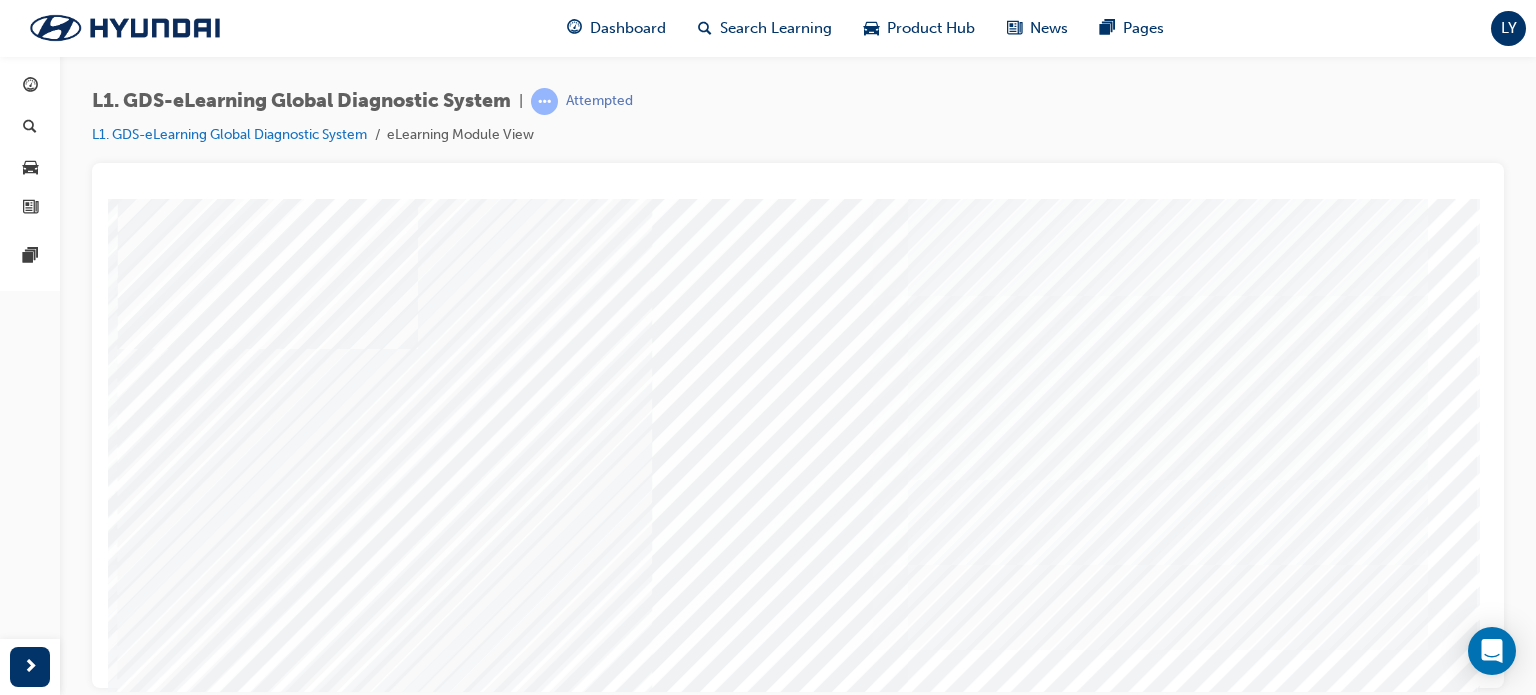 click at bounding box center [143, 8165] 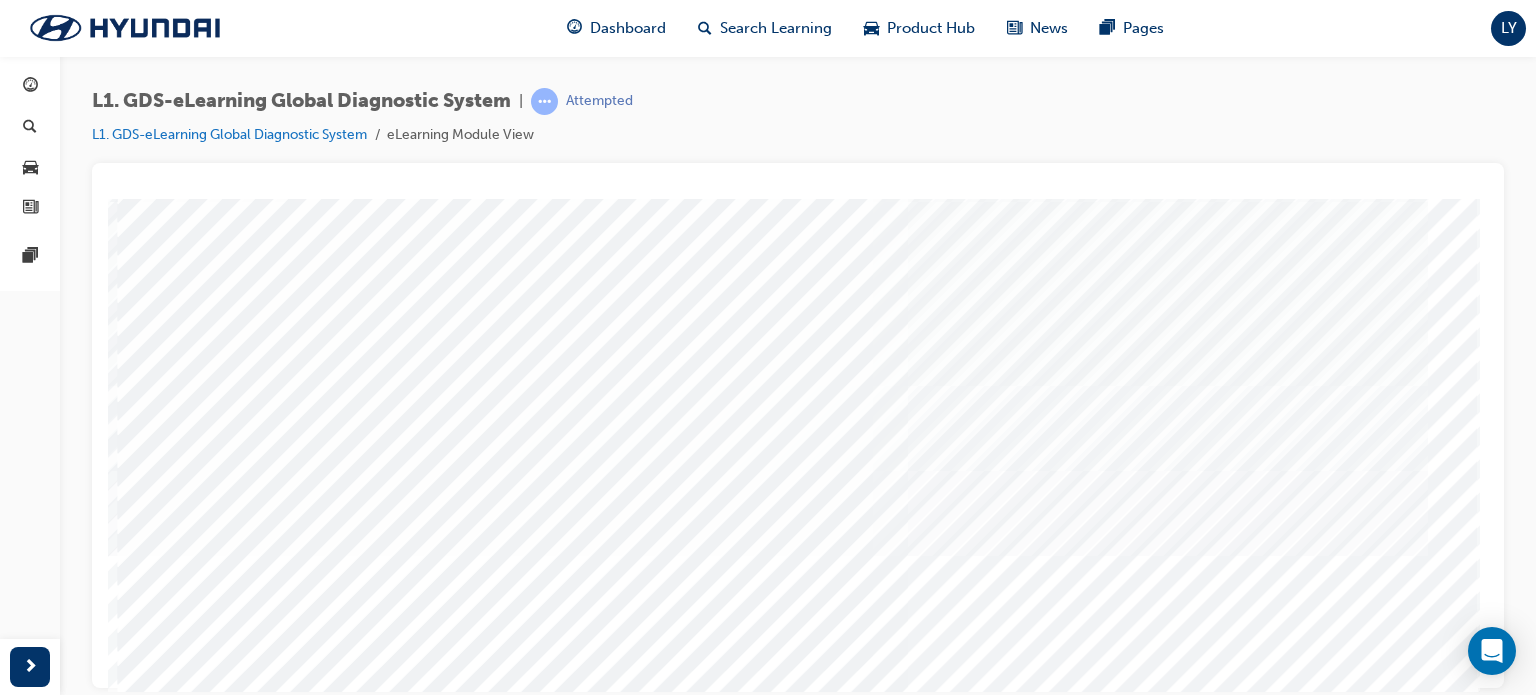 scroll, scrollTop: 272, scrollLeft: 0, axis: vertical 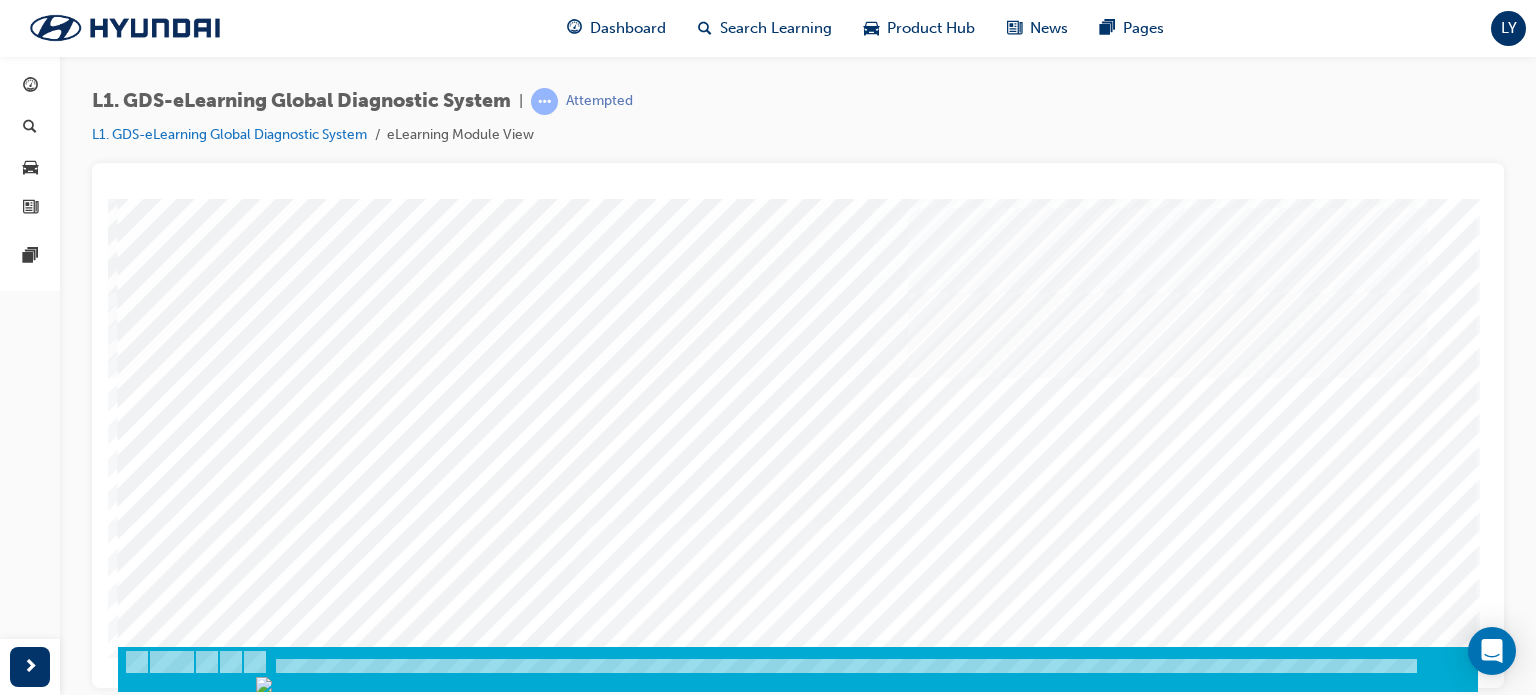 click at bounding box center [188, 7890] 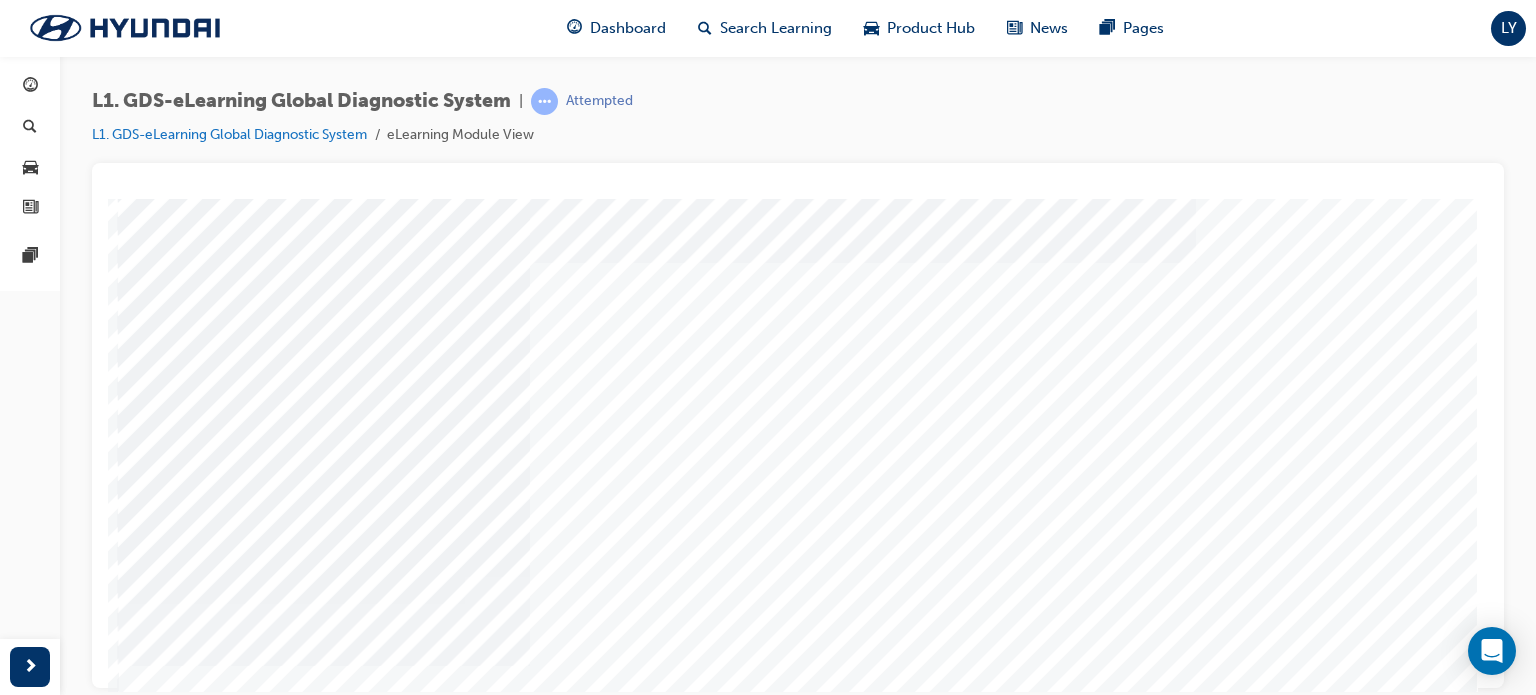 scroll, scrollTop: 112, scrollLeft: 5, axis: both 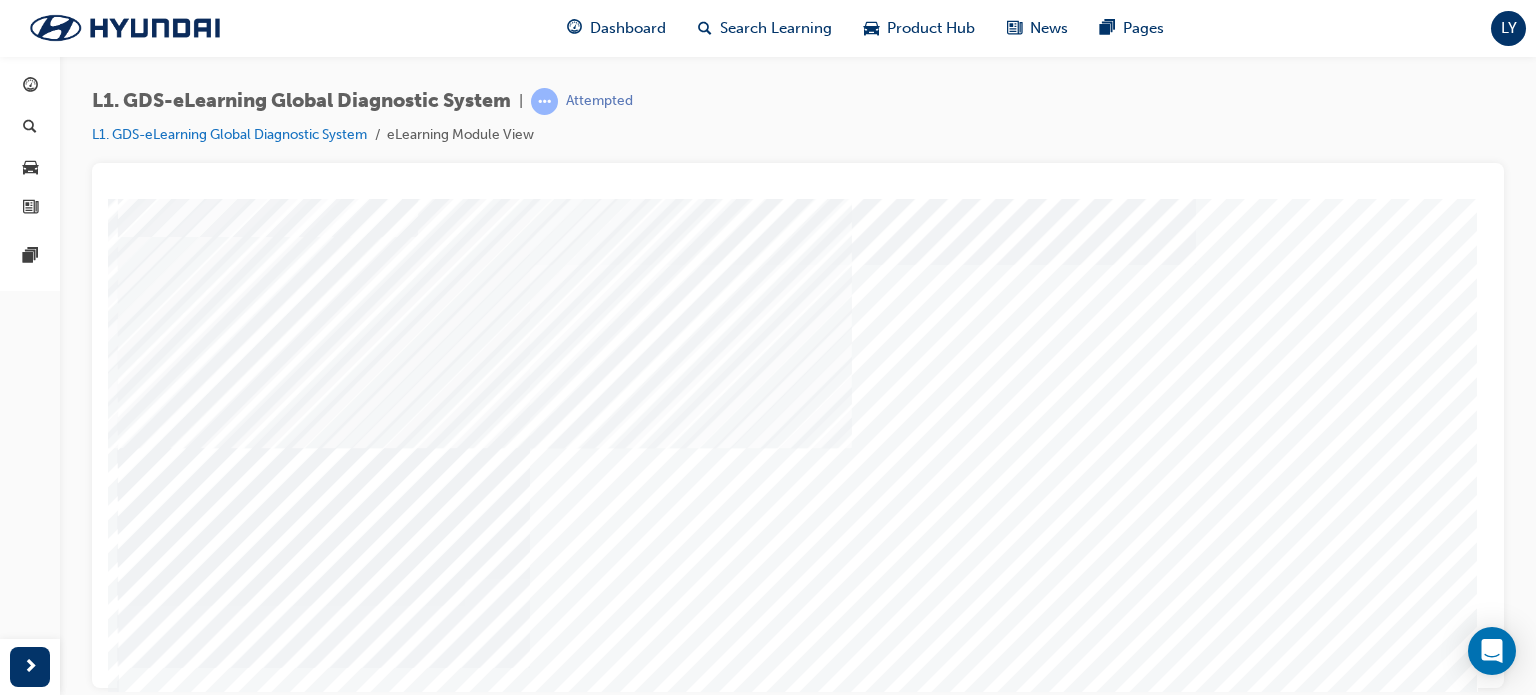 click at bounding box center [143, 4184] 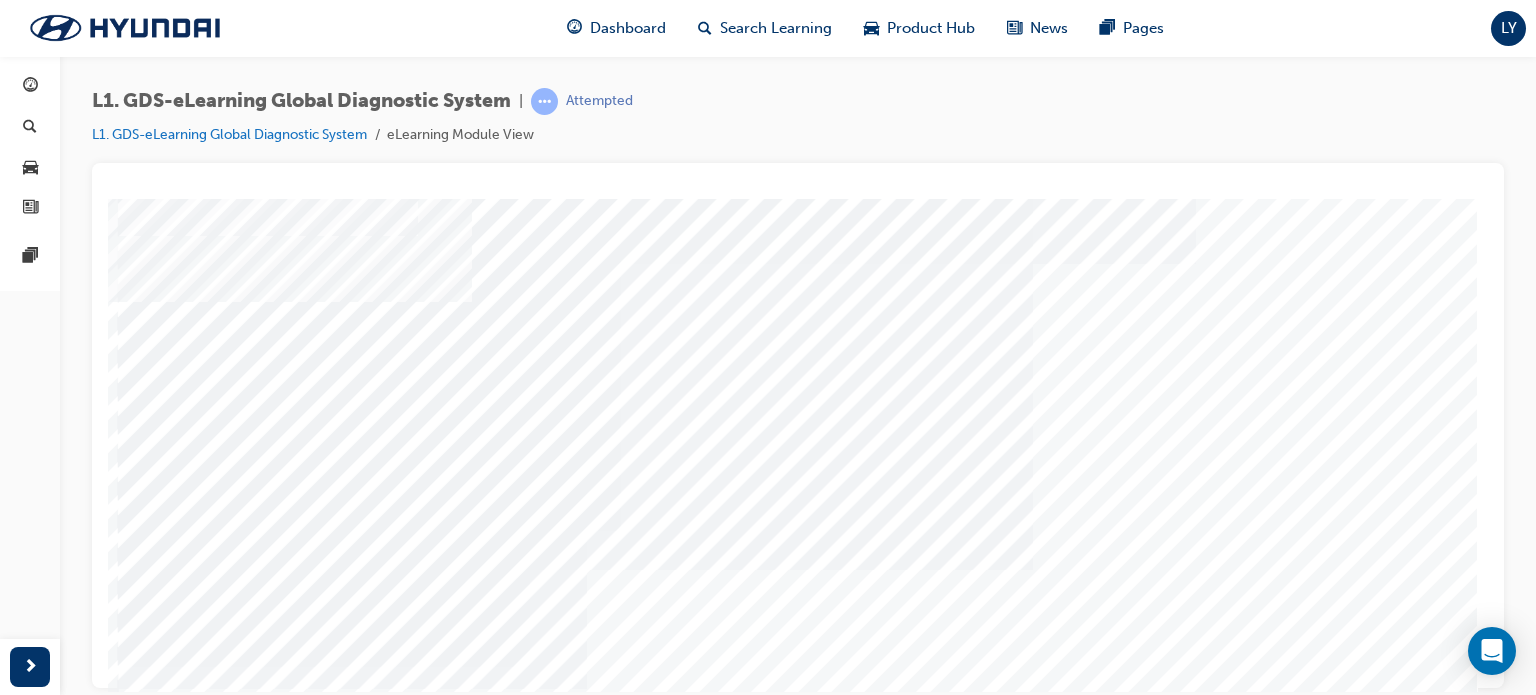 scroll, scrollTop: 128, scrollLeft: 0, axis: vertical 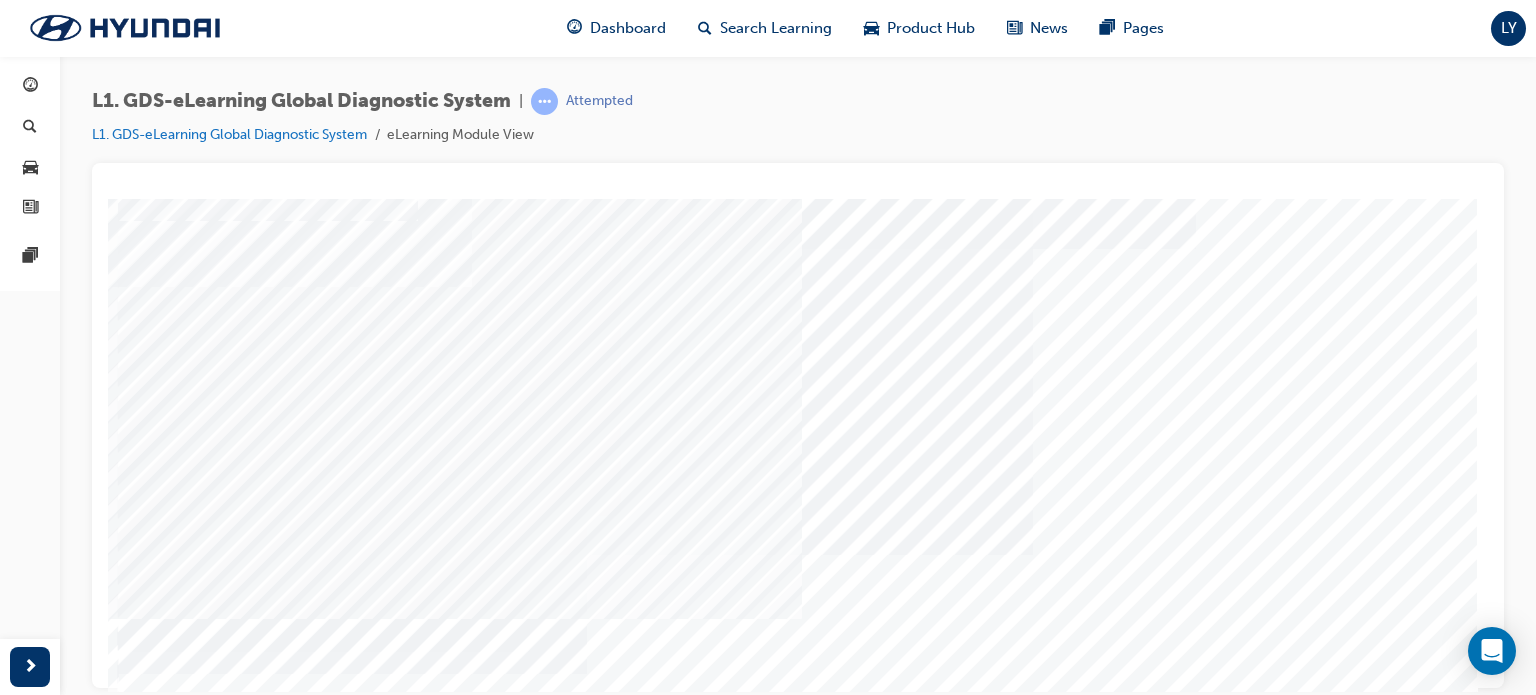 drag, startPoint x: 952, startPoint y: 467, endPoint x: 952, endPoint y: 441, distance: 26 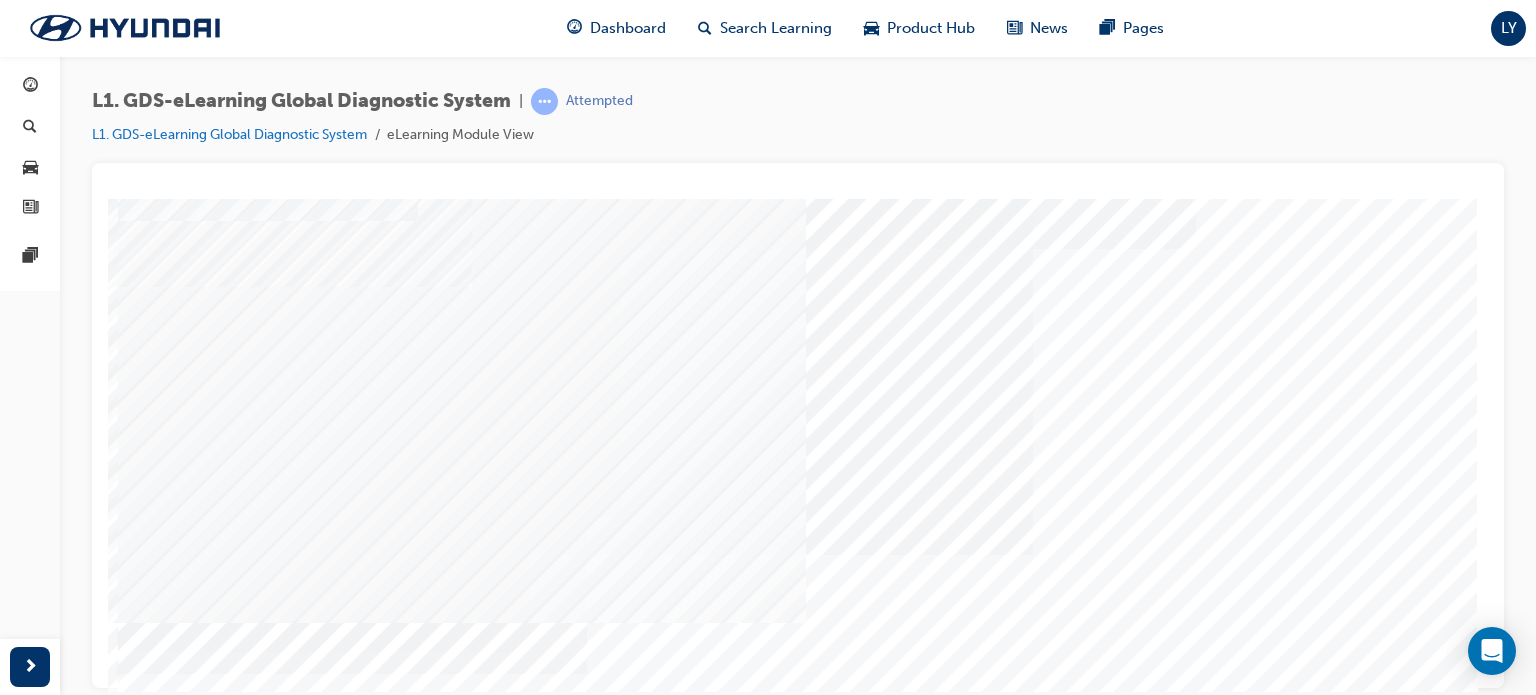 click at bounding box center [143, 7493] 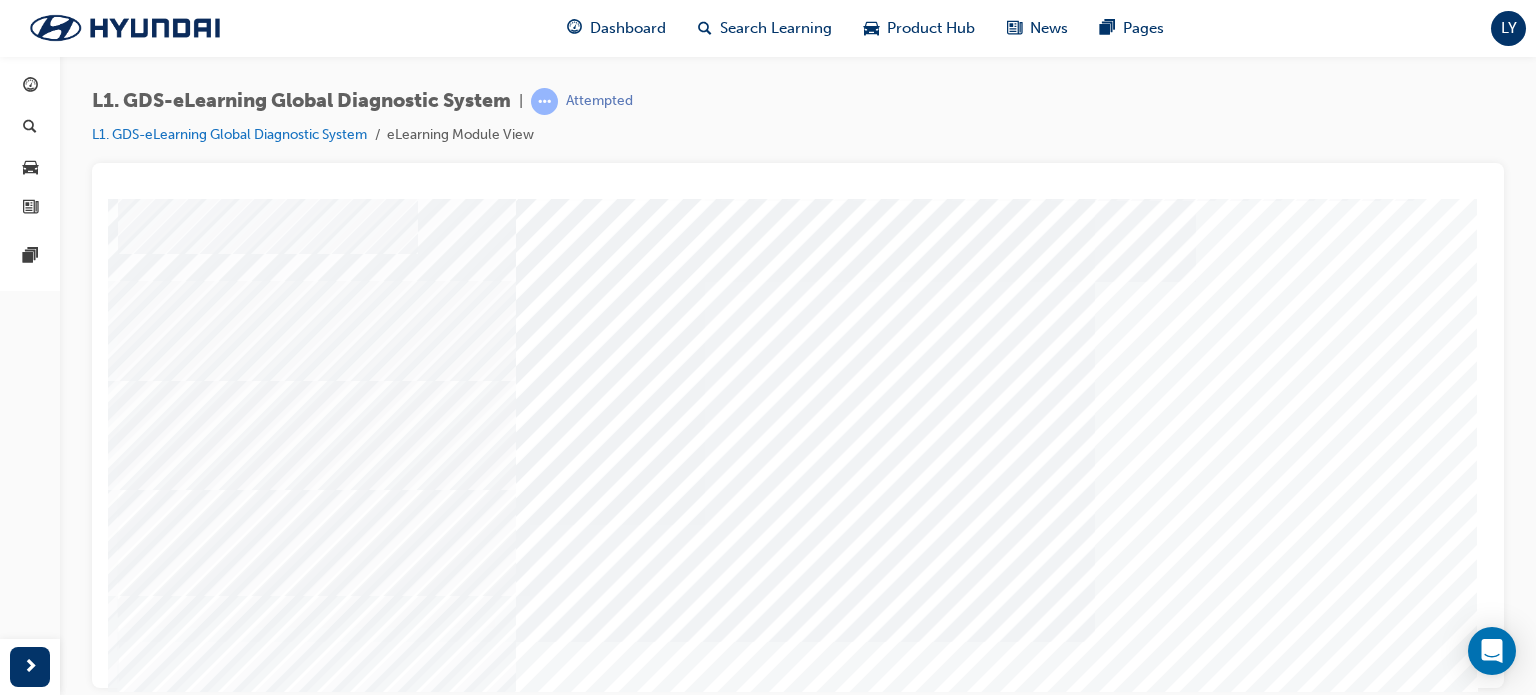 scroll, scrollTop: 94, scrollLeft: 5, axis: both 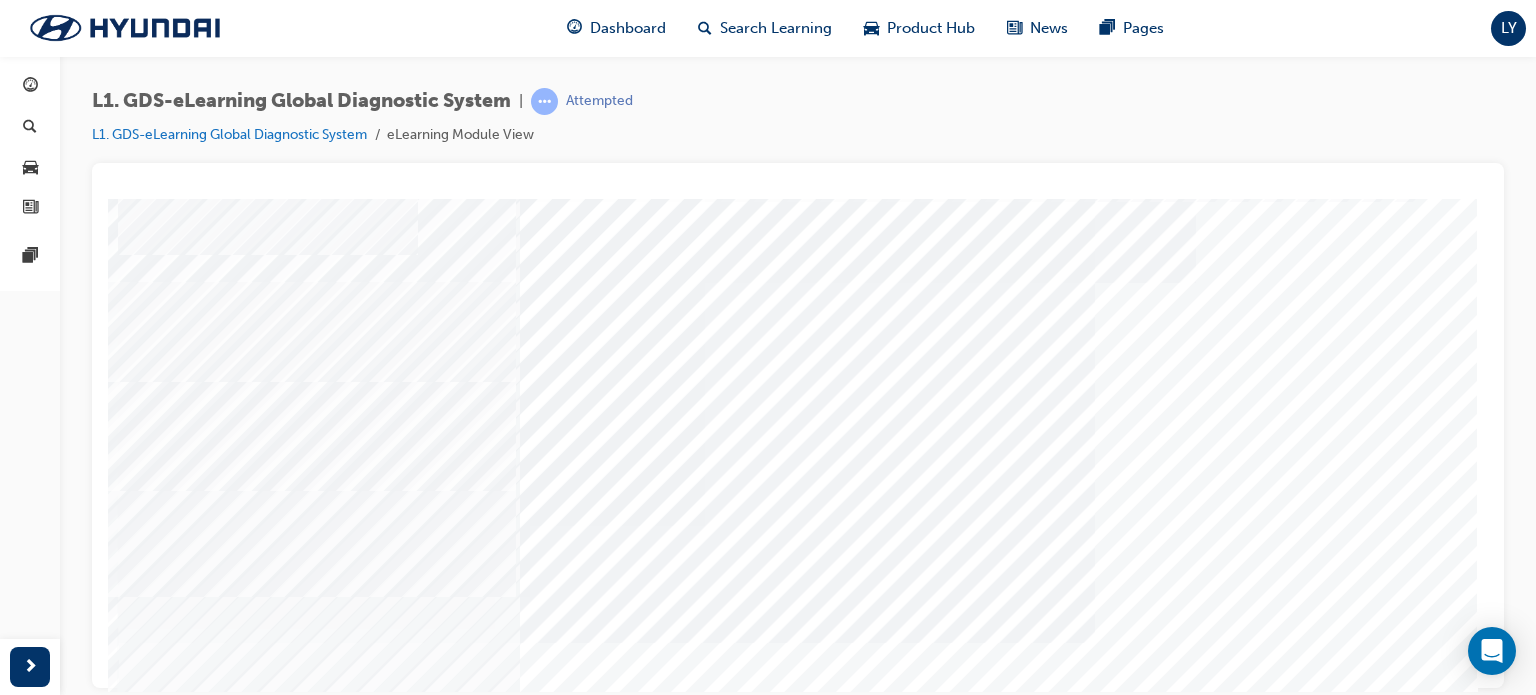 click at bounding box center [143, 8468] 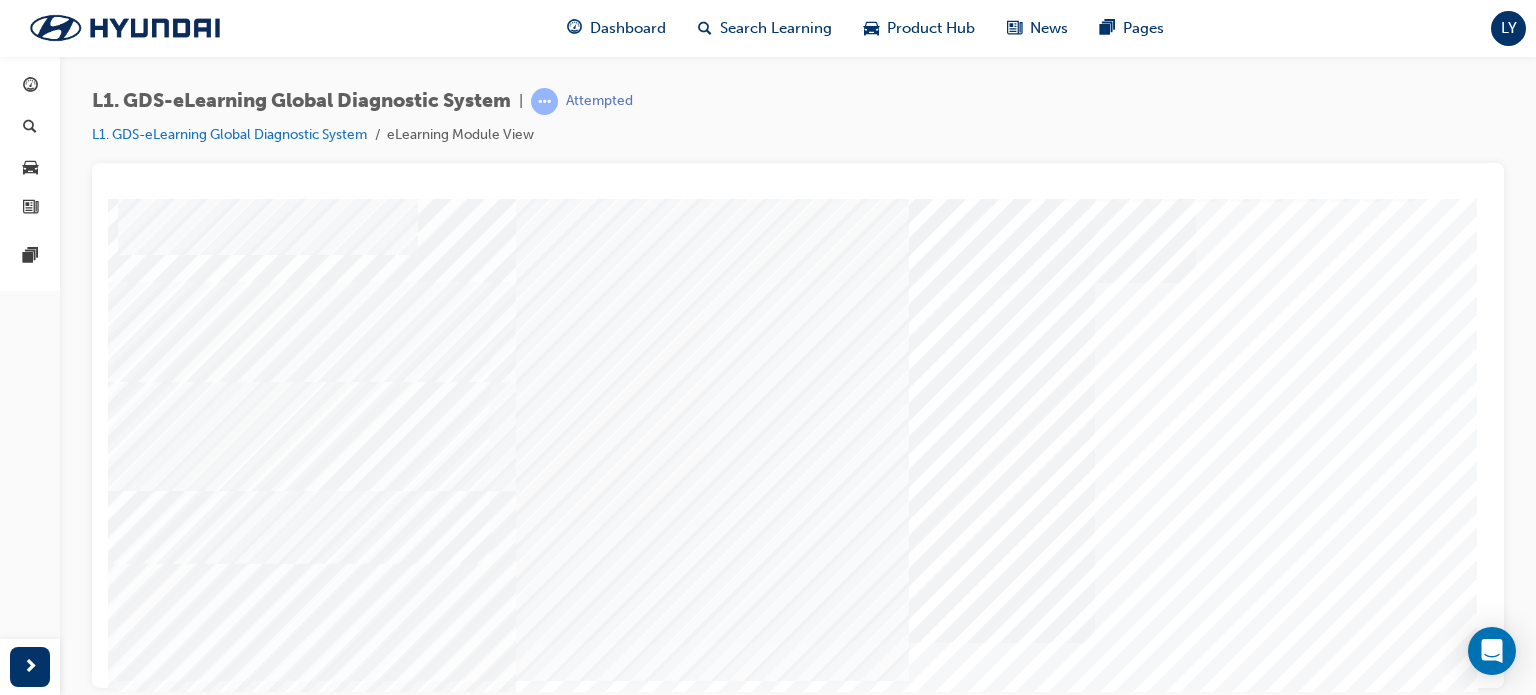 click at bounding box center [143, 8926] 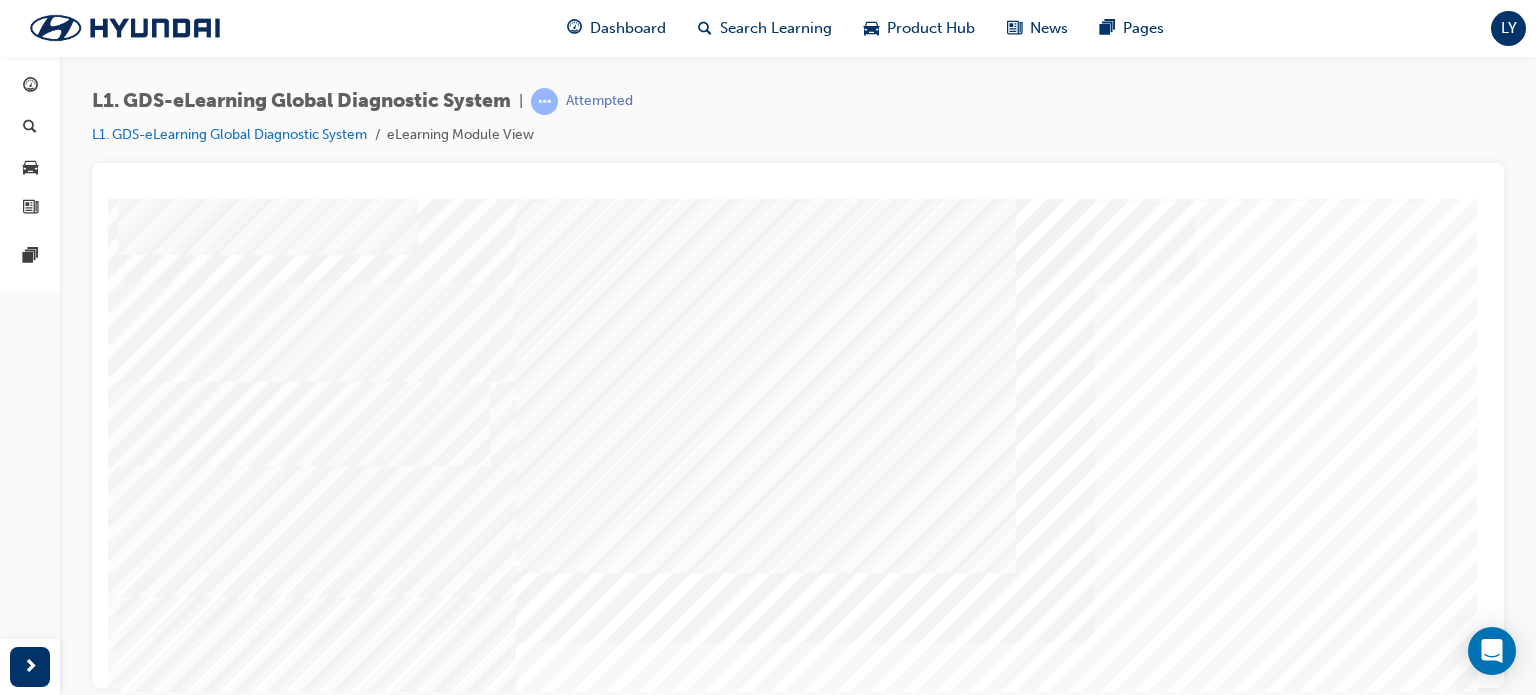 click at bounding box center (143, 8976) 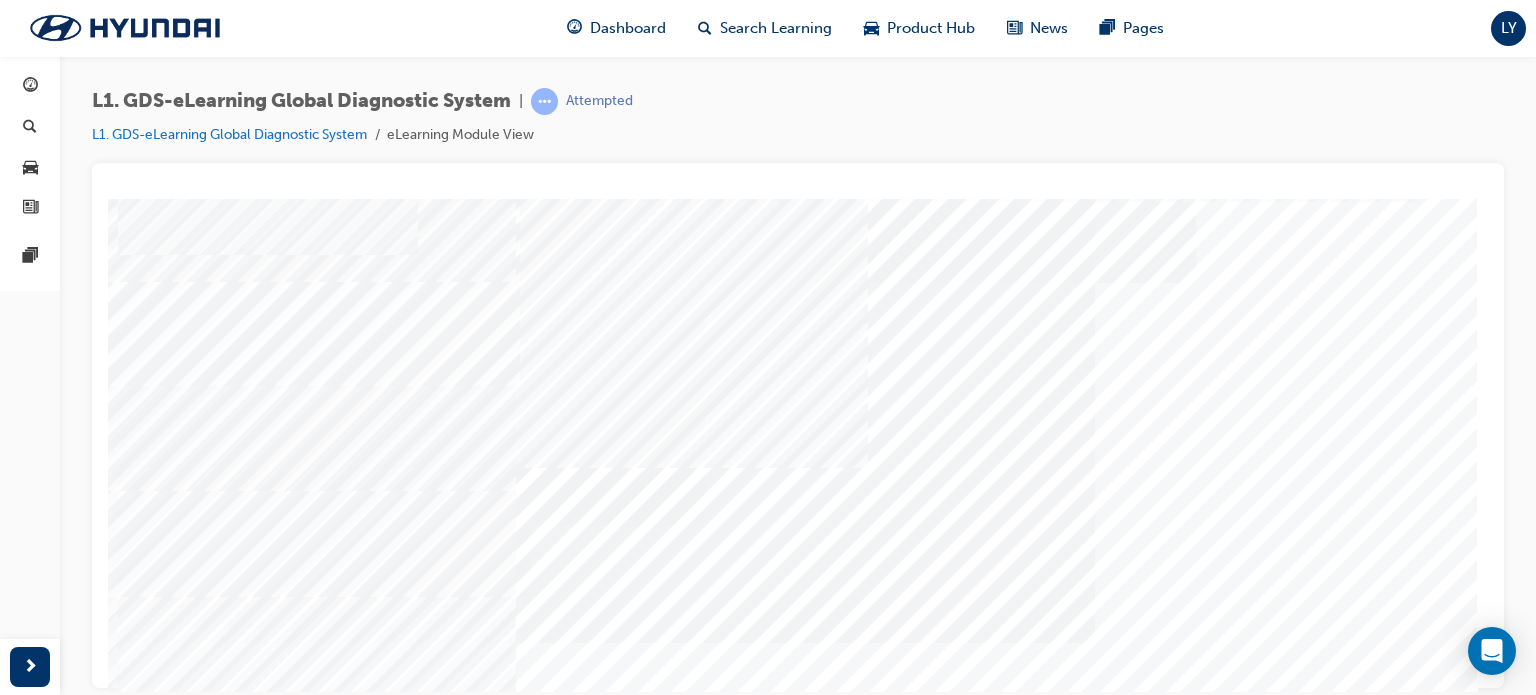 click at bounding box center (307, 8125) 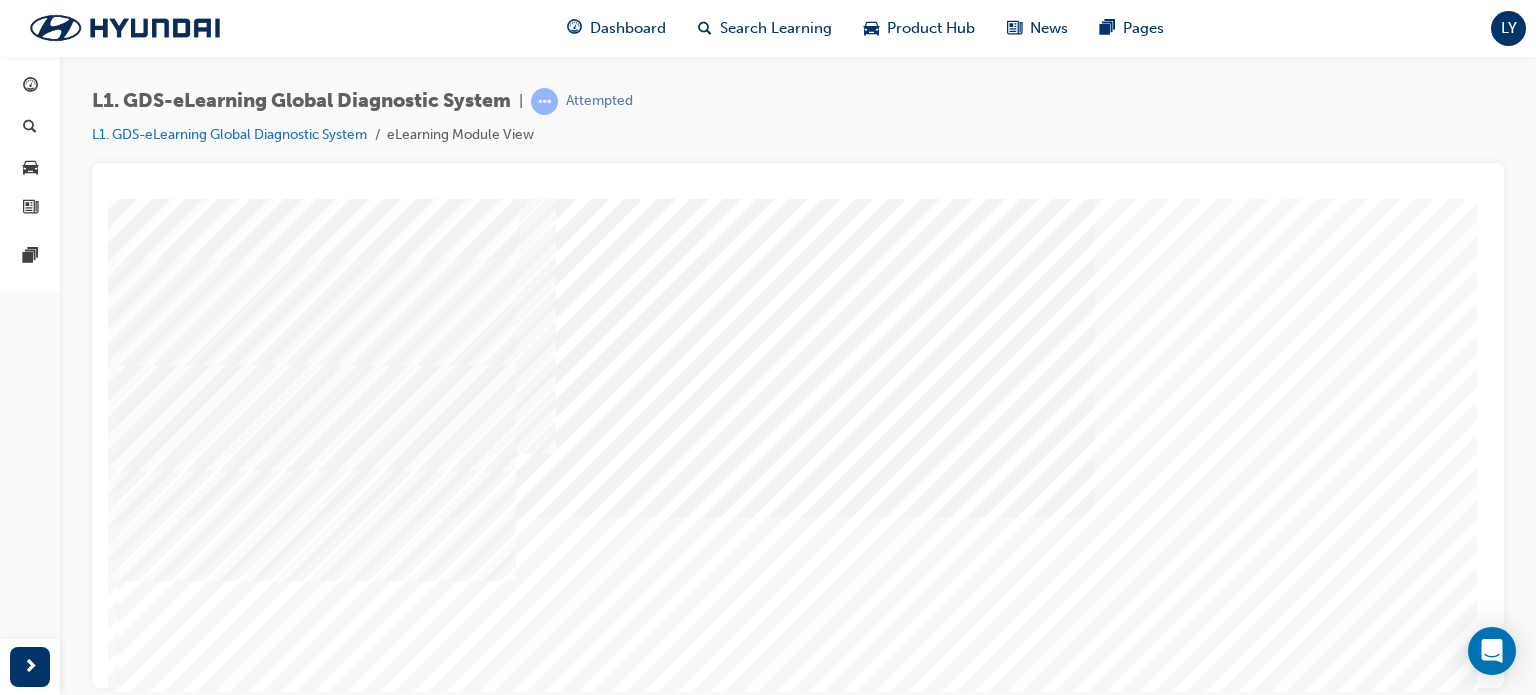 scroll, scrollTop: 223, scrollLeft: 5, axis: both 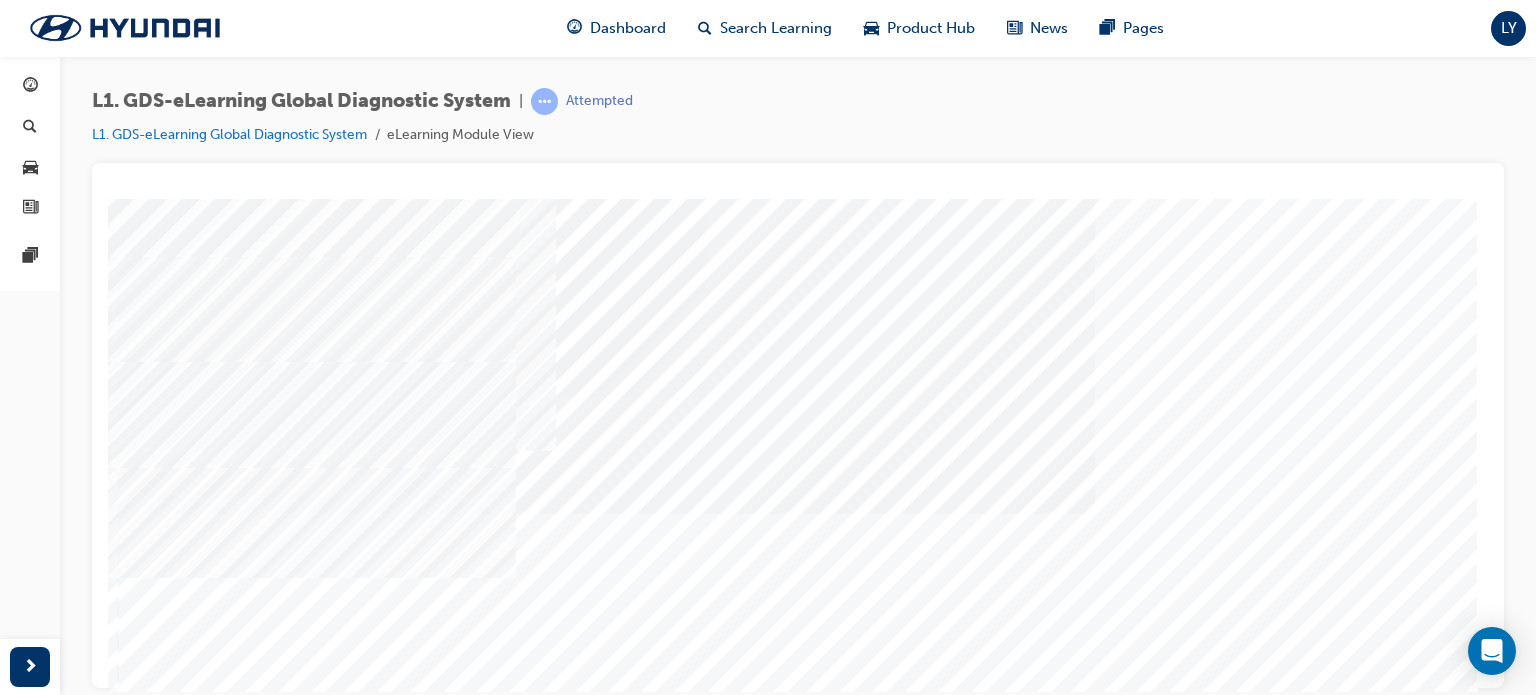 click at bounding box center (143, 9151) 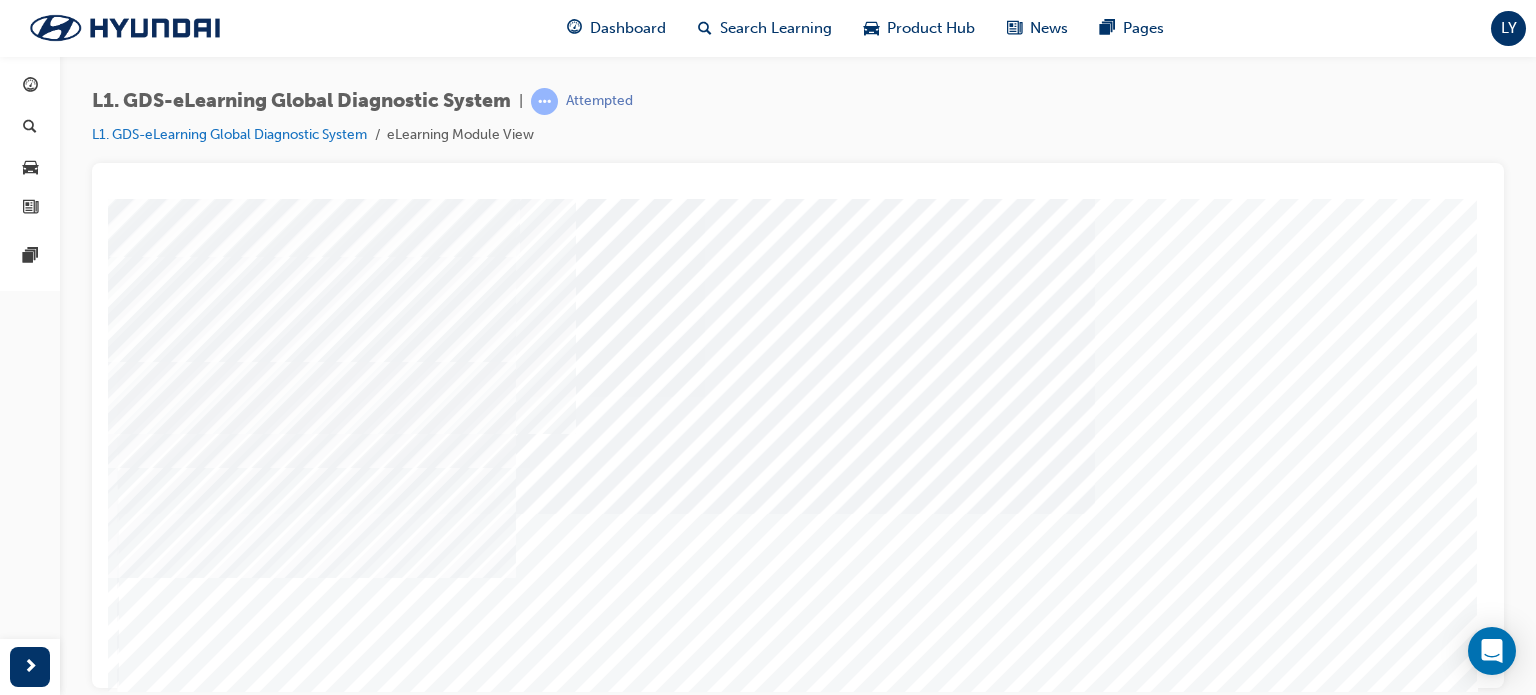 scroll, scrollTop: 272, scrollLeft: 5, axis: both 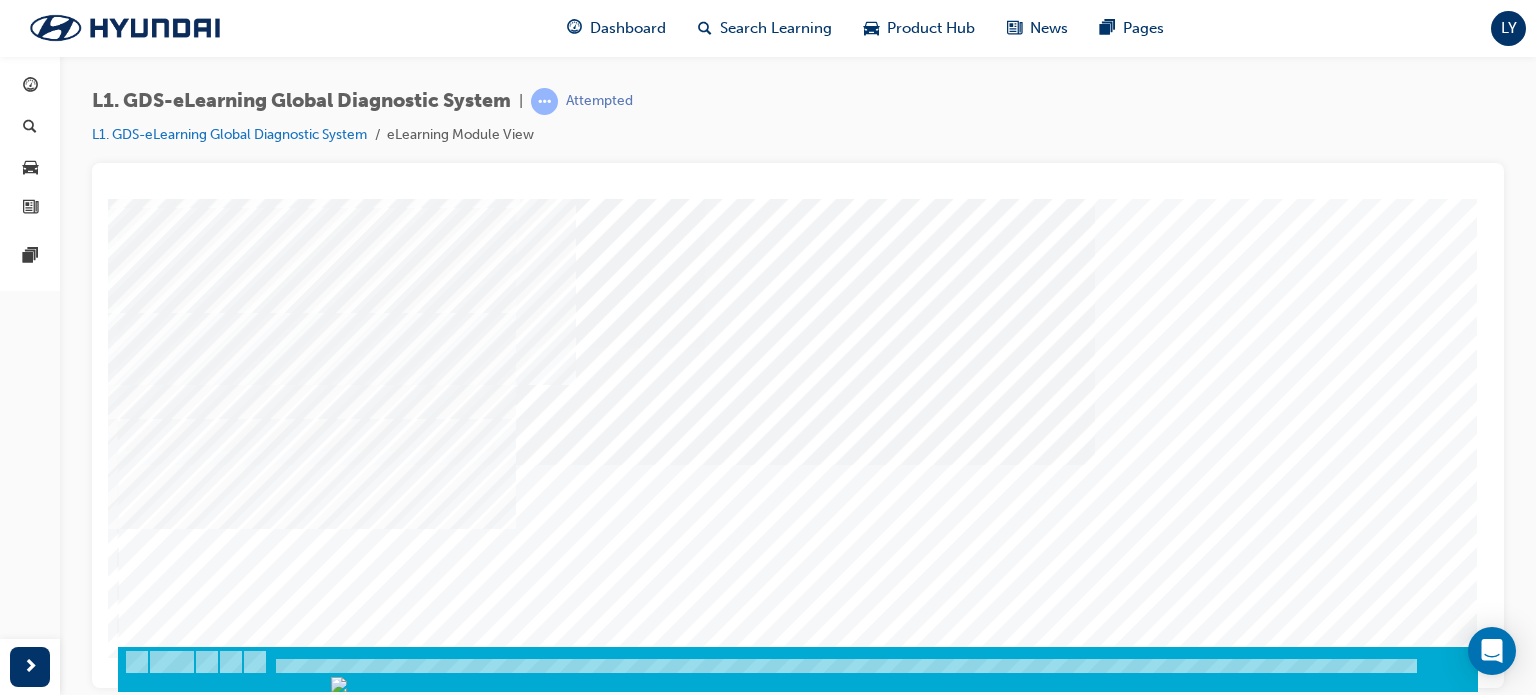 click at bounding box center [188, 9150] 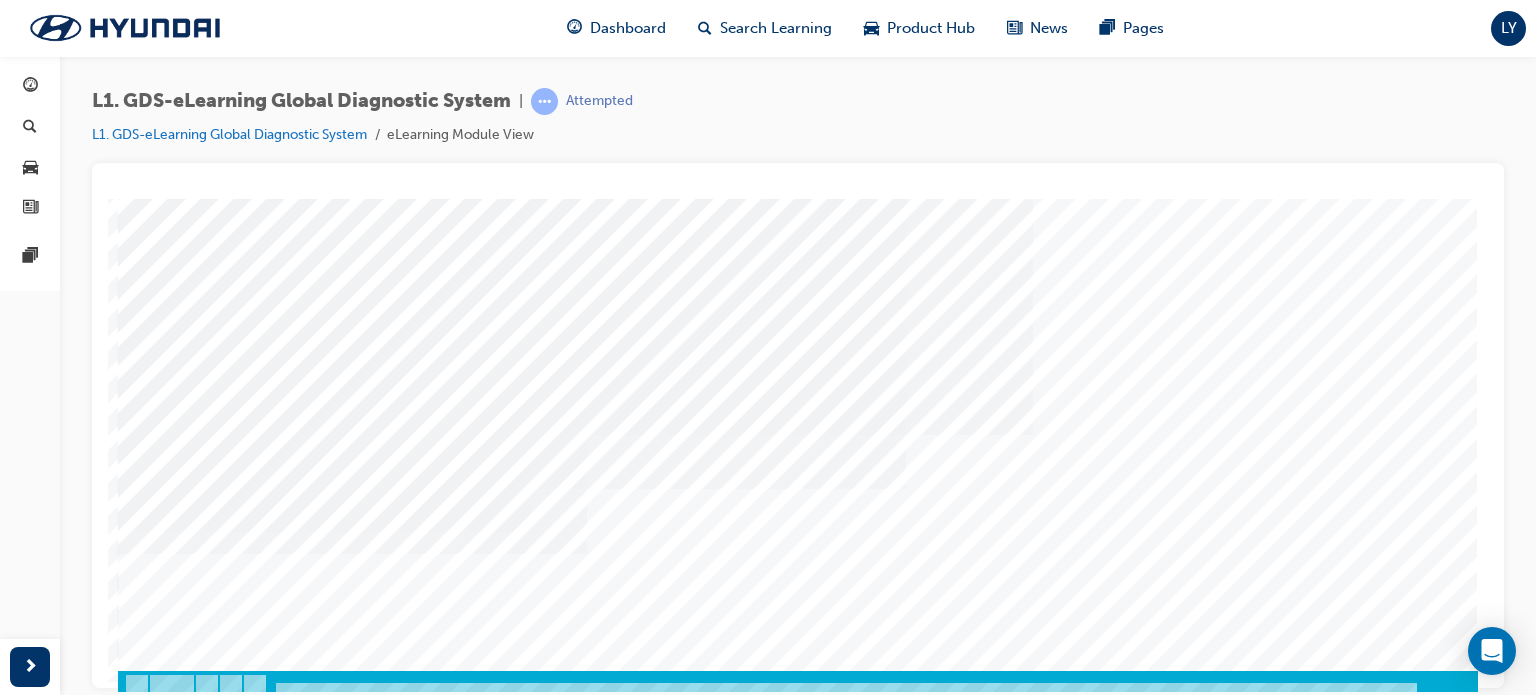 scroll, scrollTop: 250, scrollLeft: 5, axis: both 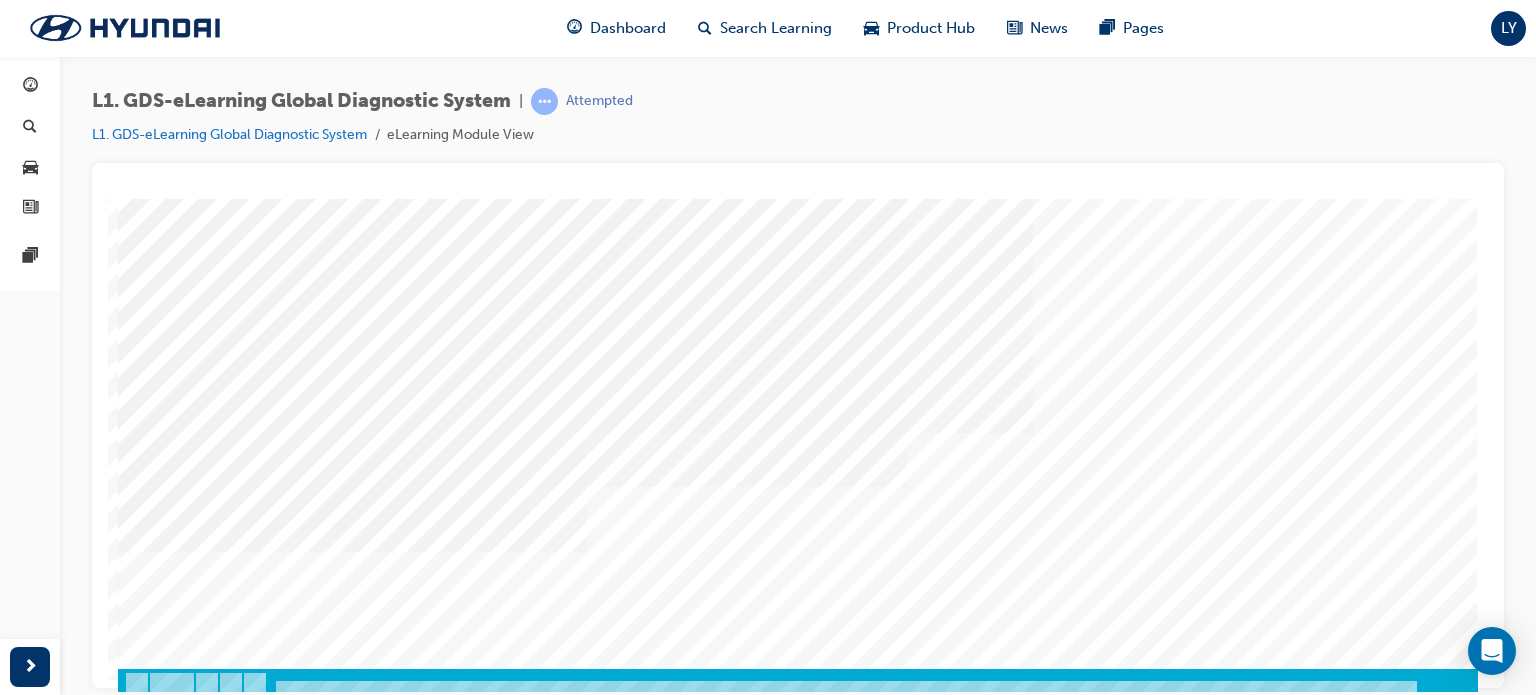click at bounding box center (188, 9120) 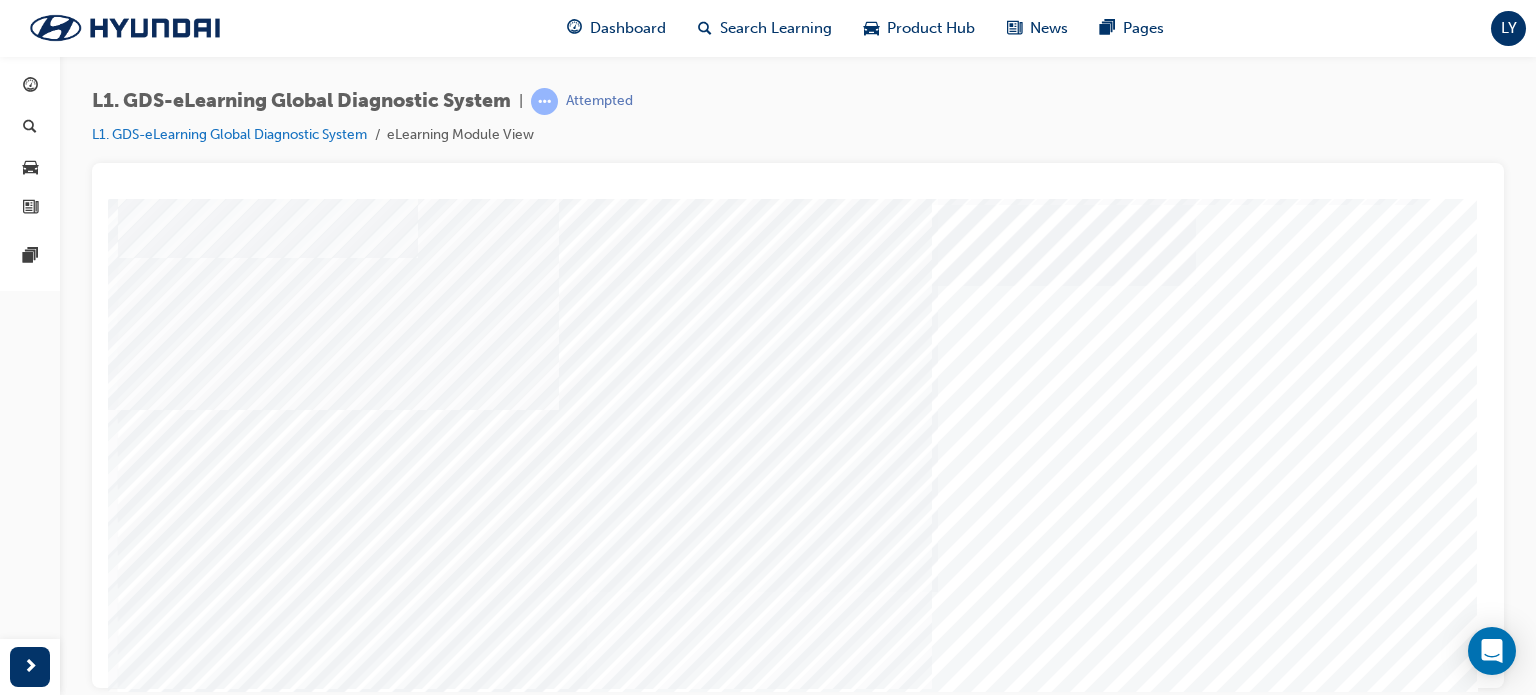 scroll, scrollTop: 90, scrollLeft: 0, axis: vertical 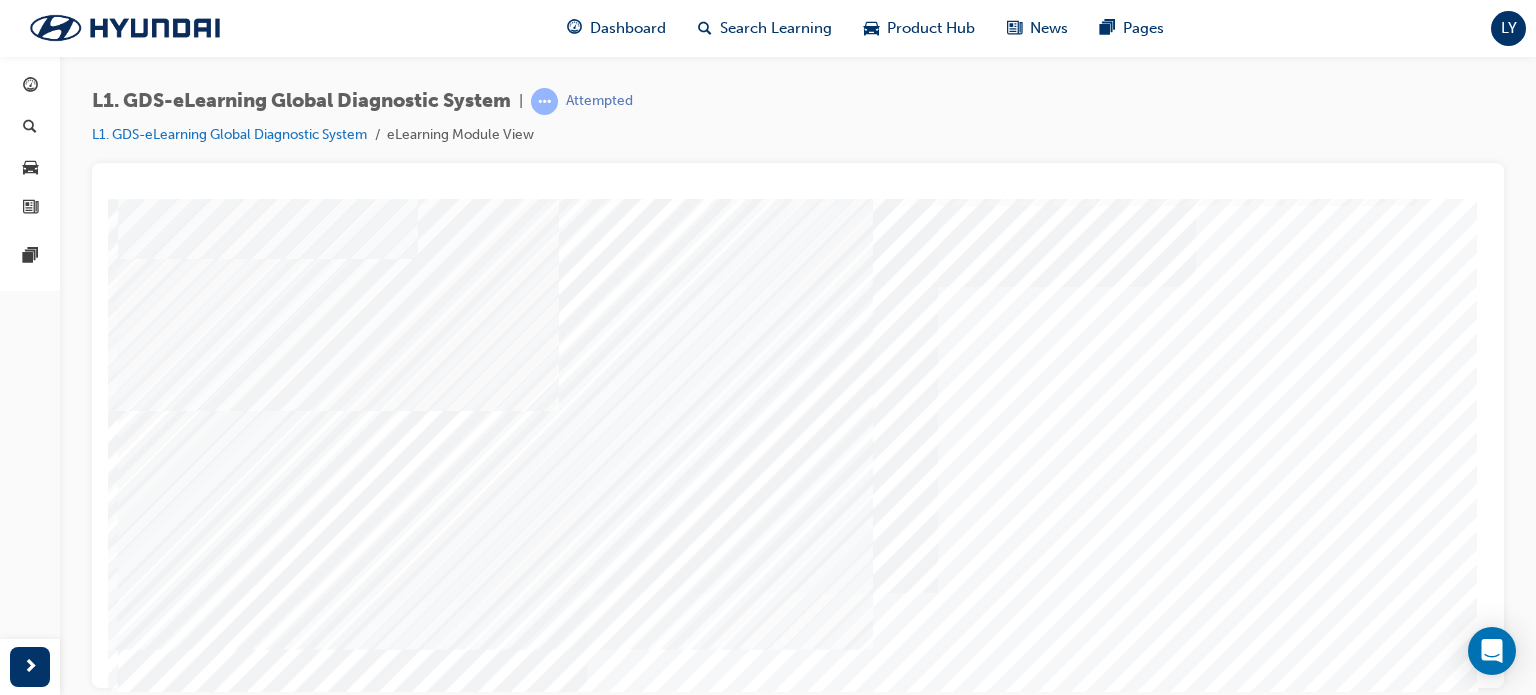 click at bounding box center [143, 6858] 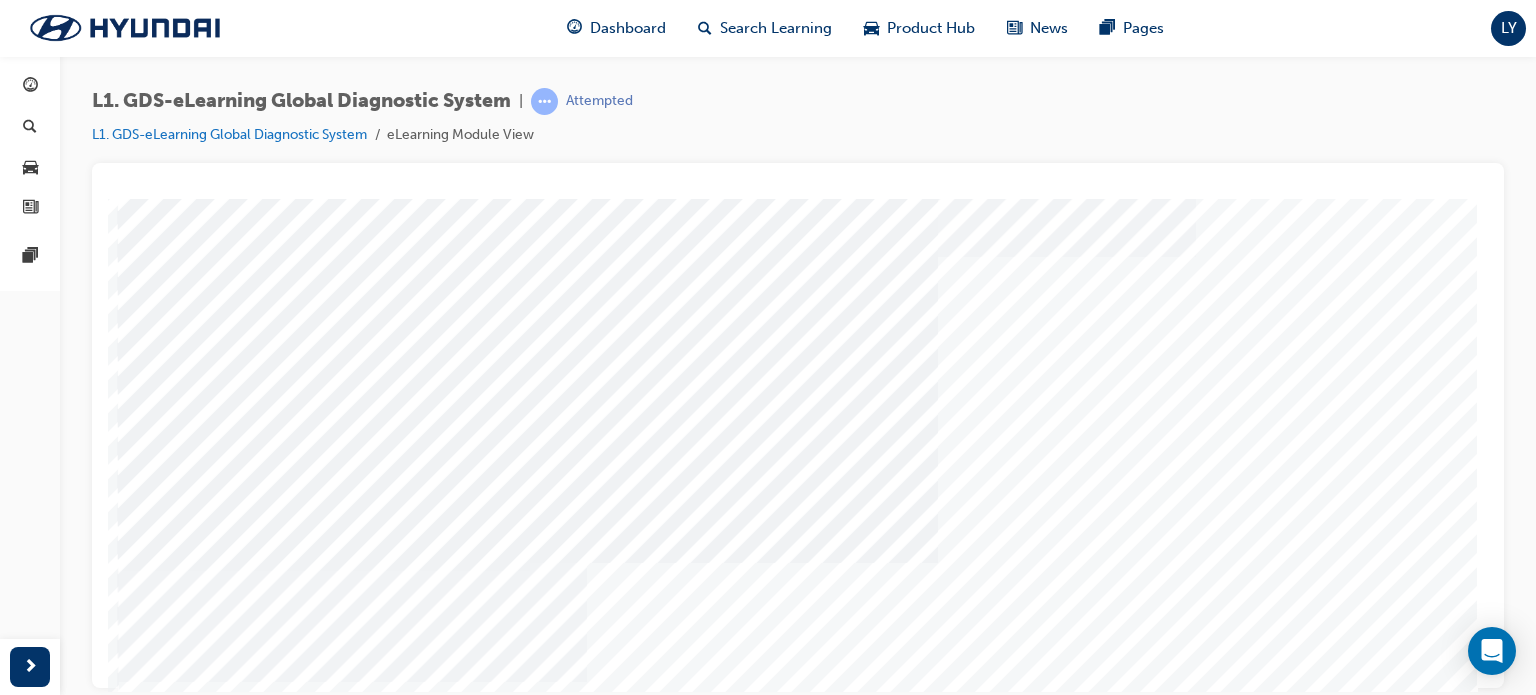 scroll, scrollTop: 108, scrollLeft: 0, axis: vertical 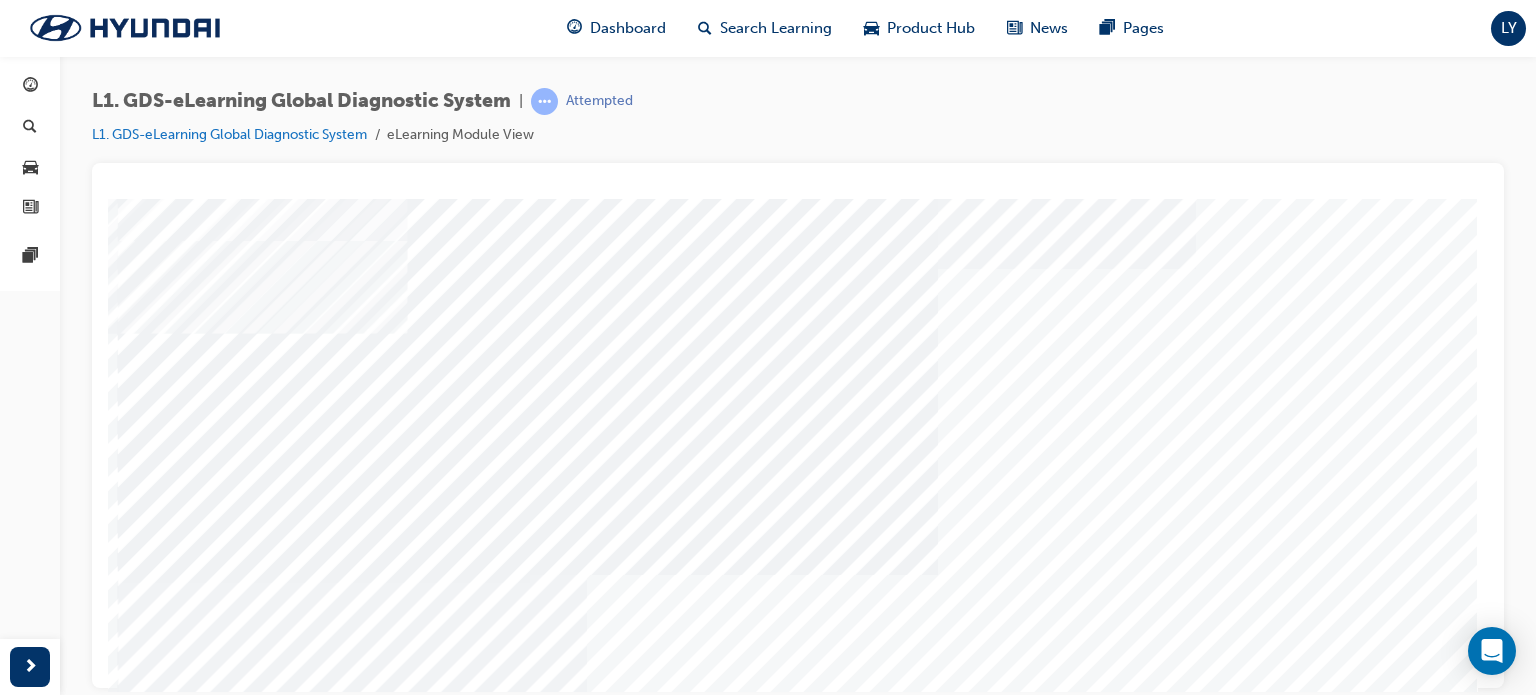 click at bounding box center [143, 8131] 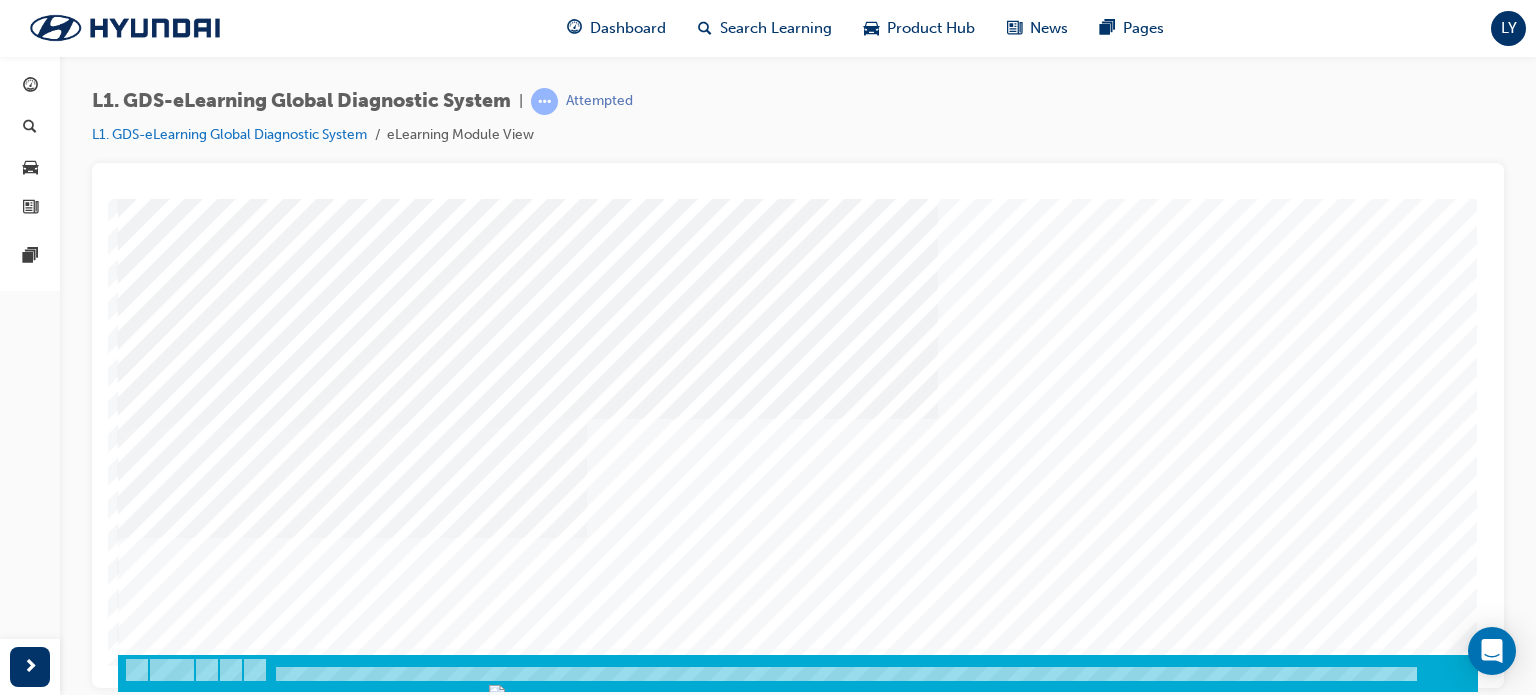 scroll, scrollTop: 266, scrollLeft: 0, axis: vertical 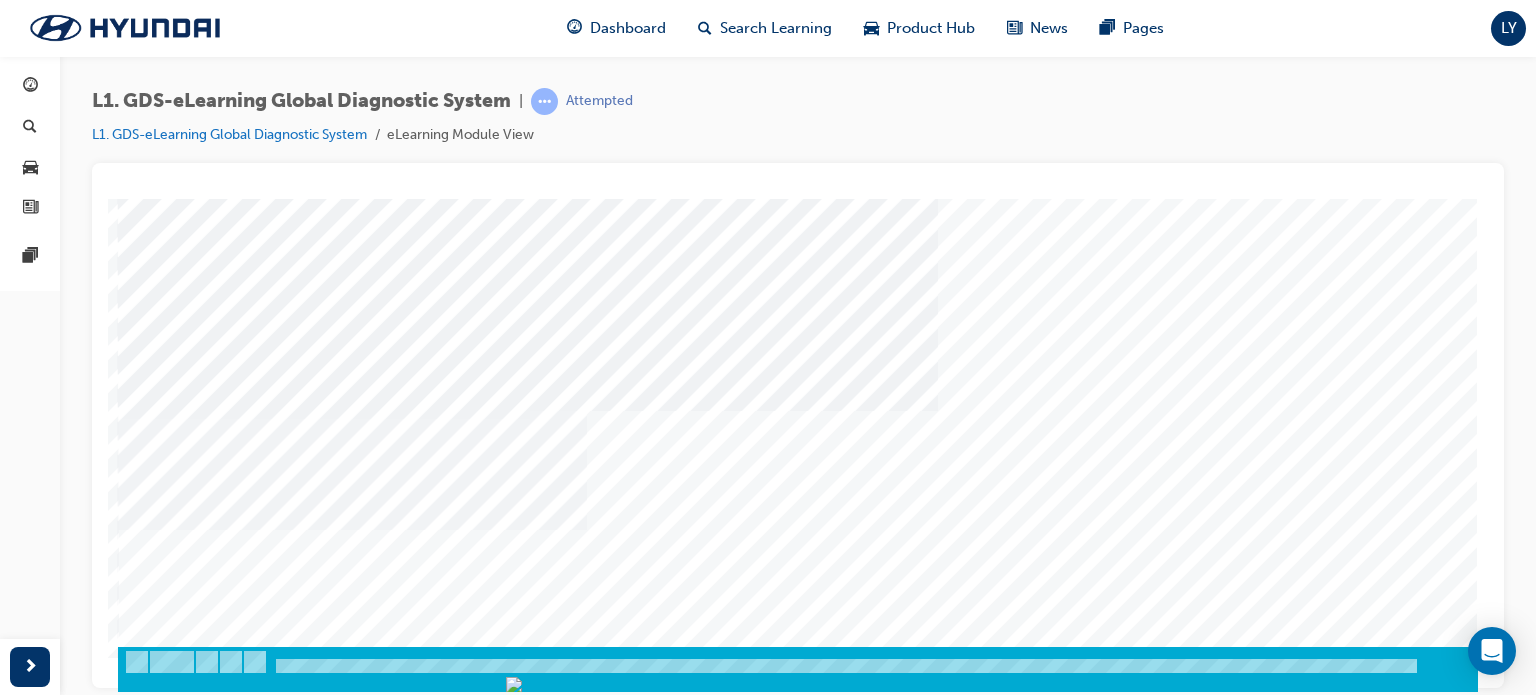 click at bounding box center (188, 8780) 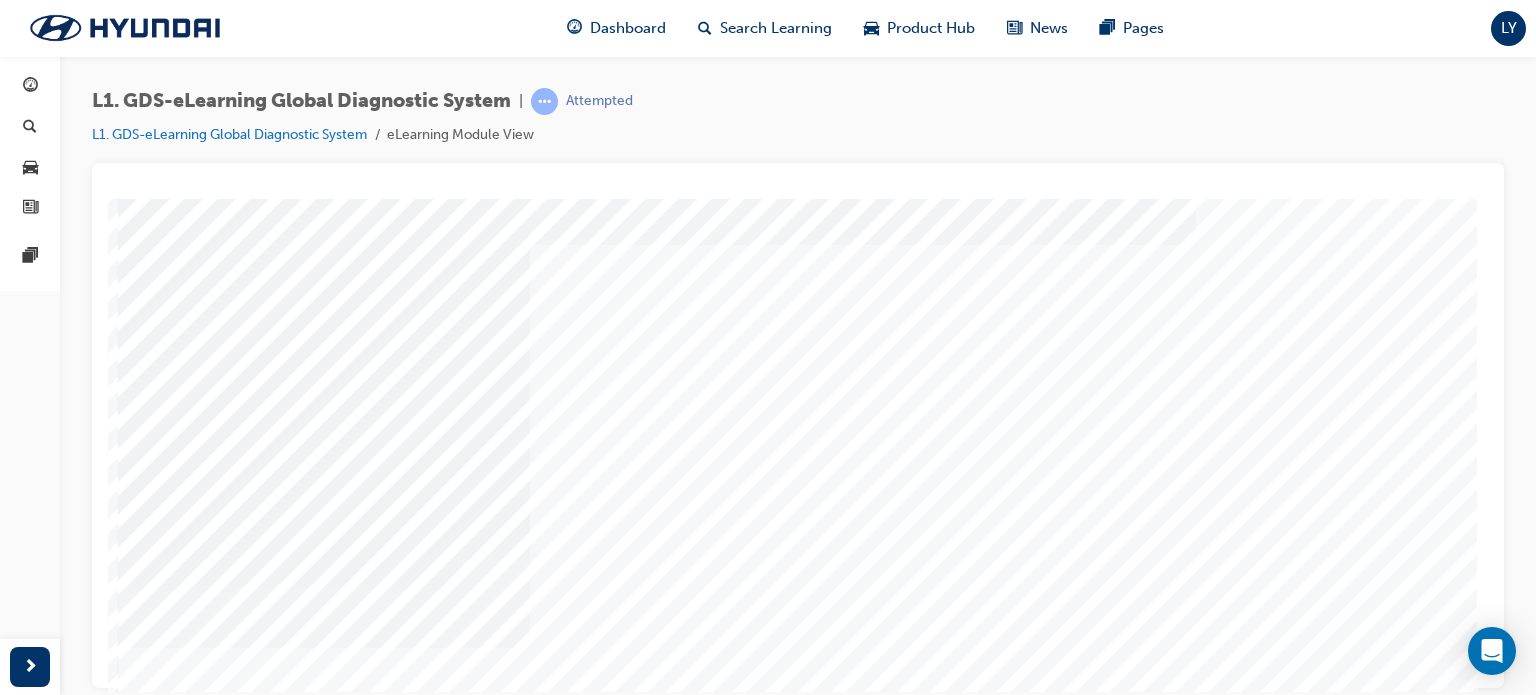 scroll, scrollTop: 272, scrollLeft: 0, axis: vertical 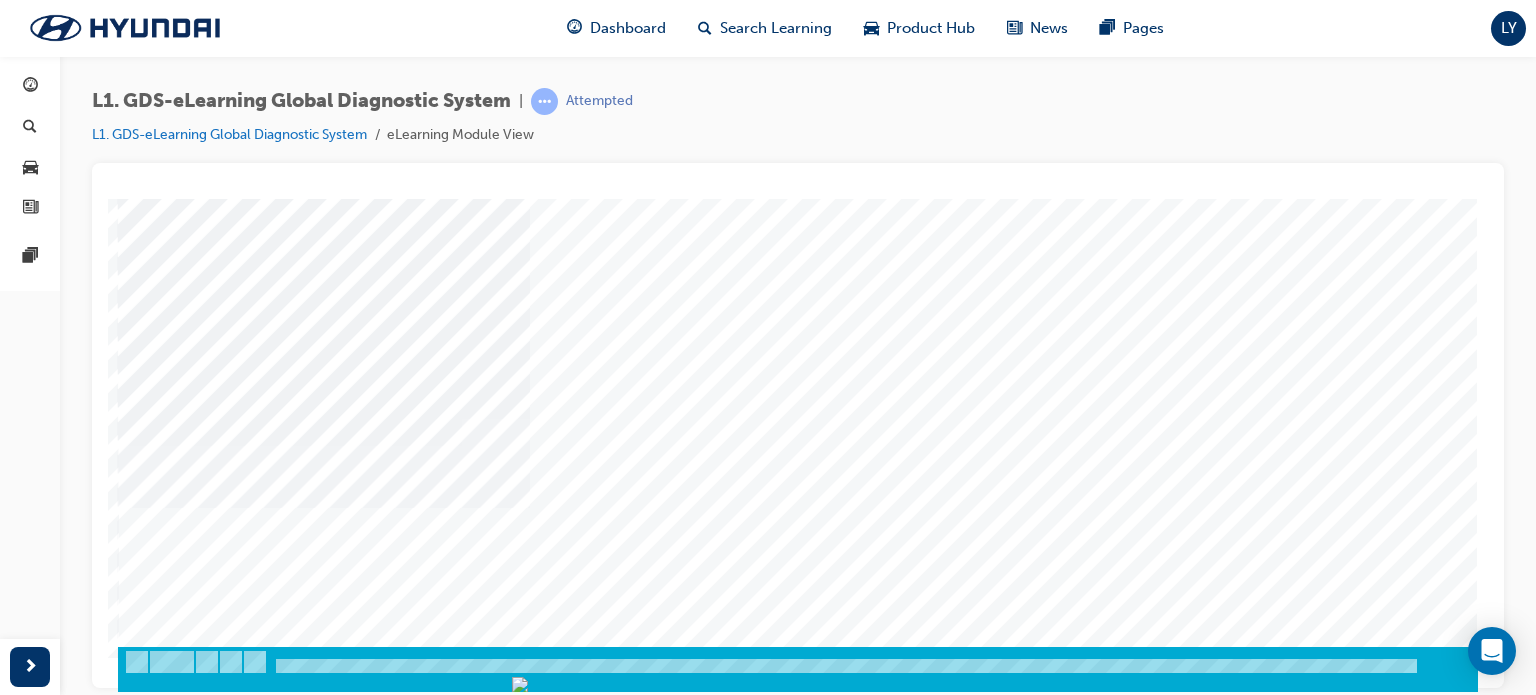 click at bounding box center [143, 4029] 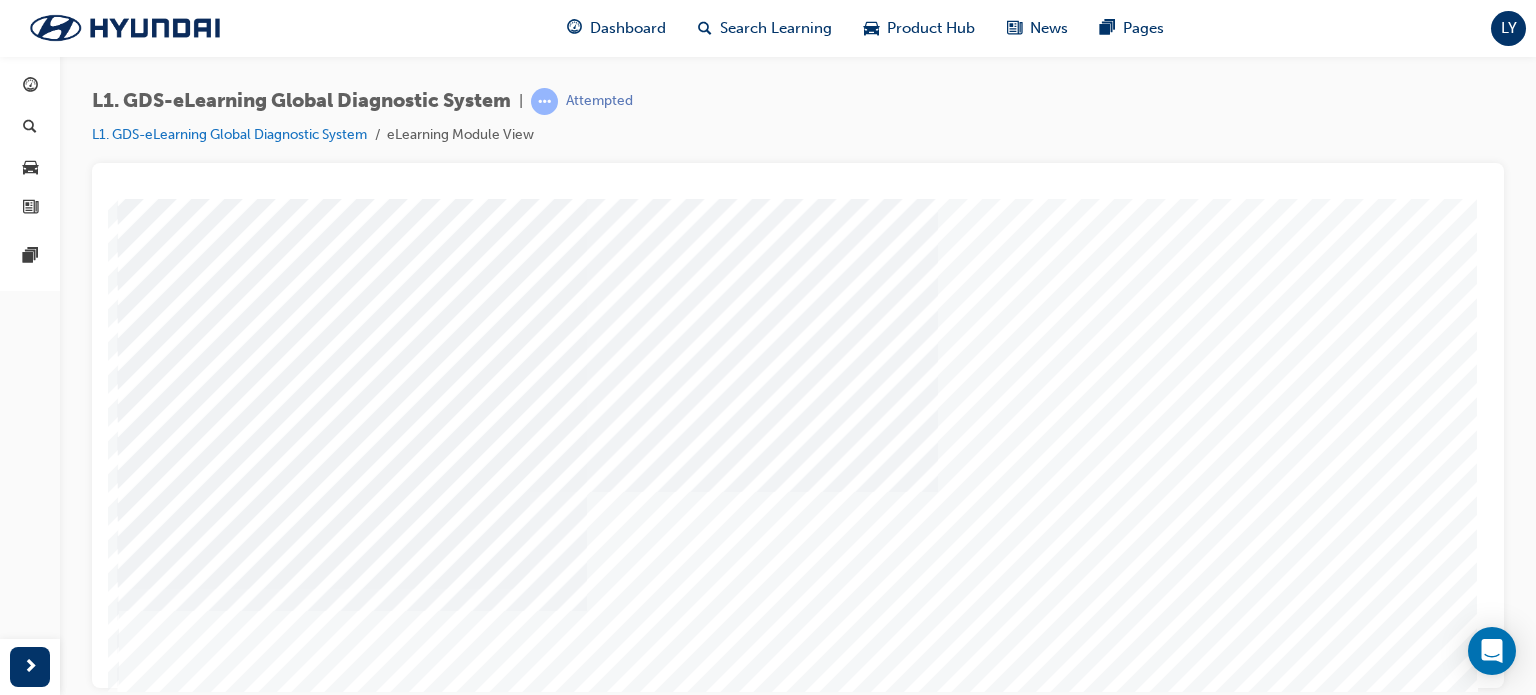 scroll, scrollTop: 190, scrollLeft: 0, axis: vertical 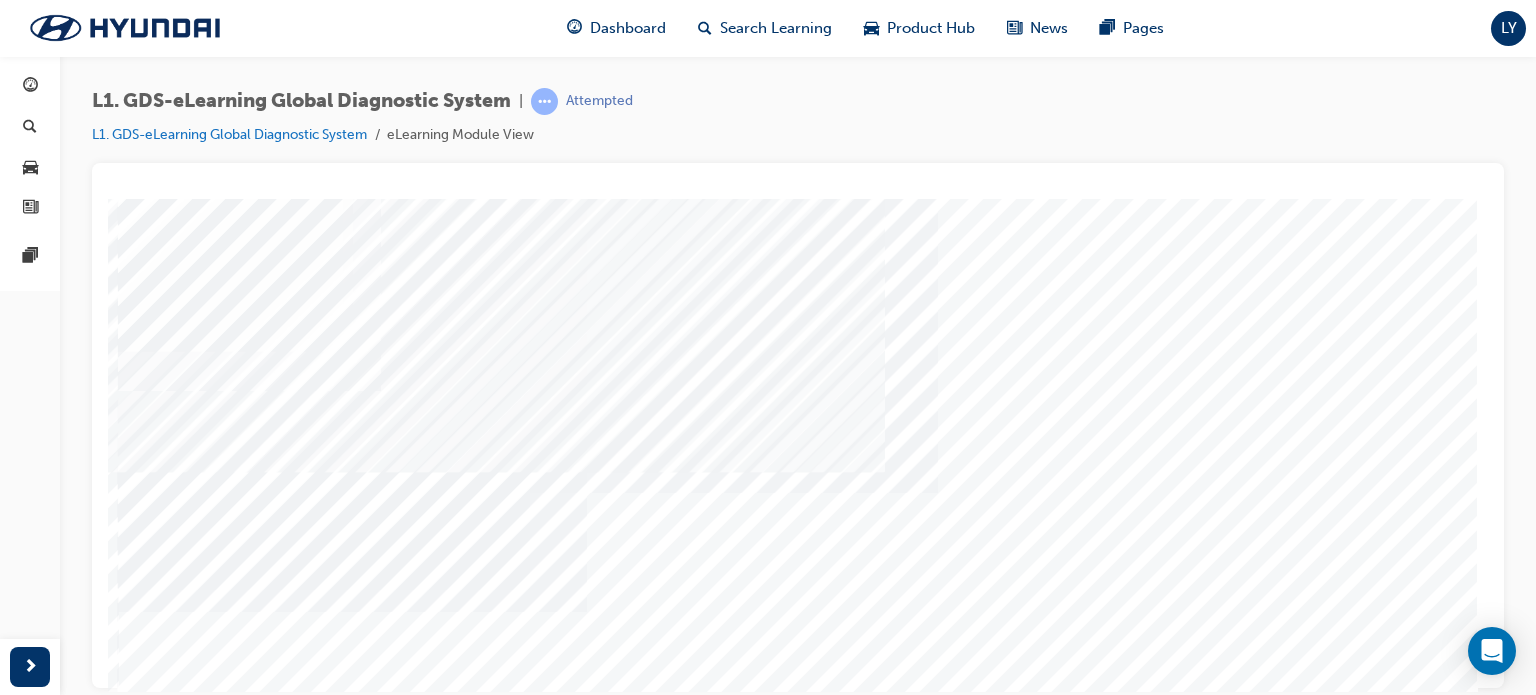 click at bounding box center (143, 5960) 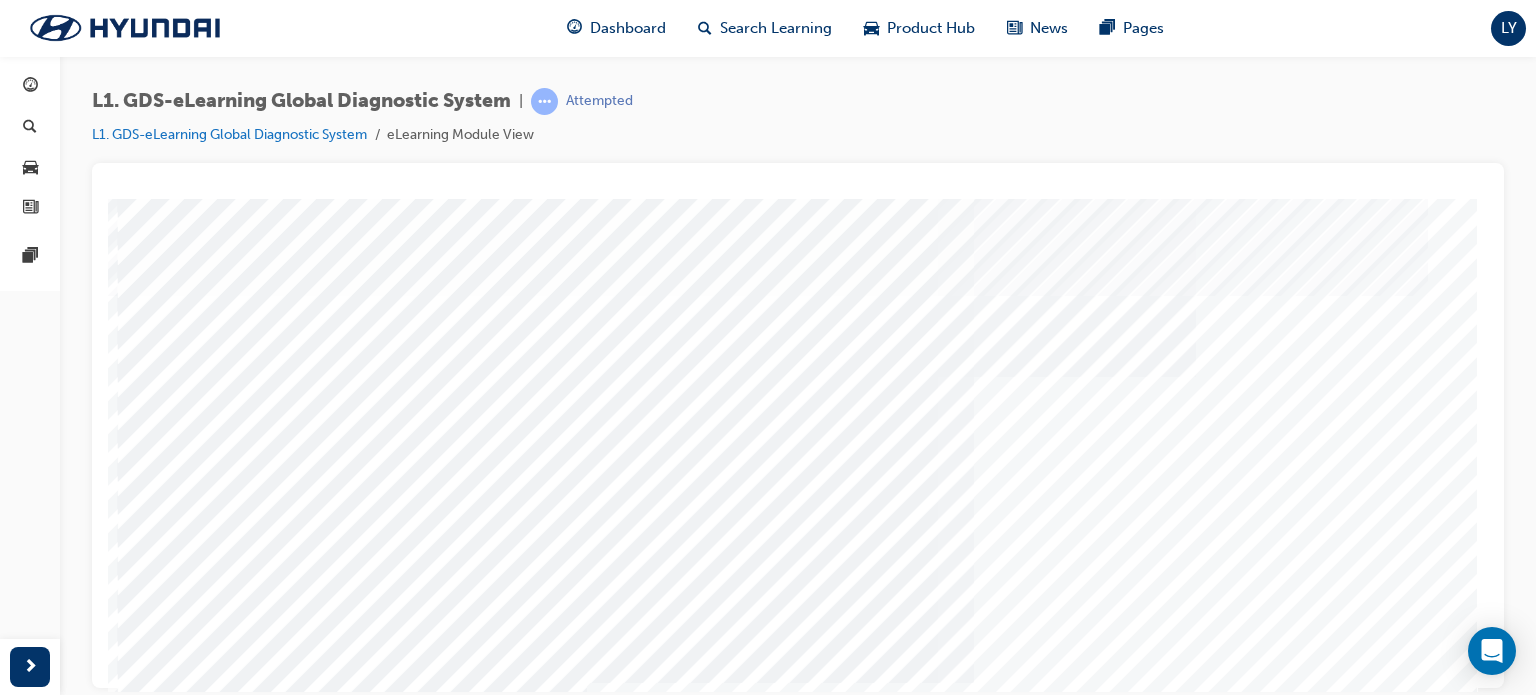 scroll, scrollTop: 0, scrollLeft: 0, axis: both 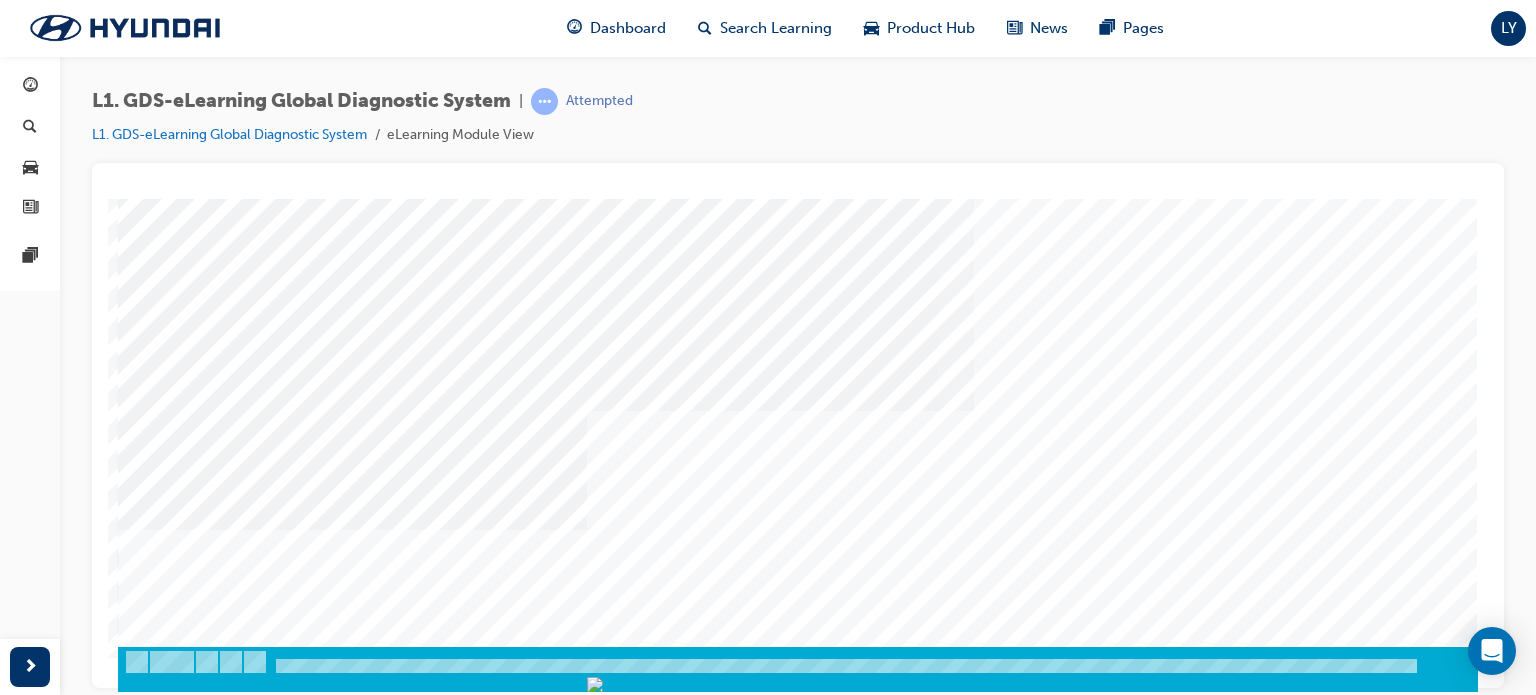click at bounding box center (188, 9669) 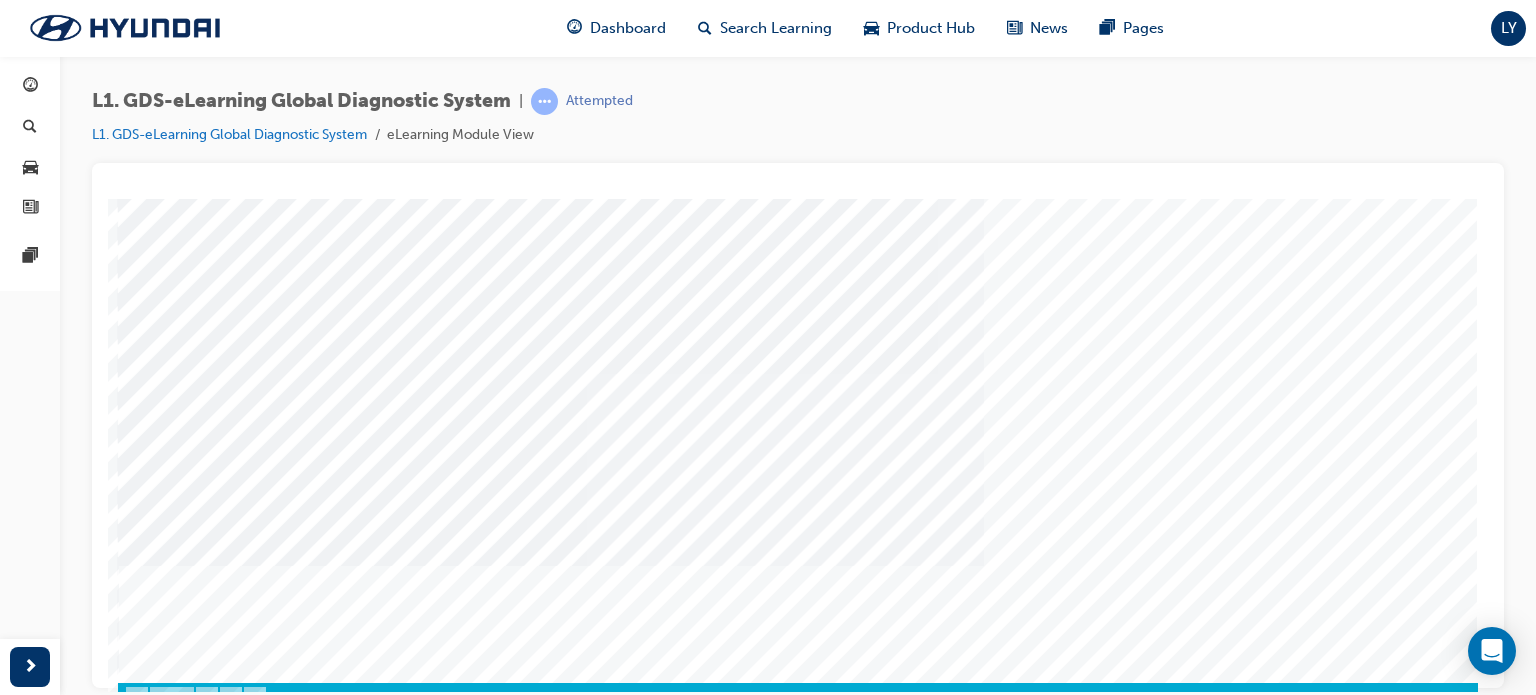 scroll, scrollTop: 236, scrollLeft: 0, axis: vertical 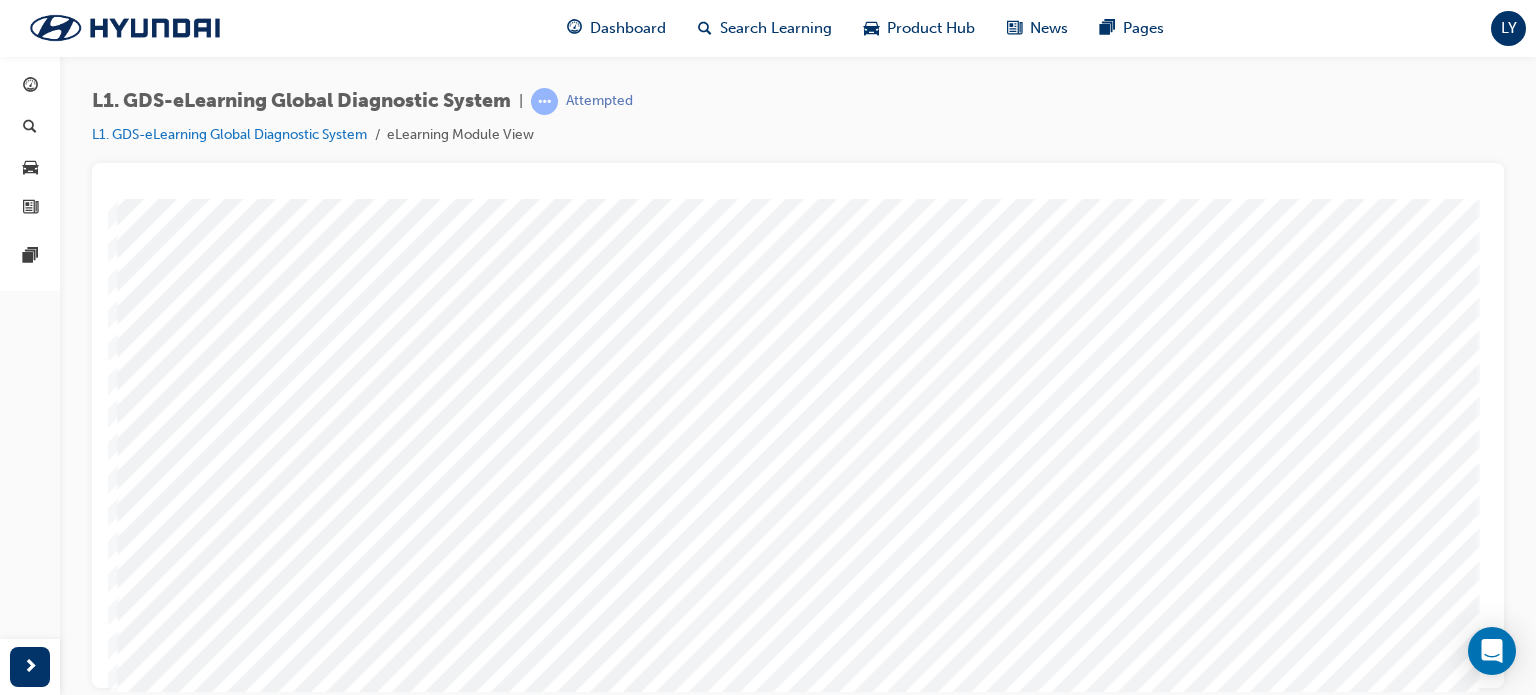 click at bounding box center (227, 3700) 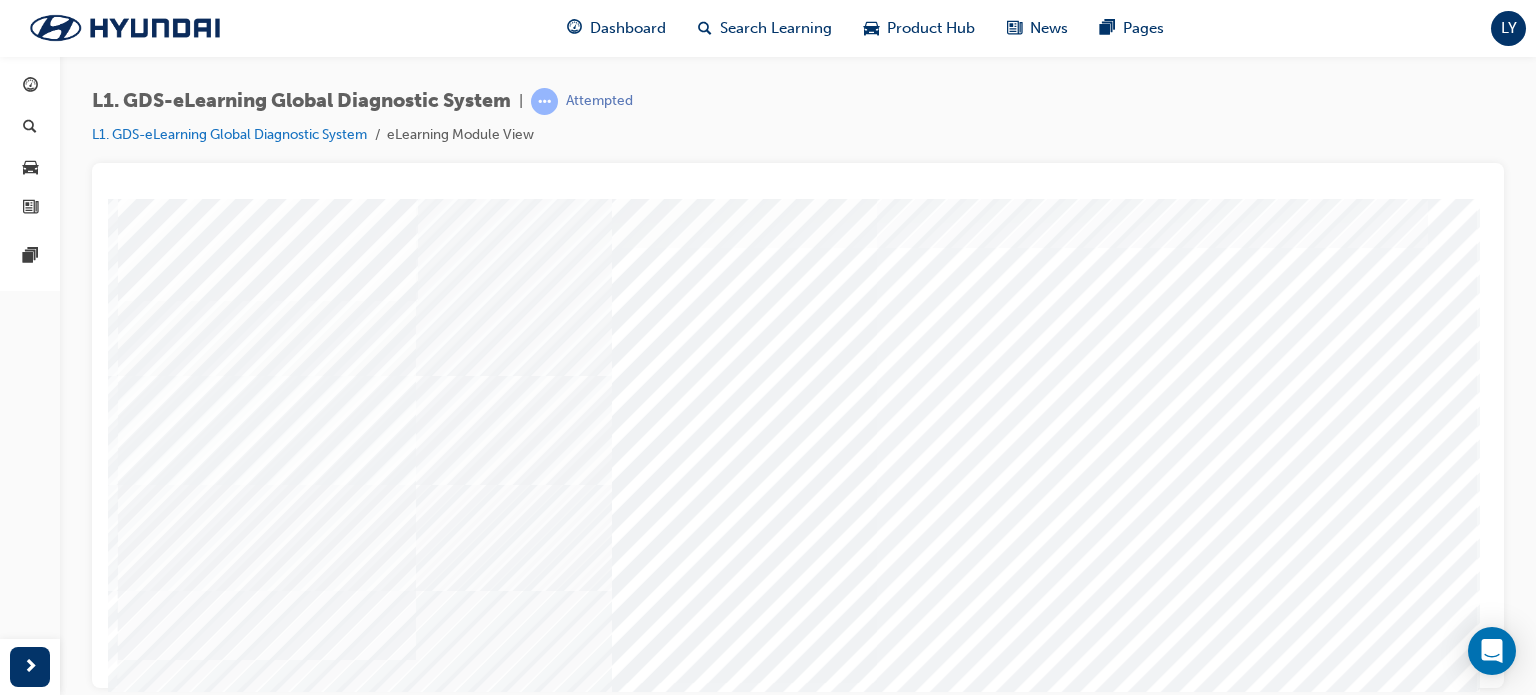 scroll, scrollTop: 44, scrollLeft: 0, axis: vertical 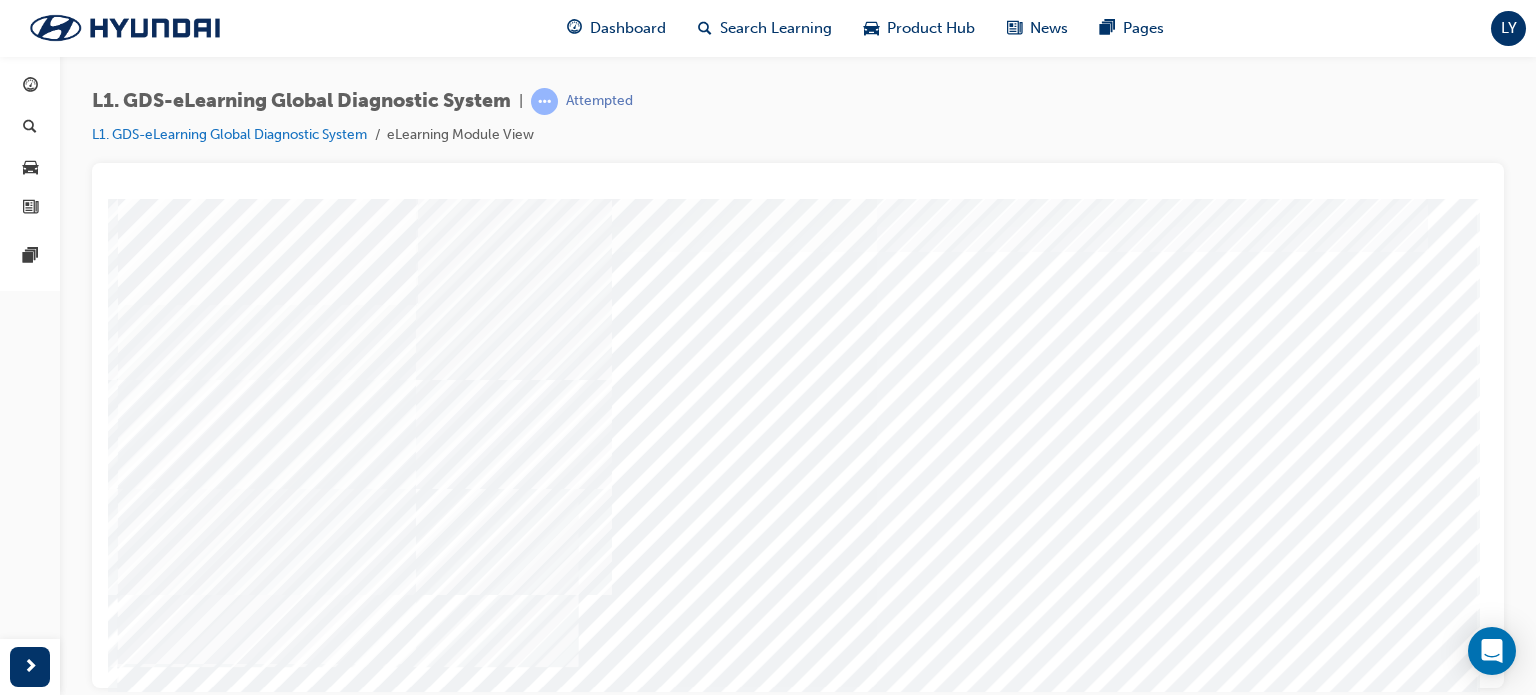 click at bounding box center (143, 8660) 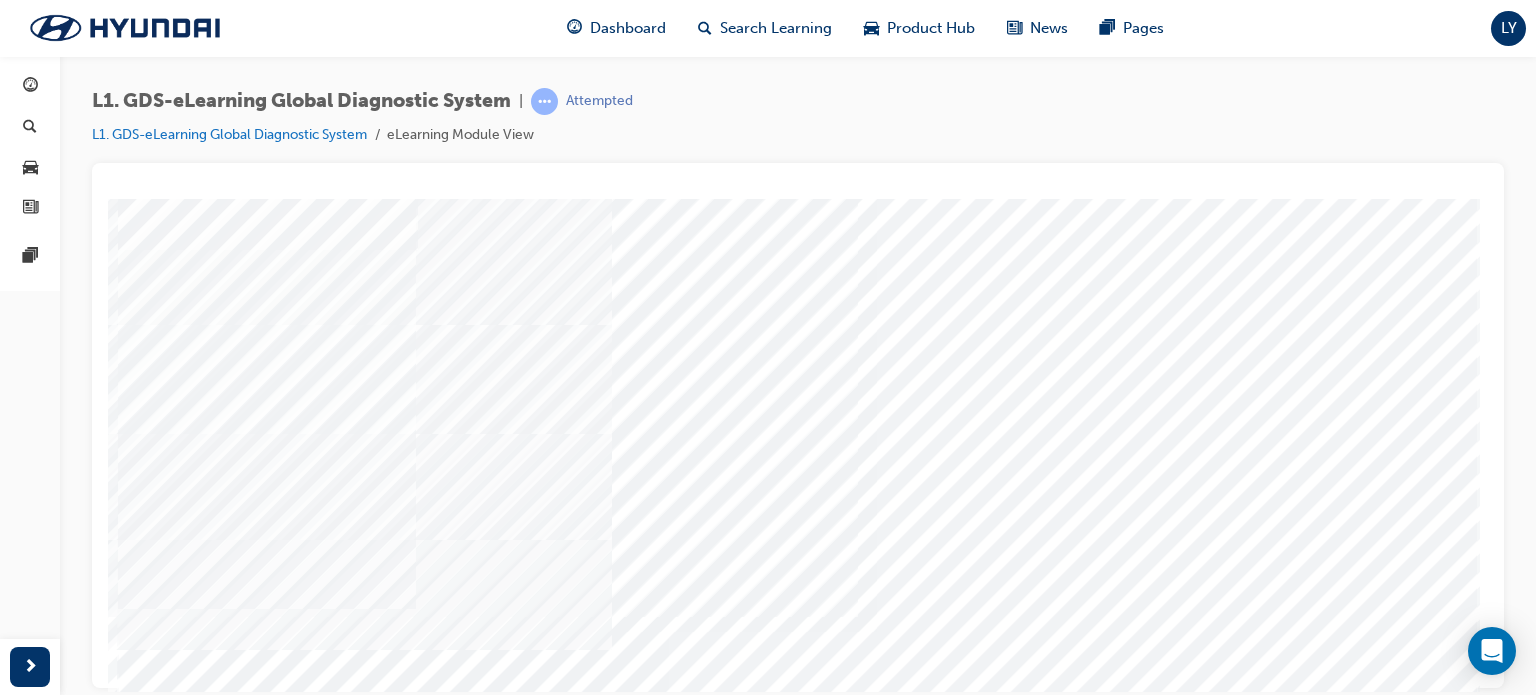 scroll, scrollTop: 74, scrollLeft: 0, axis: vertical 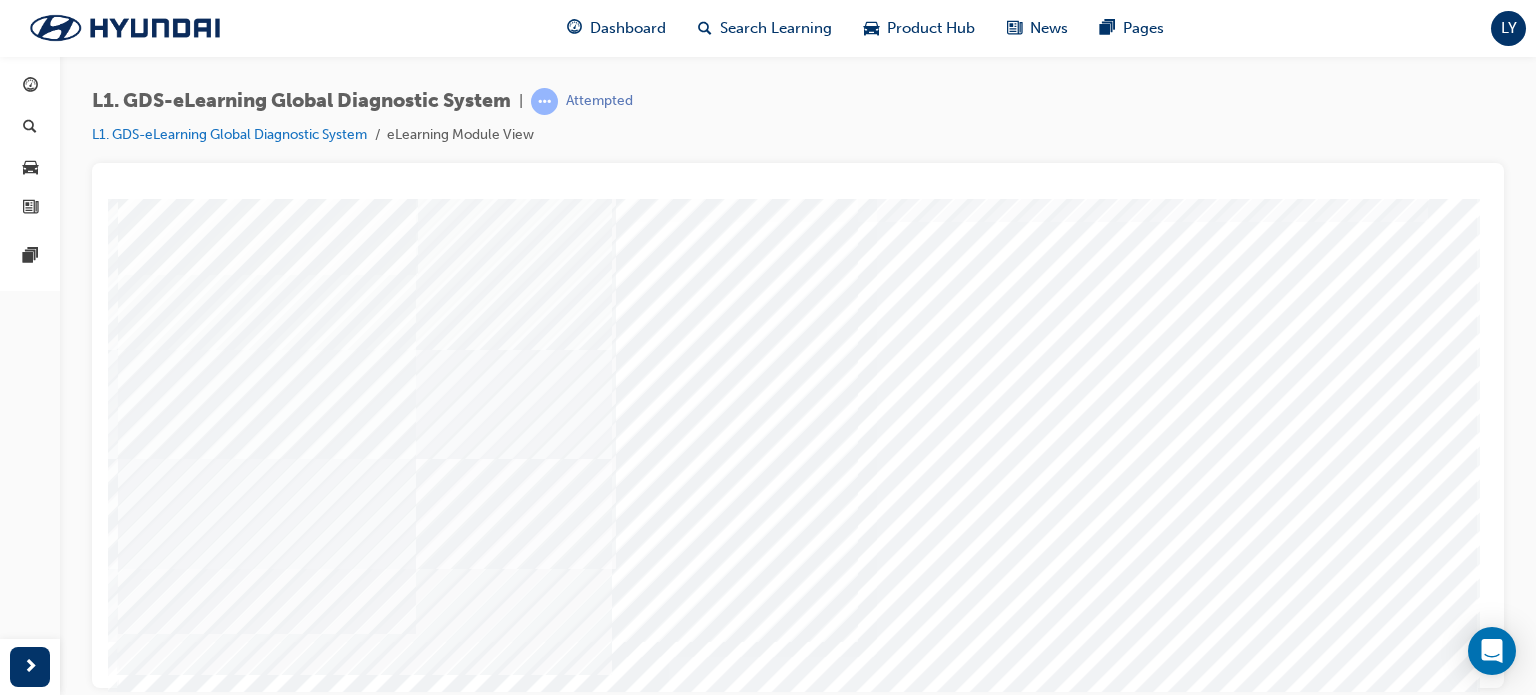 click at bounding box center [143, 8680] 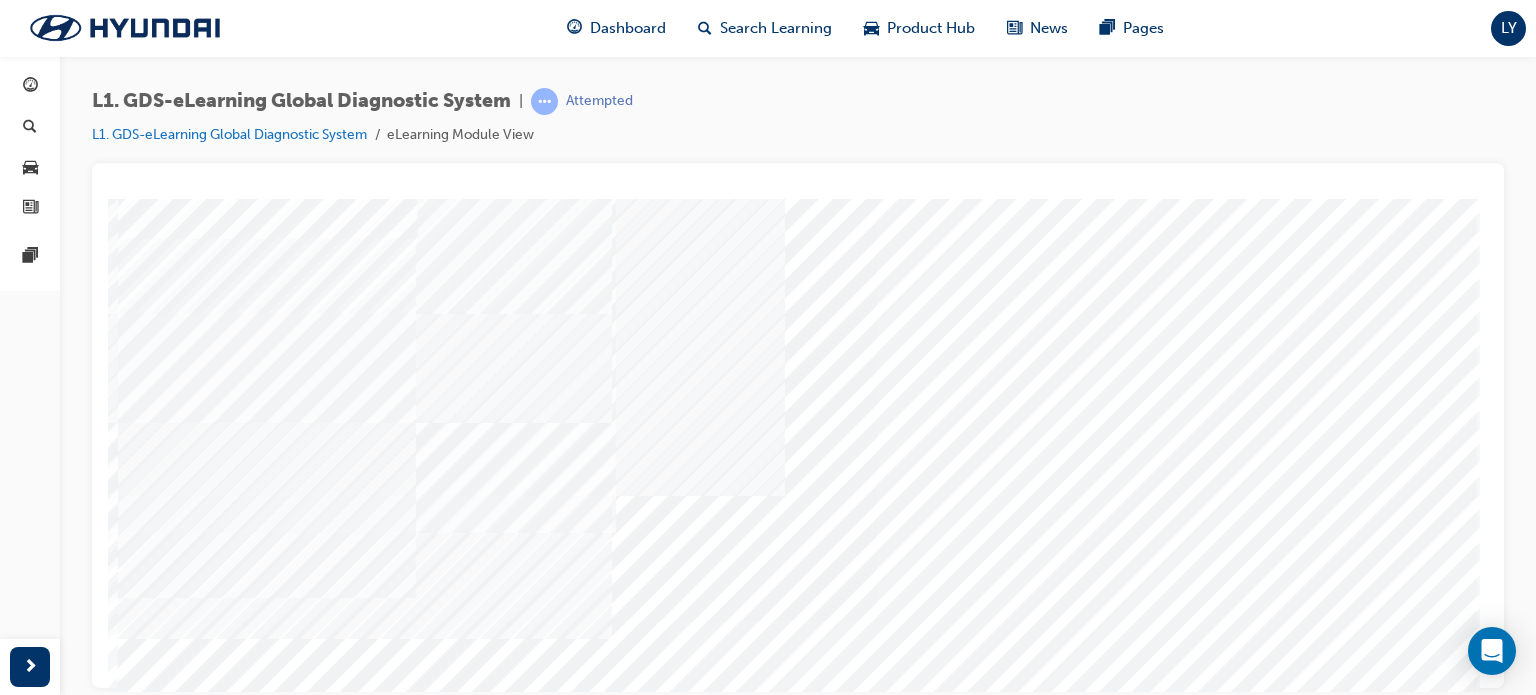 scroll, scrollTop: 108, scrollLeft: 0, axis: vertical 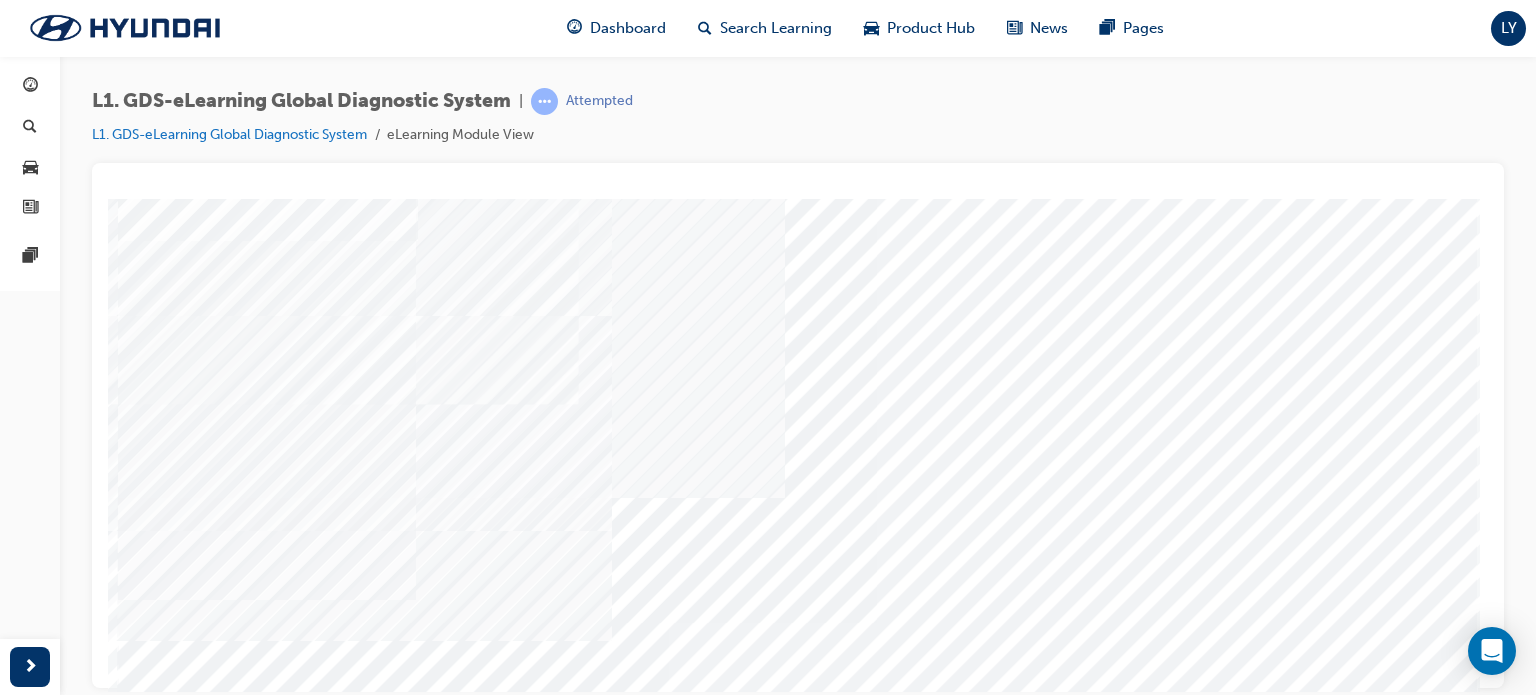 click at bounding box center (143, 8696) 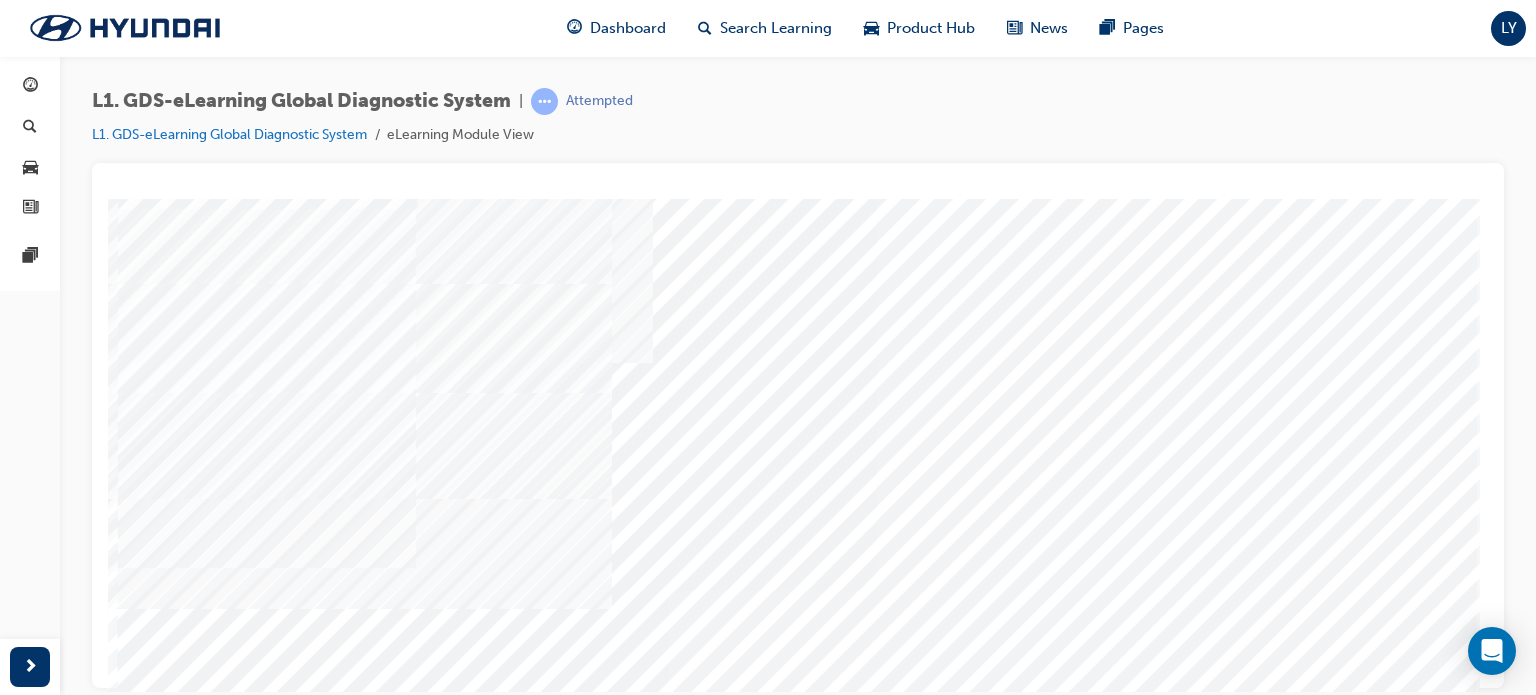 scroll, scrollTop: 158, scrollLeft: 0, axis: vertical 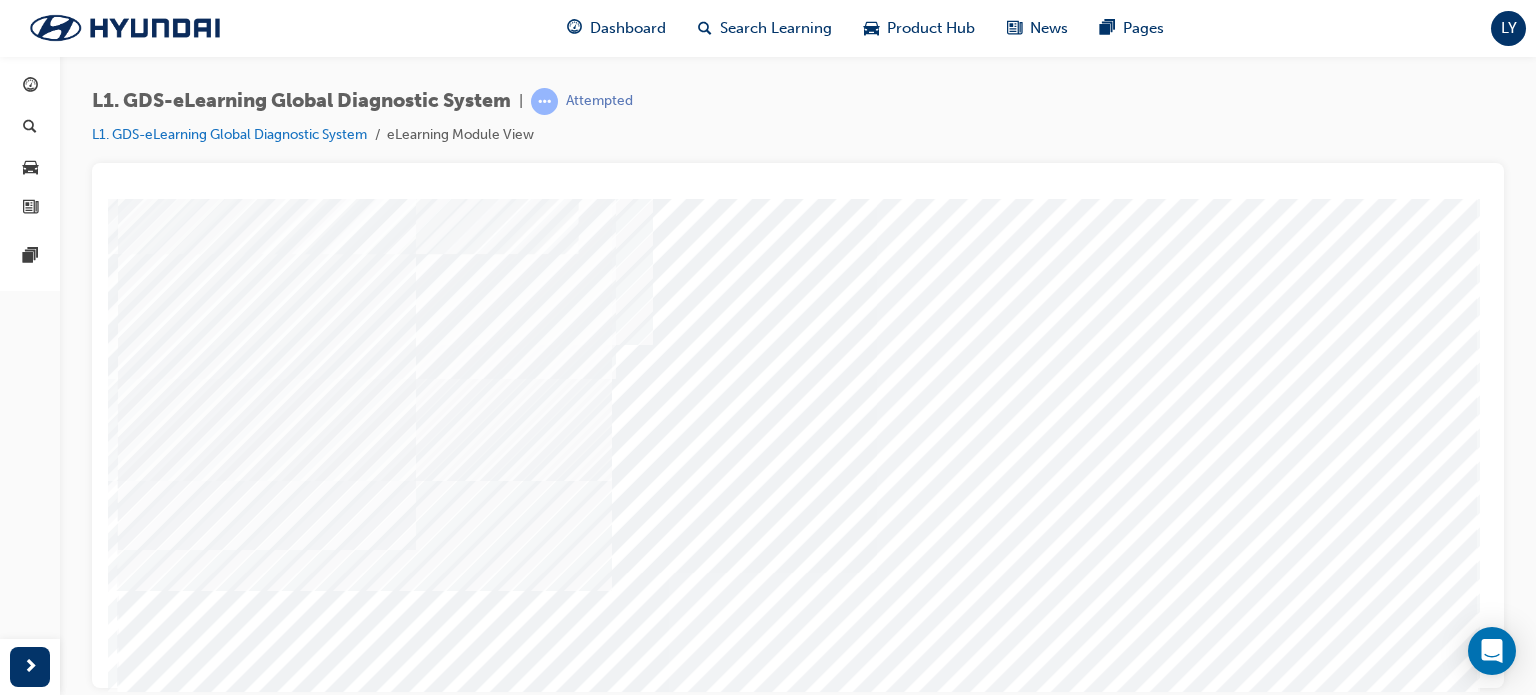 click at bounding box center [143, 8696] 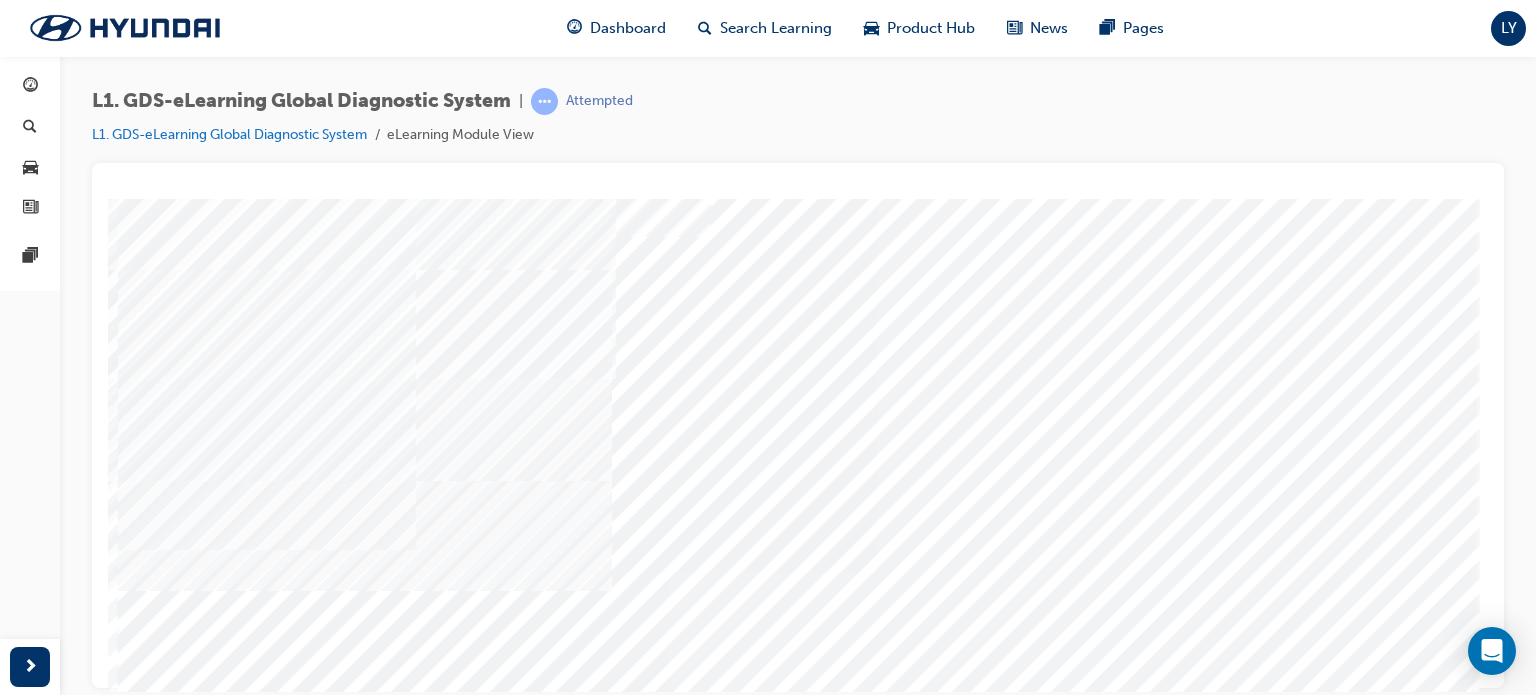 scroll, scrollTop: 272, scrollLeft: 0, axis: vertical 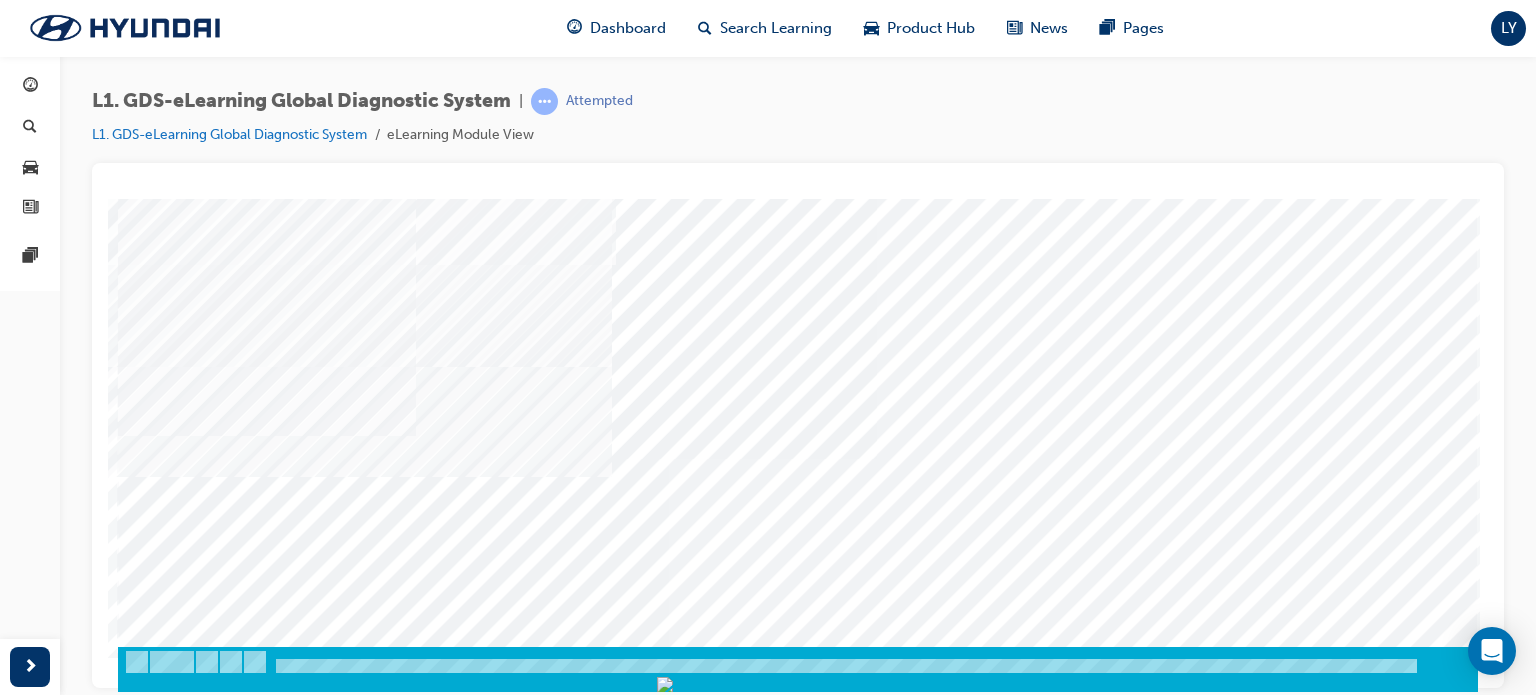 click at bounding box center (188, 2958) 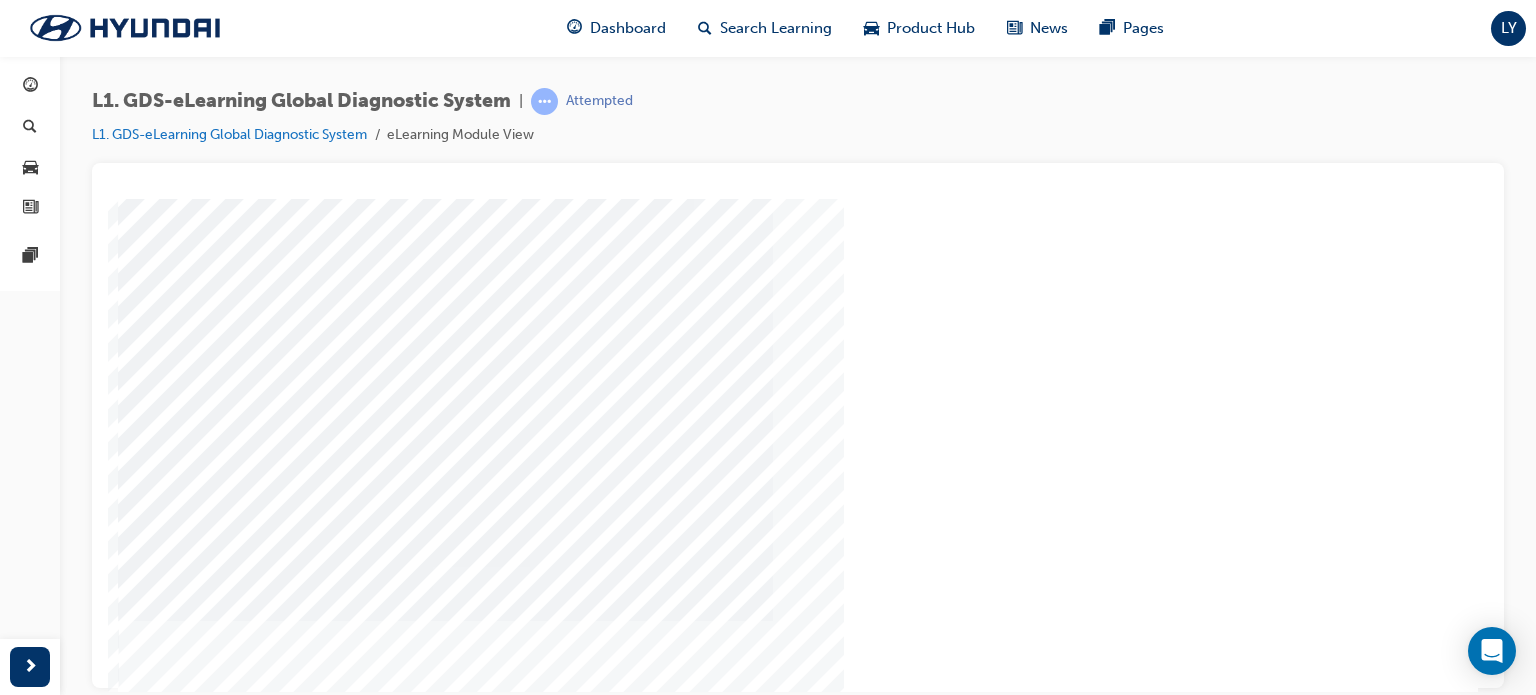 scroll, scrollTop: 272, scrollLeft: 0, axis: vertical 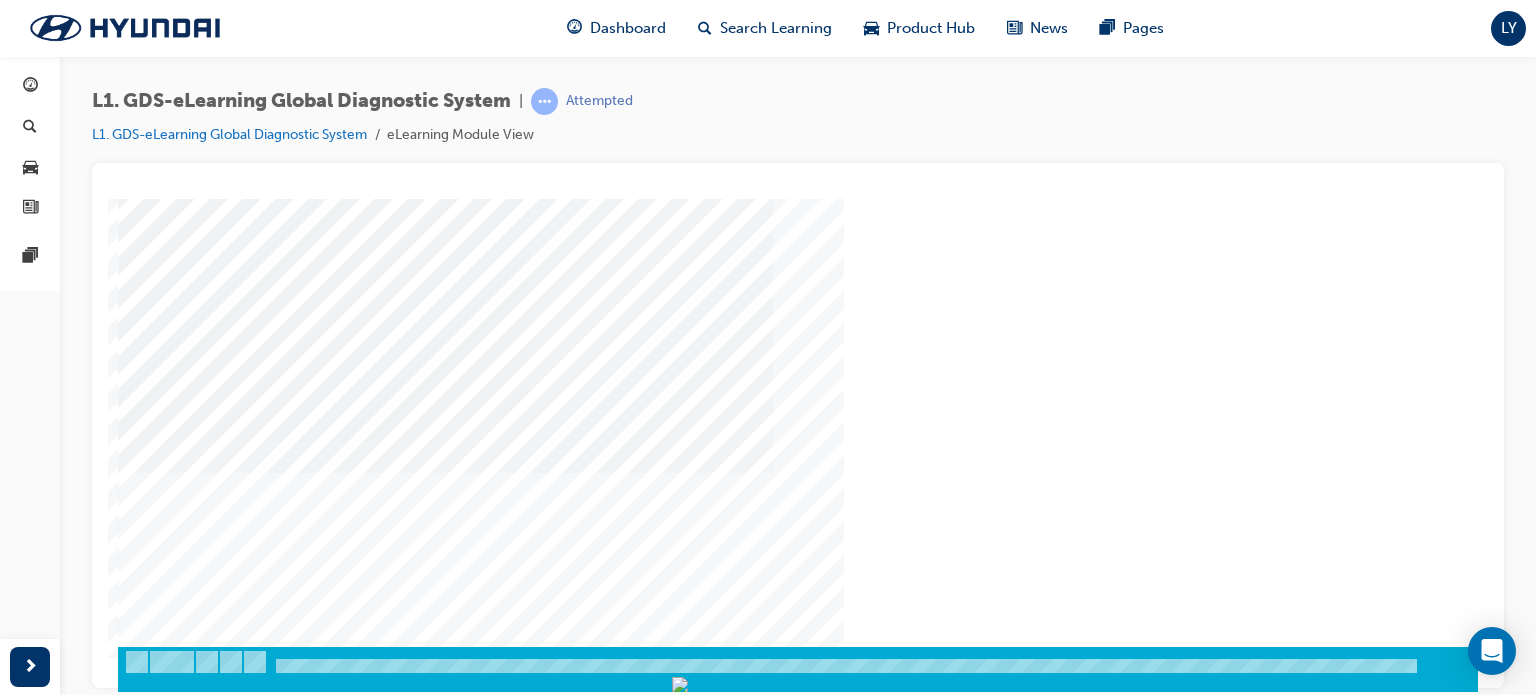 click at bounding box center [188, 2236] 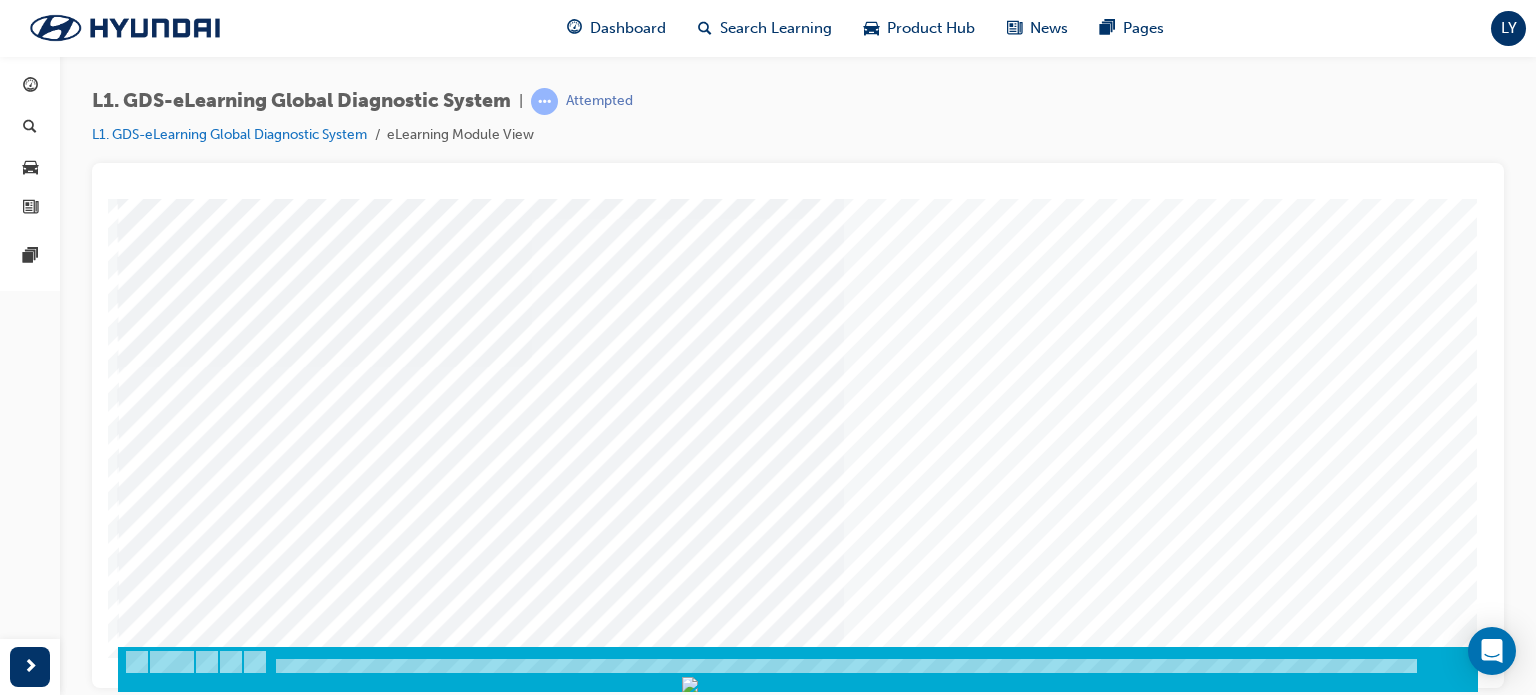 scroll, scrollTop: 271, scrollLeft: 0, axis: vertical 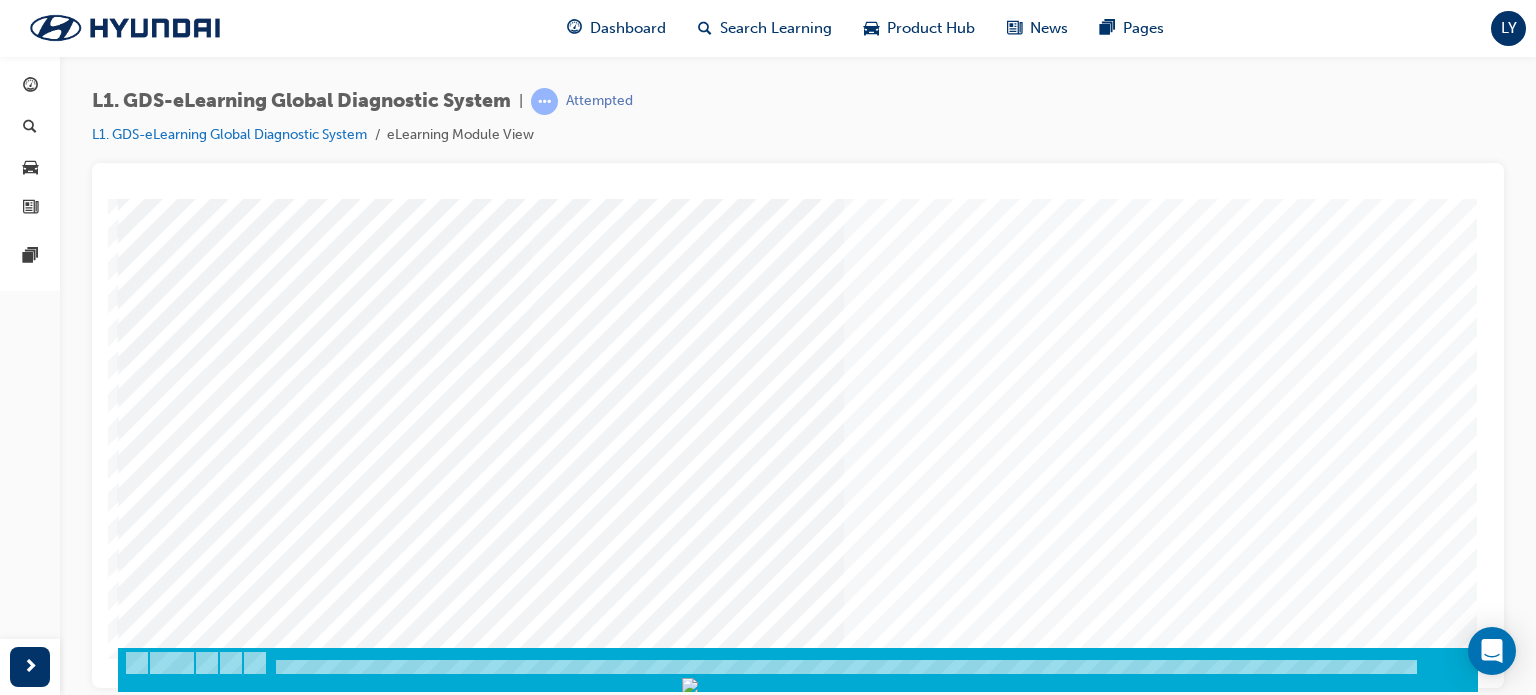 click at bounding box center [188, 2968] 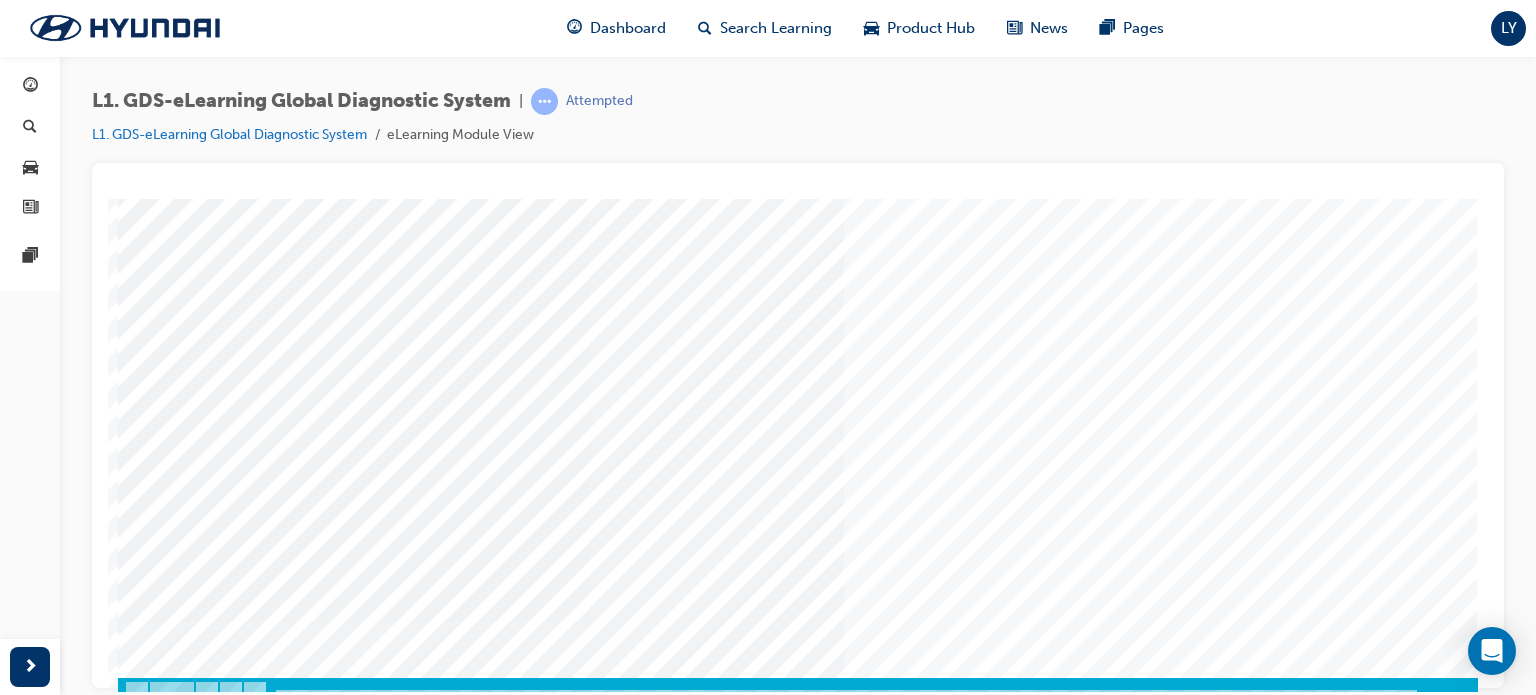 scroll, scrollTop: 243, scrollLeft: 0, axis: vertical 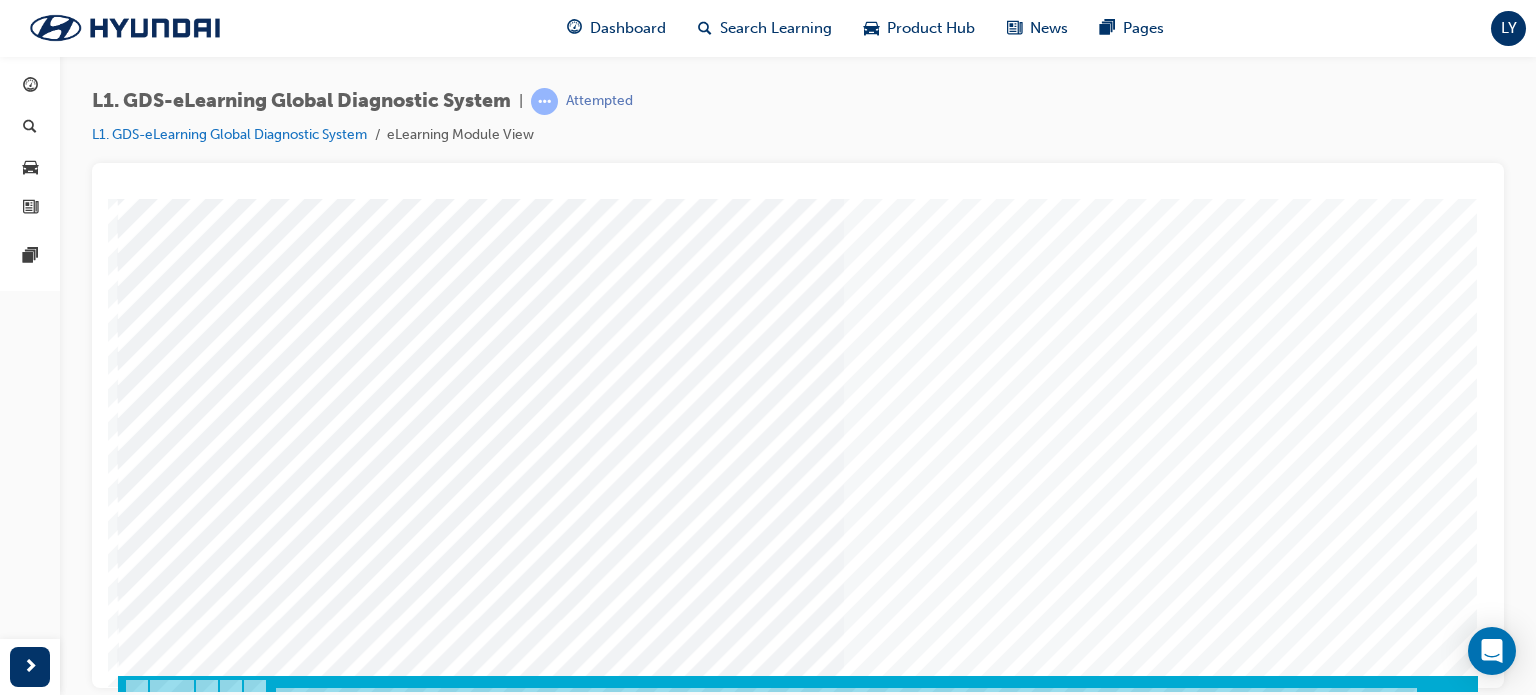 click at bounding box center (188, 2996) 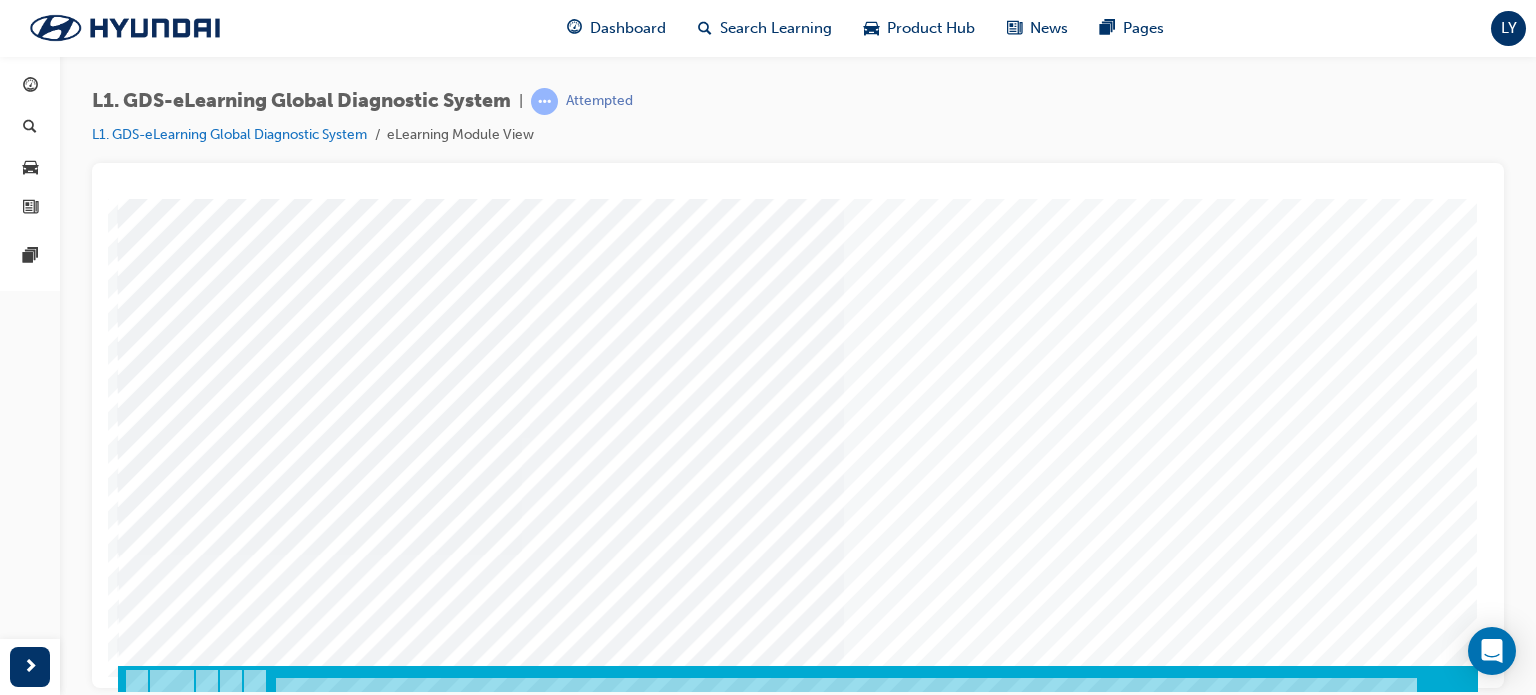 scroll, scrollTop: 254, scrollLeft: 0, axis: vertical 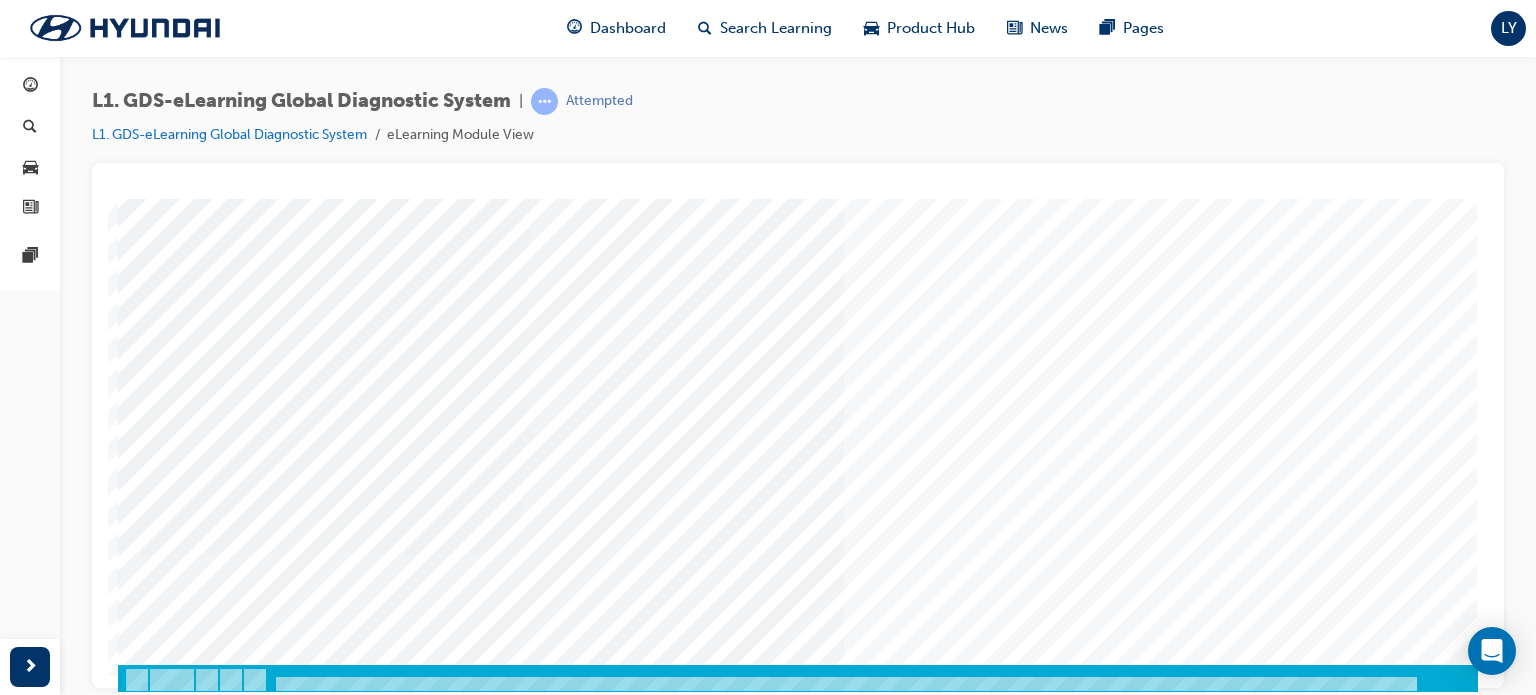 click at bounding box center [188, 2985] 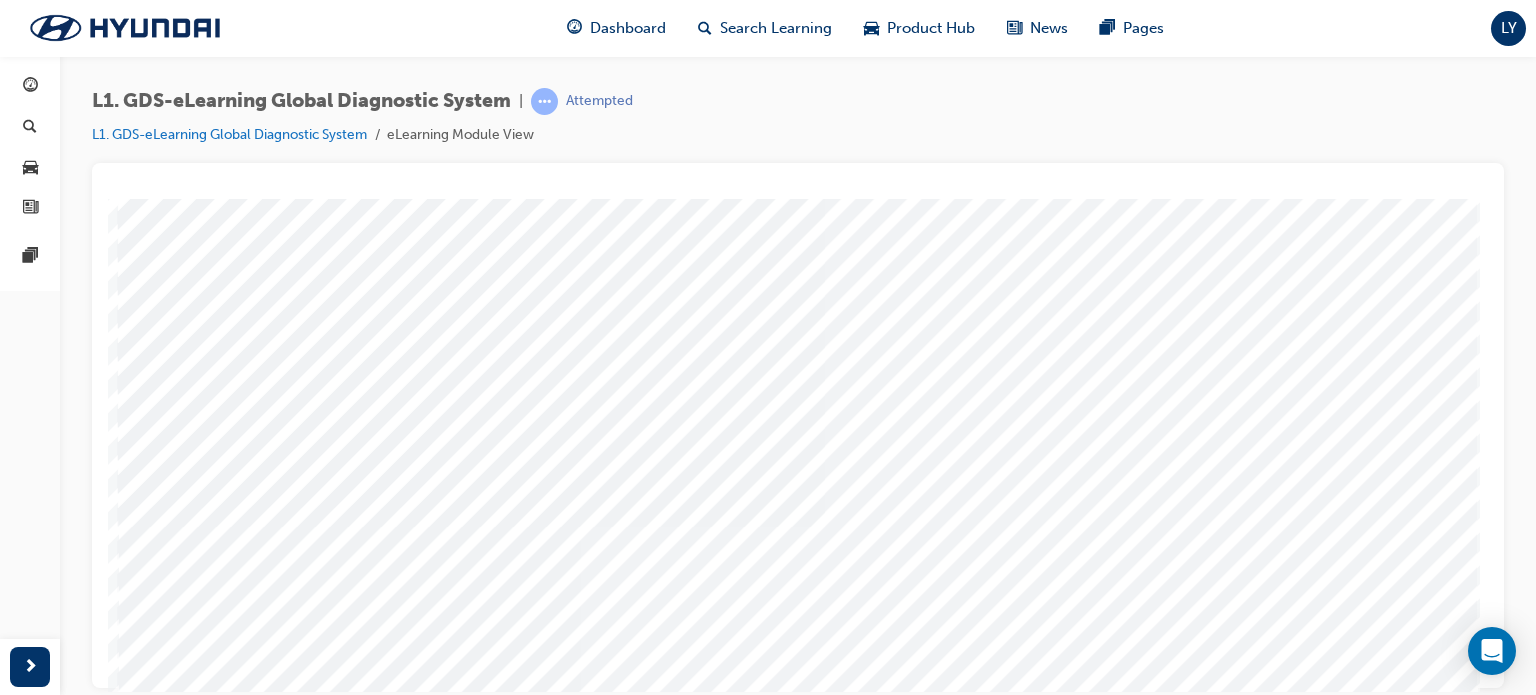 scroll, scrollTop: 187, scrollLeft: 0, axis: vertical 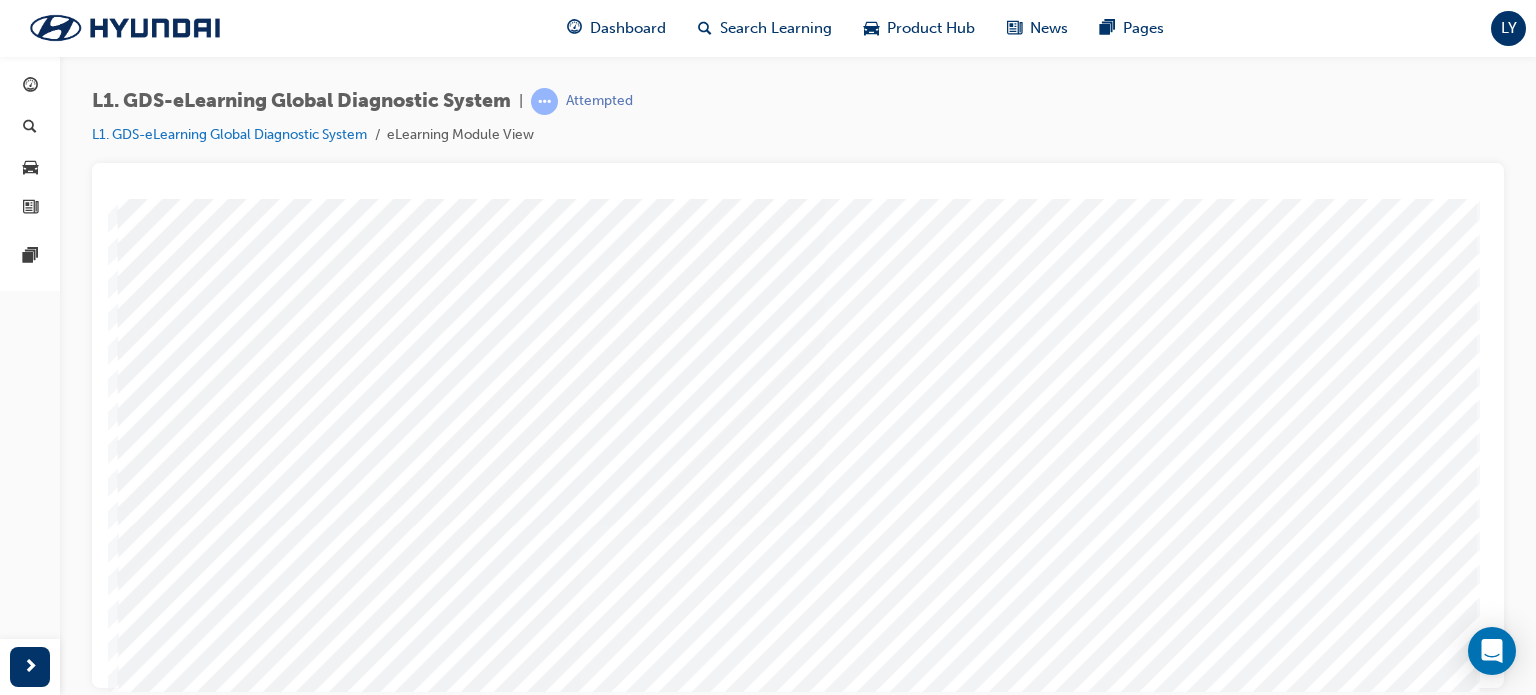 click at bounding box center [188, 3774] 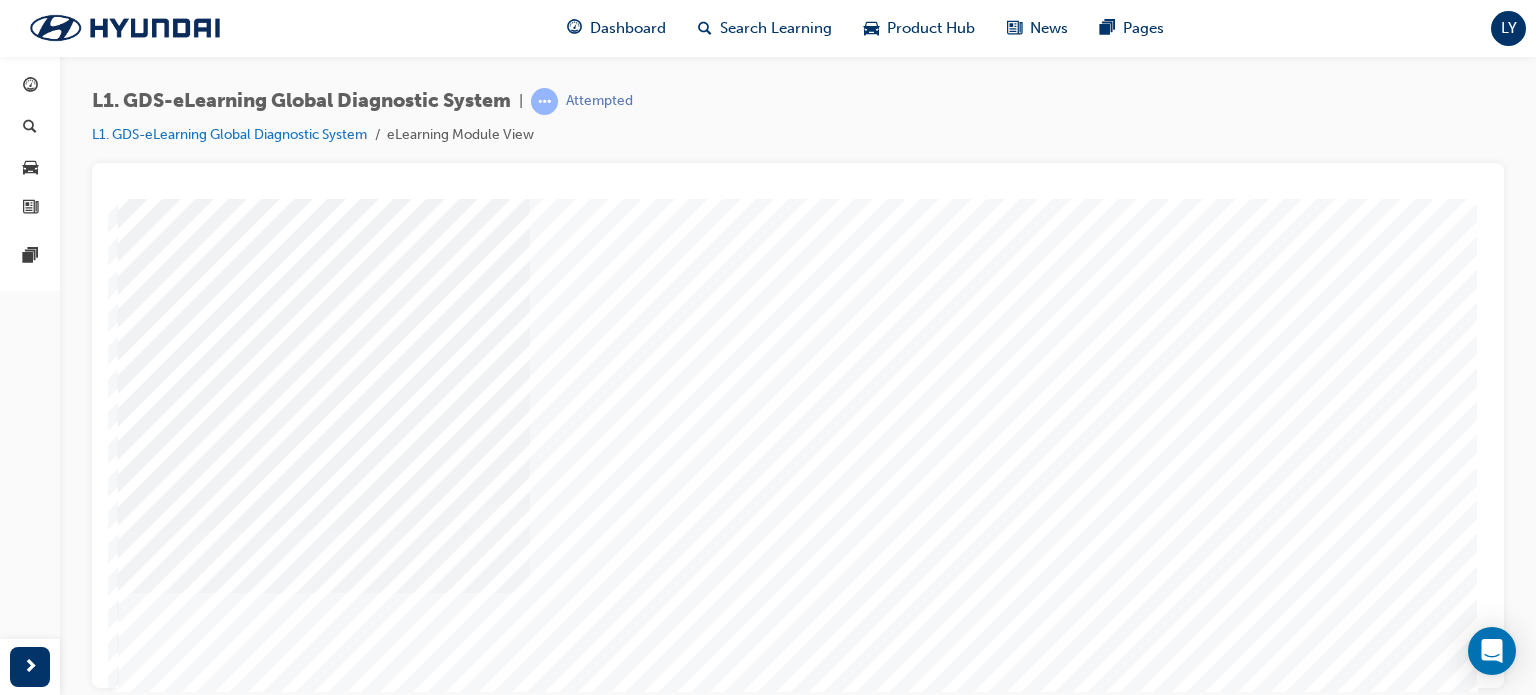 scroll, scrollTop: 0, scrollLeft: 0, axis: both 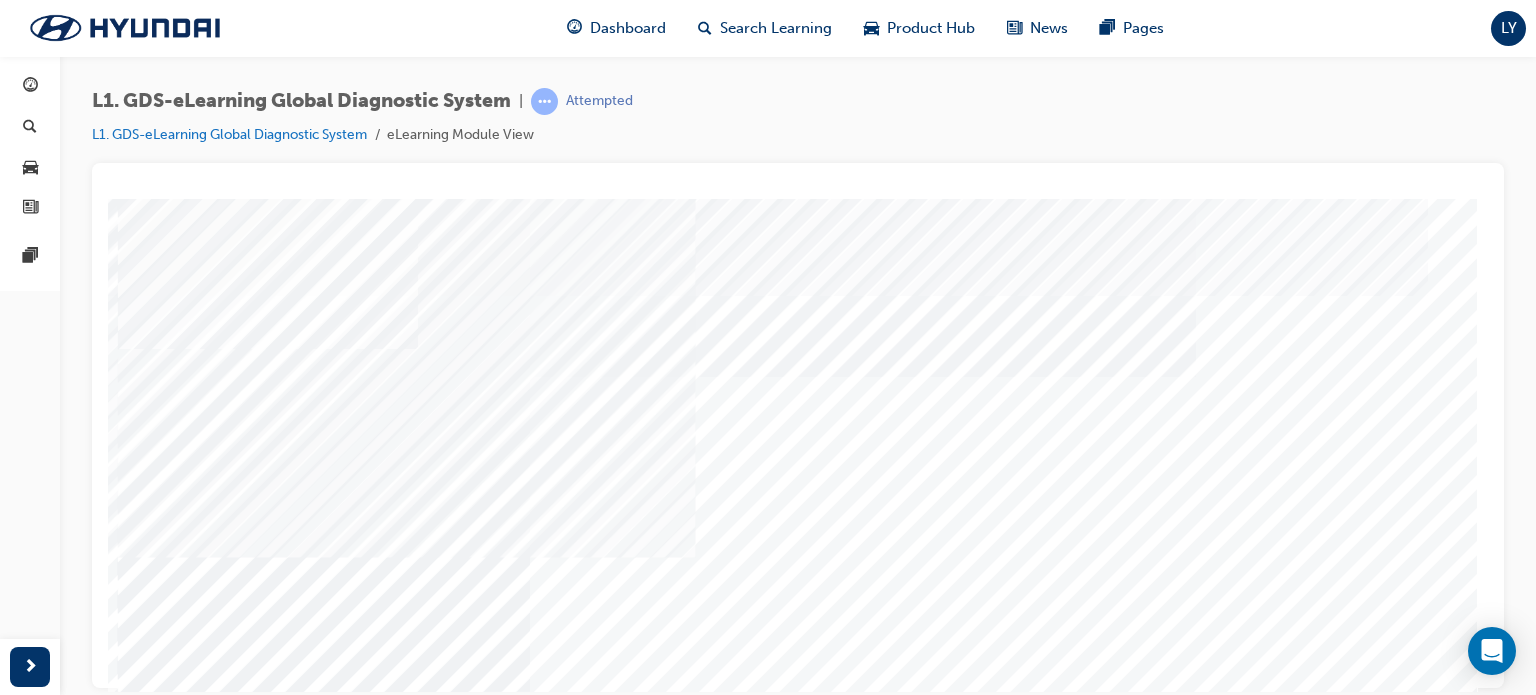 click at bounding box center (143, 4303) 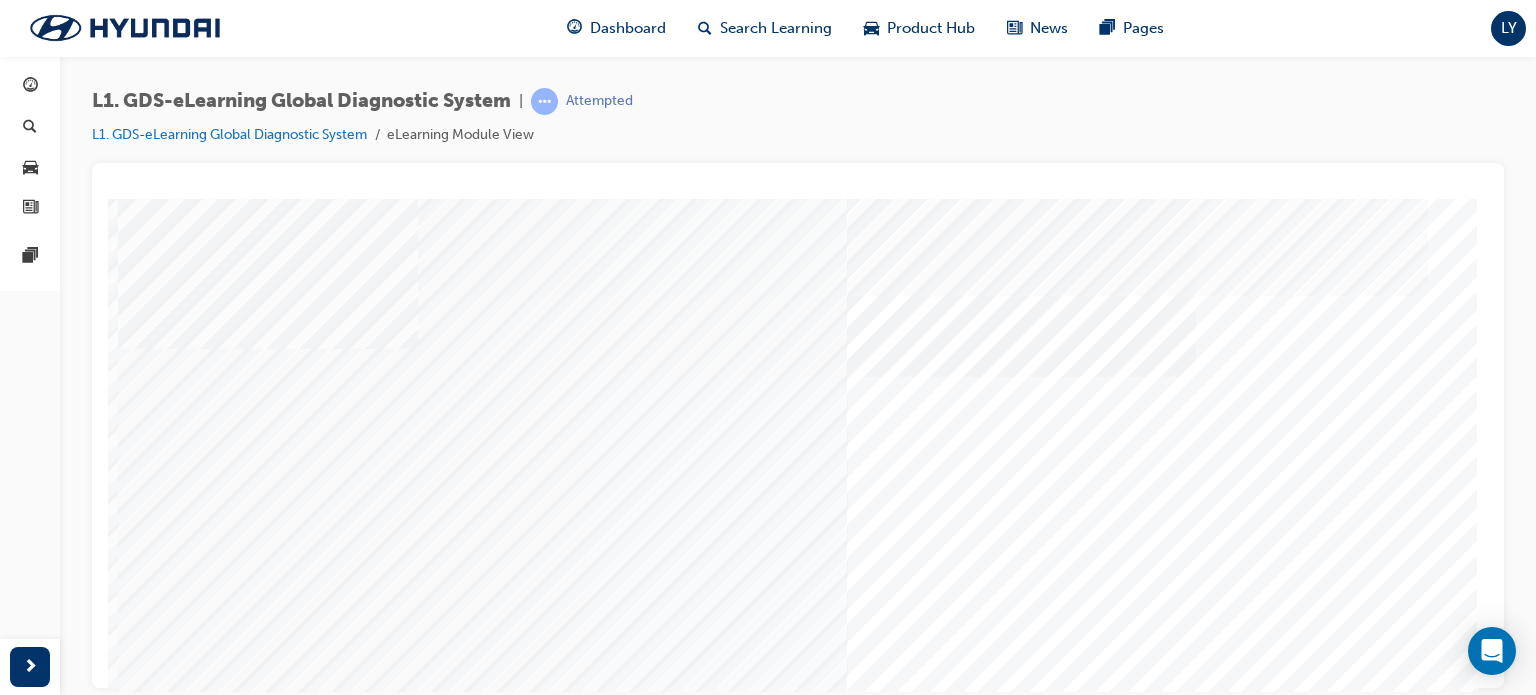 click at bounding box center (143, 7452) 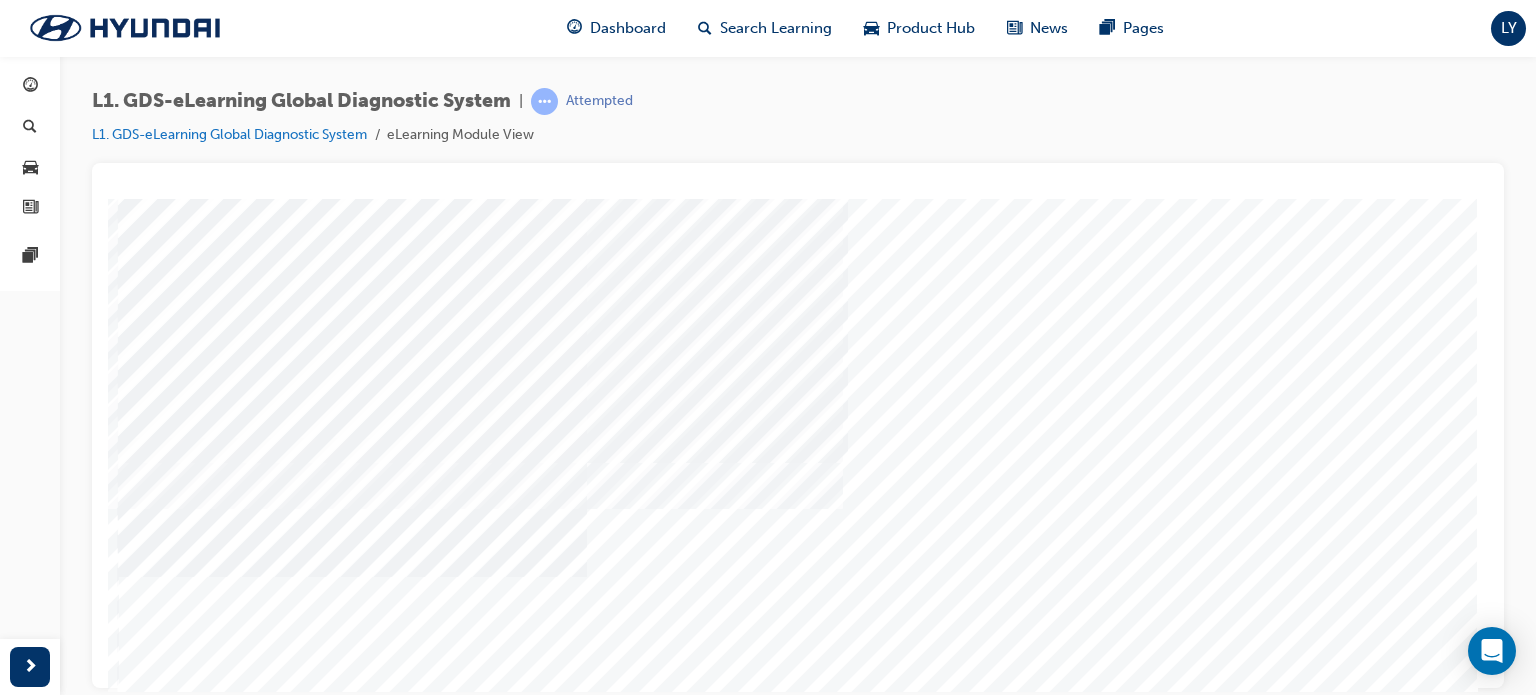 scroll, scrollTop: 233, scrollLeft: 0, axis: vertical 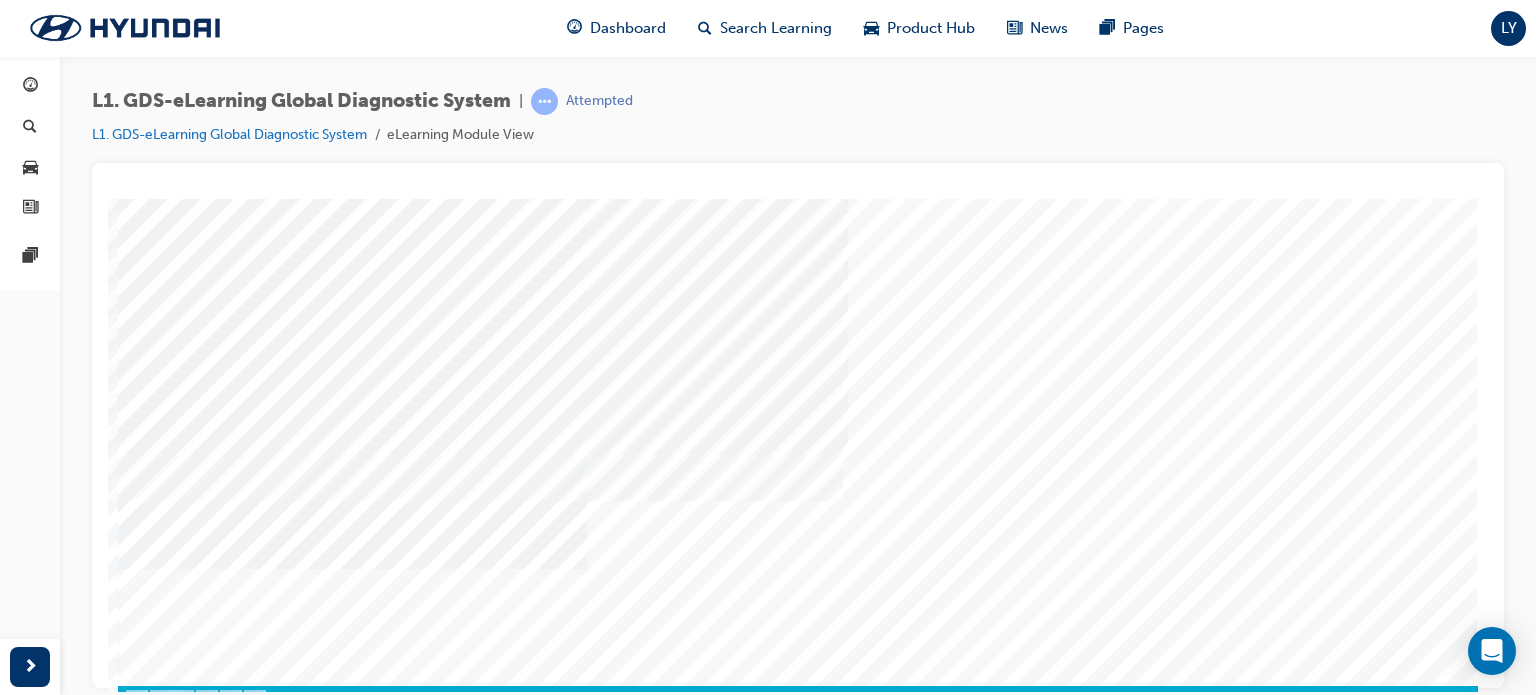 click at bounding box center [188, 9253] 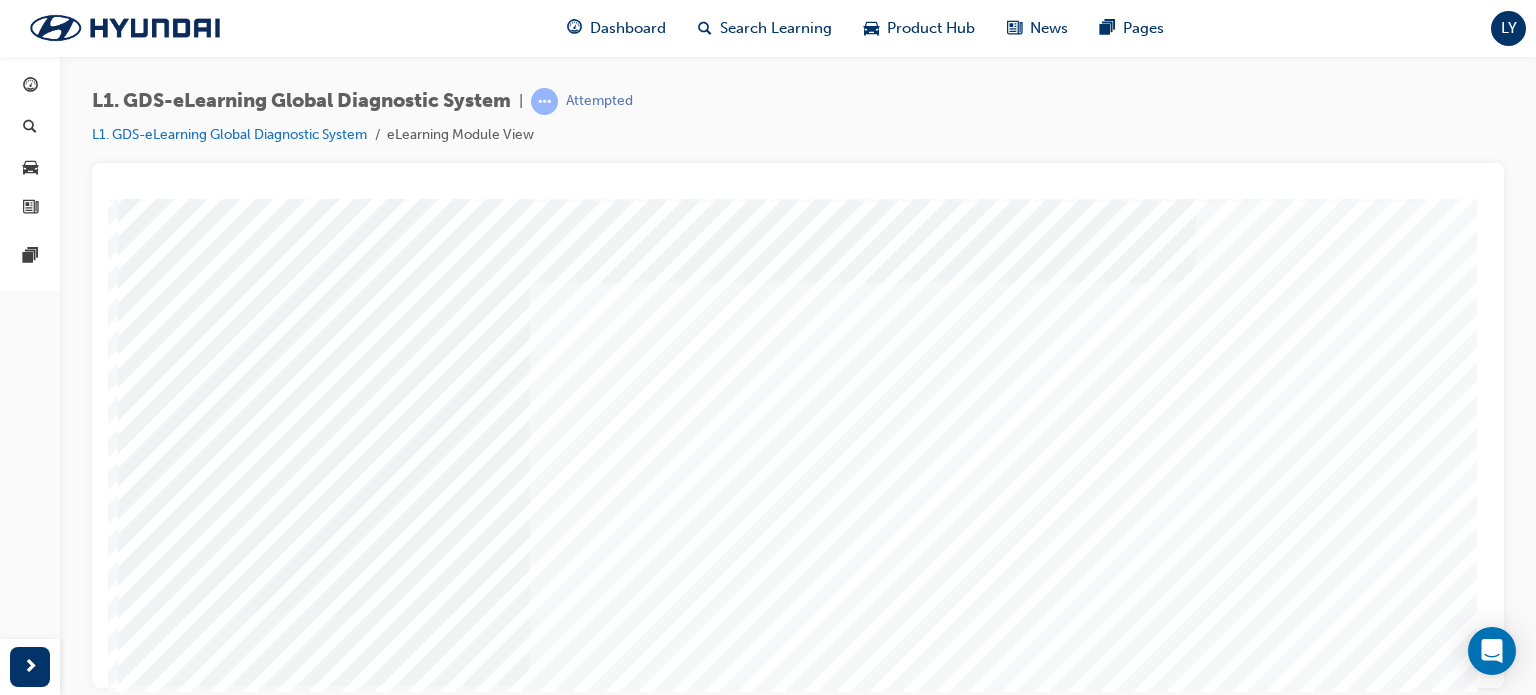 scroll, scrollTop: 98, scrollLeft: 5, axis: both 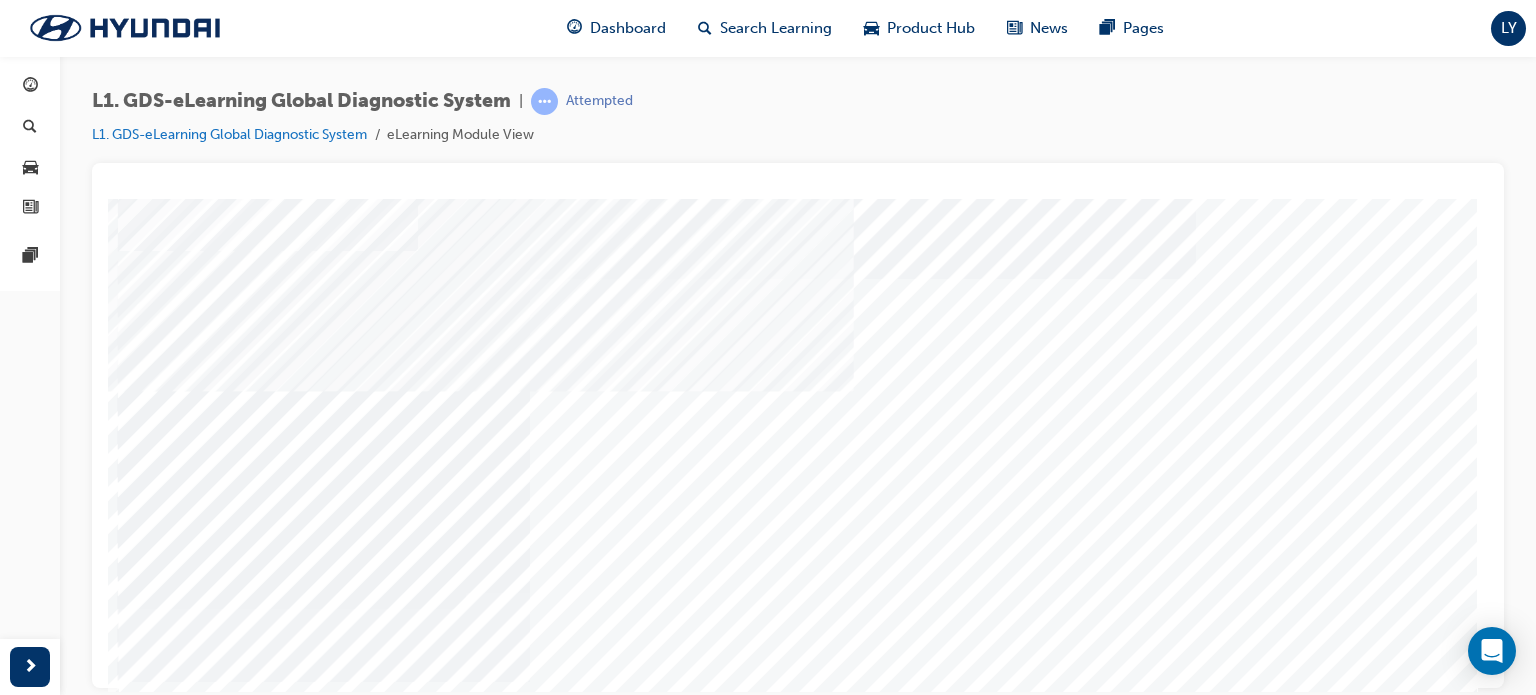 click at bounding box center [143, 4182] 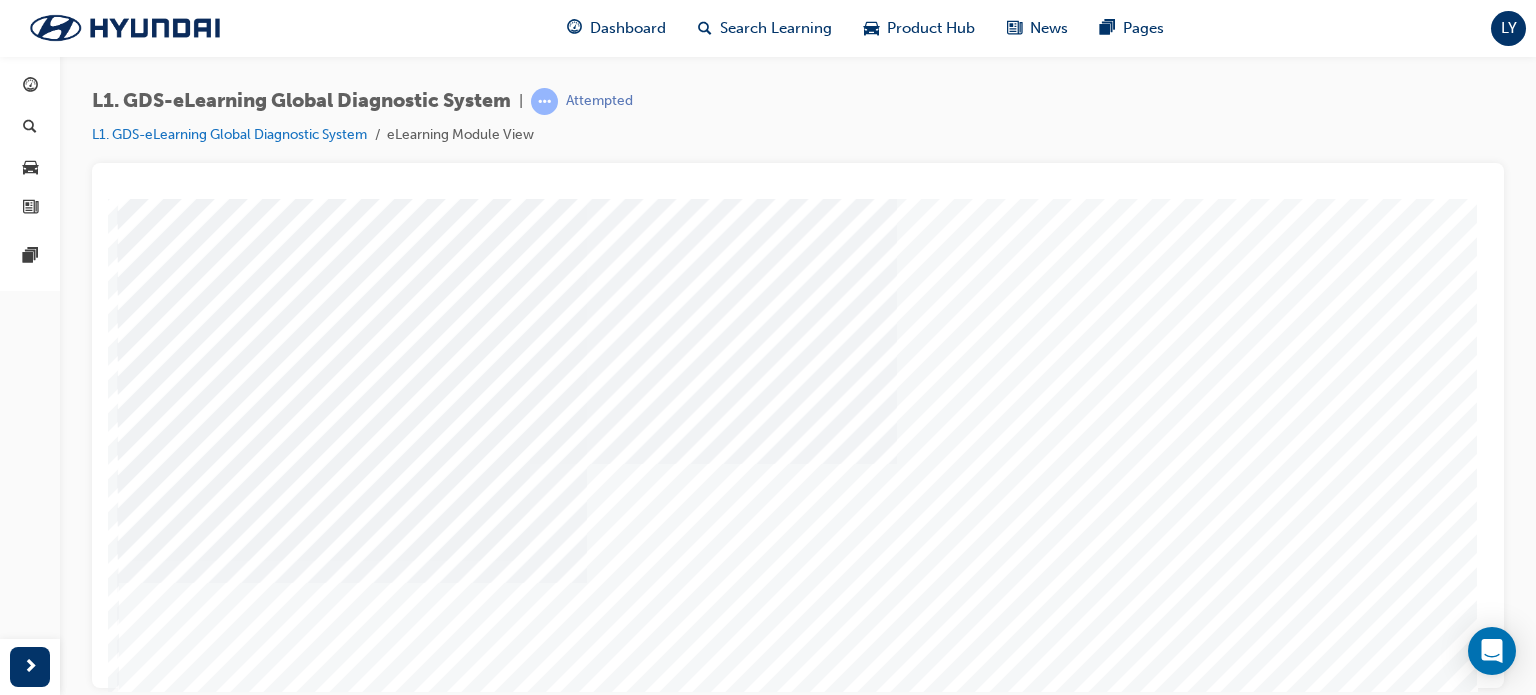 scroll, scrollTop: 220, scrollLeft: 0, axis: vertical 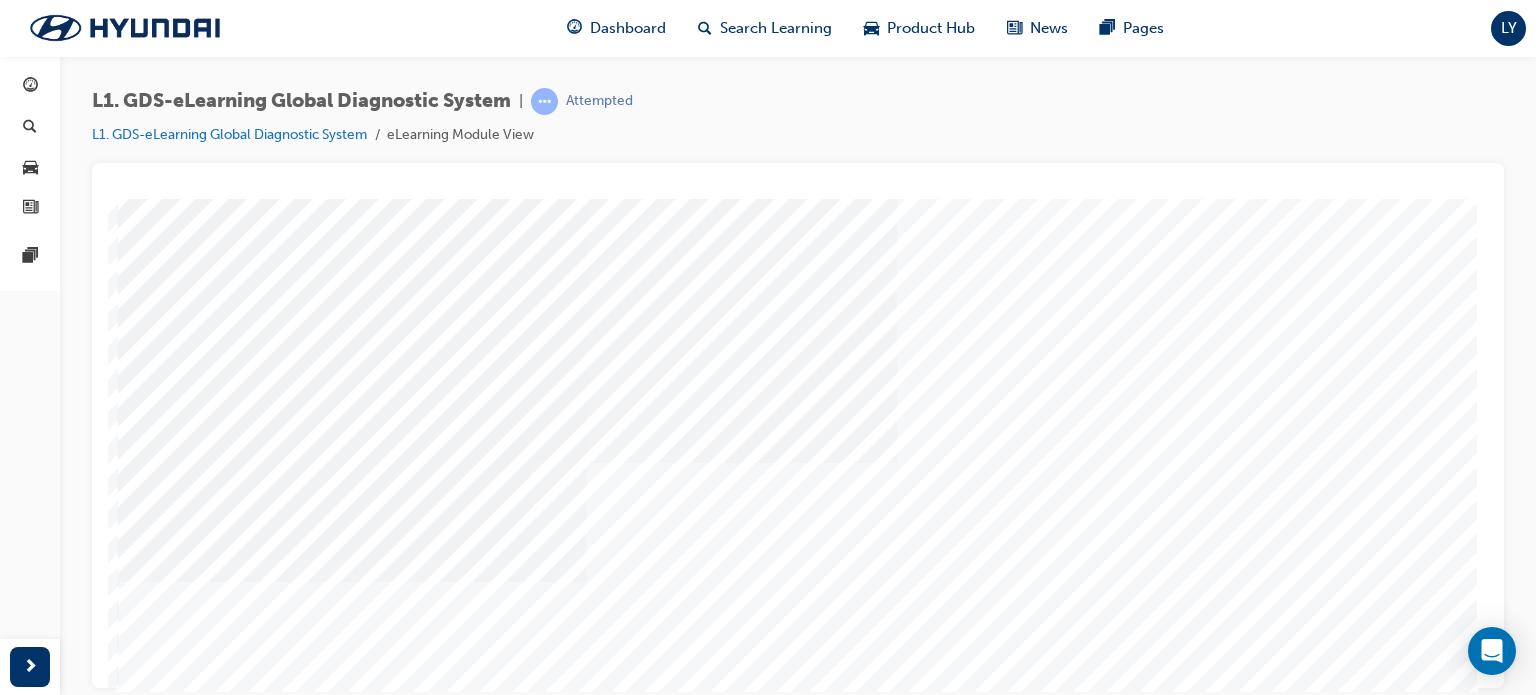 click at bounding box center [188, 7608] 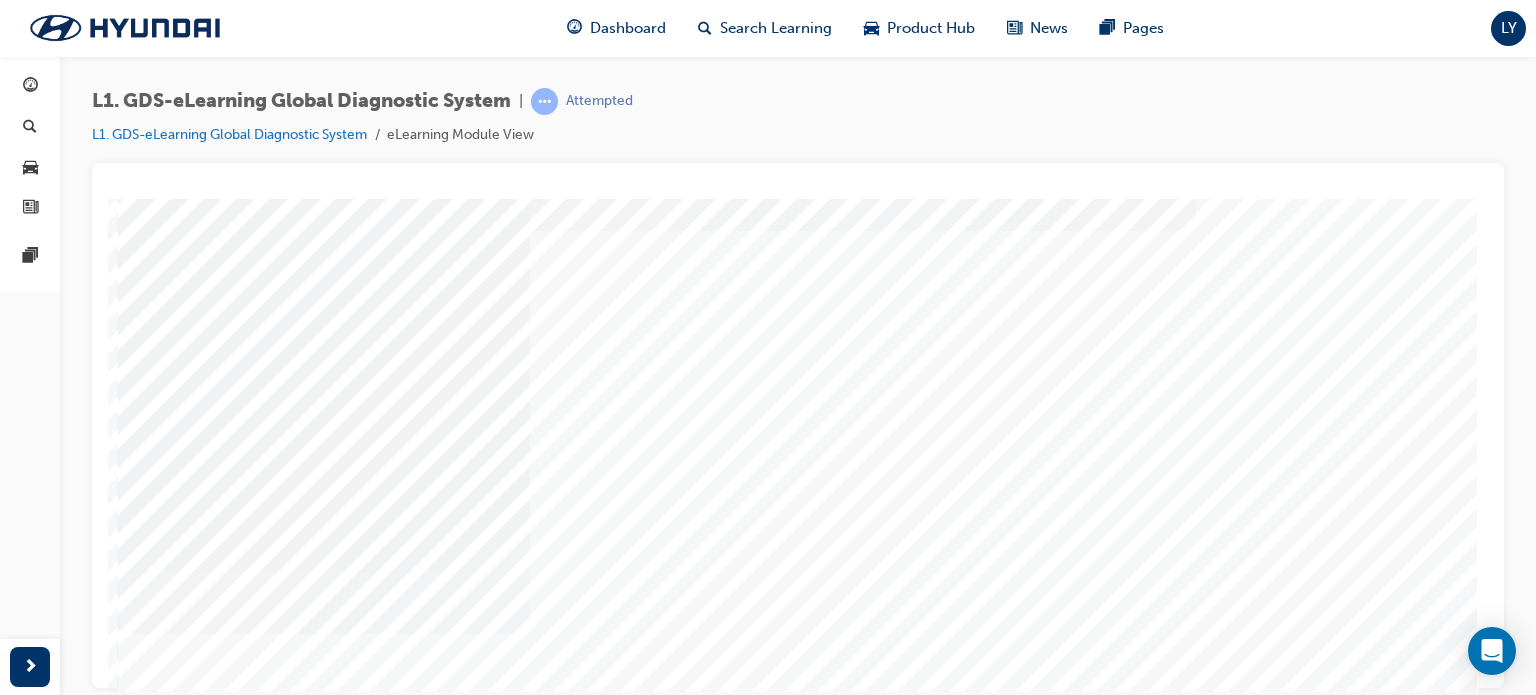 scroll, scrollTop: 144, scrollLeft: 0, axis: vertical 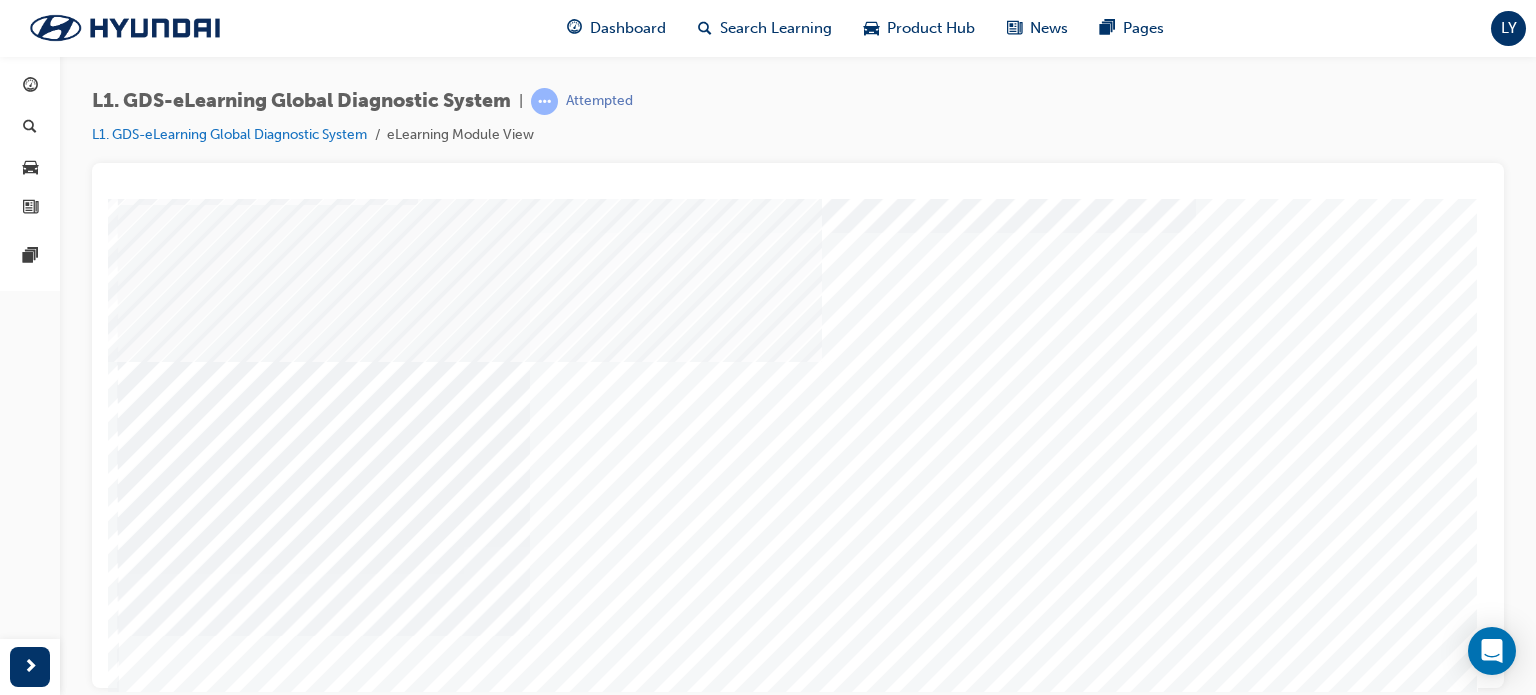 click at bounding box center [143, 4156] 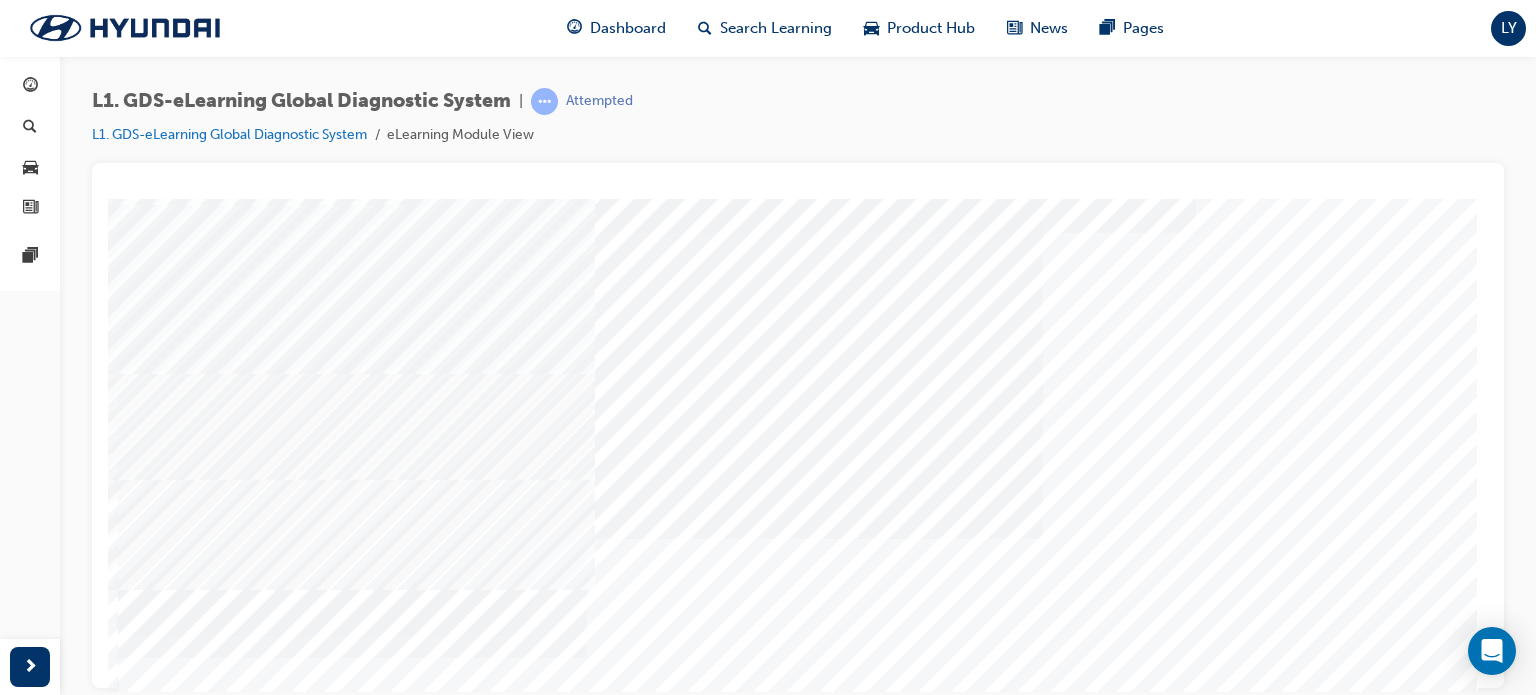 scroll, scrollTop: 0, scrollLeft: 0, axis: both 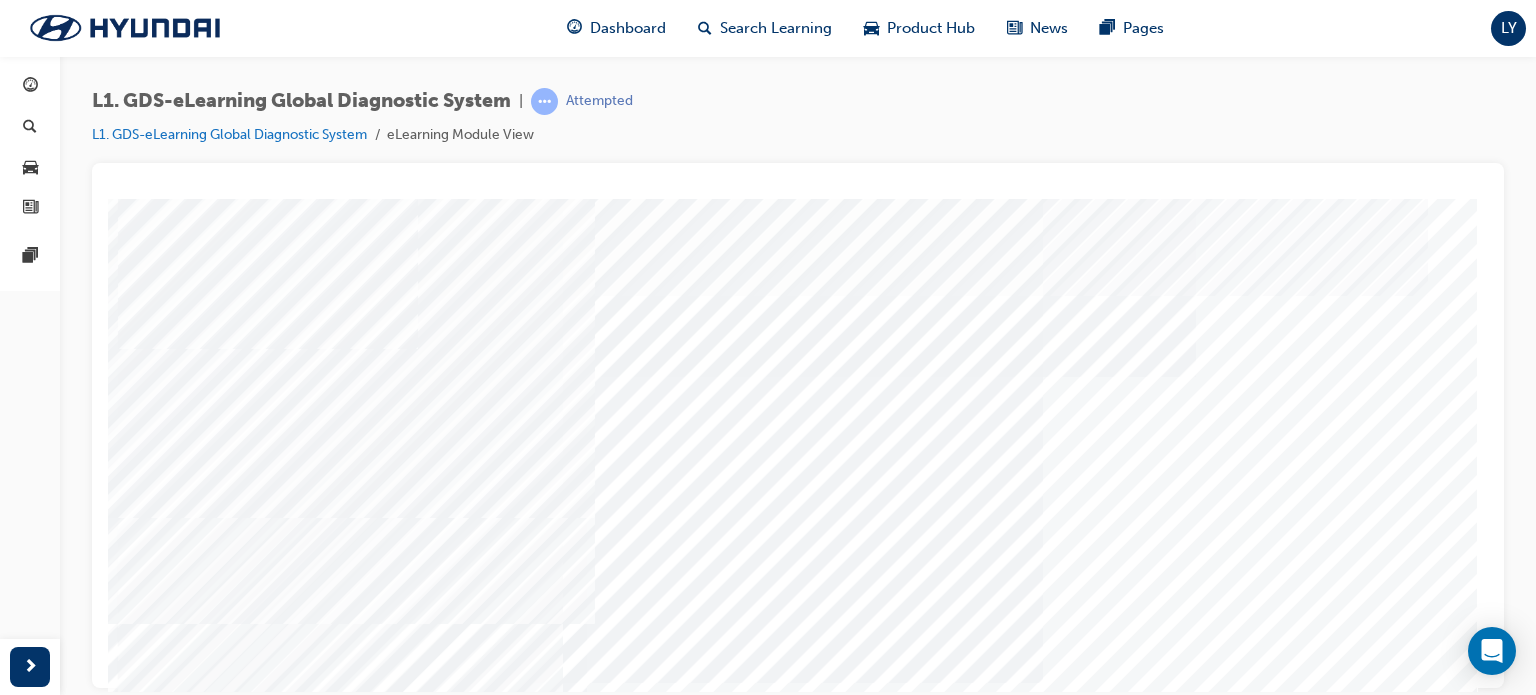 click at bounding box center (143, 8191) 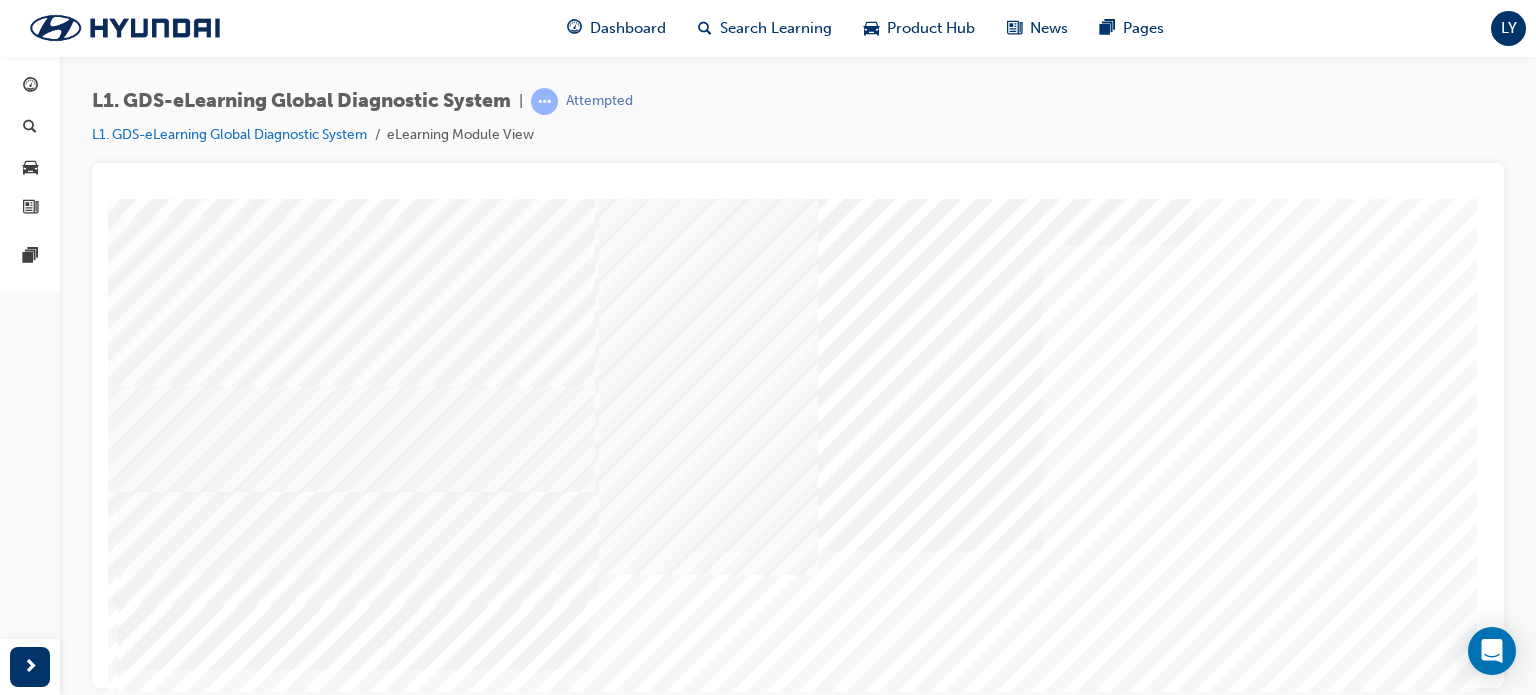 scroll, scrollTop: 131, scrollLeft: 0, axis: vertical 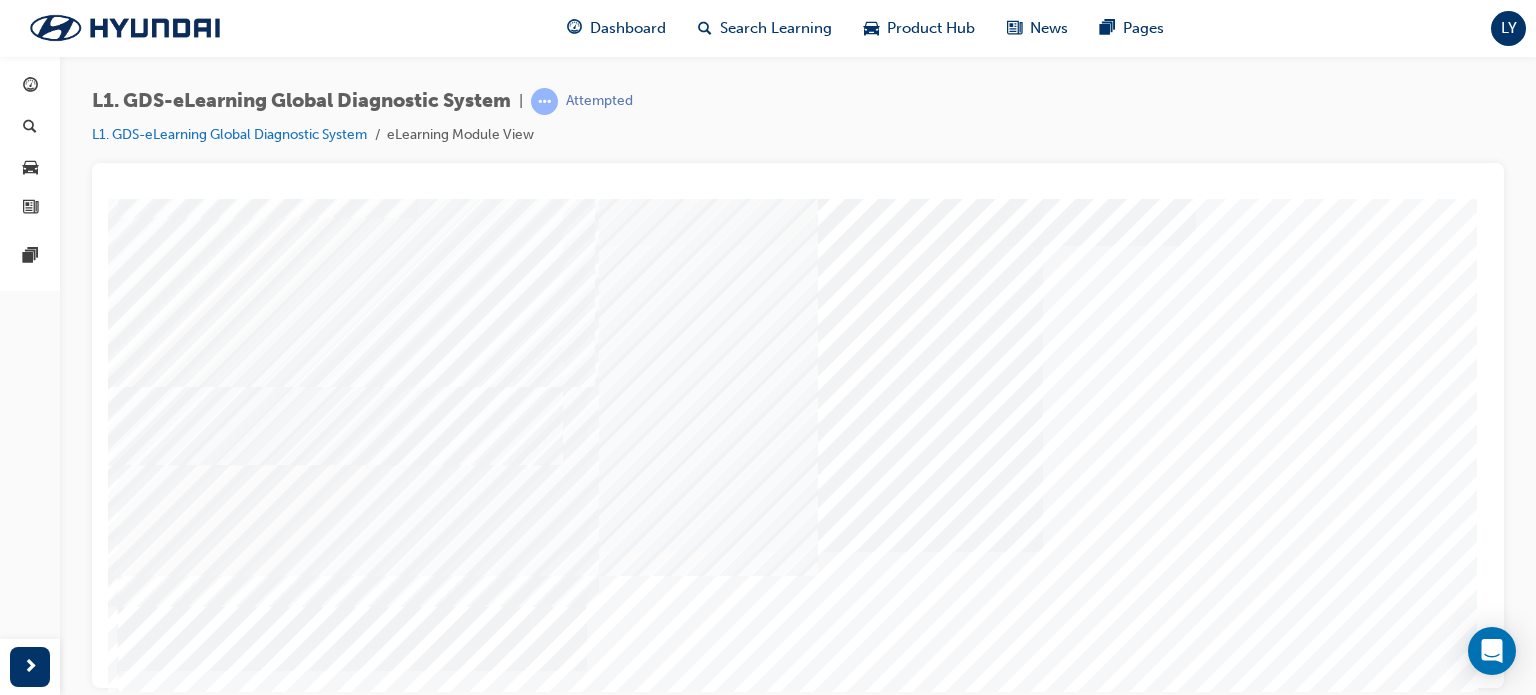 click at bounding box center (143, 8110) 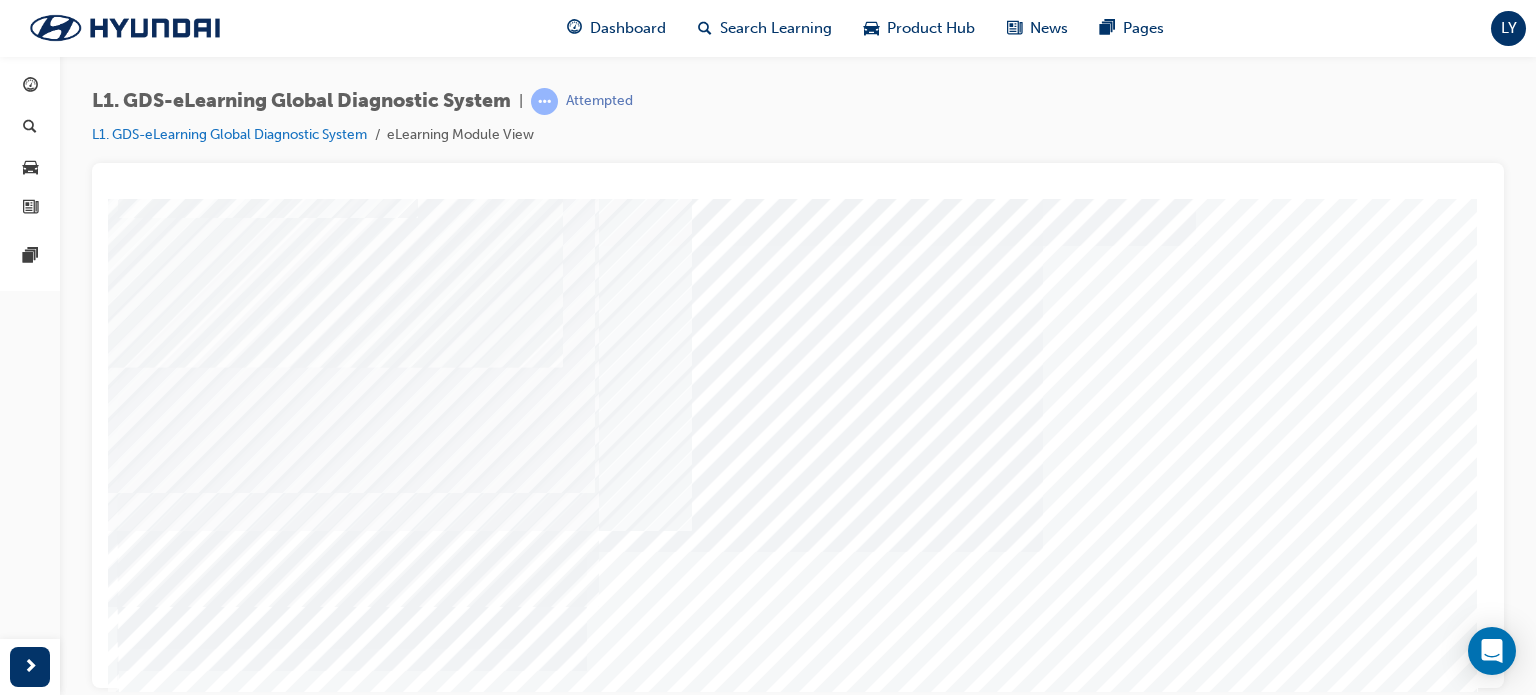 click at bounding box center [143, 8160] 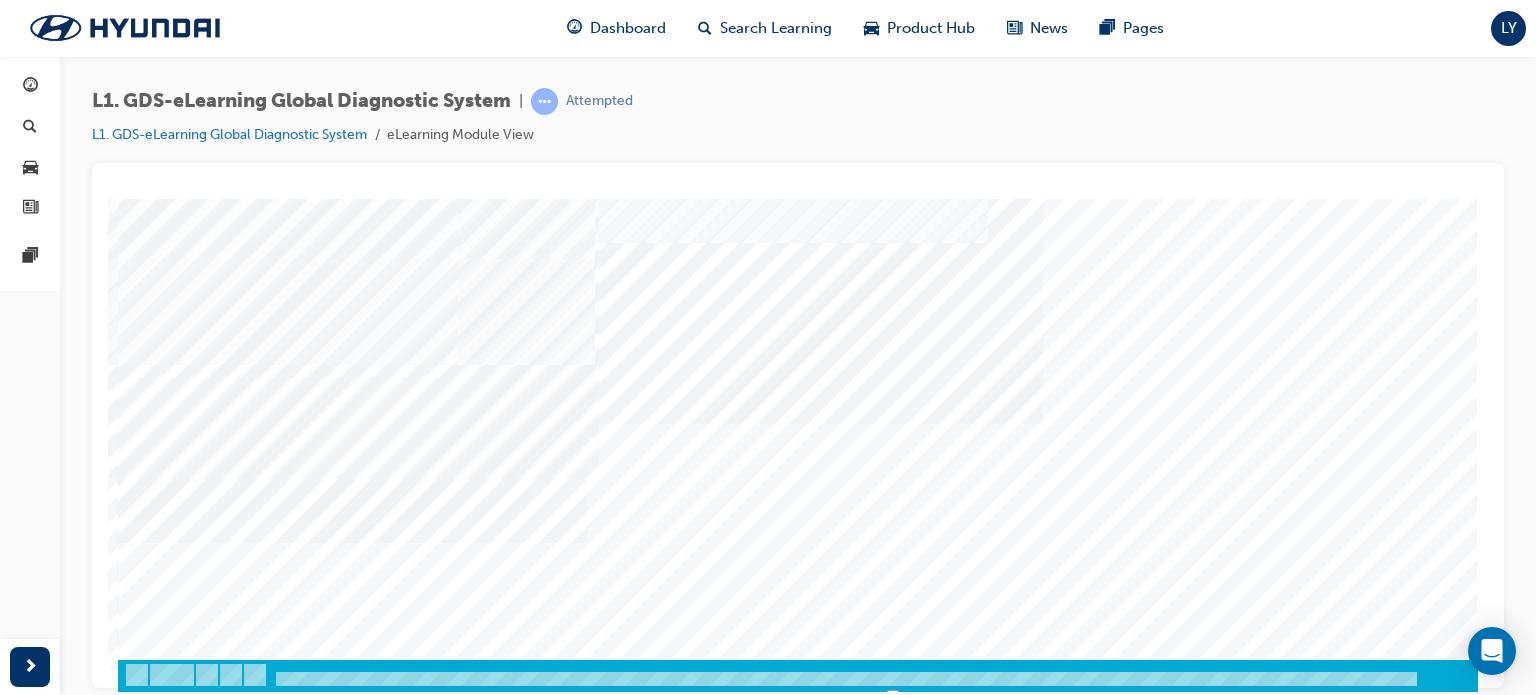 scroll, scrollTop: 260, scrollLeft: 0, axis: vertical 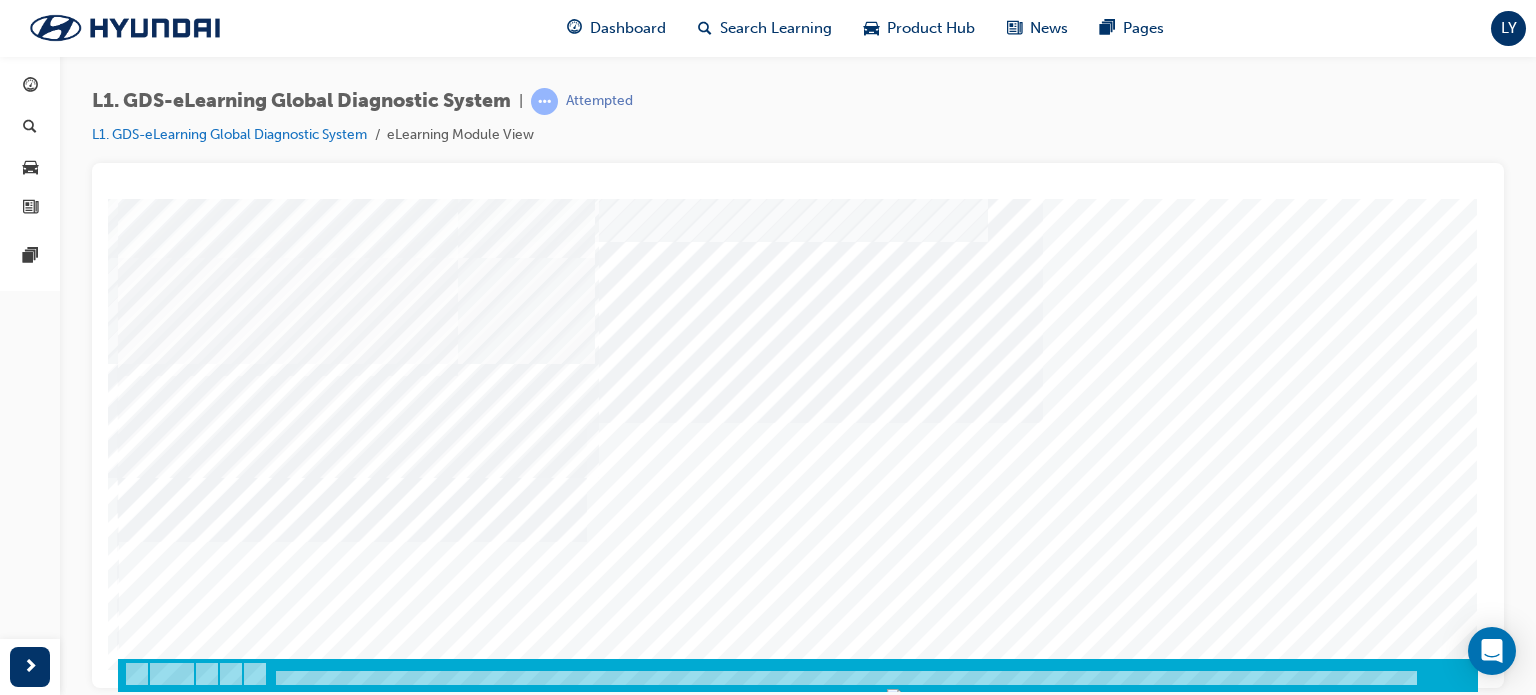 click on "L1. GDS-eLearning Global Diagnostic System | Attempted L1. GDS-eLearning Global Diagnostic System eLearning Module View" at bounding box center (798, 125) 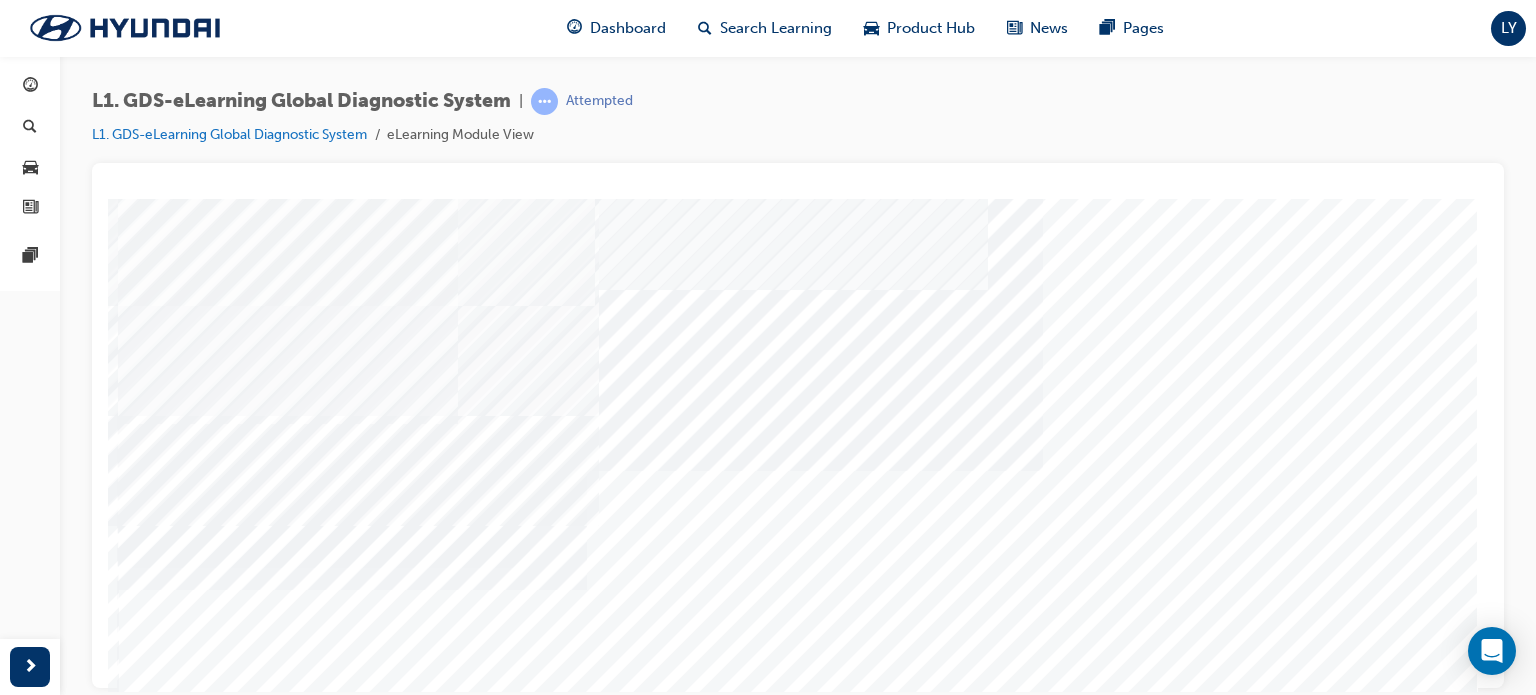 scroll, scrollTop: 191, scrollLeft: 0, axis: vertical 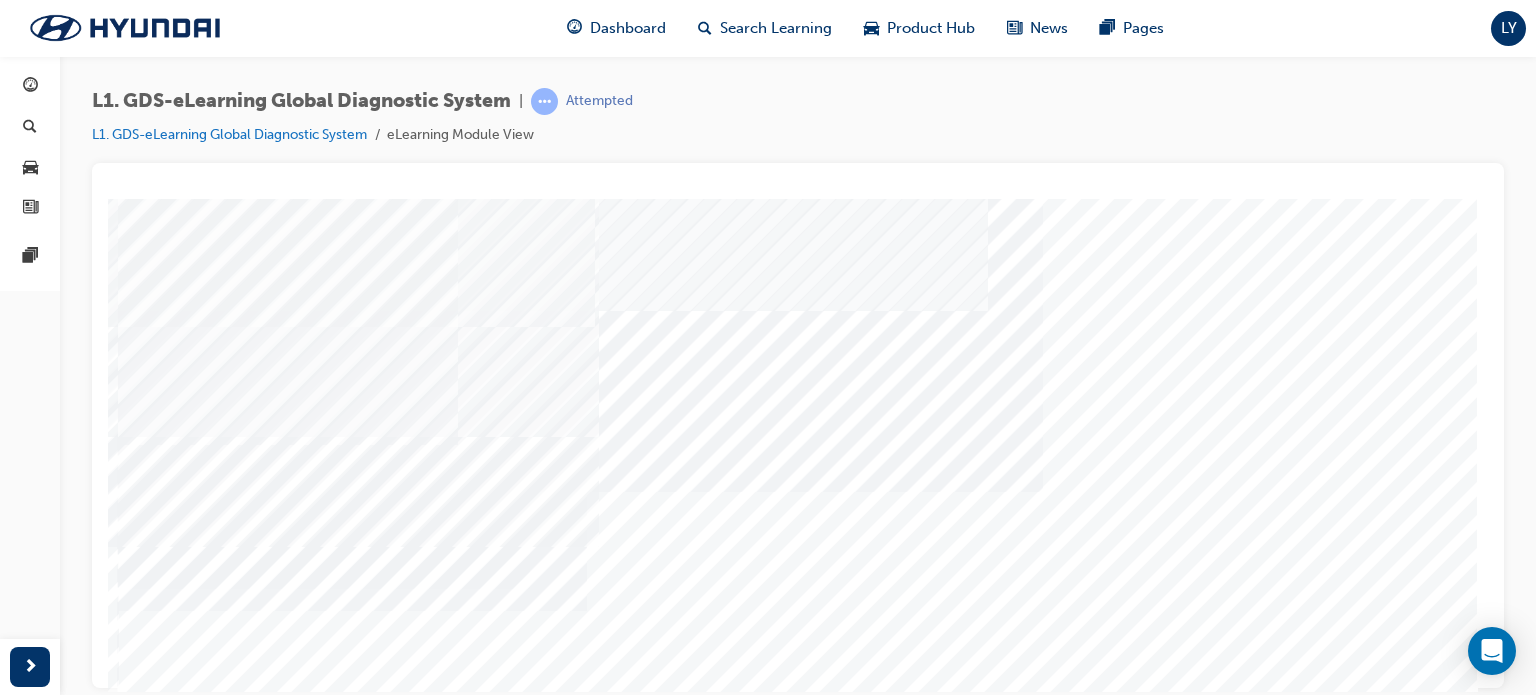 click at bounding box center (188, 6639) 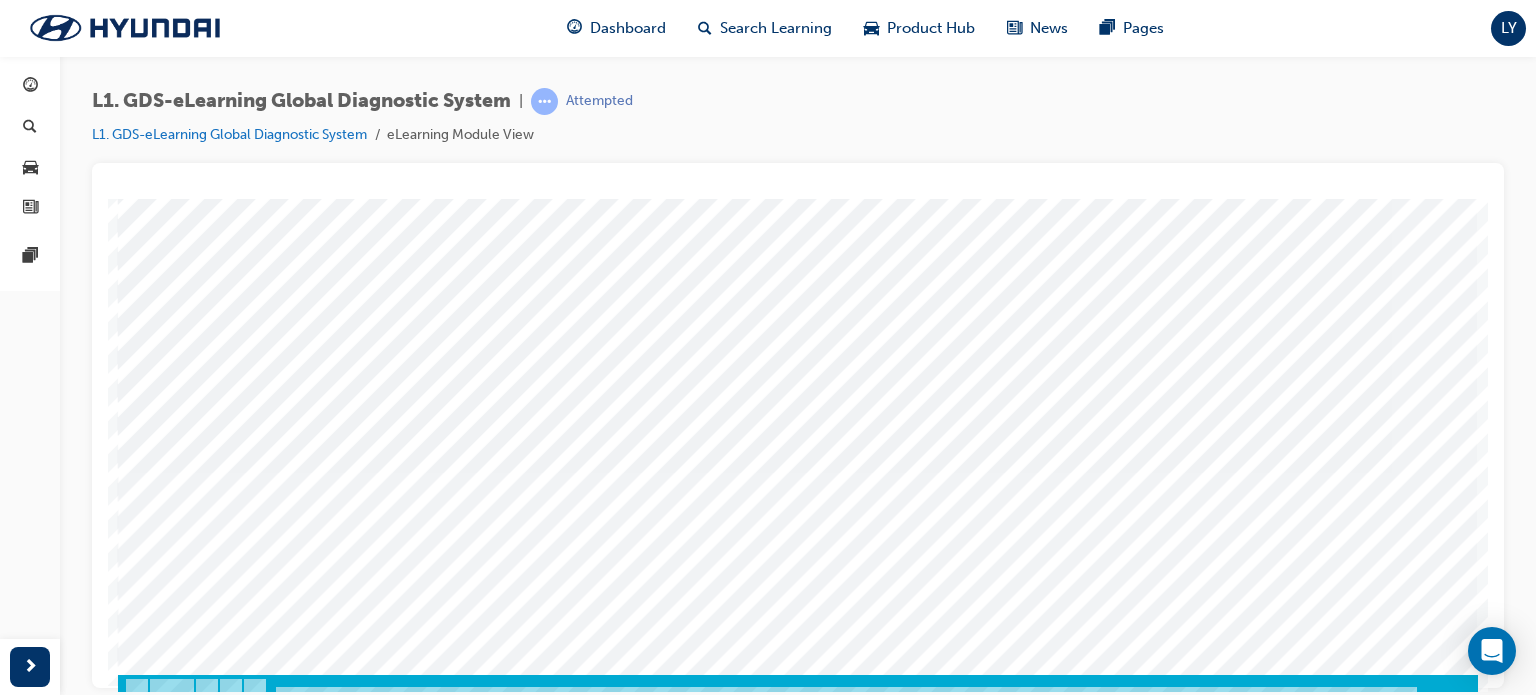 scroll, scrollTop: 244, scrollLeft: 0, axis: vertical 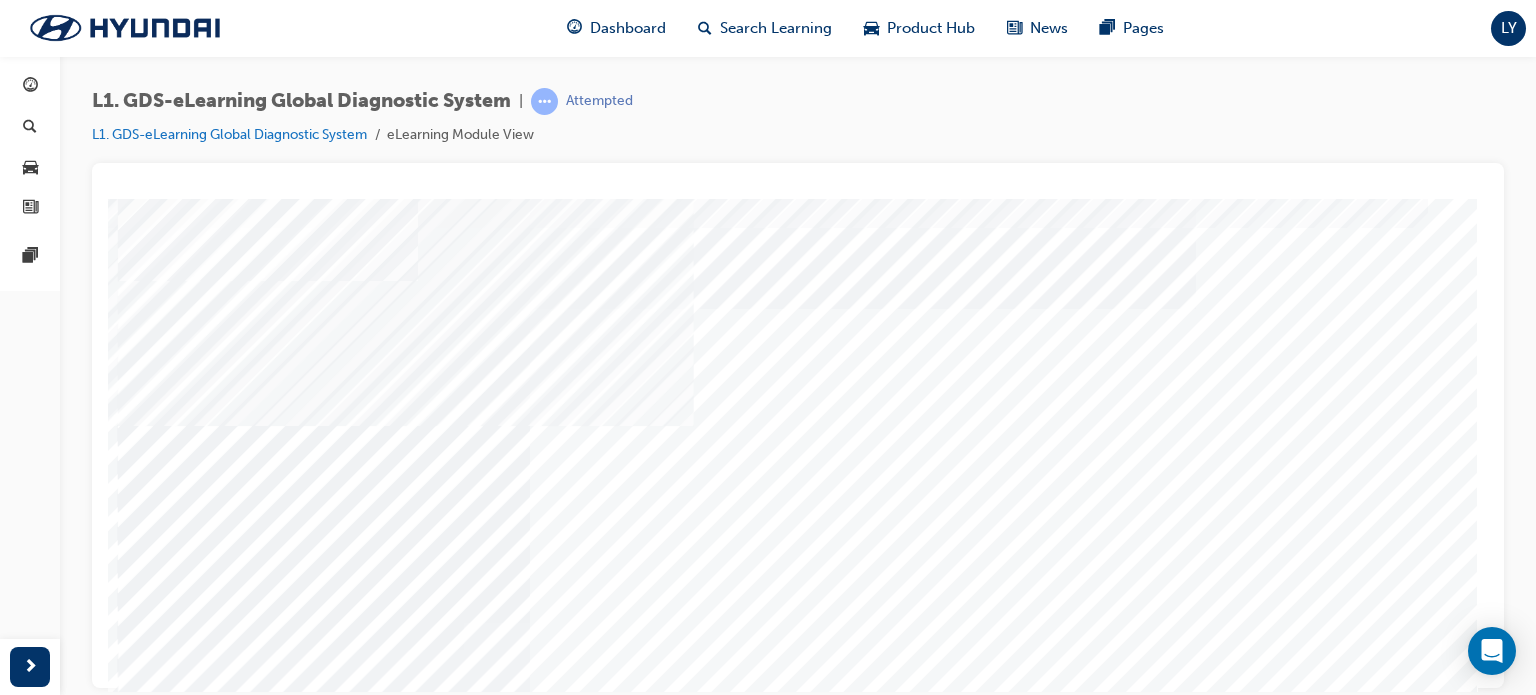 click at bounding box center [143, 4224] 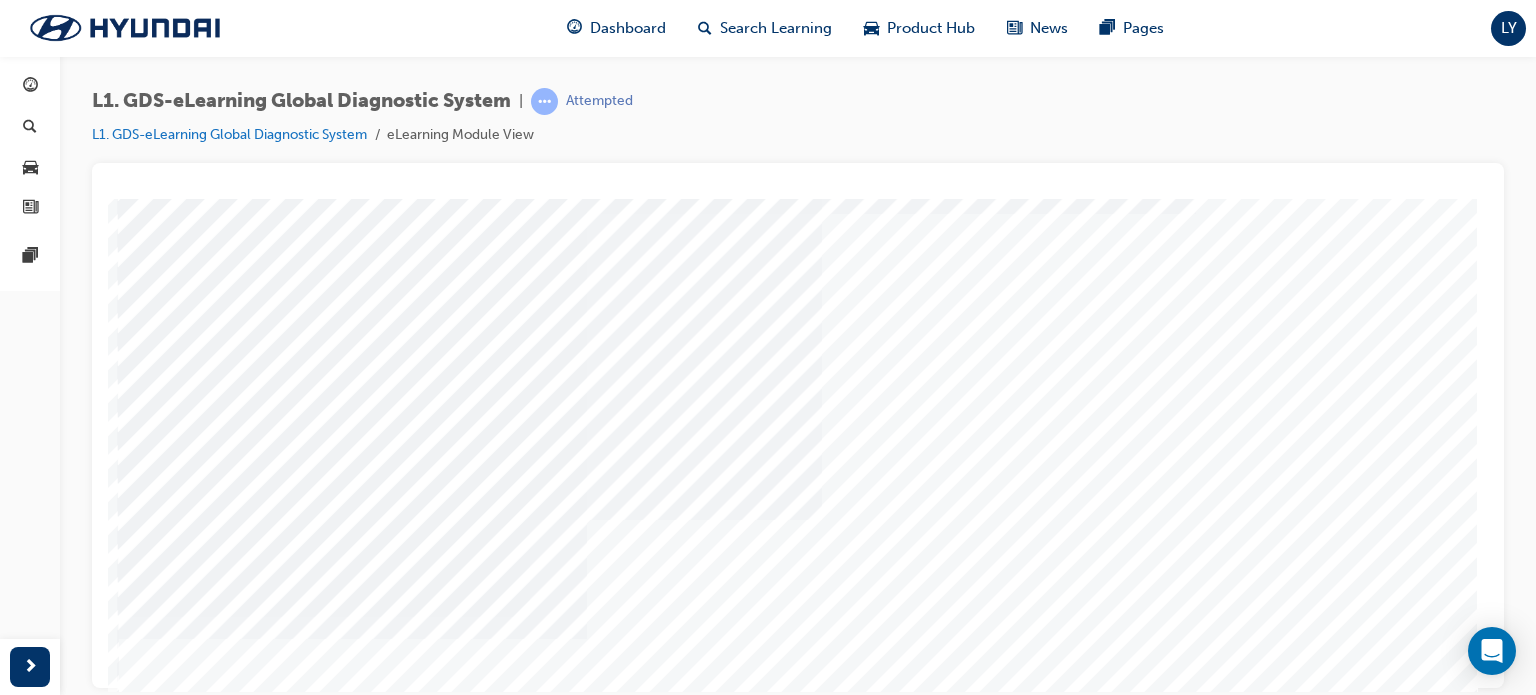 scroll, scrollTop: 272, scrollLeft: 0, axis: vertical 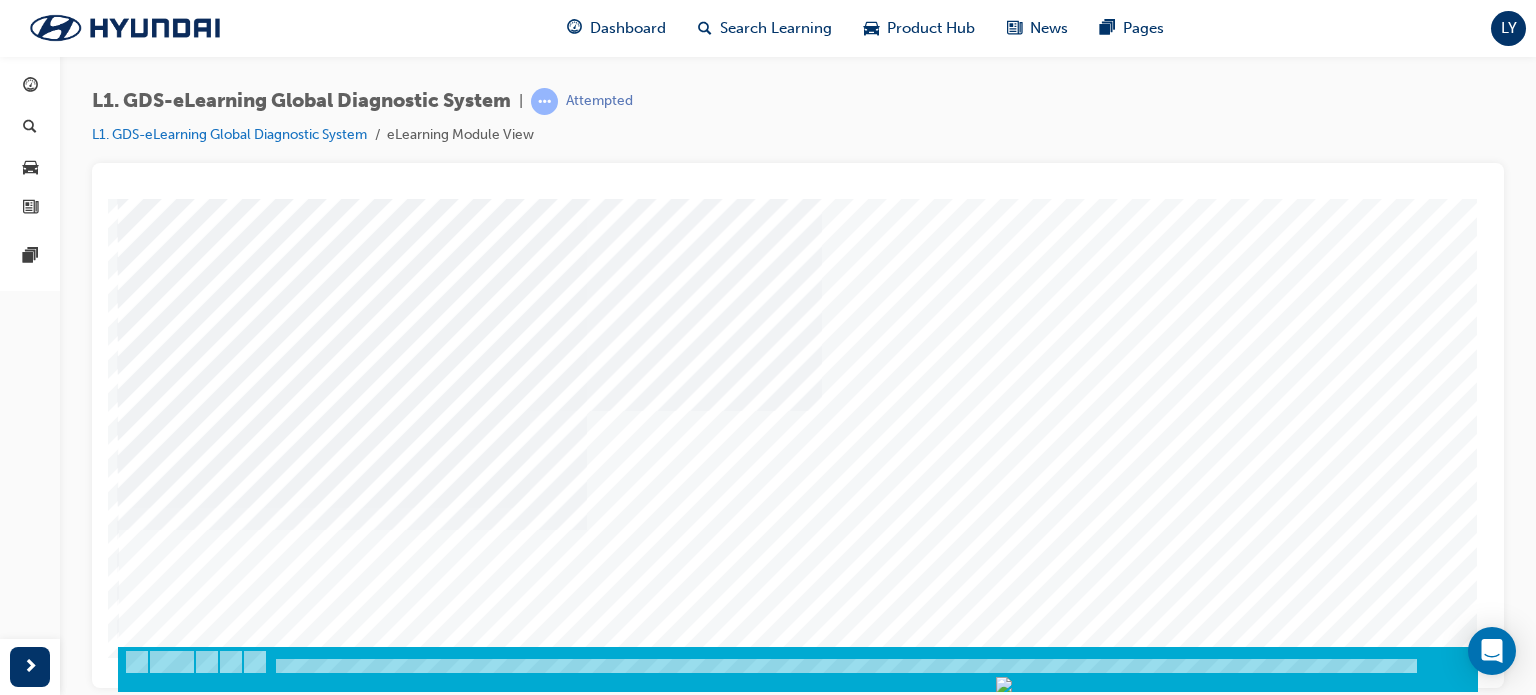 click at bounding box center (188, 7240) 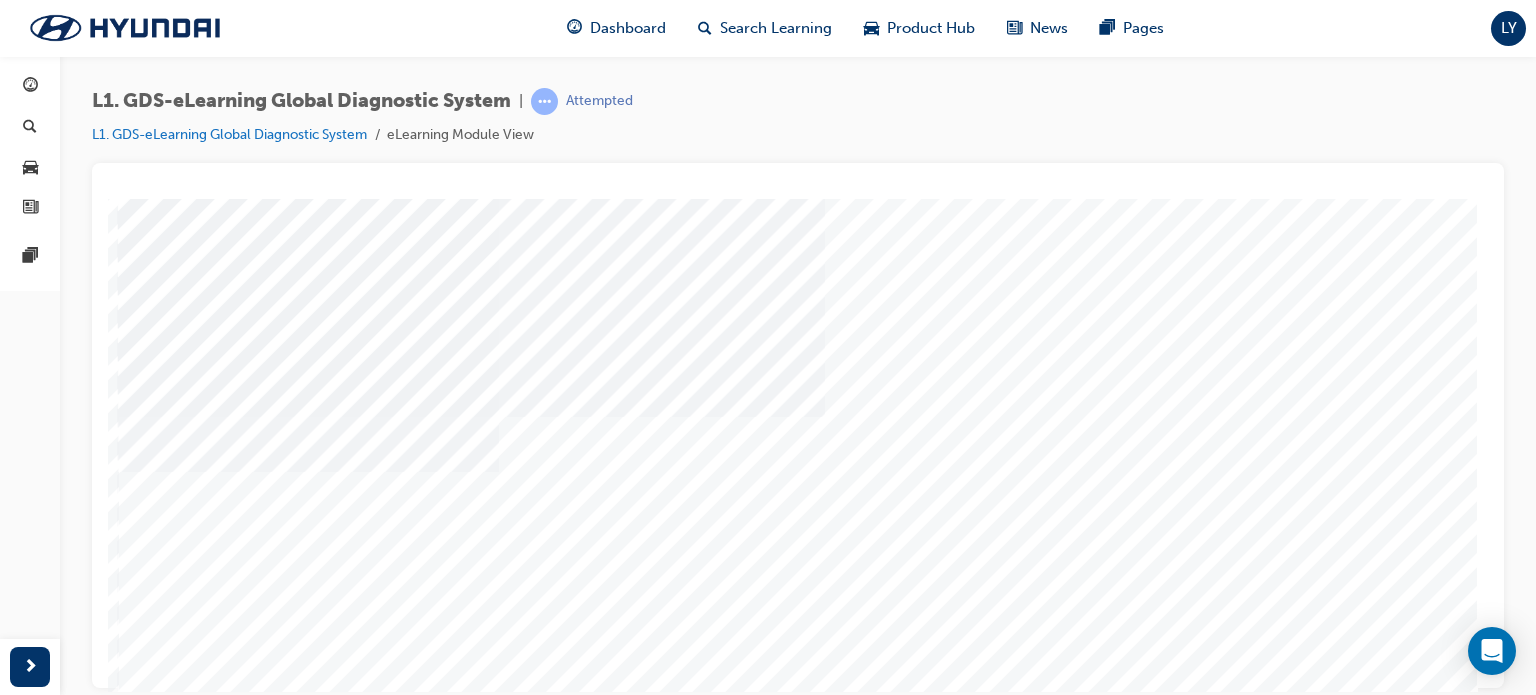 scroll, scrollTop: 220, scrollLeft: 0, axis: vertical 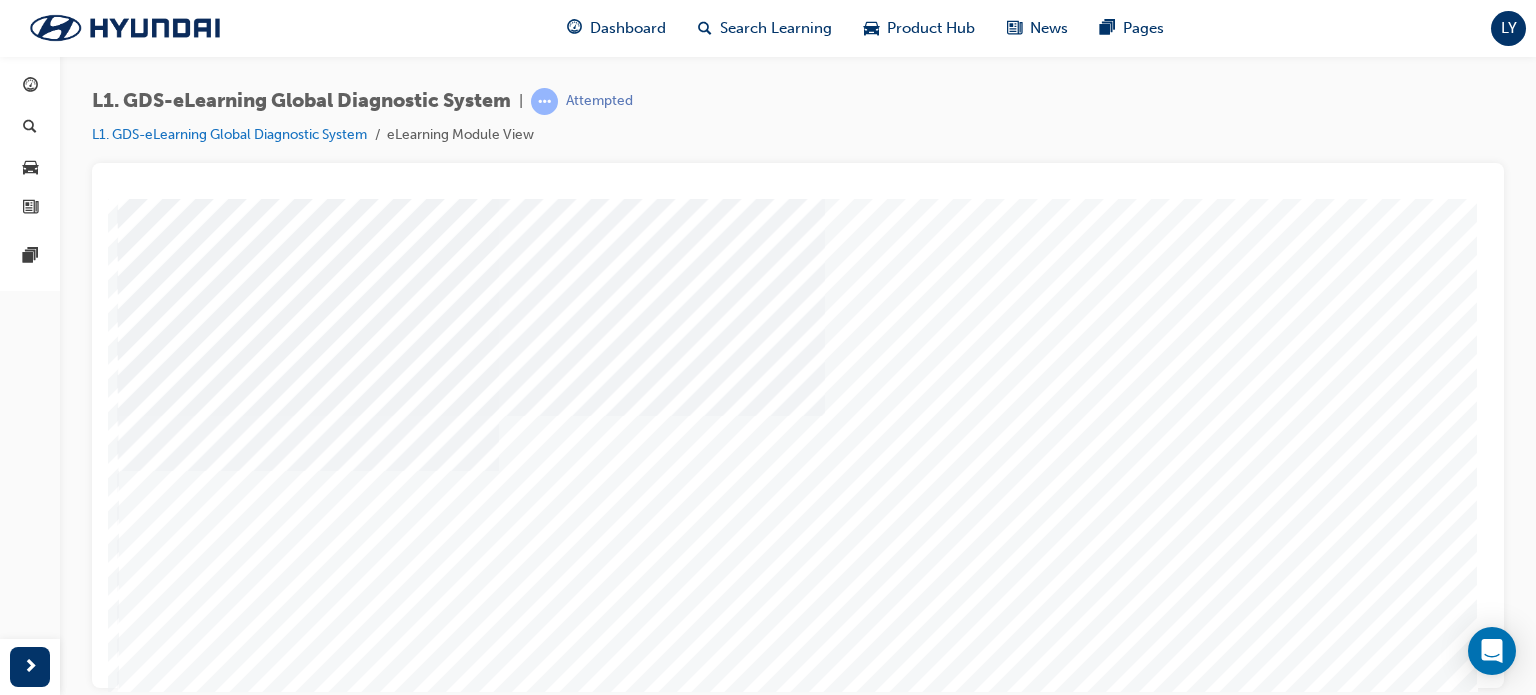click at bounding box center [188, 2897] 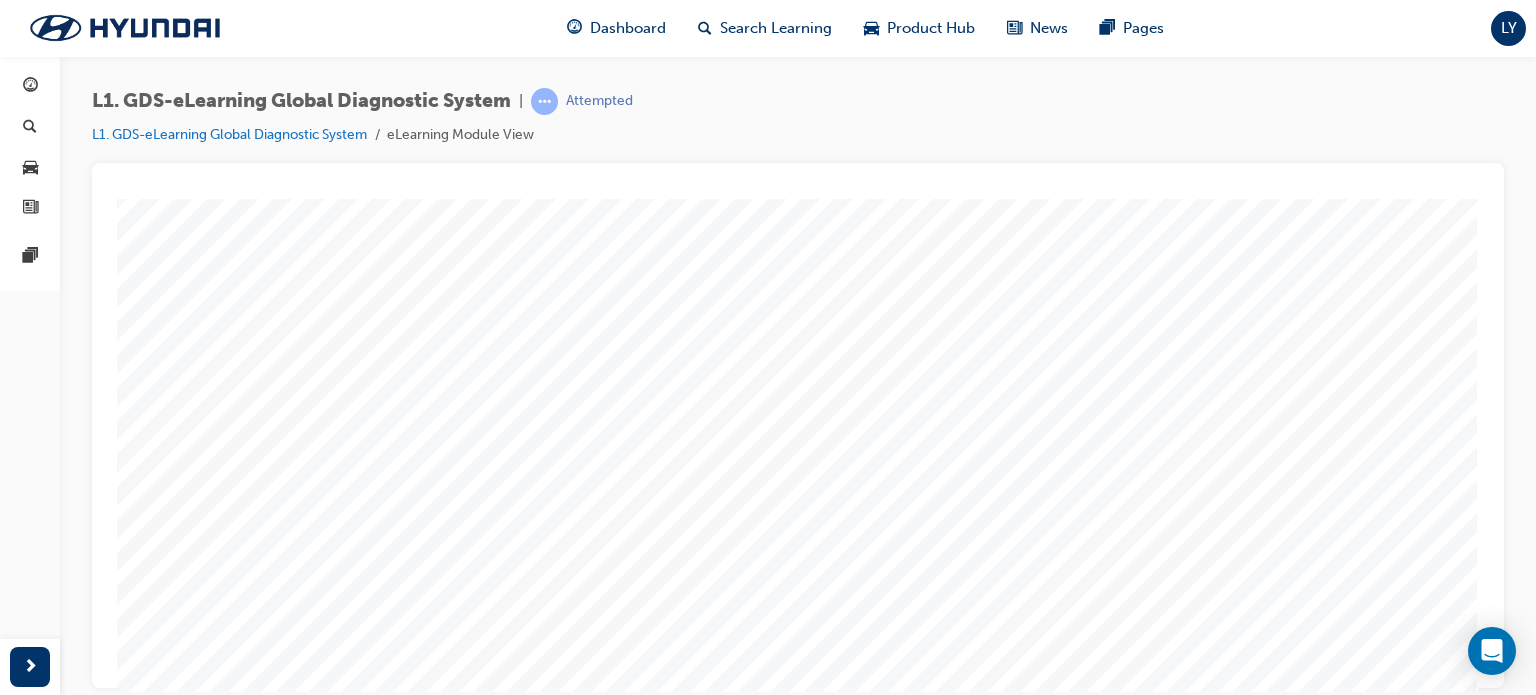 scroll, scrollTop: 180, scrollLeft: 0, axis: vertical 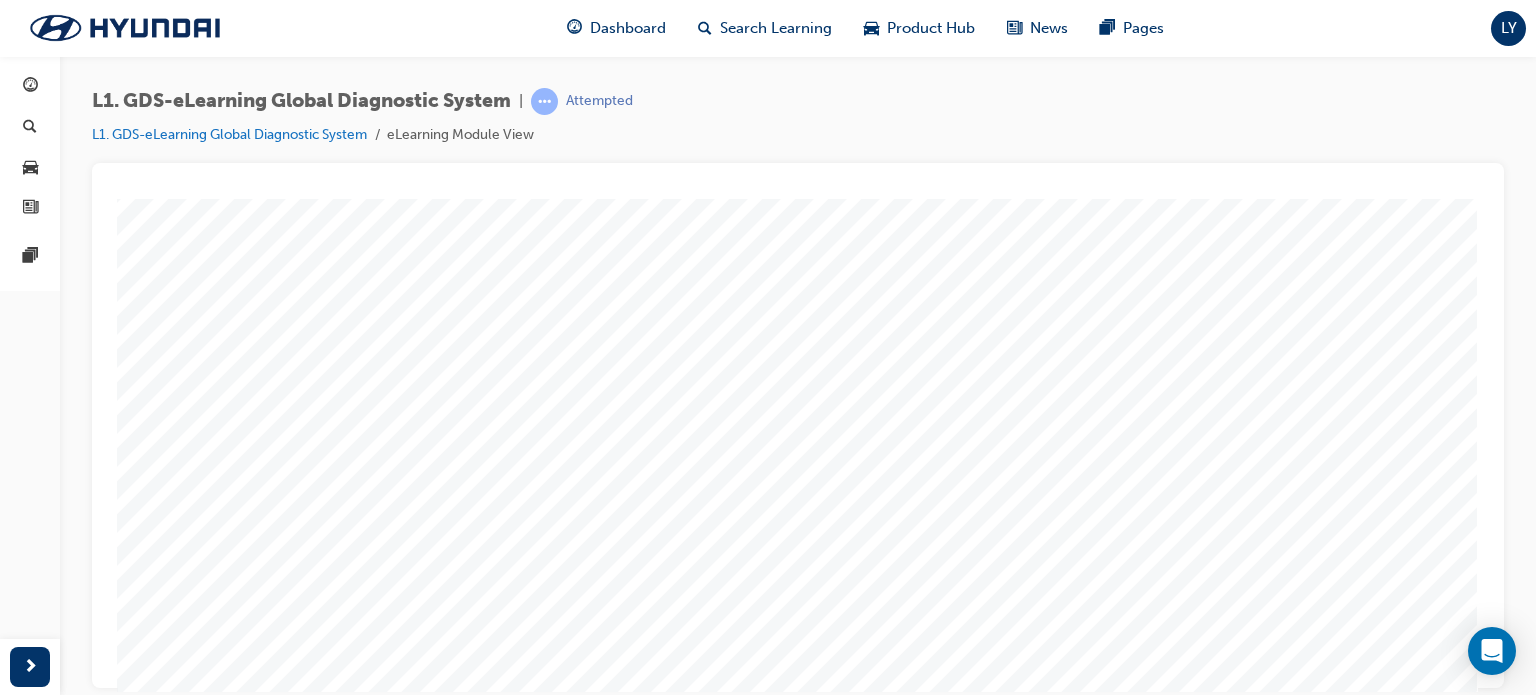 click at bounding box center [188, 865] 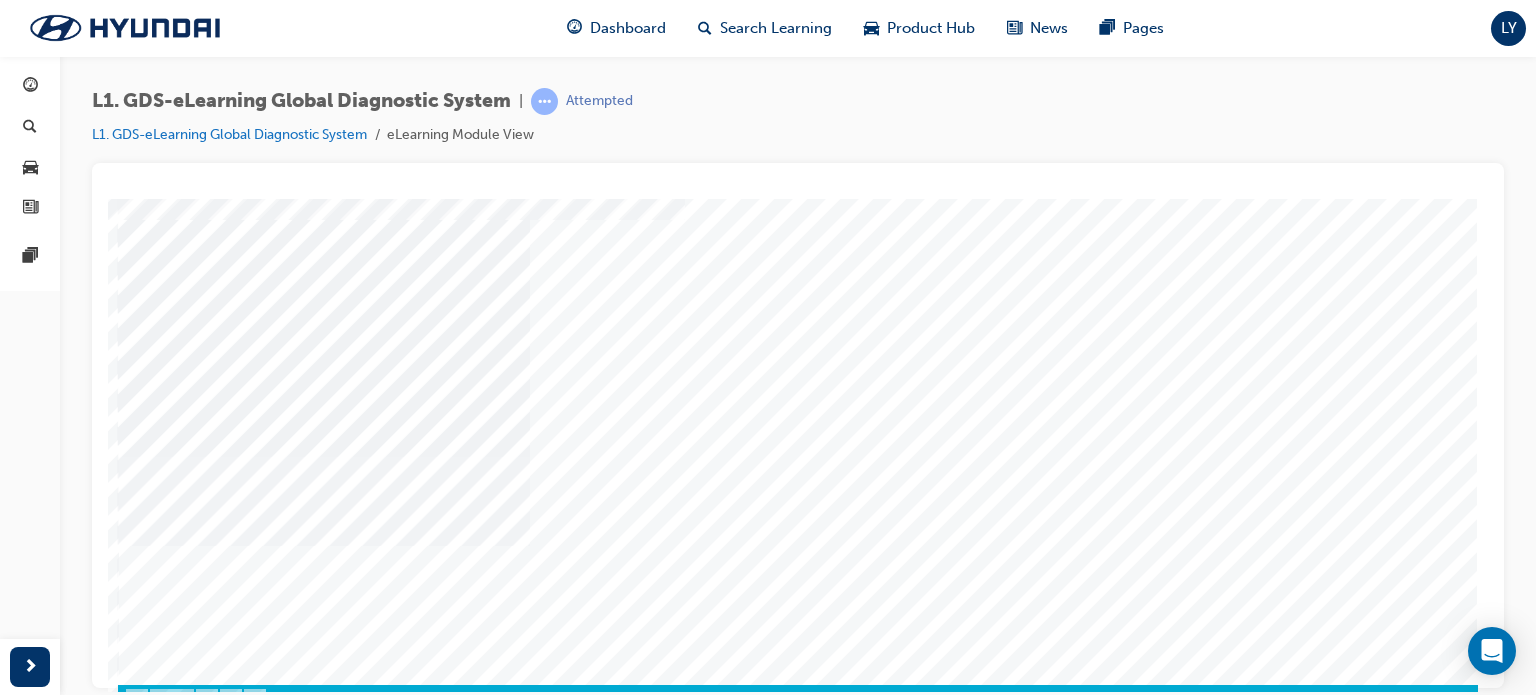 scroll, scrollTop: 272, scrollLeft: 0, axis: vertical 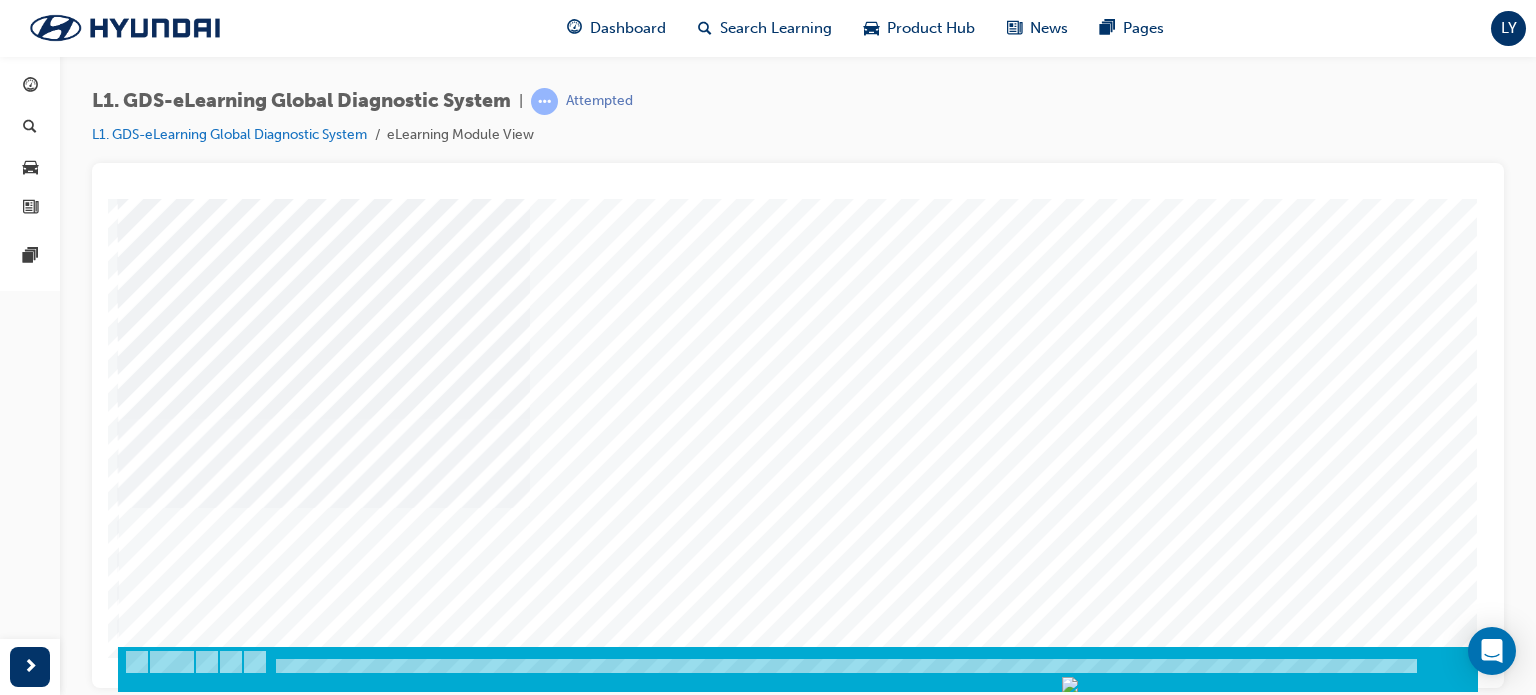 click at bounding box center [143, 4011] 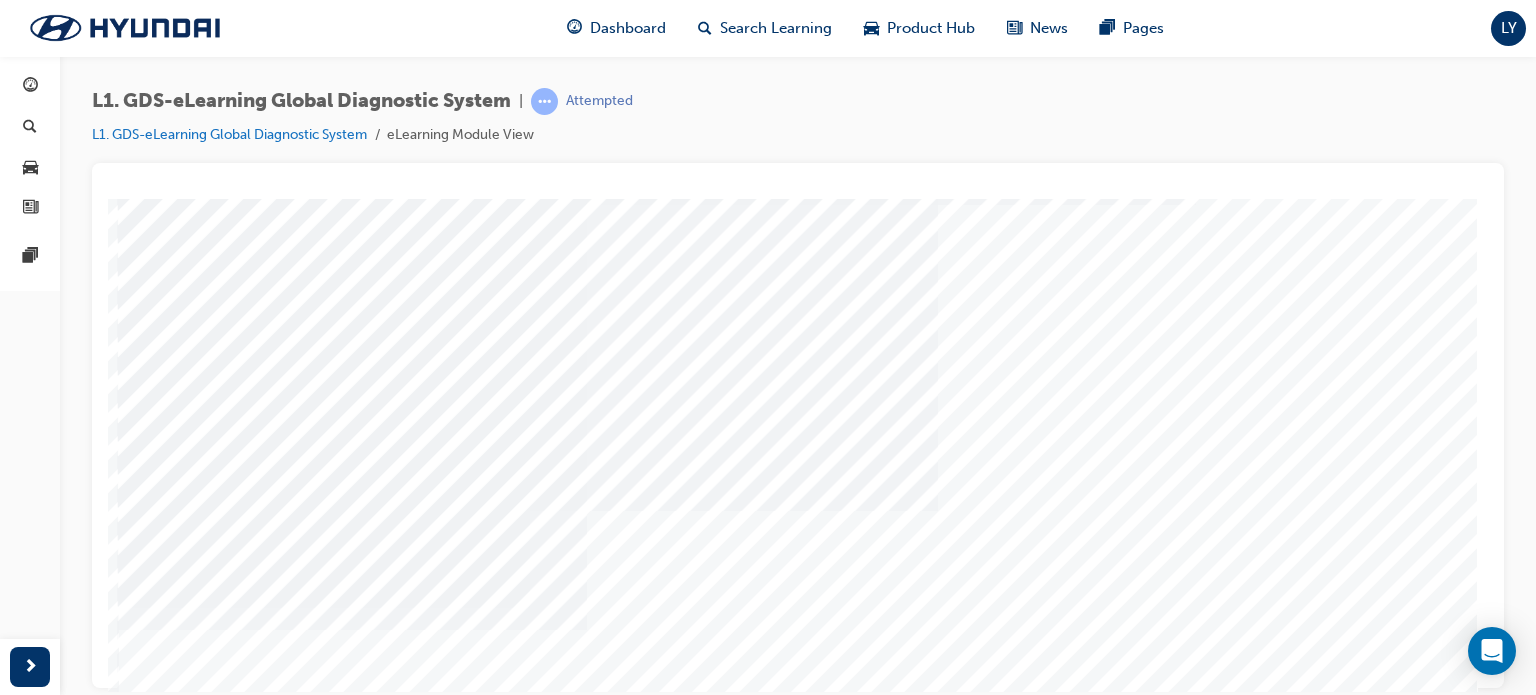 scroll, scrollTop: 174, scrollLeft: 0, axis: vertical 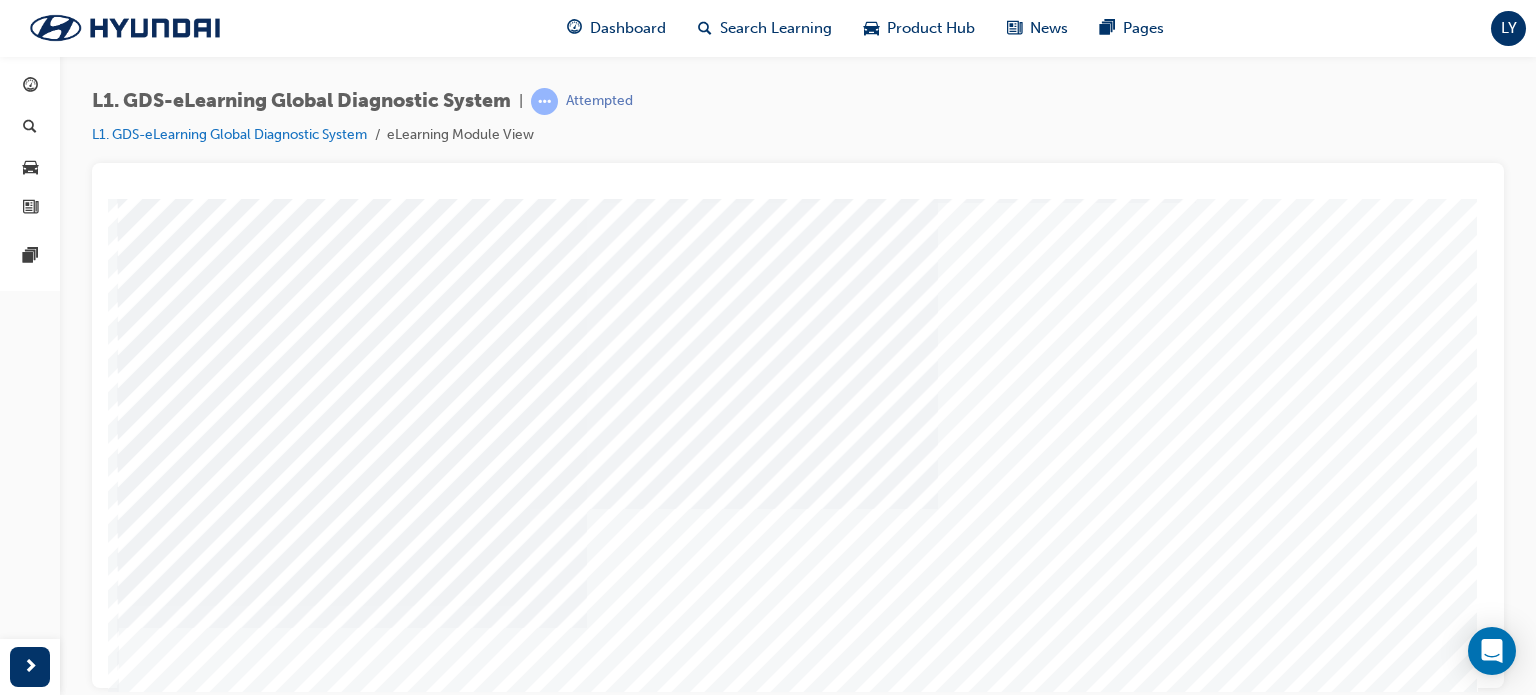 click at bounding box center (188, 4709) 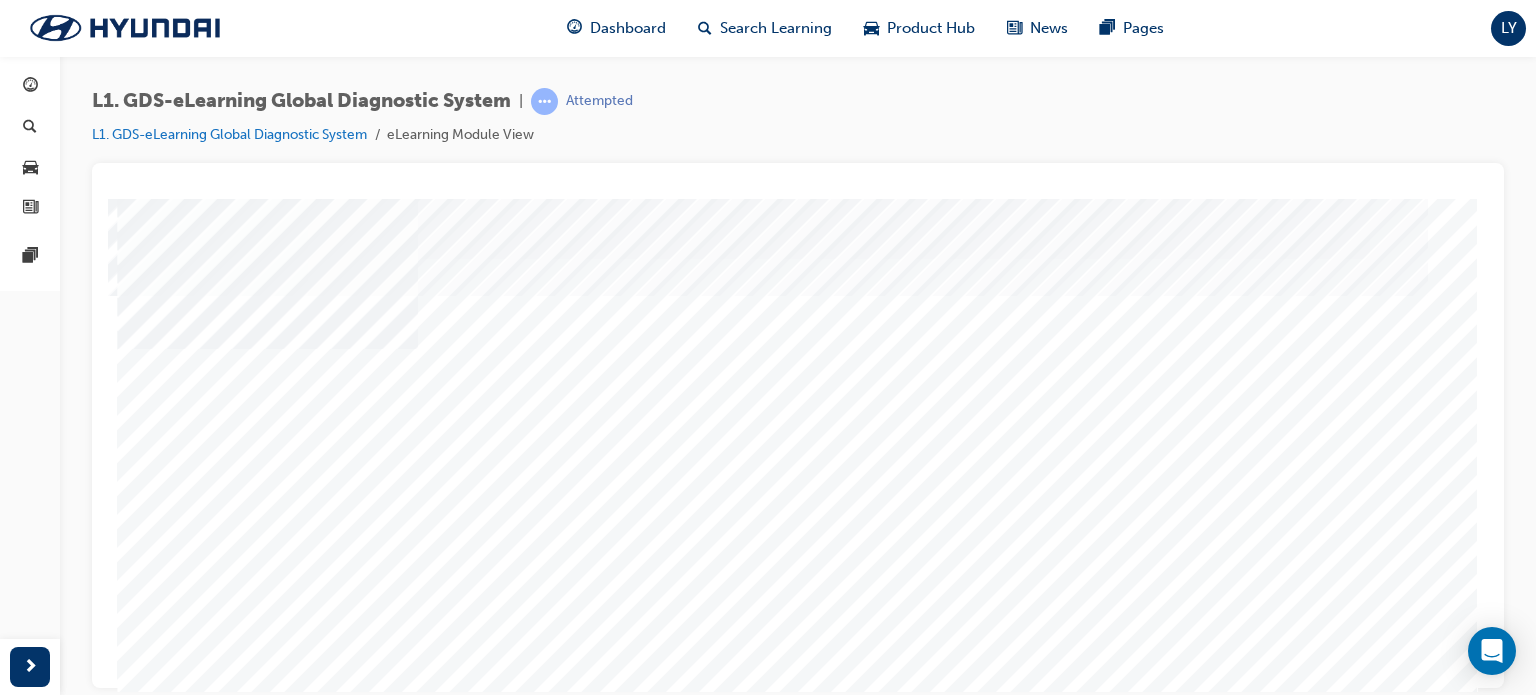 scroll, scrollTop: 272, scrollLeft: 0, axis: vertical 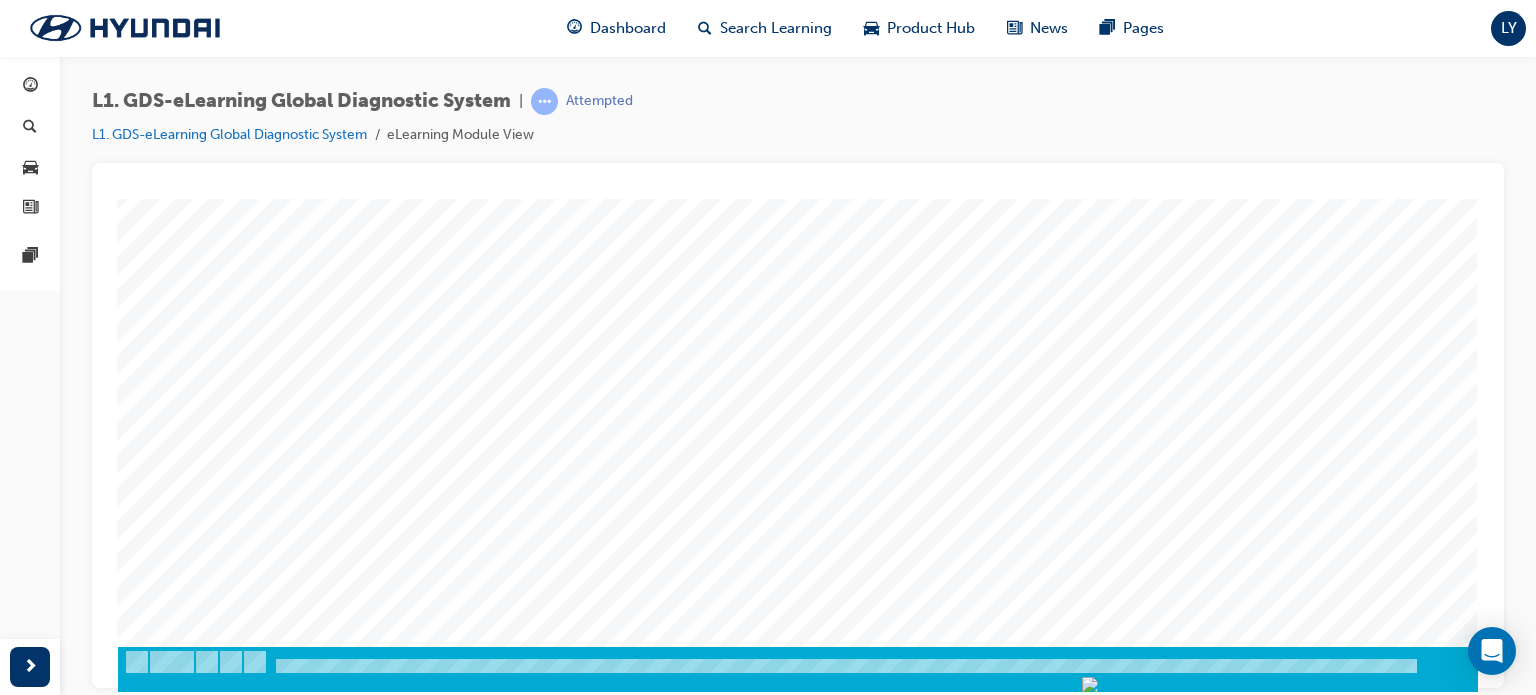 click at bounding box center [188, 773] 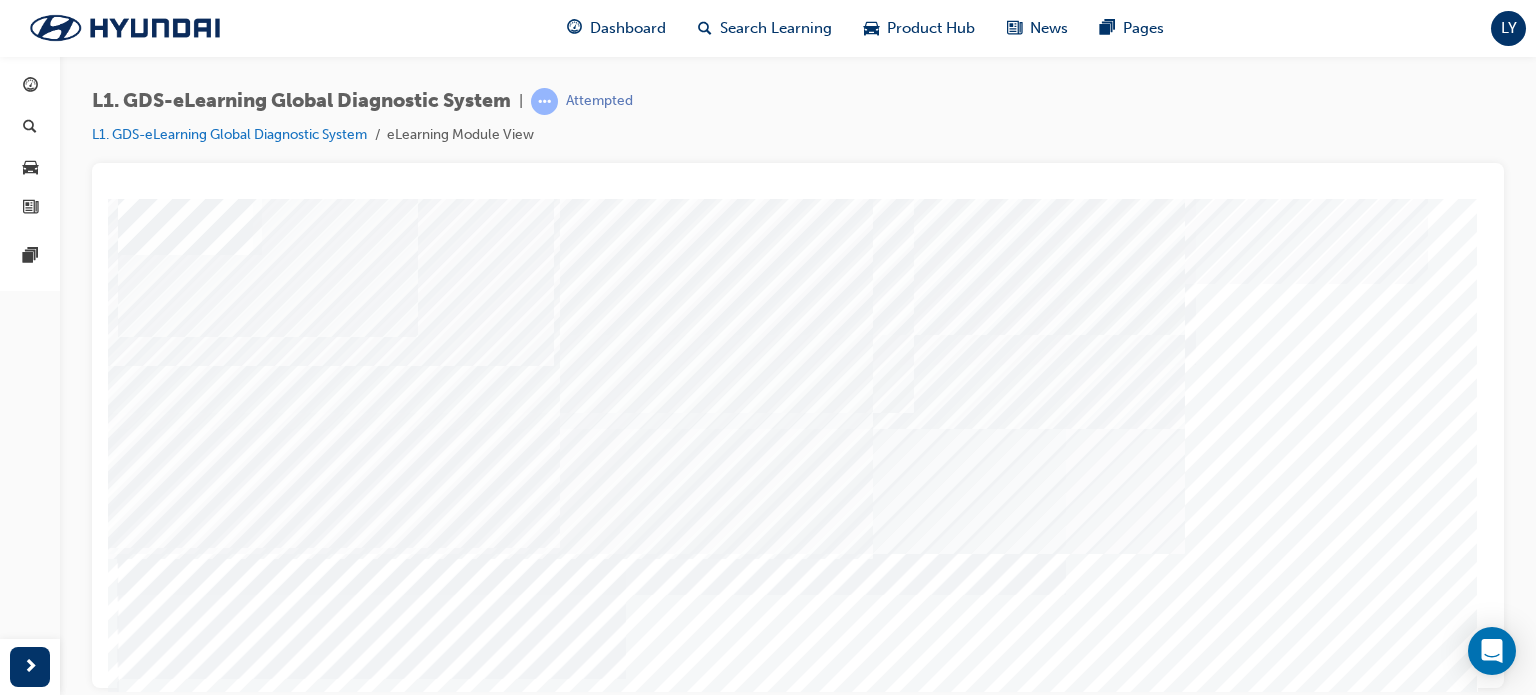 scroll, scrollTop: 272, scrollLeft: 0, axis: vertical 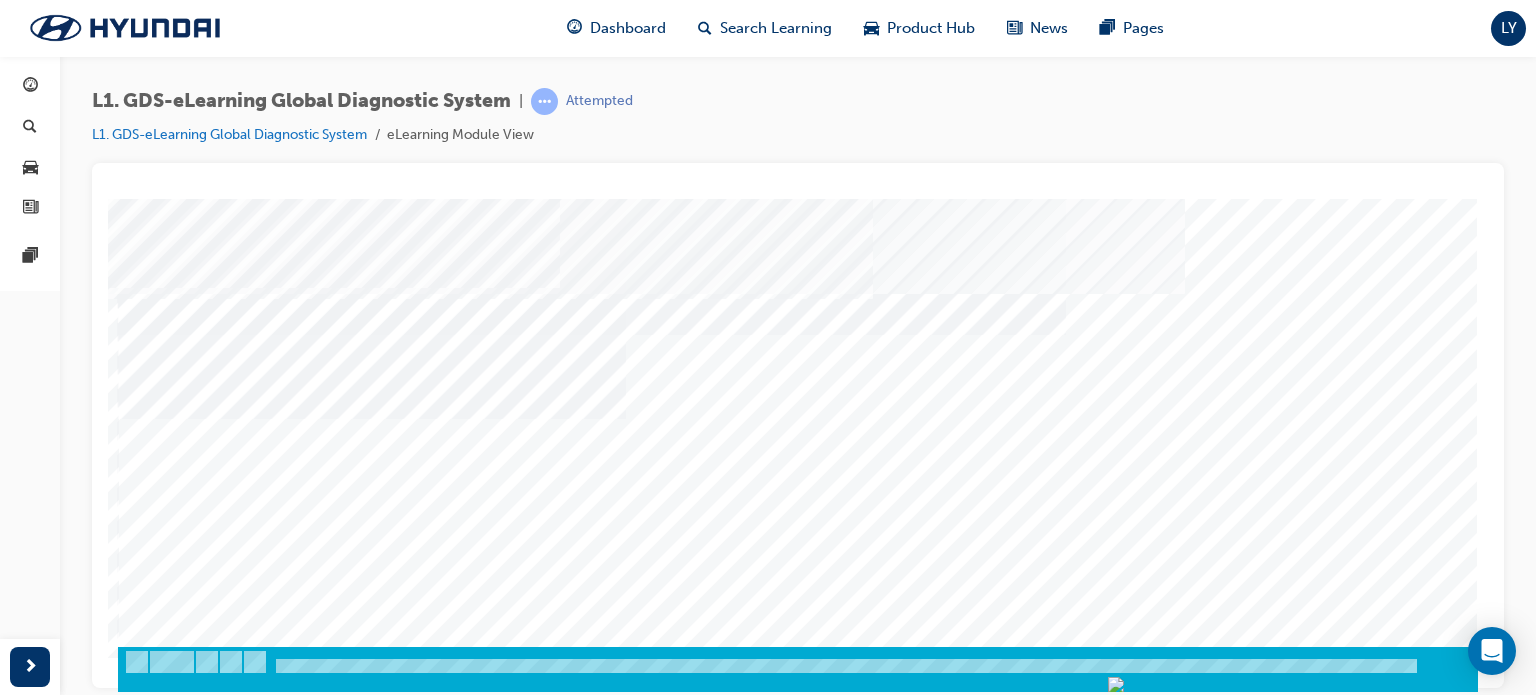 click at bounding box center (188, 2353) 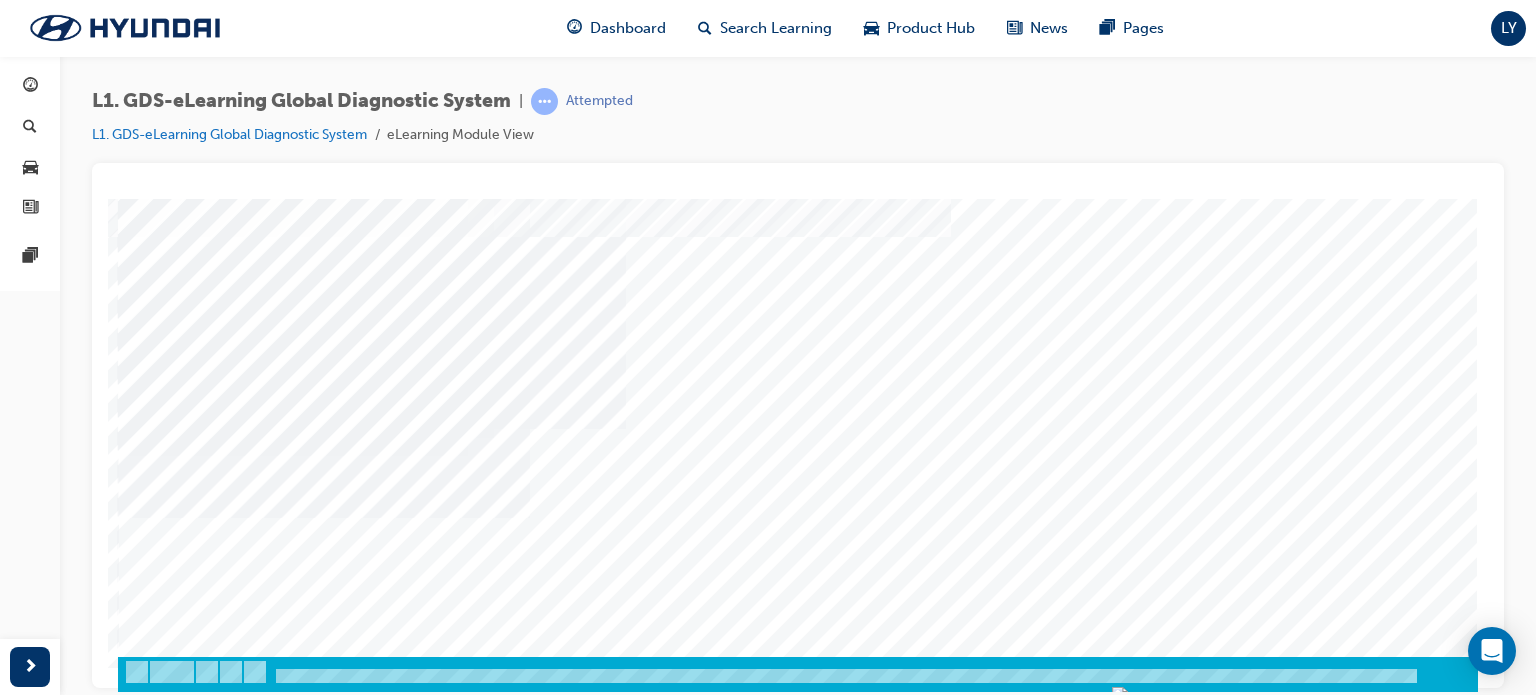 scroll, scrollTop: 263, scrollLeft: 0, axis: vertical 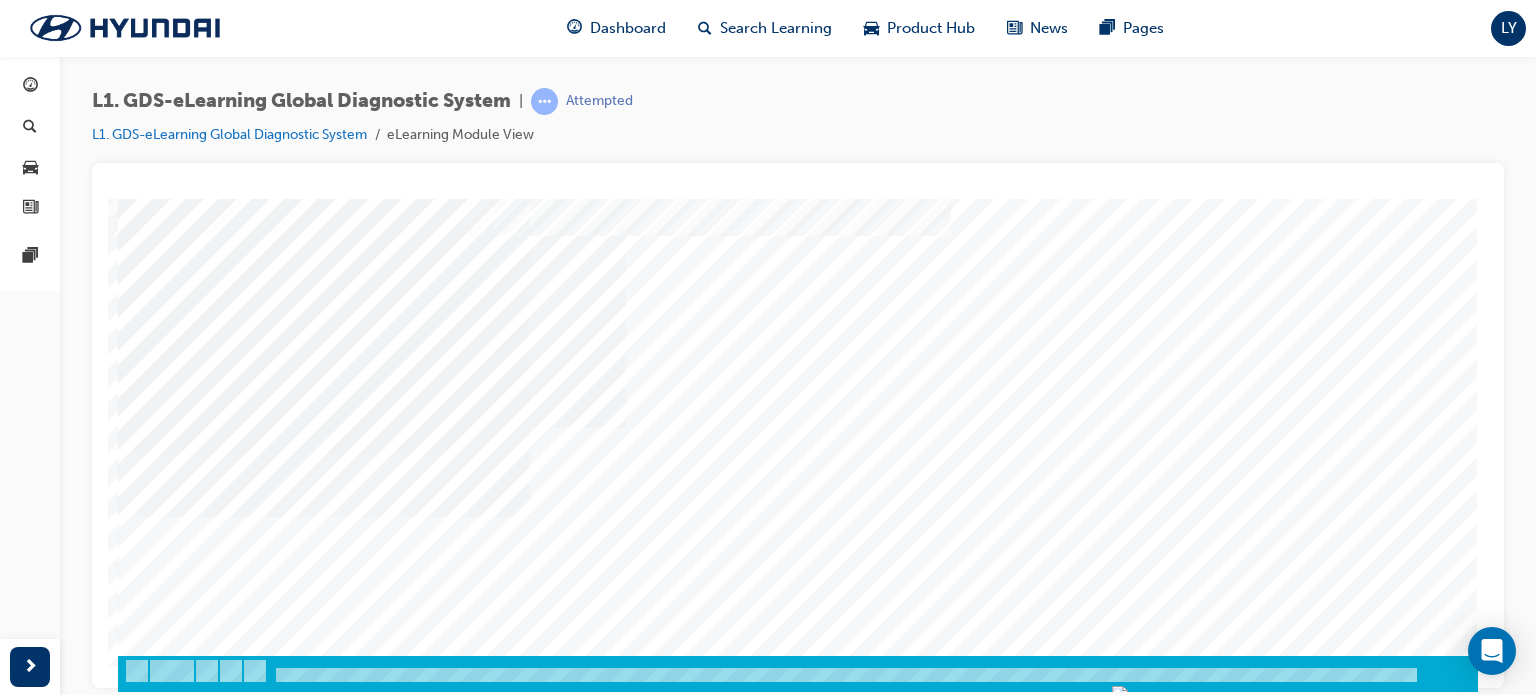 click at bounding box center (188, 5294) 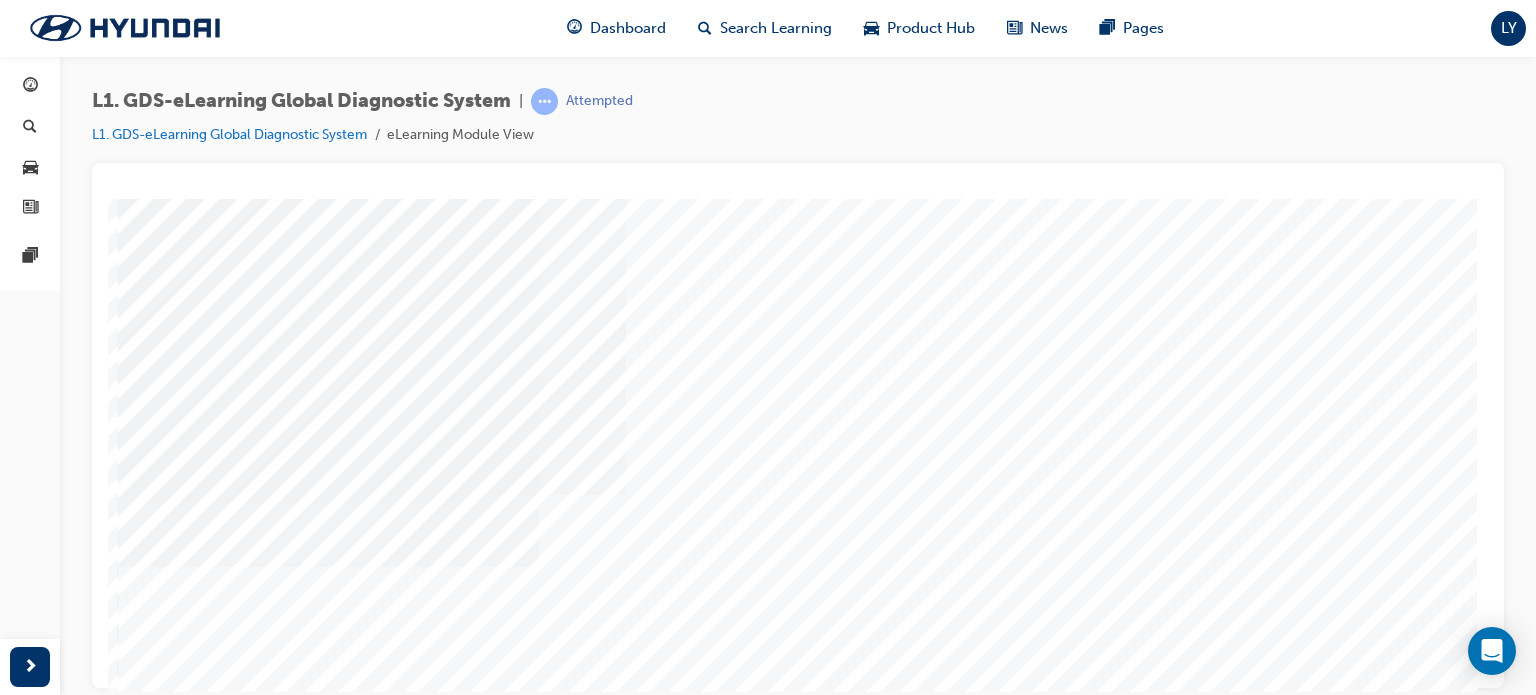 scroll, scrollTop: 216, scrollLeft: 0, axis: vertical 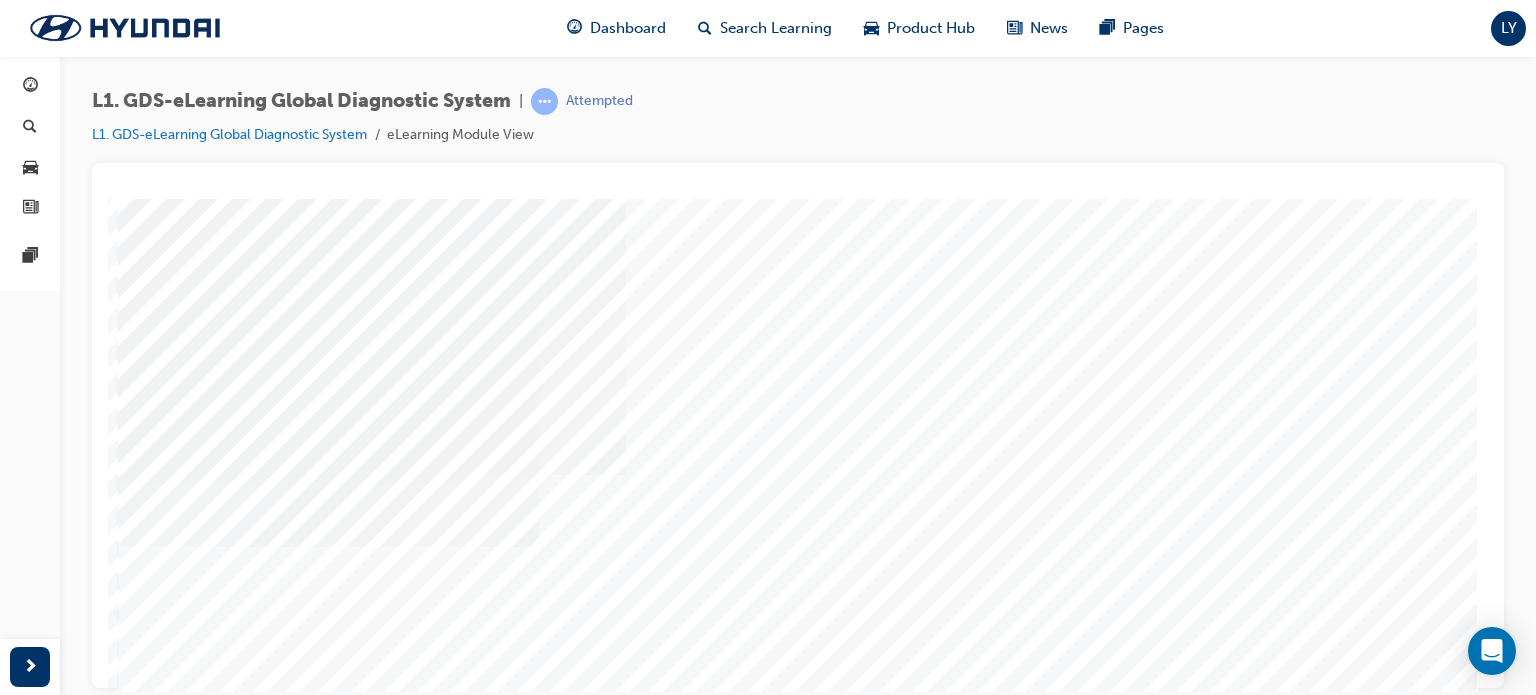 click at bounding box center (188, 2901) 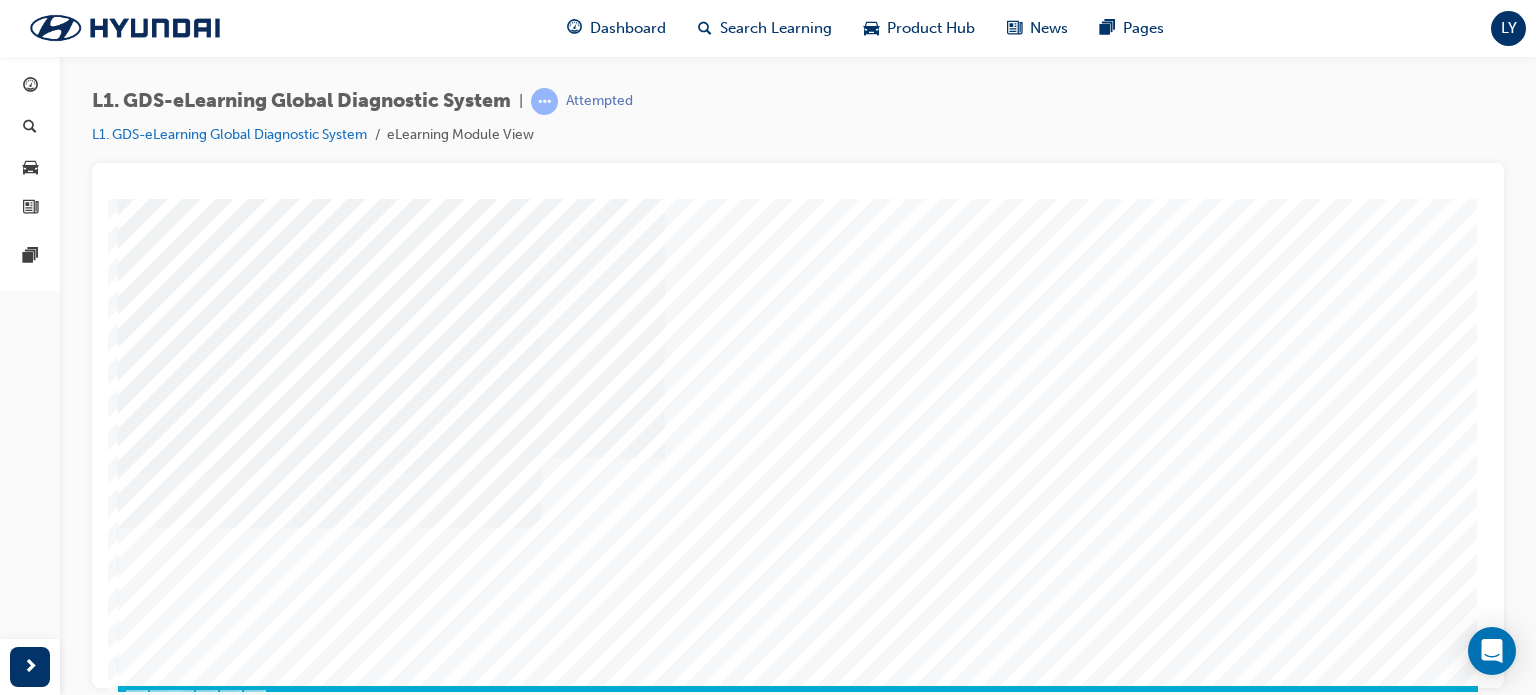 scroll, scrollTop: 234, scrollLeft: 0, axis: vertical 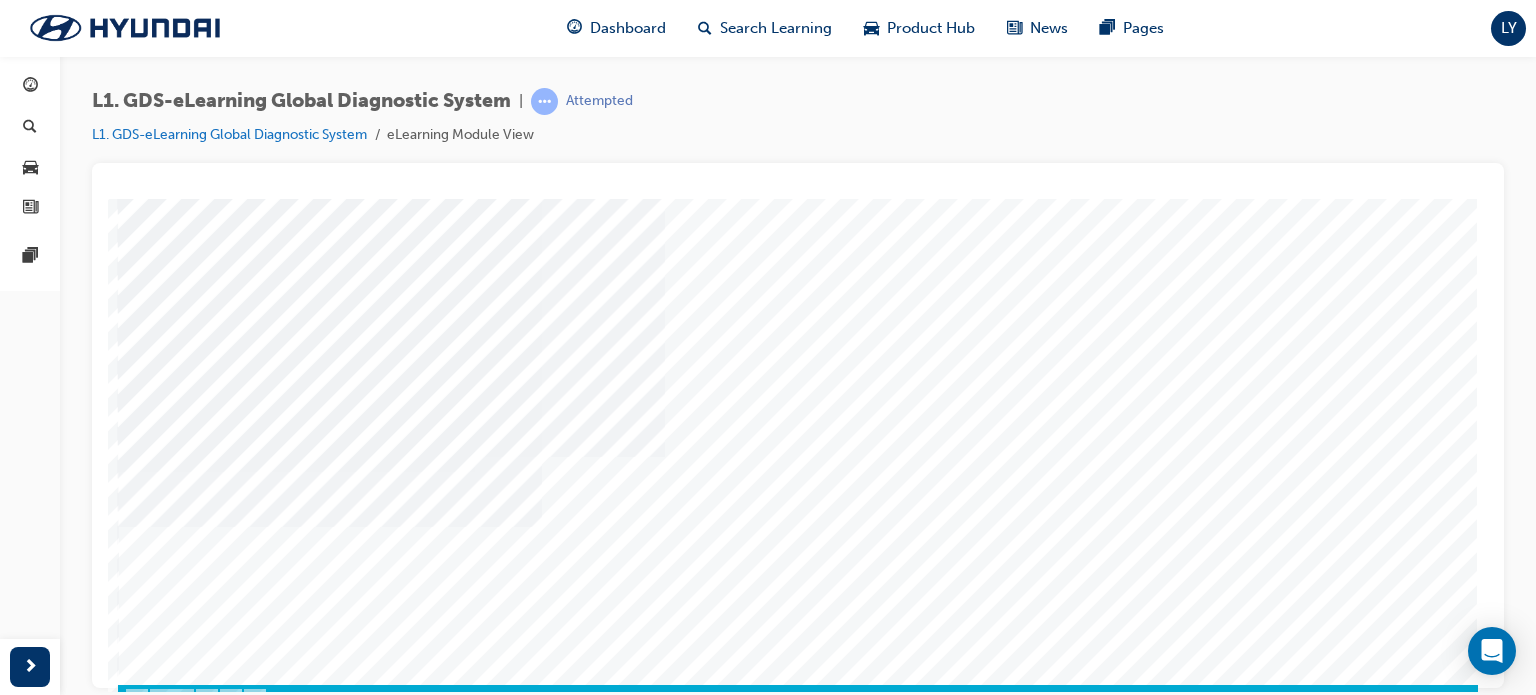 click at bounding box center [188, 2391] 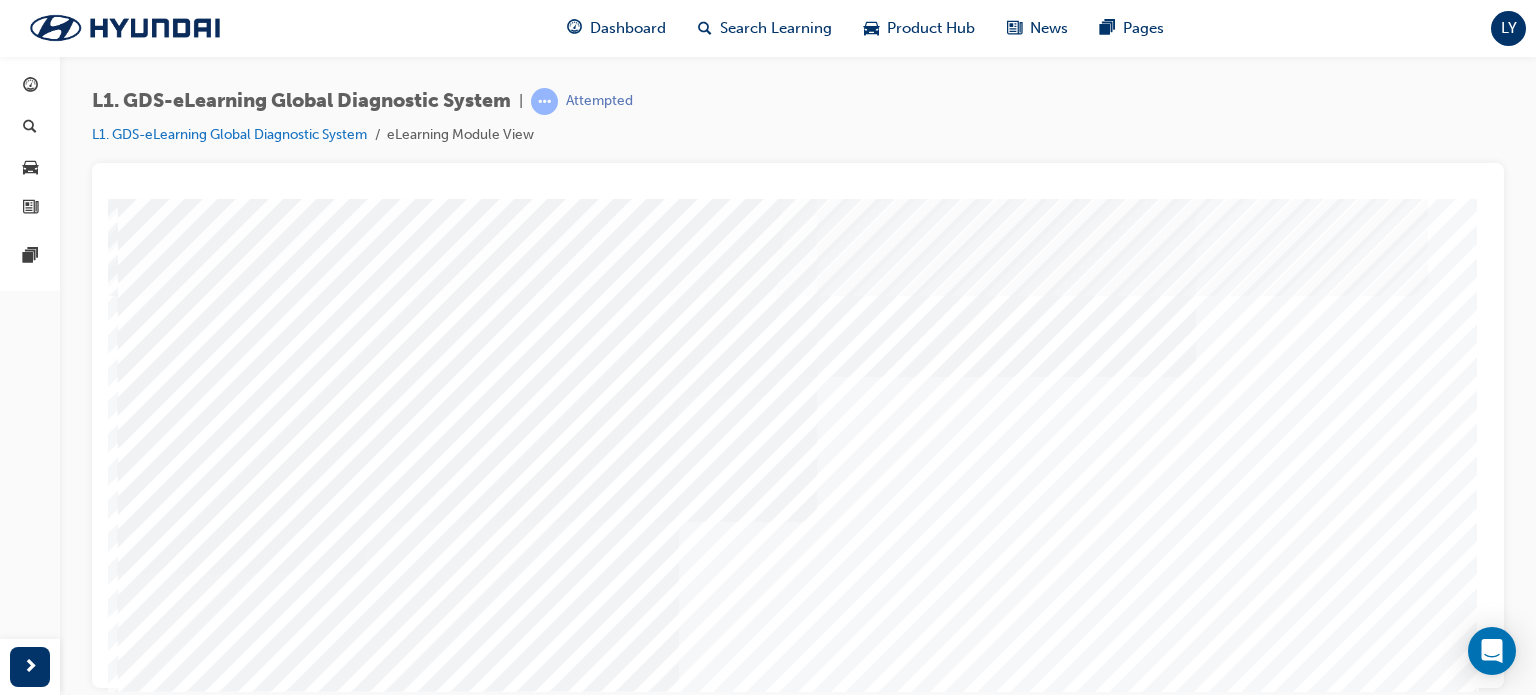 scroll, scrollTop: 272, scrollLeft: 0, axis: vertical 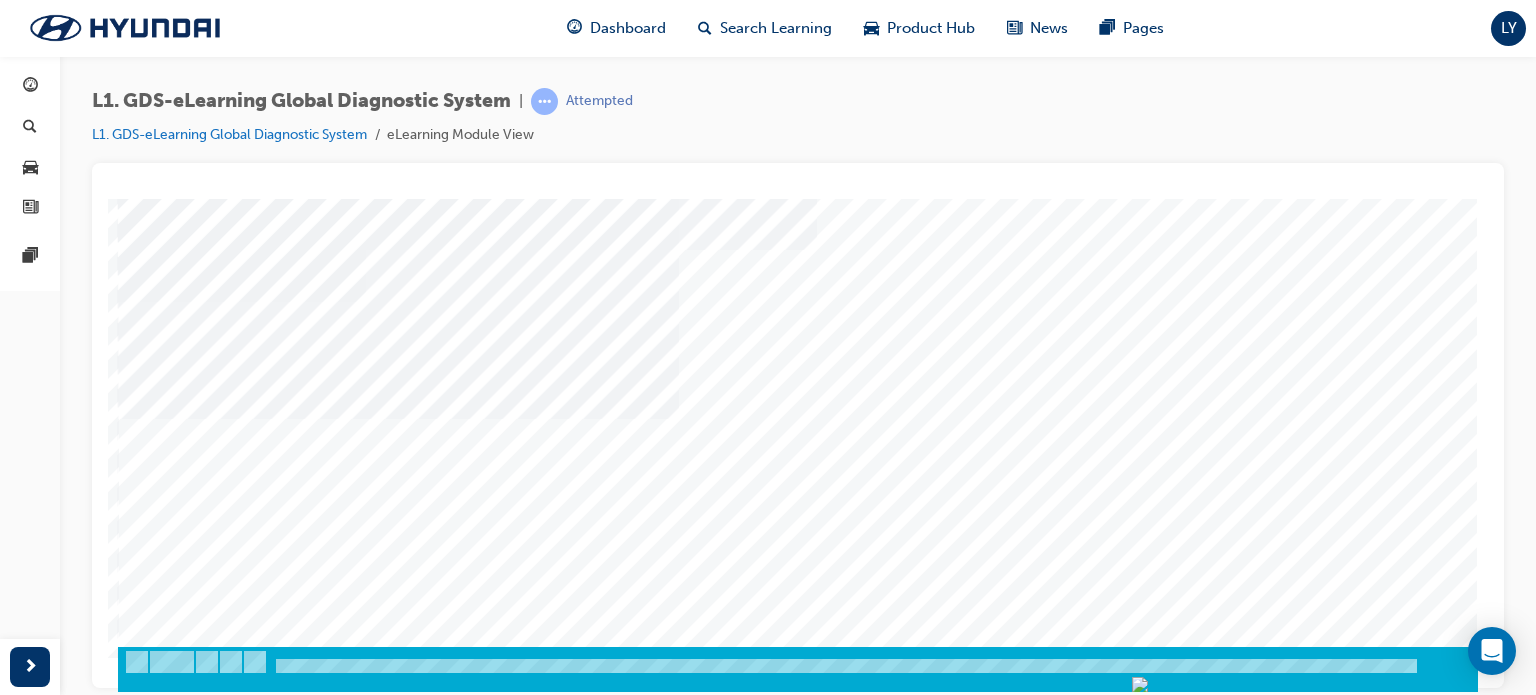 click at bounding box center (188, 2845) 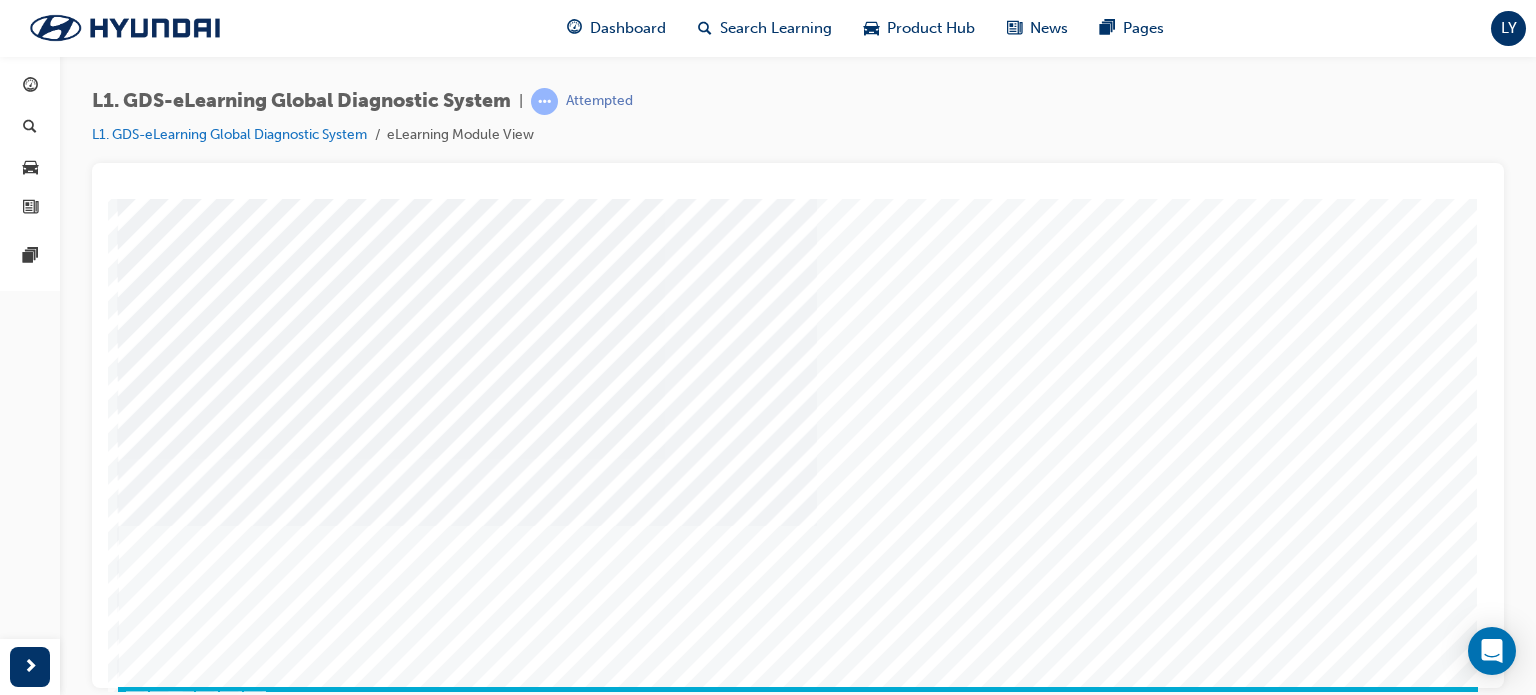 scroll, scrollTop: 260, scrollLeft: 0, axis: vertical 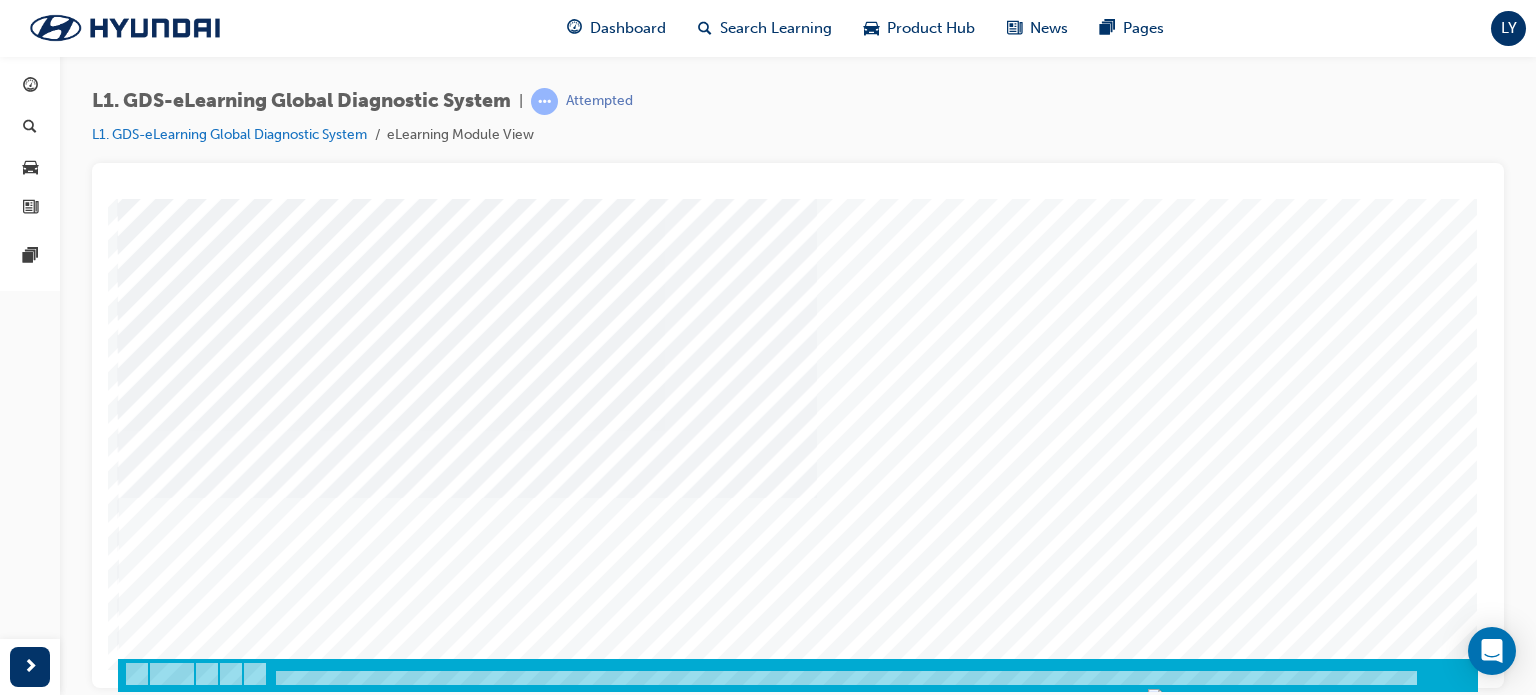 click at bounding box center [188, 3408] 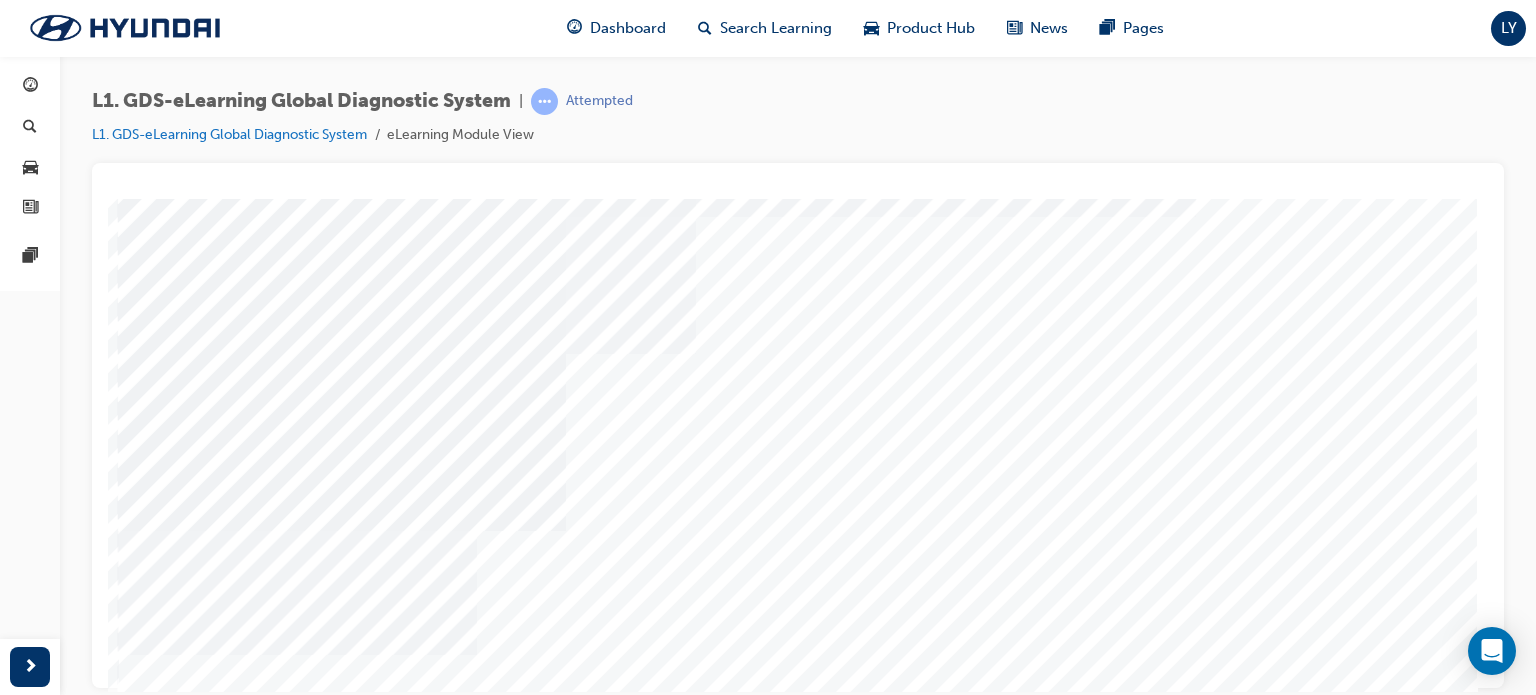 scroll, scrollTop: 272, scrollLeft: 5, axis: both 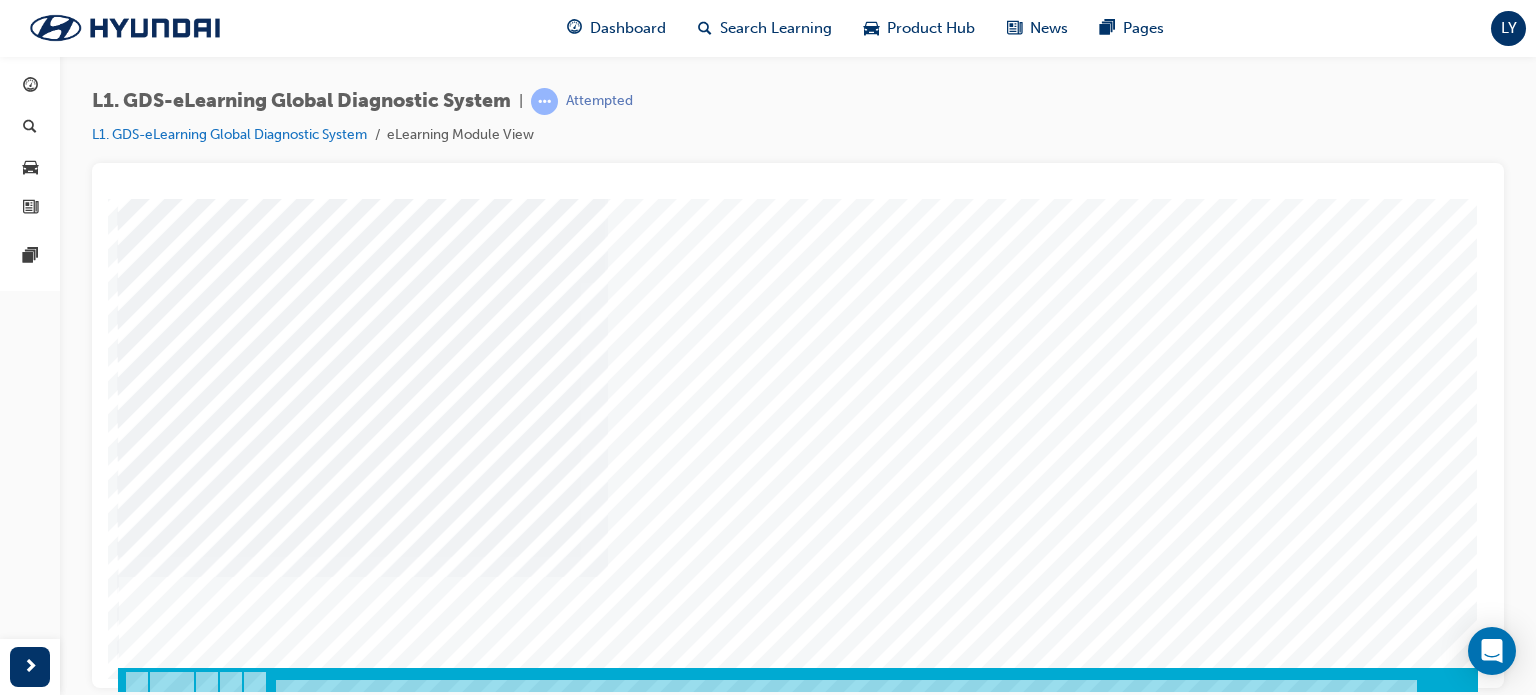 click at bounding box center [188, 2866] 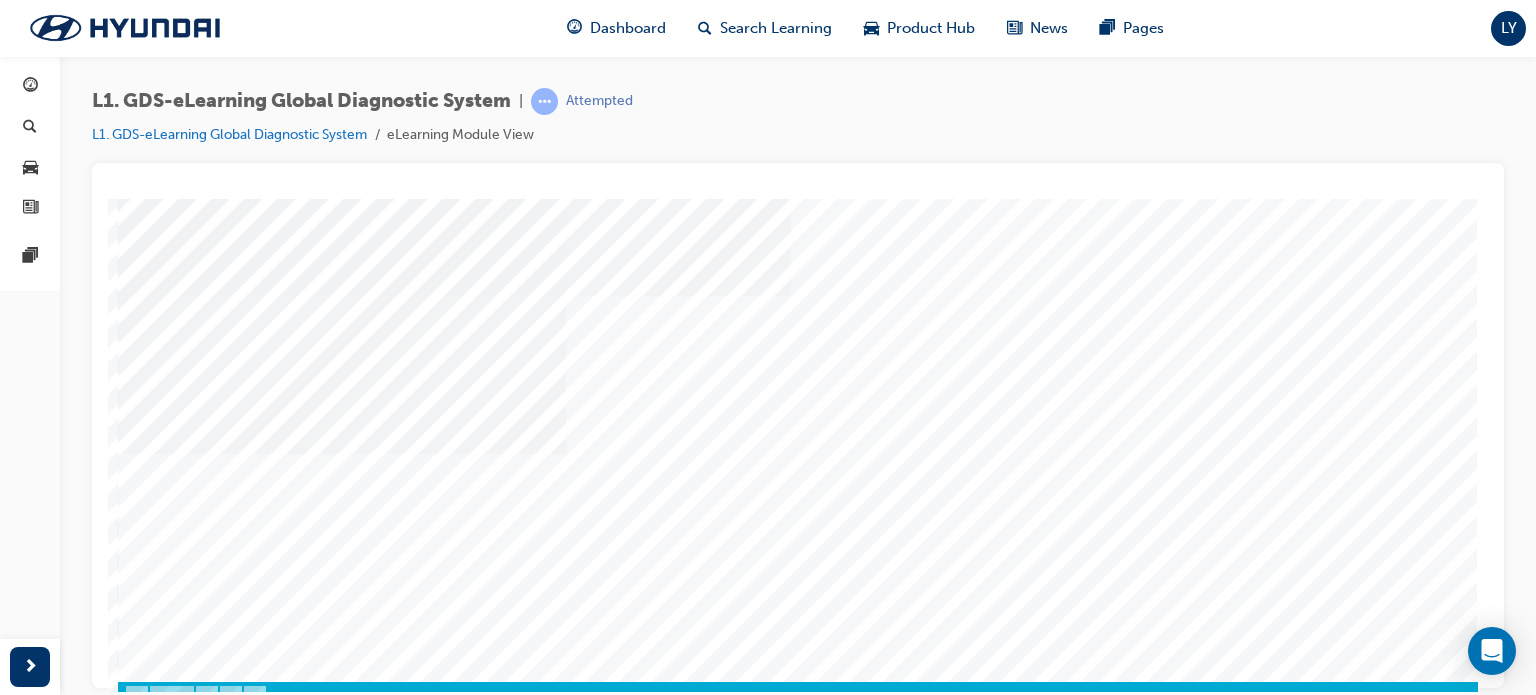 scroll, scrollTop: 272, scrollLeft: 0, axis: vertical 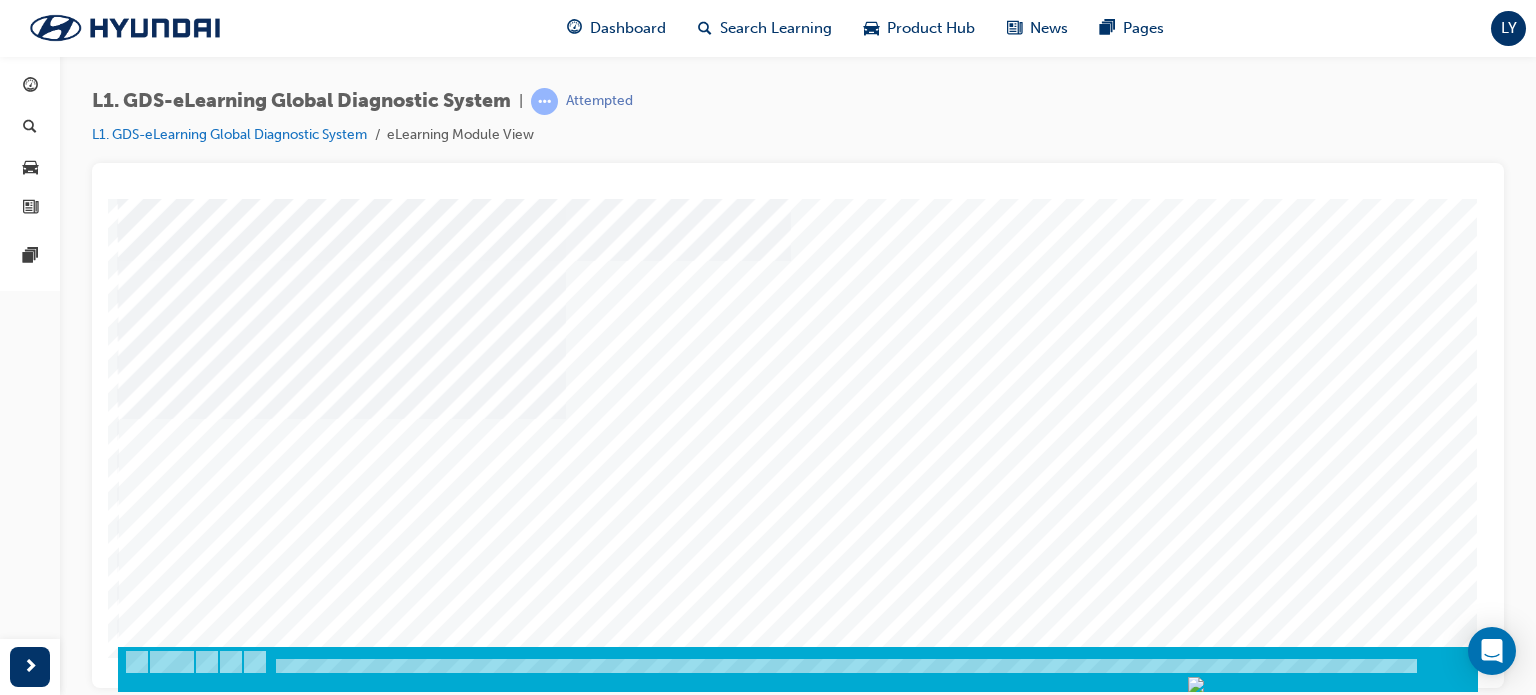 click at bounding box center (188, 2845) 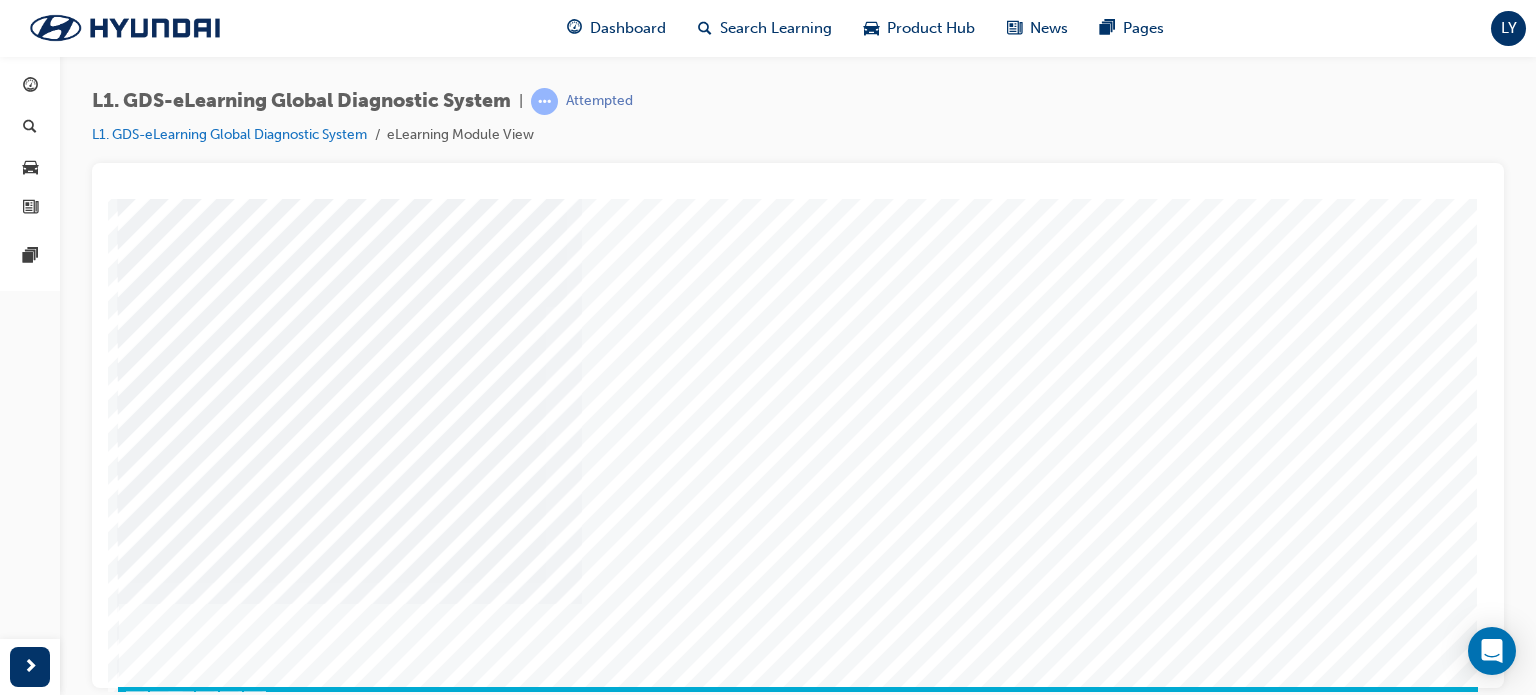 scroll, scrollTop: 240, scrollLeft: 0, axis: vertical 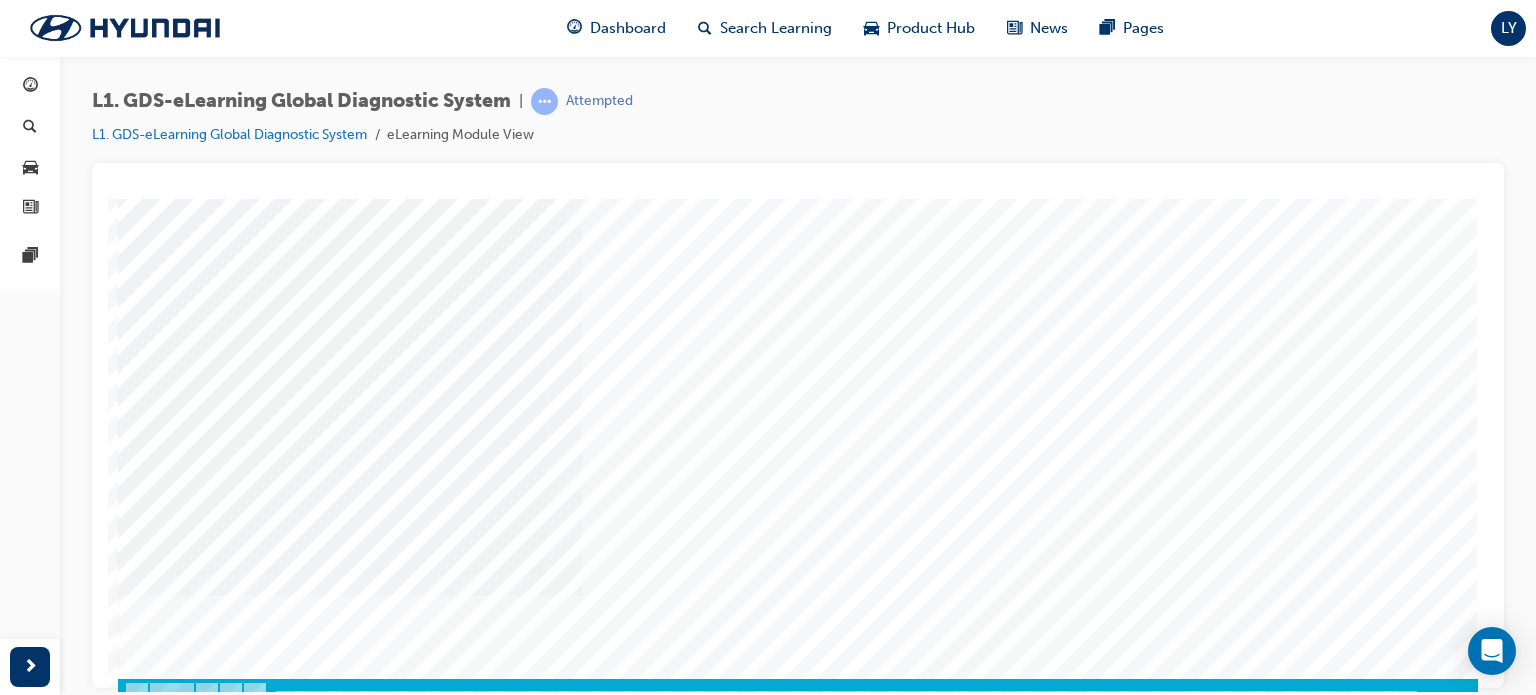 click at bounding box center (188, 2877) 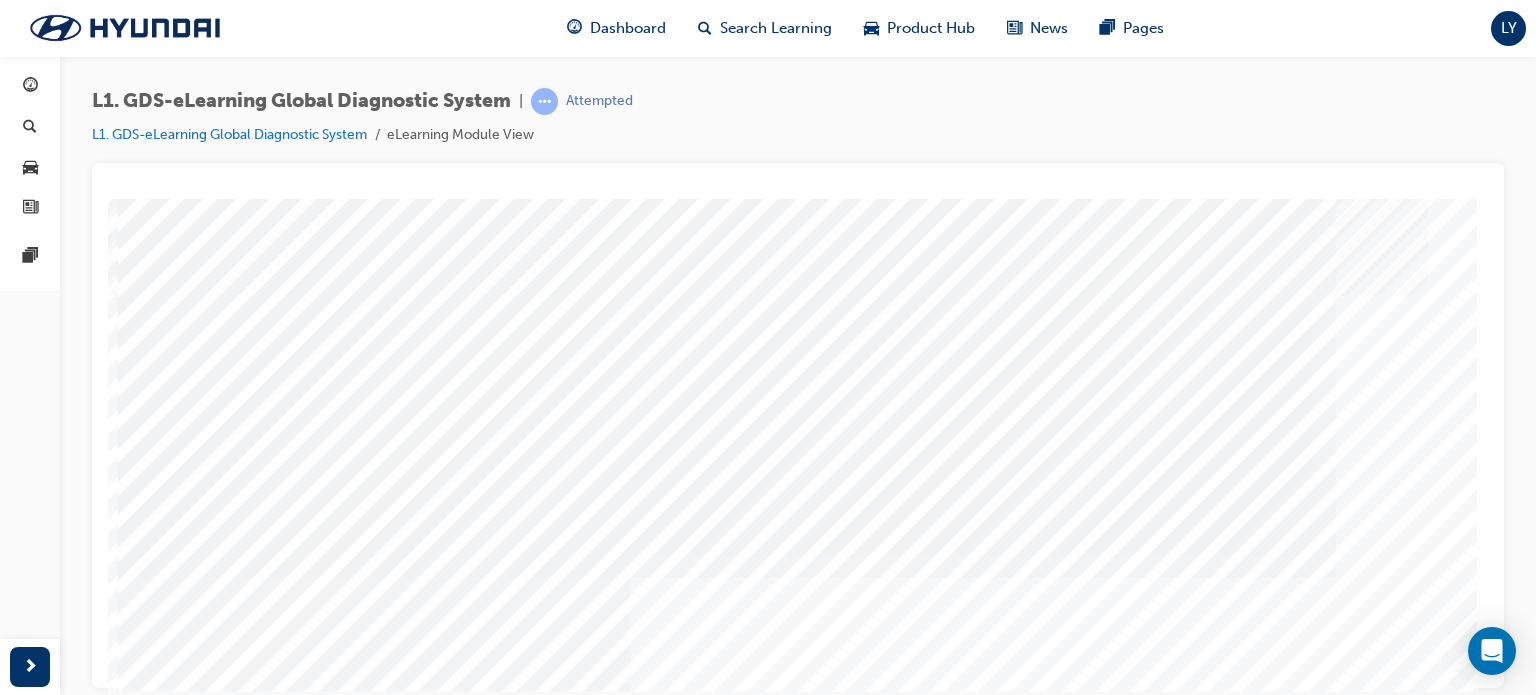 scroll, scrollTop: 186, scrollLeft: 0, axis: vertical 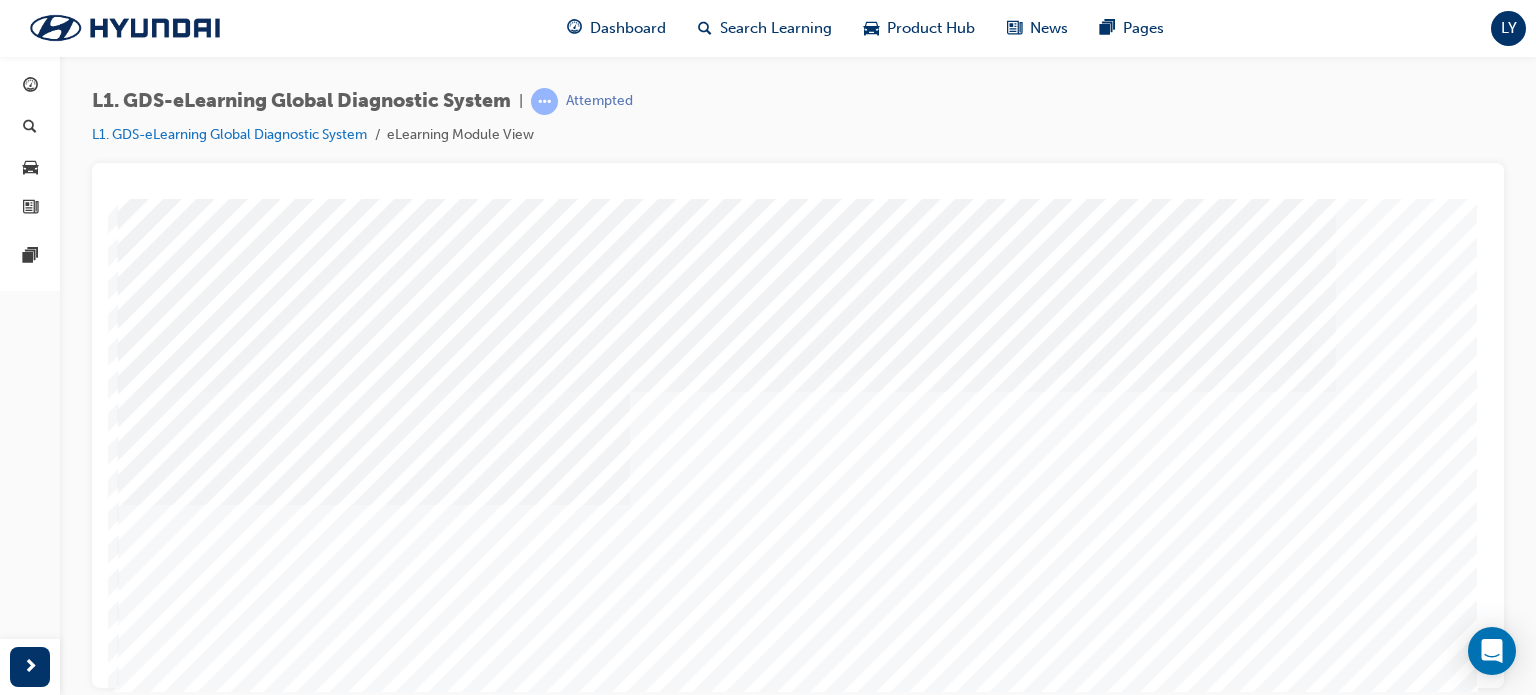click at bounding box center (188, 2931) 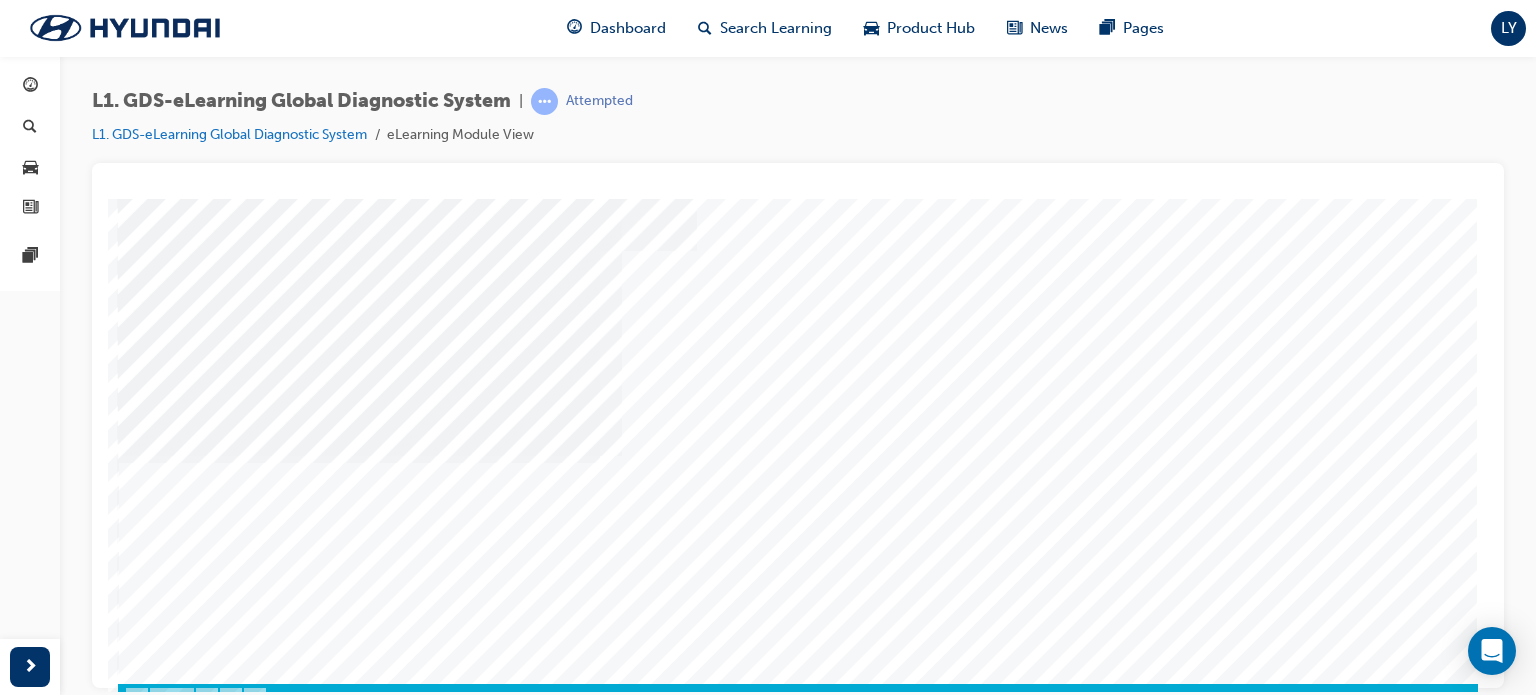 scroll, scrollTop: 236, scrollLeft: 0, axis: vertical 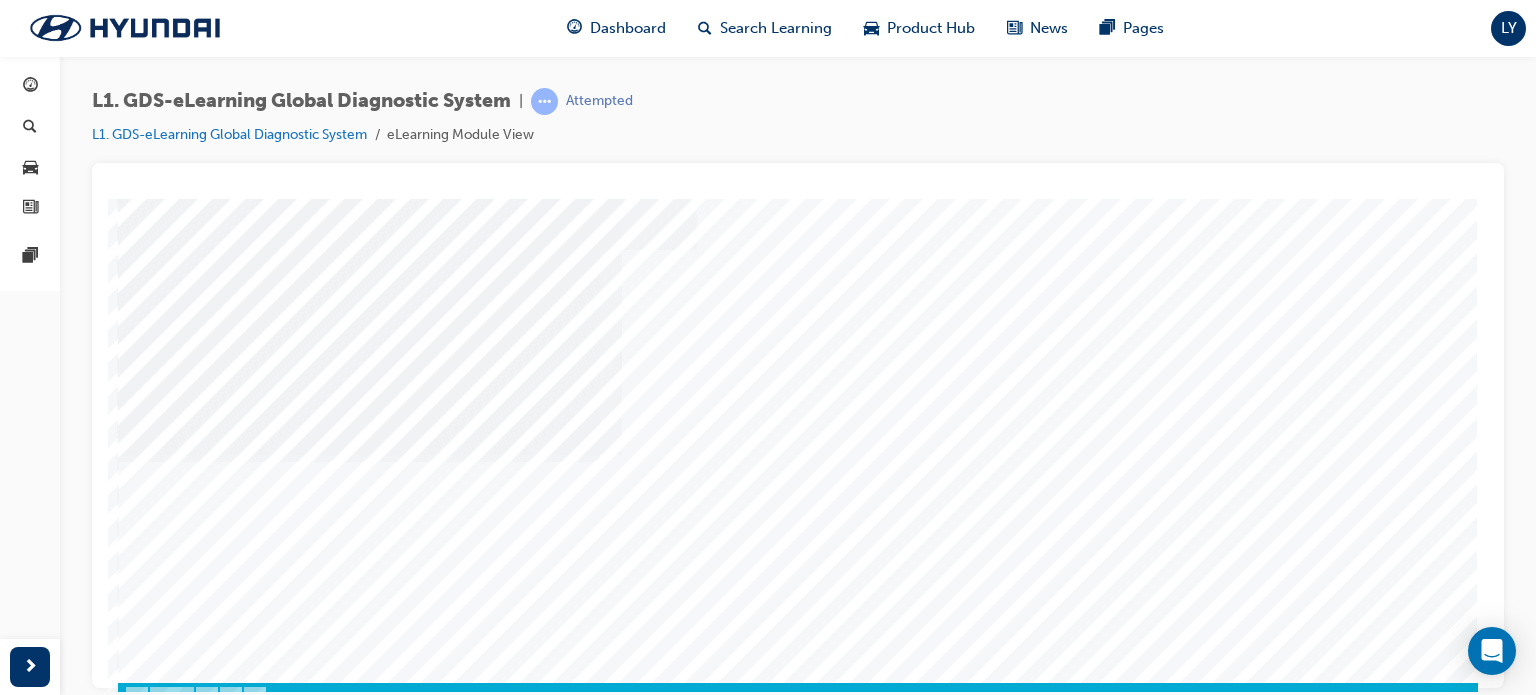 click at bounding box center (188, 2881) 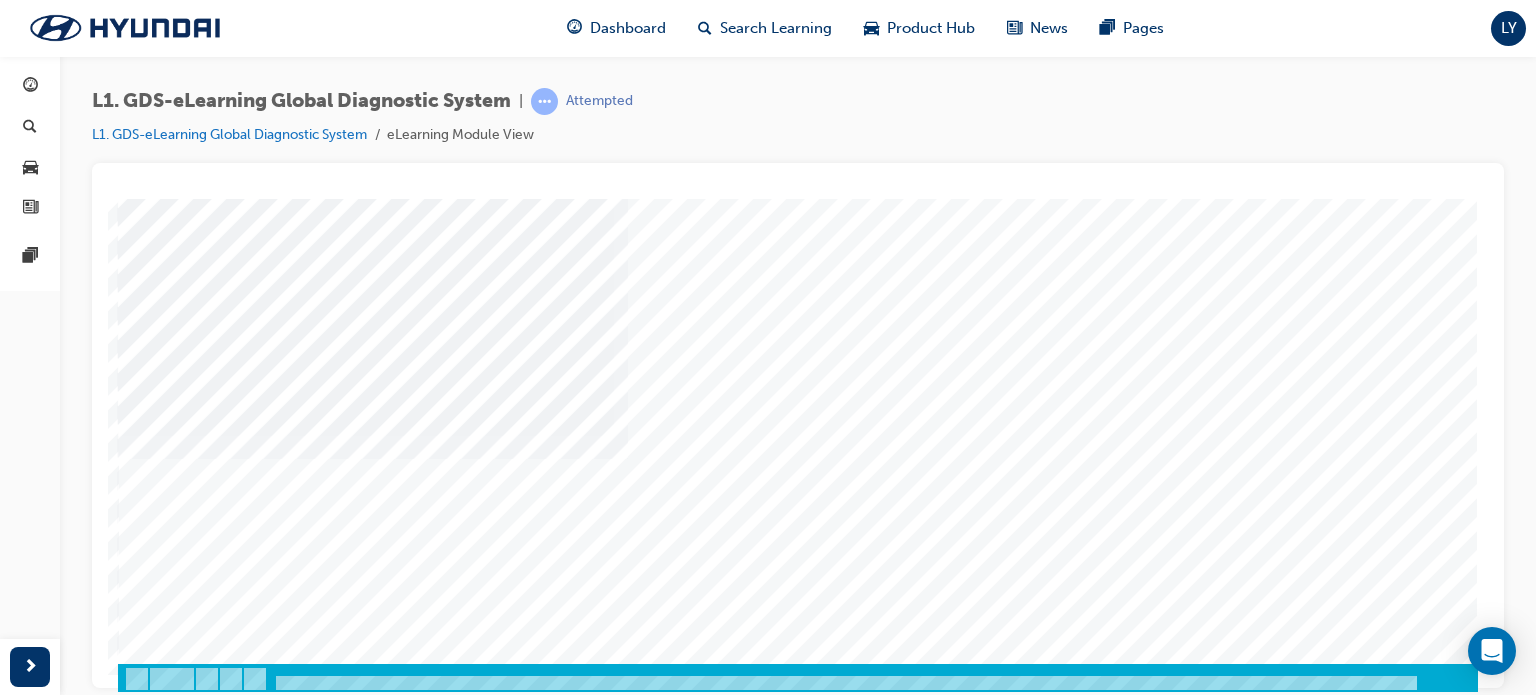 scroll, scrollTop: 272, scrollLeft: 0, axis: vertical 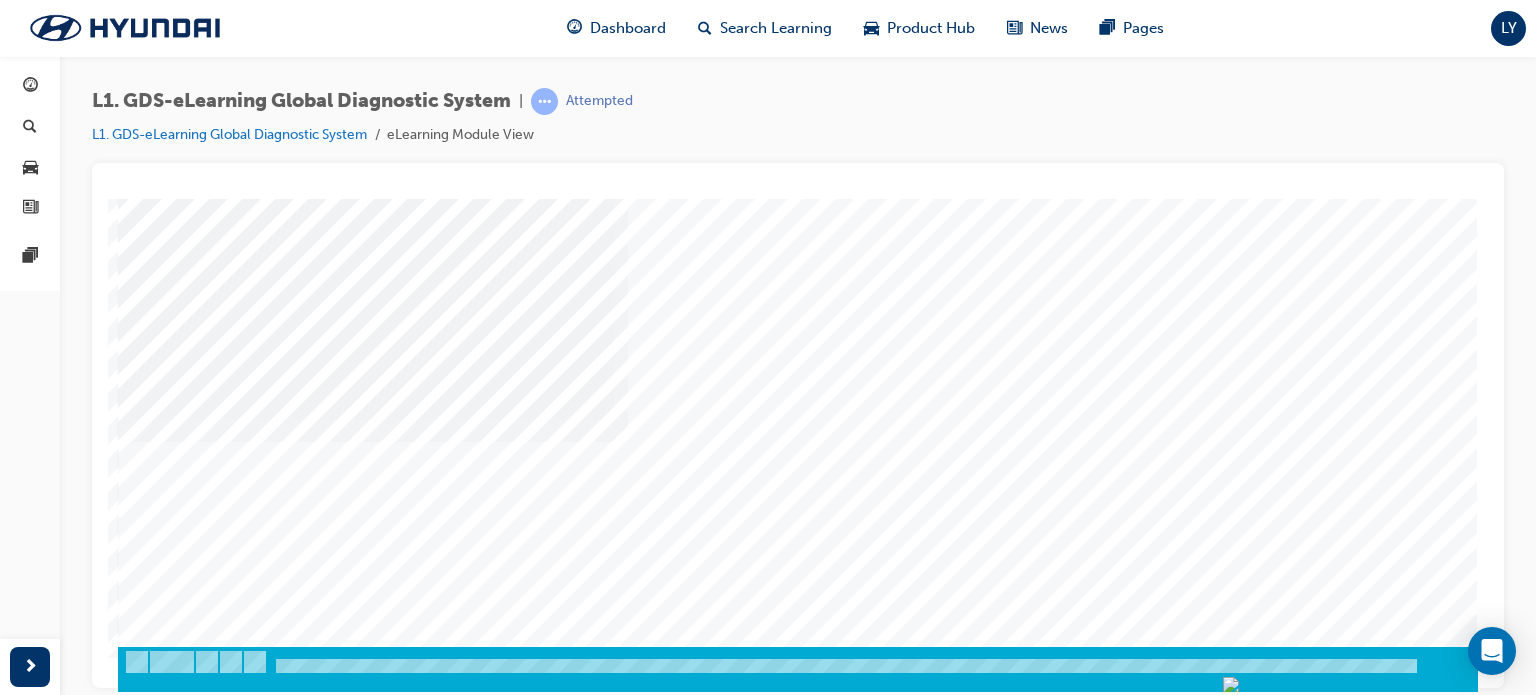 click at bounding box center (188, 2845) 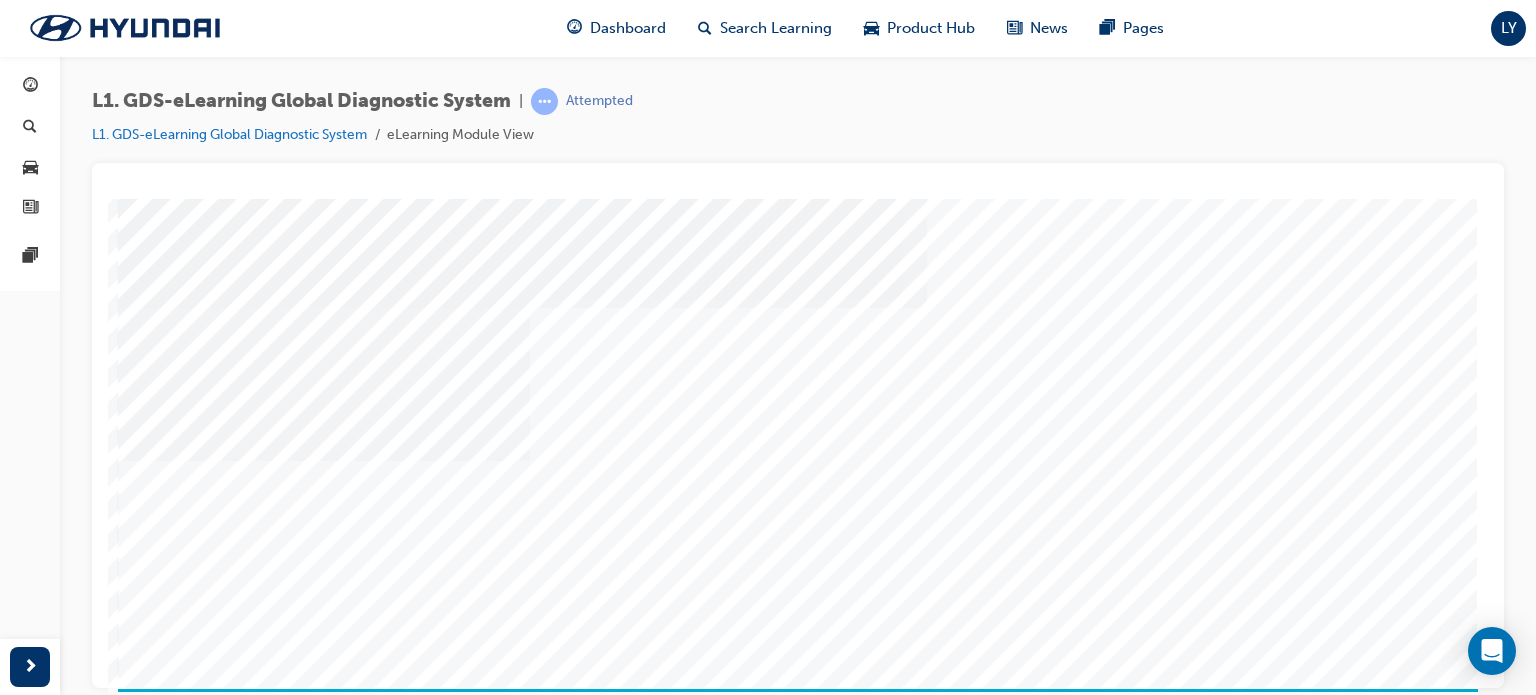 scroll, scrollTop: 231, scrollLeft: 0, axis: vertical 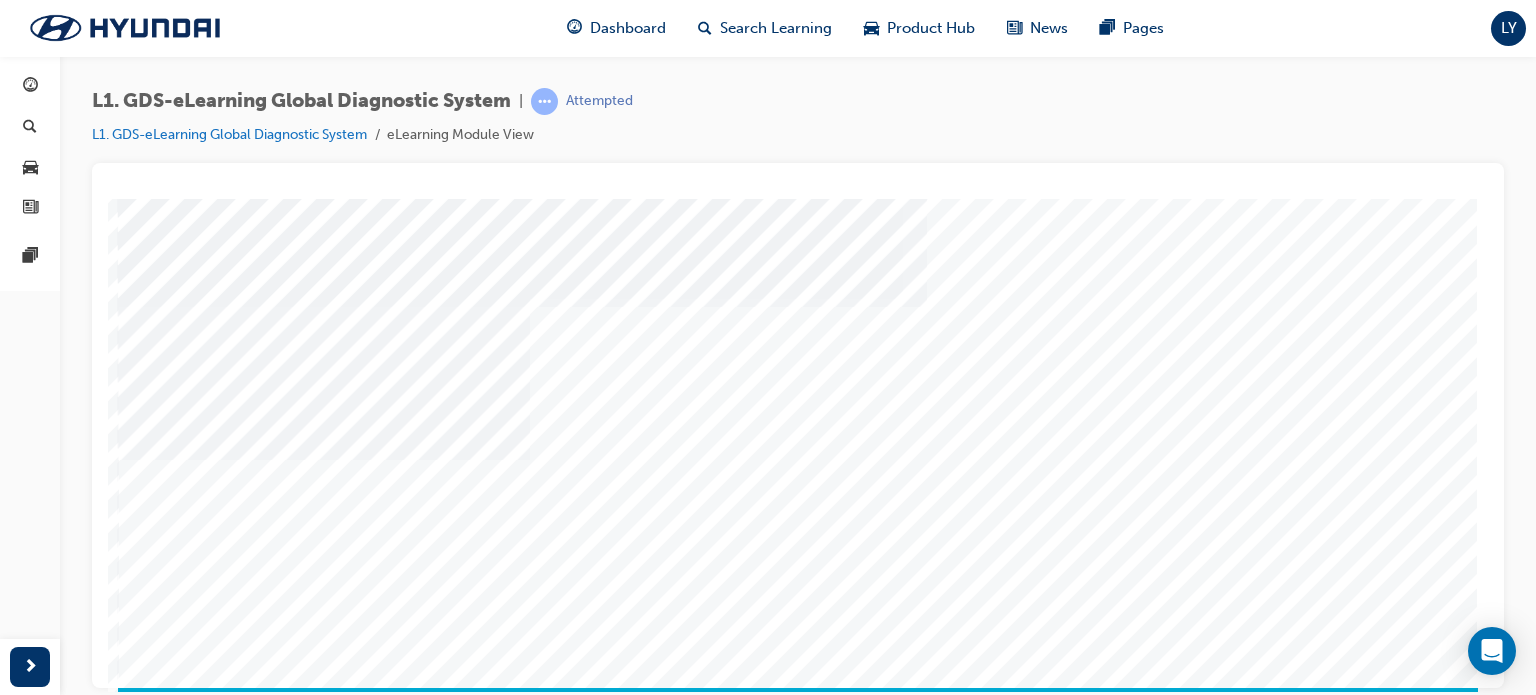 click at bounding box center (188, 2886) 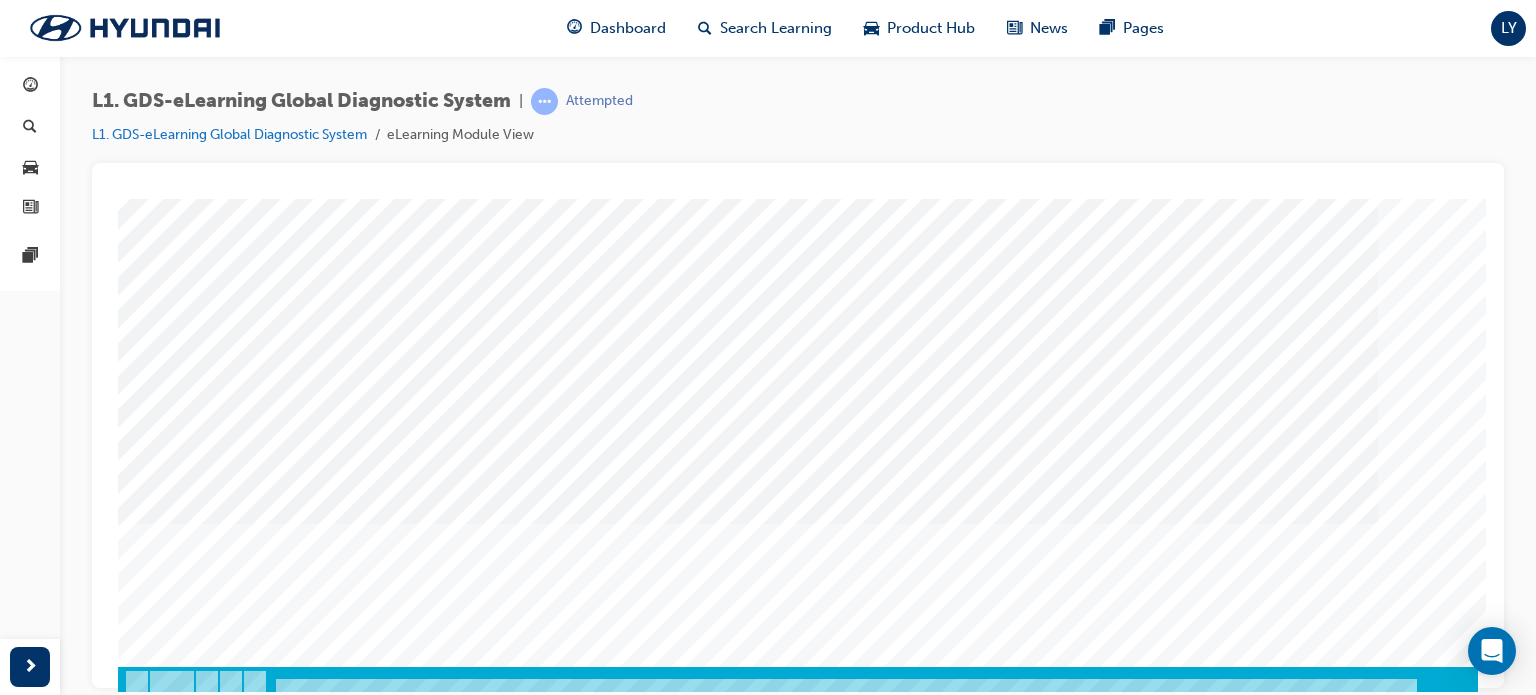 scroll, scrollTop: 272, scrollLeft: 0, axis: vertical 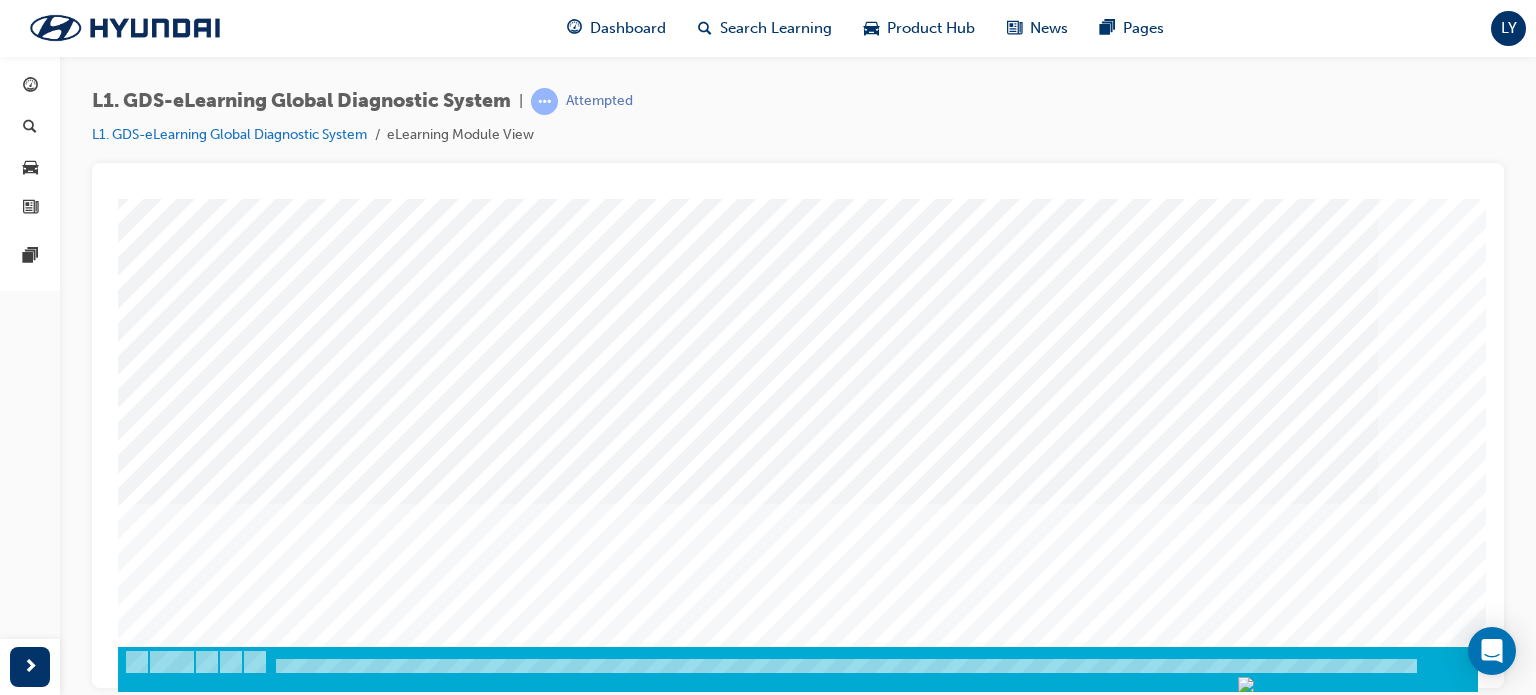 click at bounding box center [188, 2364] 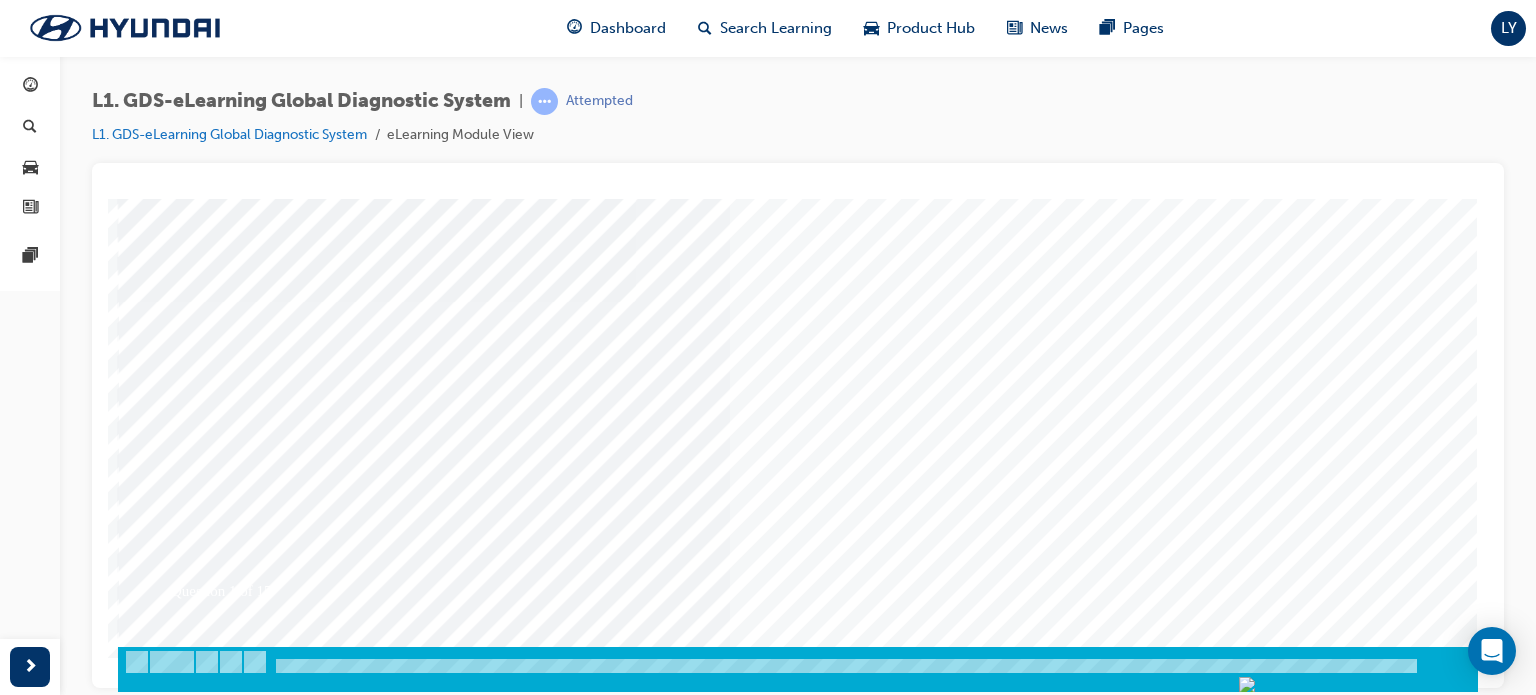 scroll, scrollTop: 0, scrollLeft: 0, axis: both 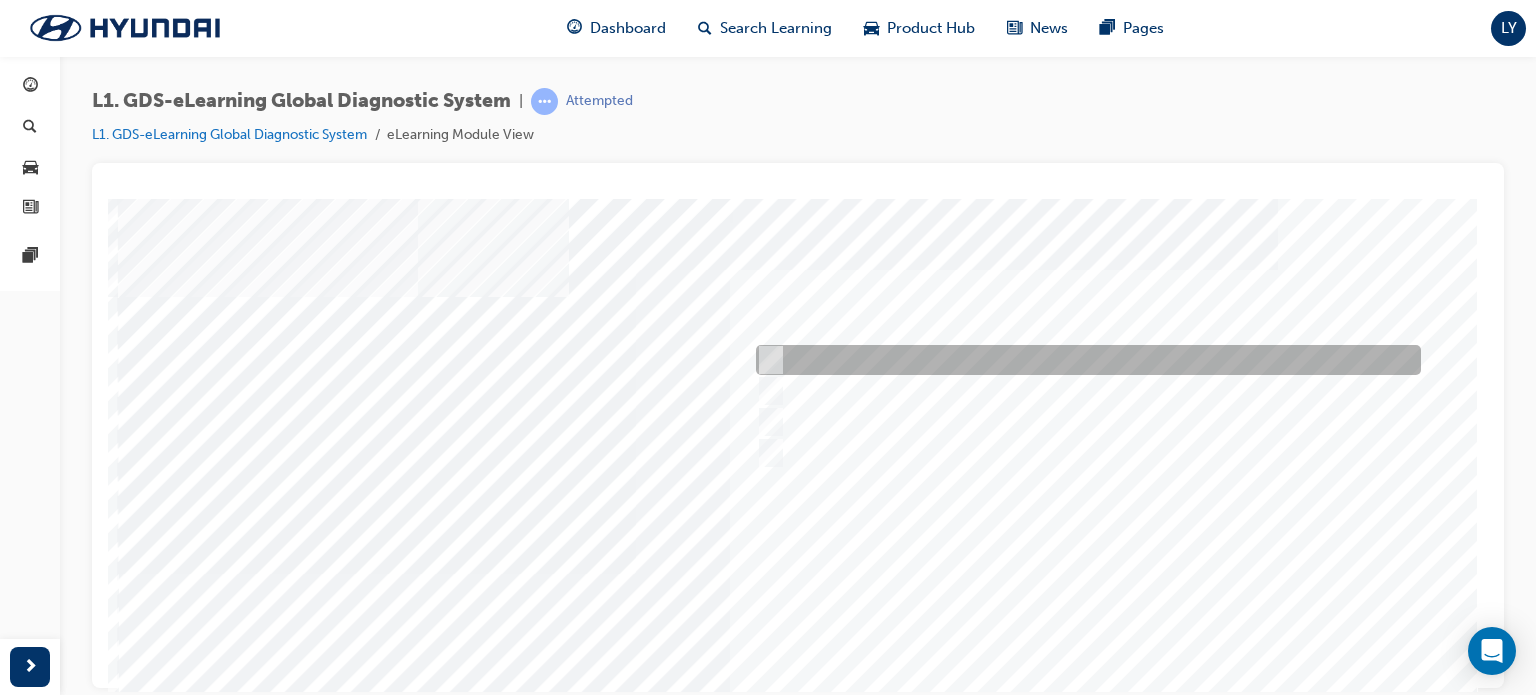 click at bounding box center (1083, 360) 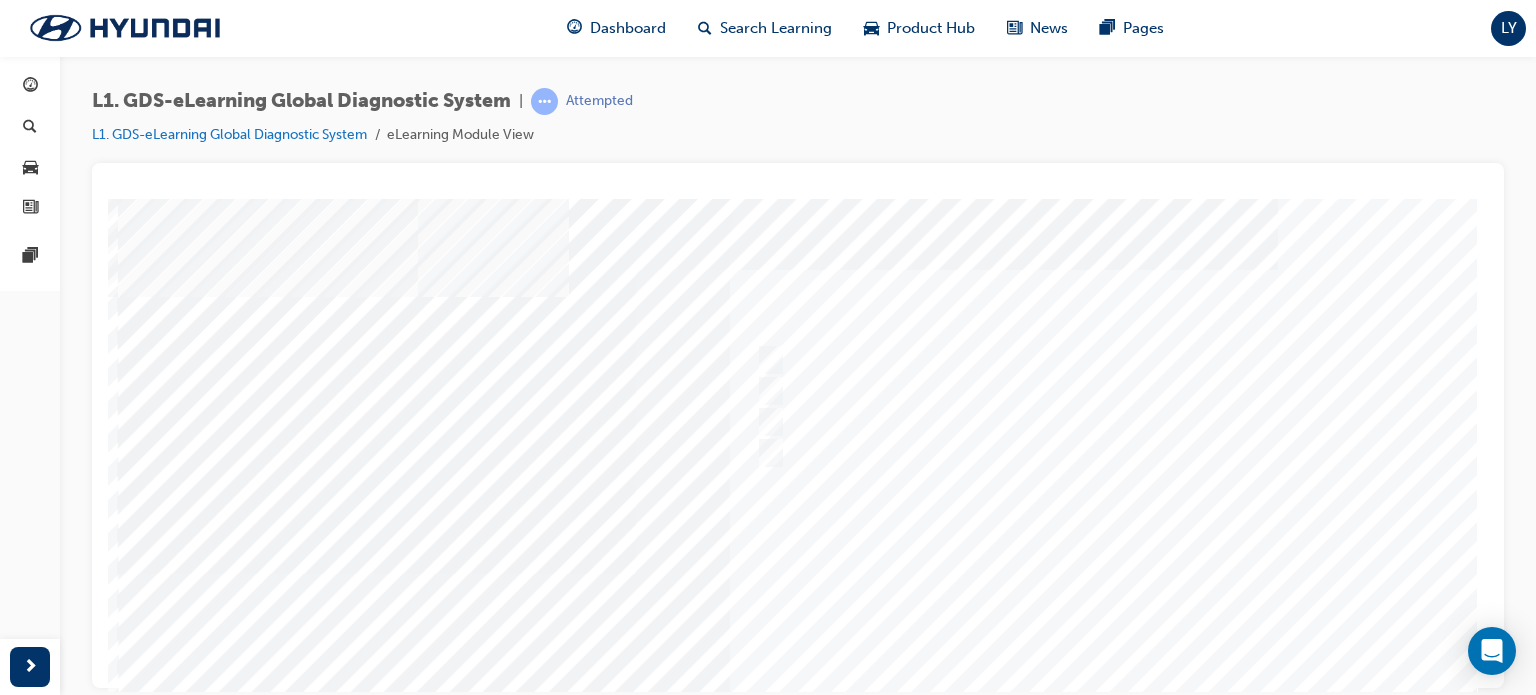 scroll, scrollTop: 272, scrollLeft: 0, axis: vertical 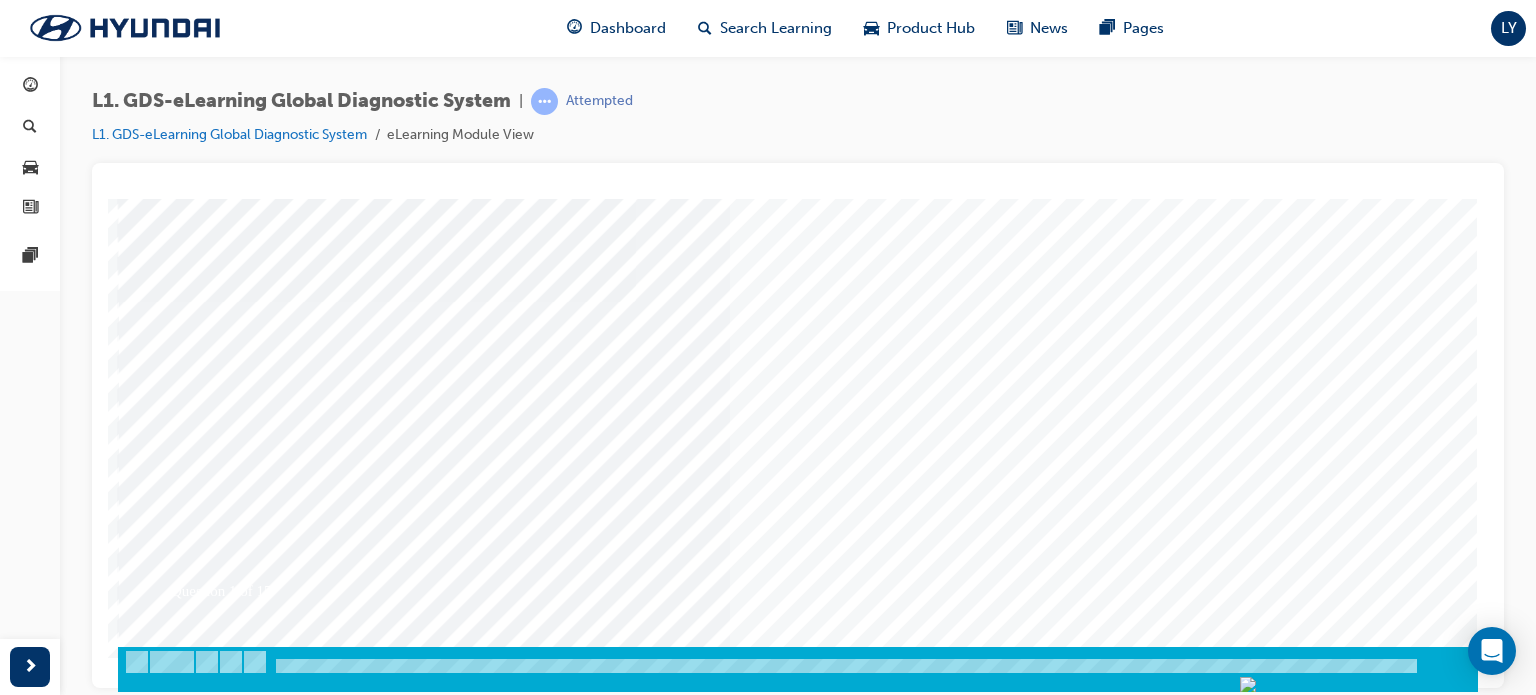 click at bounding box center (188, 3383) 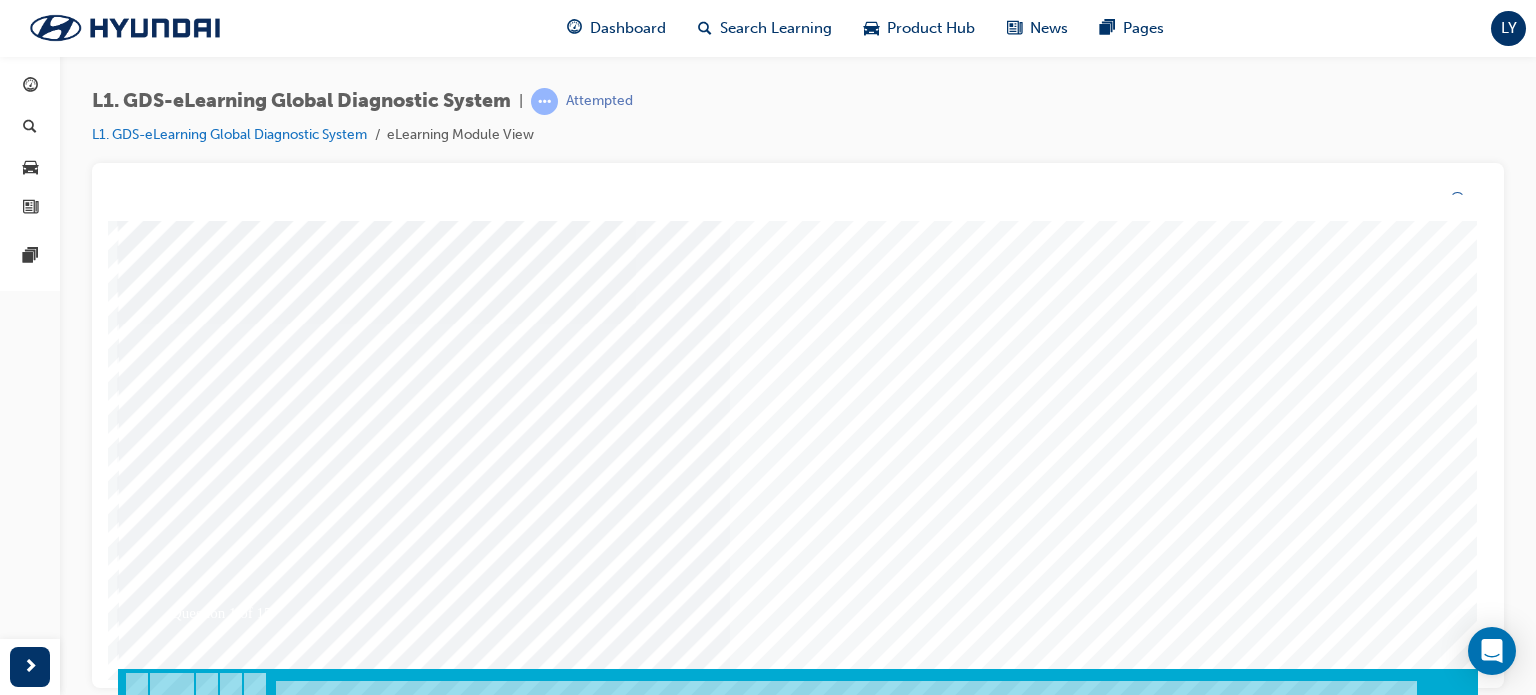 scroll, scrollTop: 0, scrollLeft: 0, axis: both 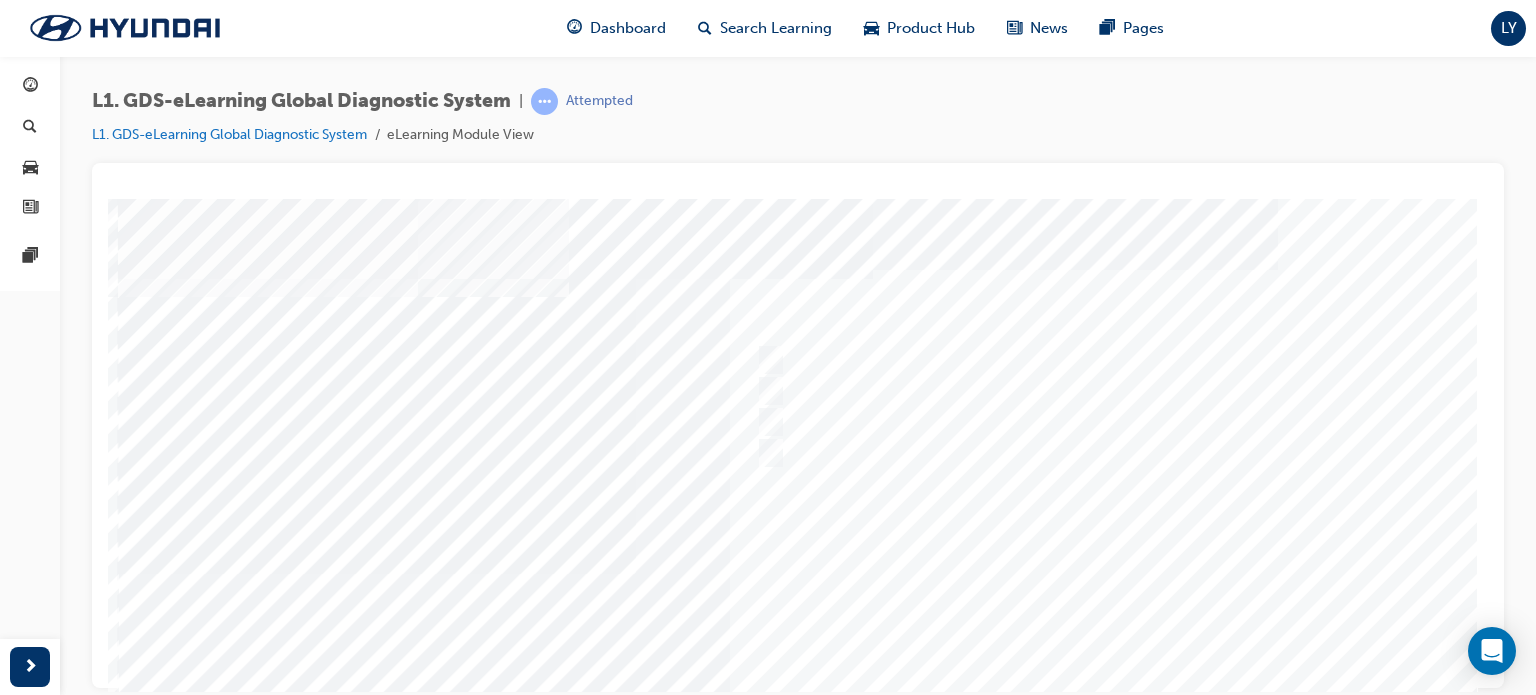 click at bounding box center [798, 573] 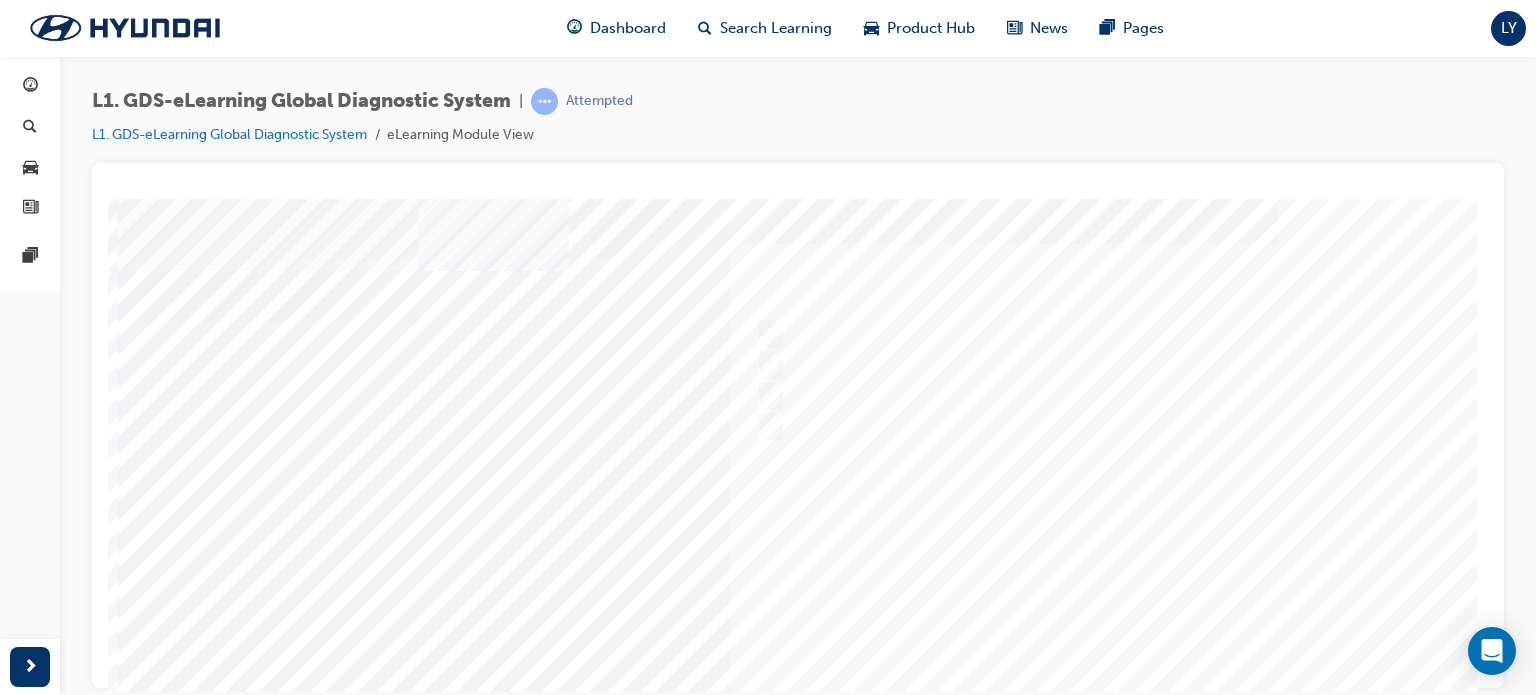 scroll, scrollTop: 32, scrollLeft: 0, axis: vertical 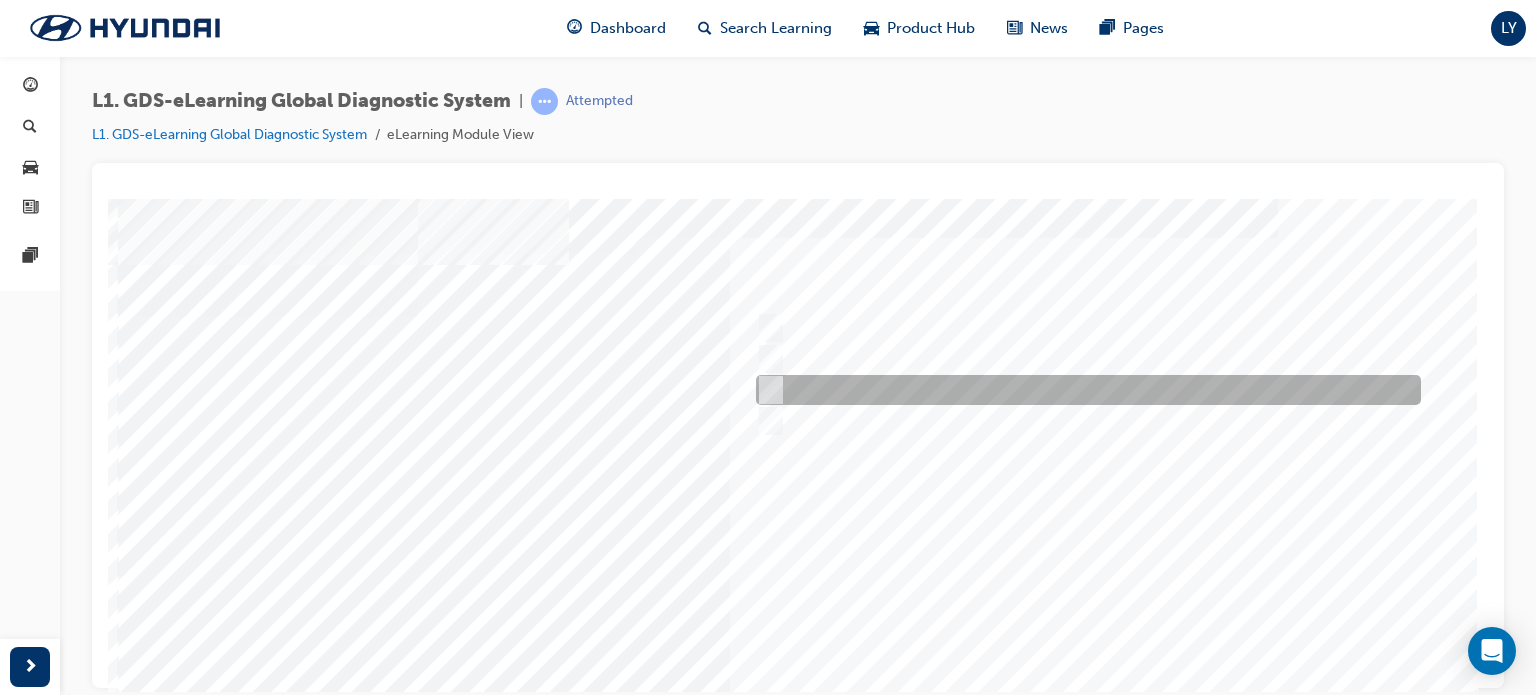 click at bounding box center [767, 390] 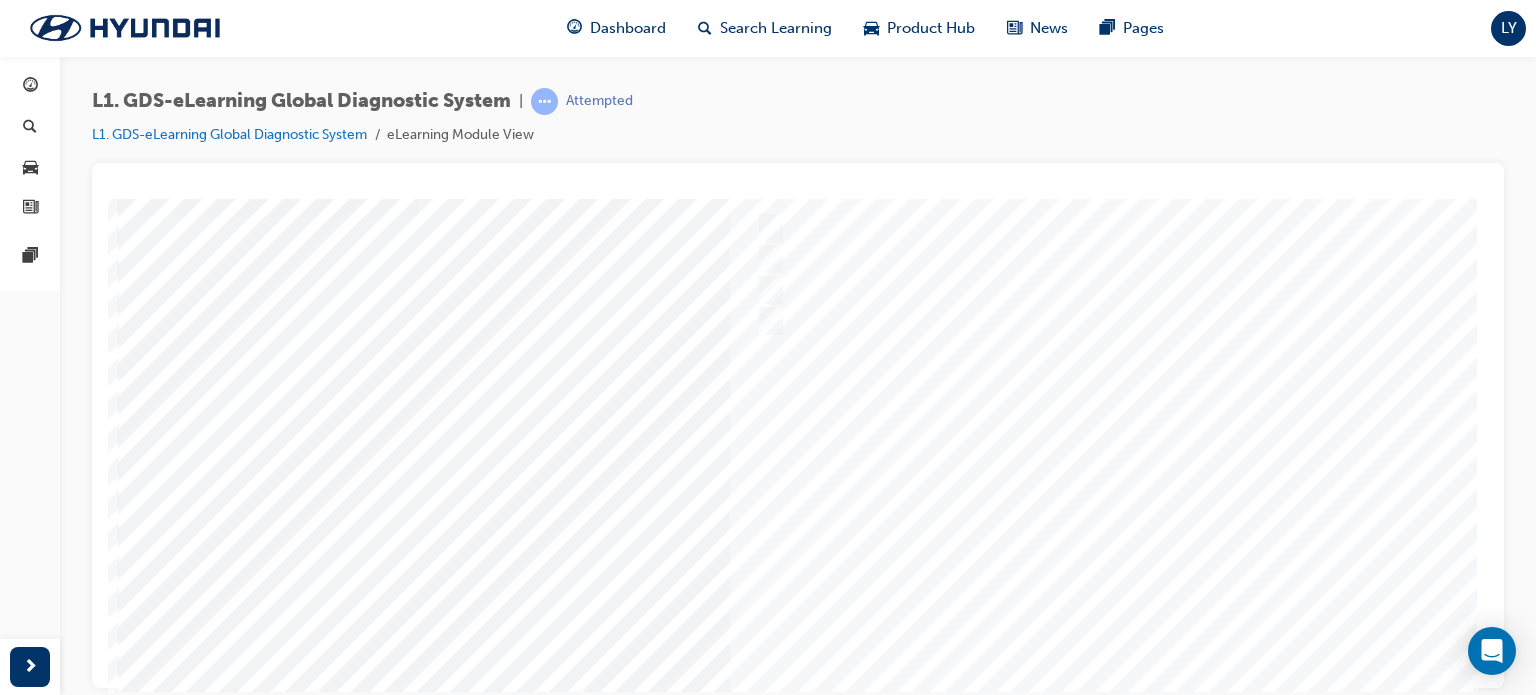 scroll, scrollTop: 272, scrollLeft: 0, axis: vertical 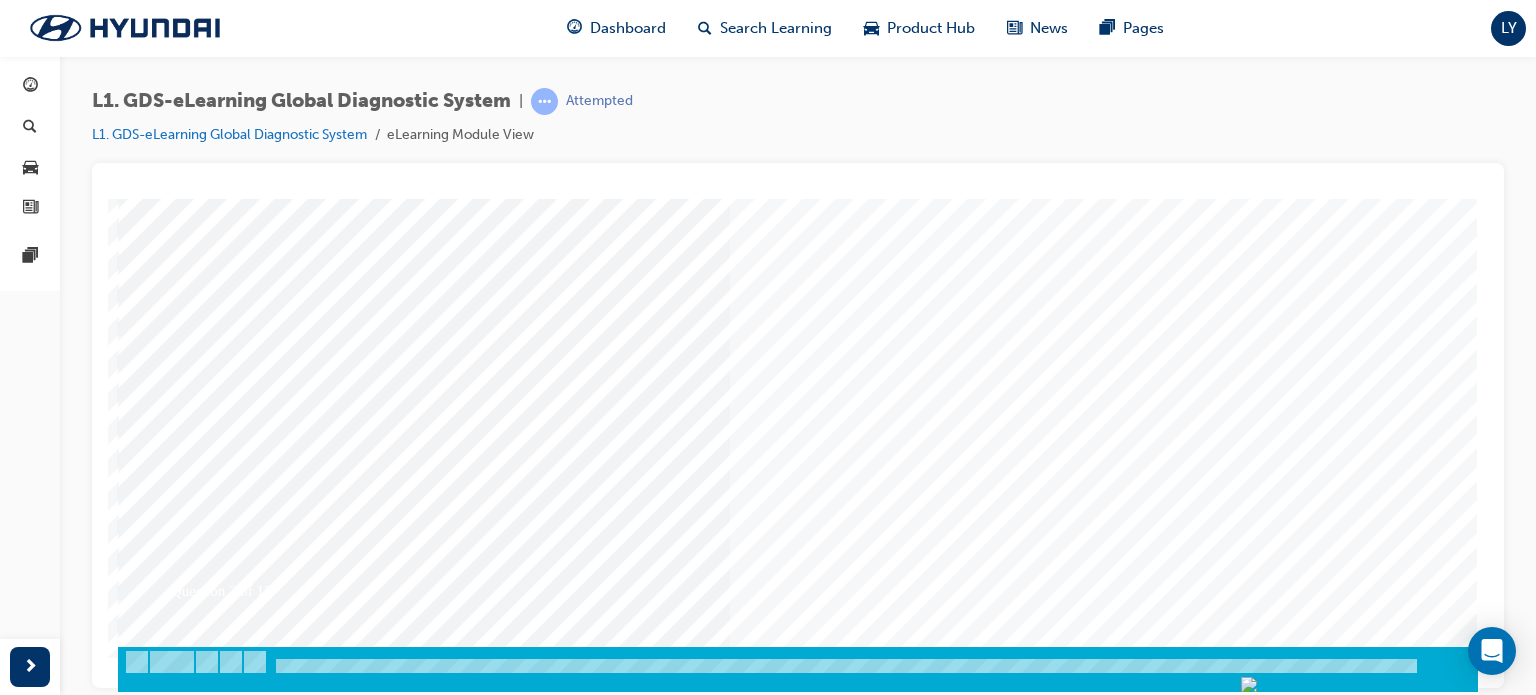 click at bounding box center [188, 3222] 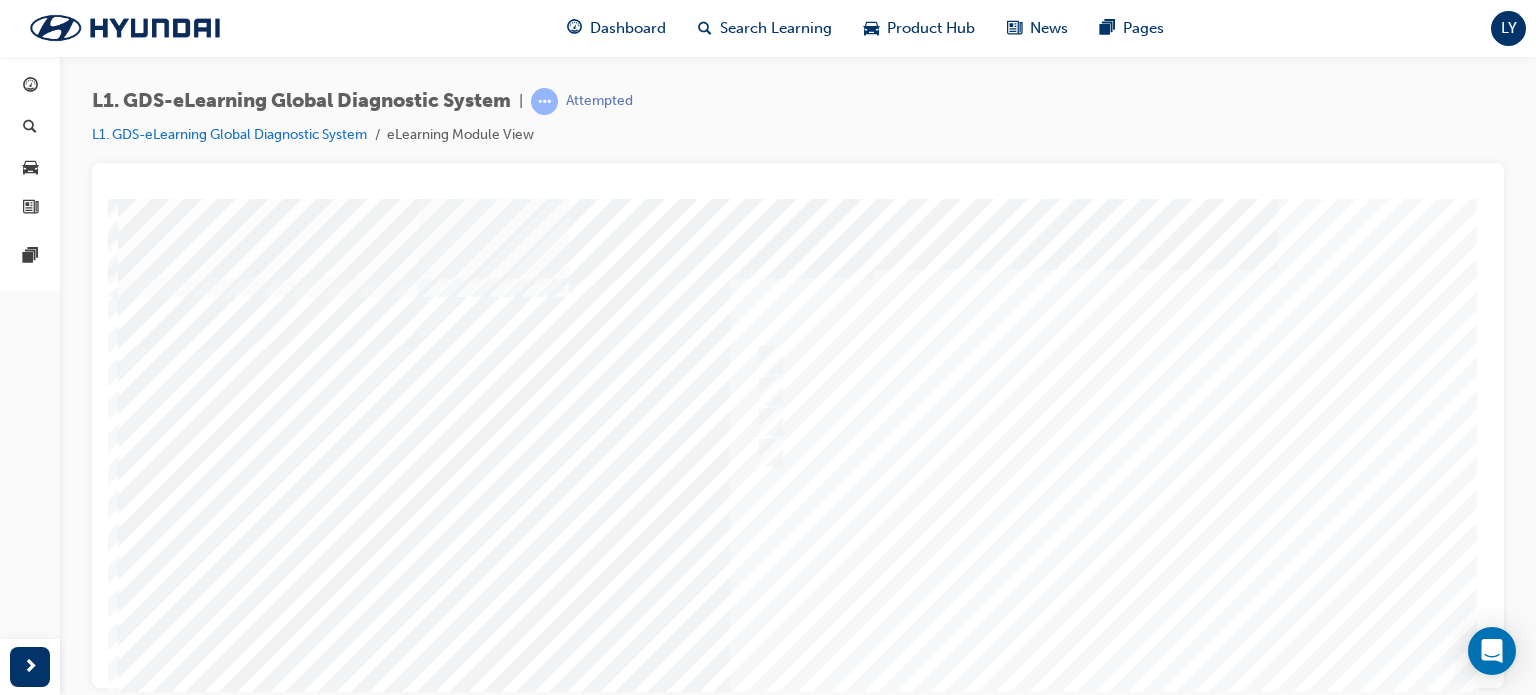 click at bounding box center (798, 573) 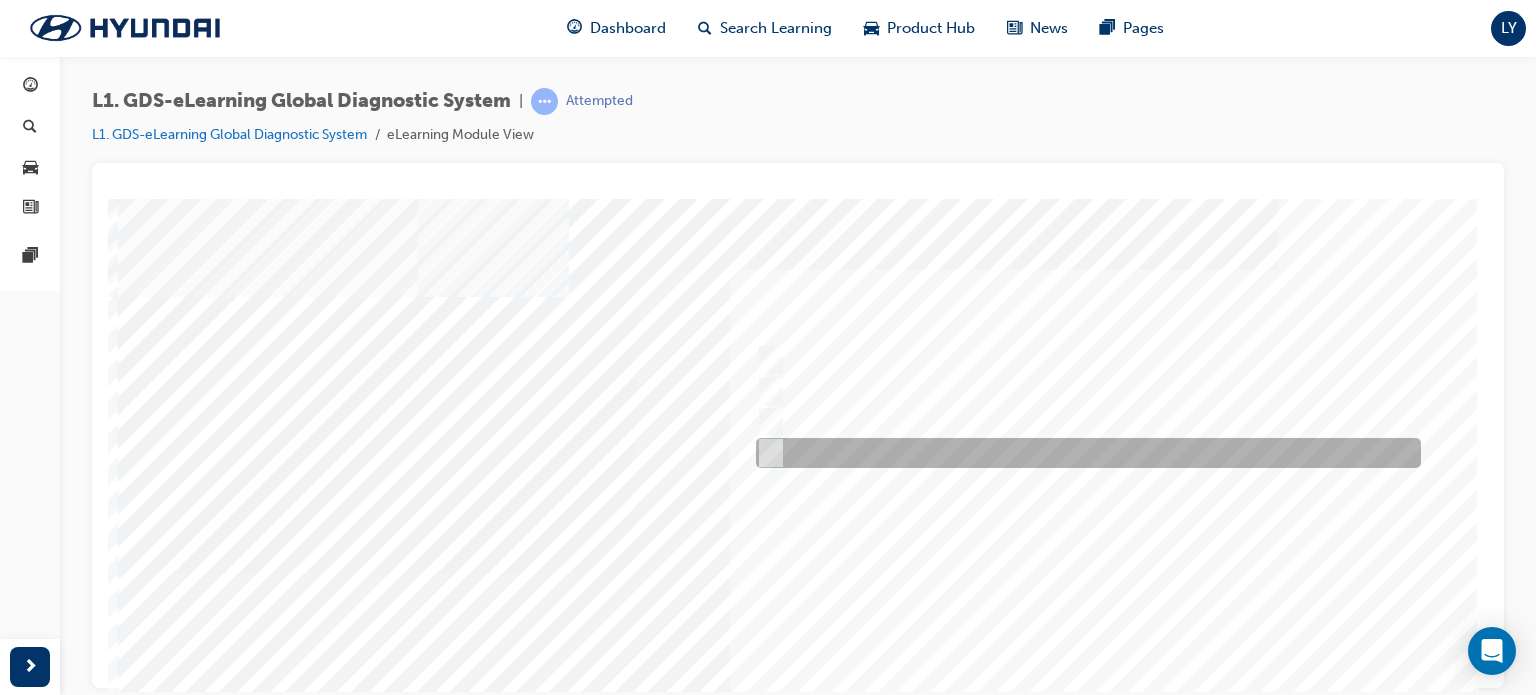 click at bounding box center [1083, 453] 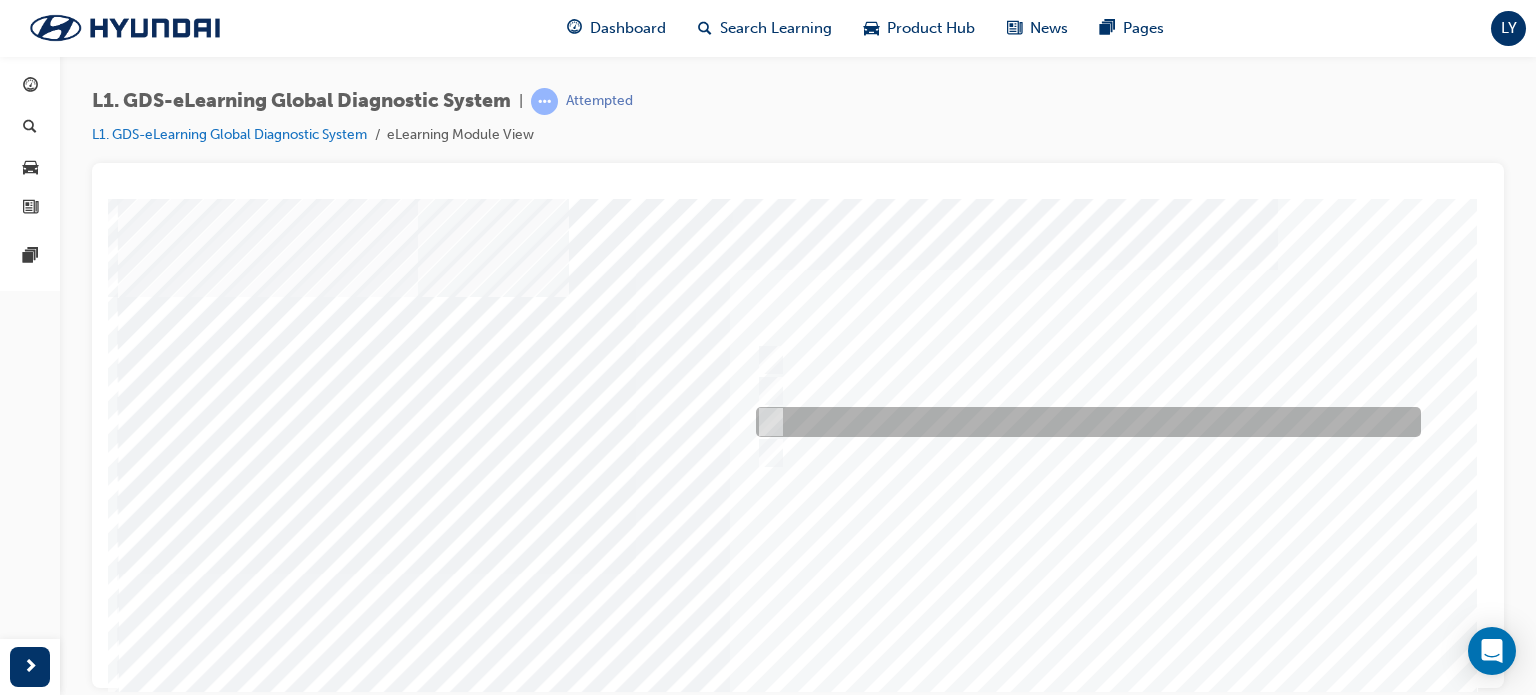 click at bounding box center [766, 422] 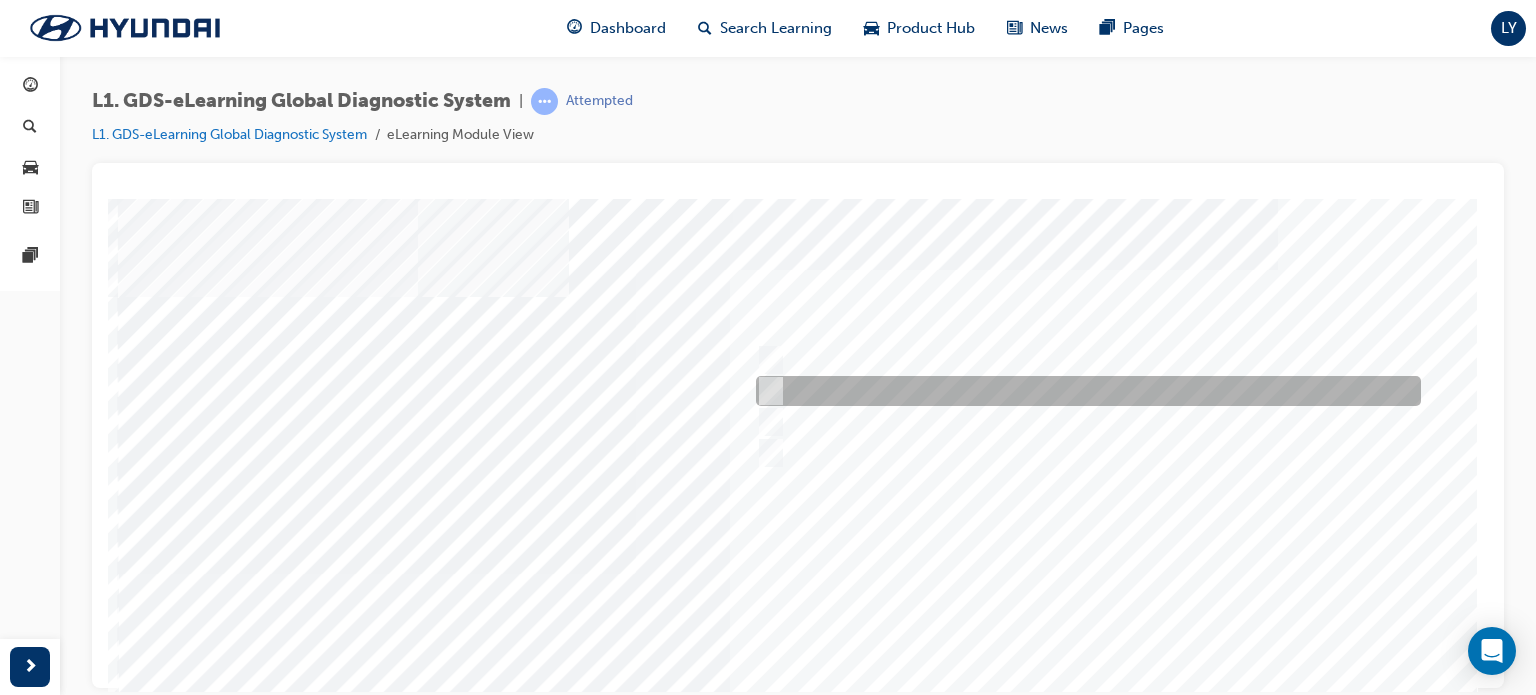 click at bounding box center (766, 391) 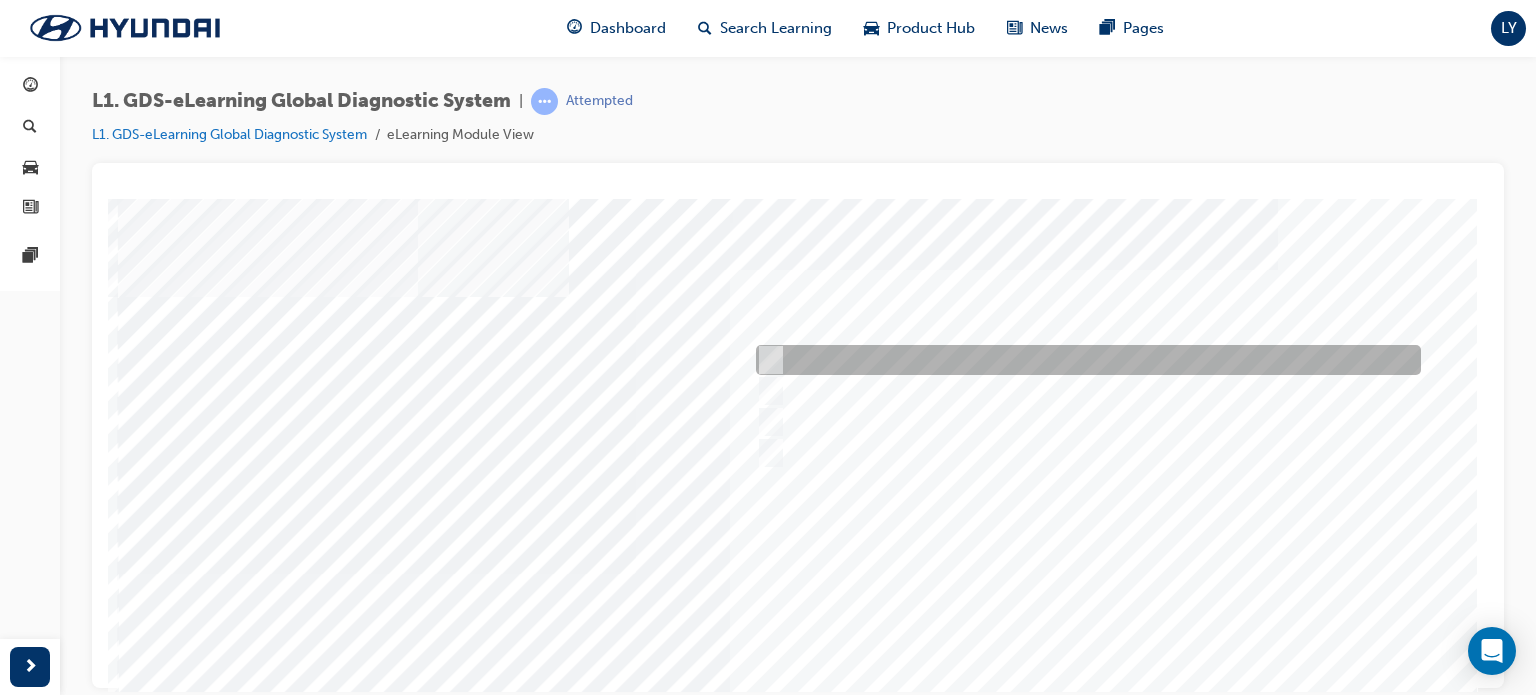 click on "Question 3 of 15" at bounding box center [798, 558] 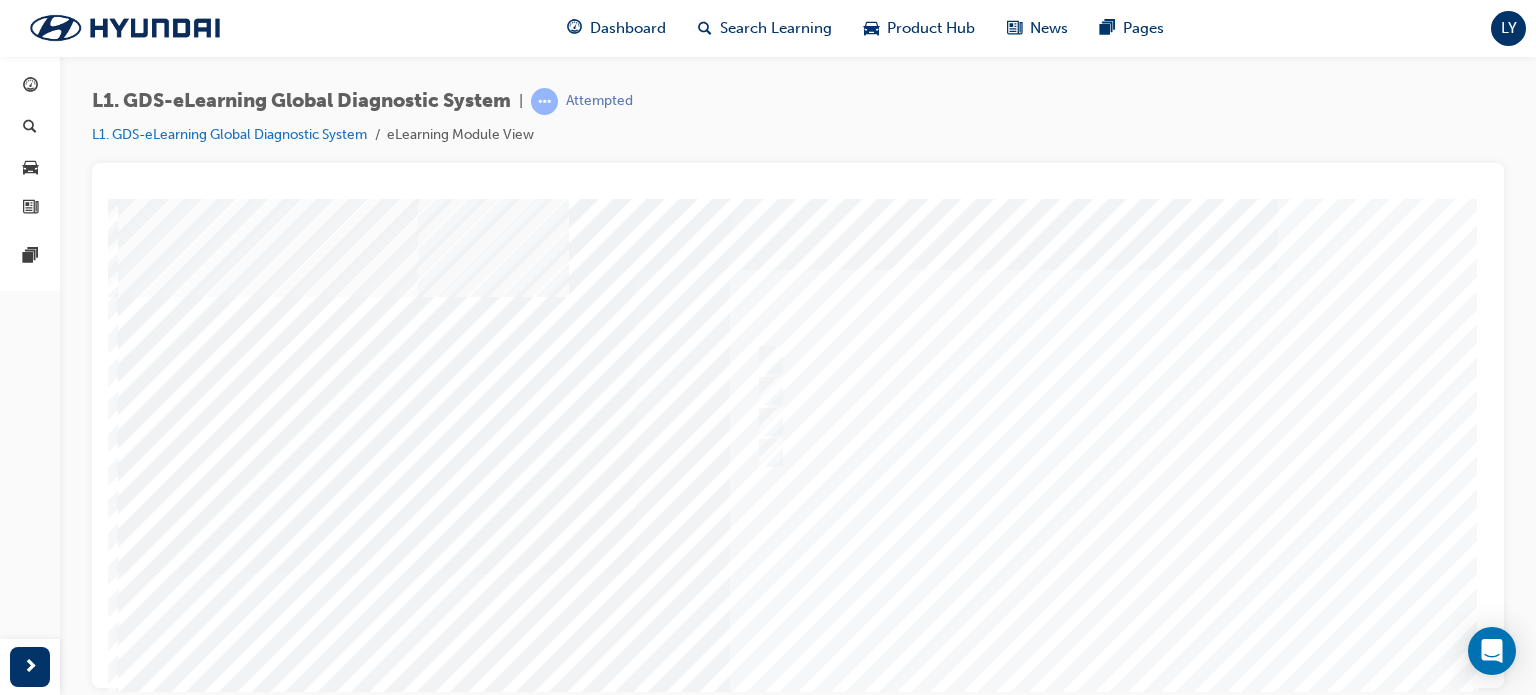 scroll, scrollTop: 272, scrollLeft: 0, axis: vertical 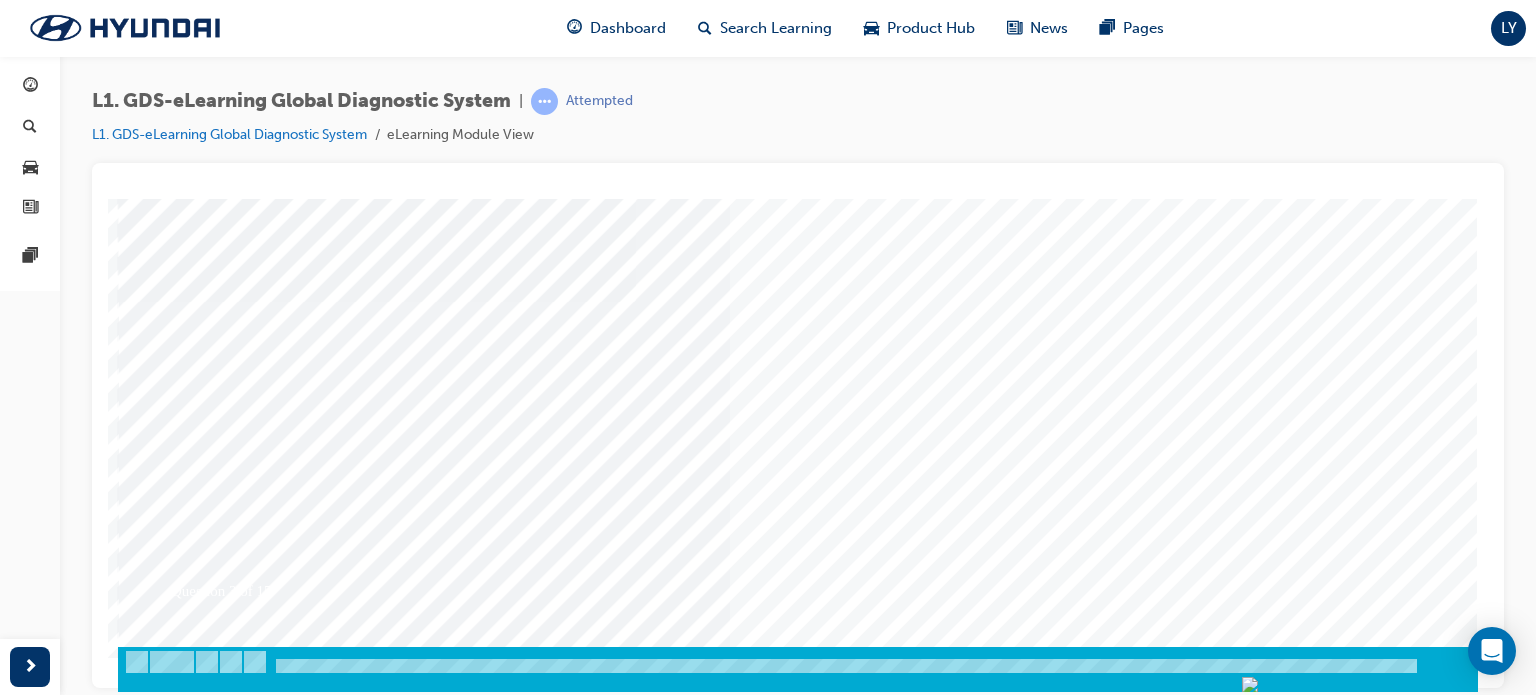 click at bounding box center [188, 3383] 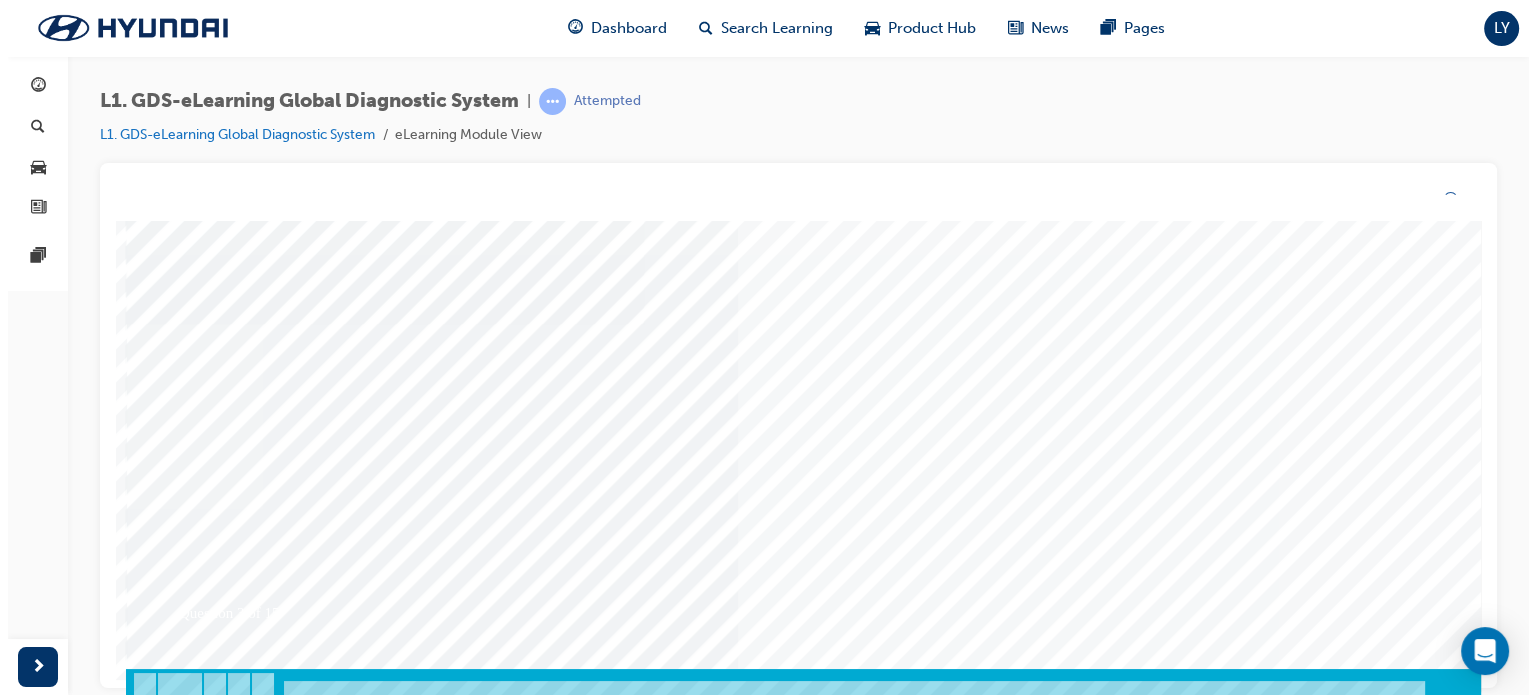 scroll, scrollTop: 0, scrollLeft: 0, axis: both 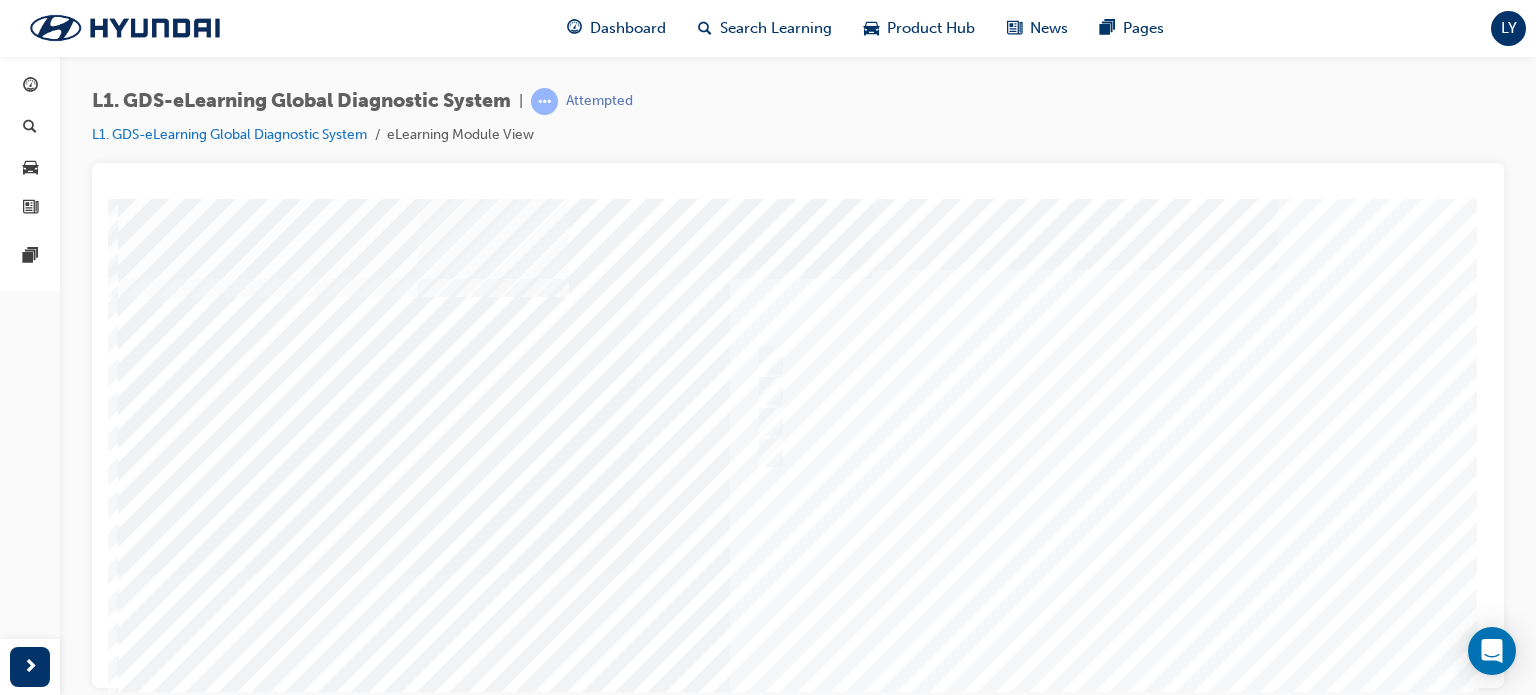 click at bounding box center [798, 573] 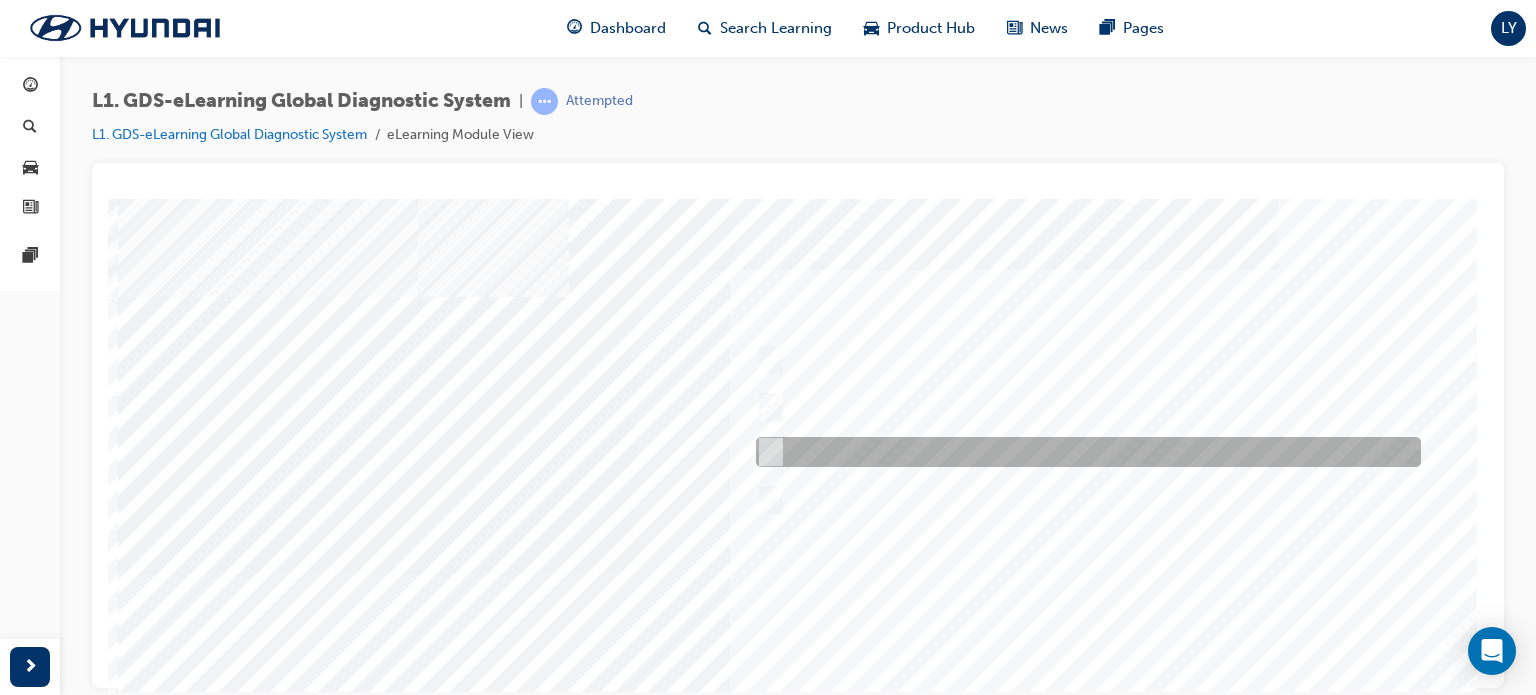click at bounding box center (767, 452) 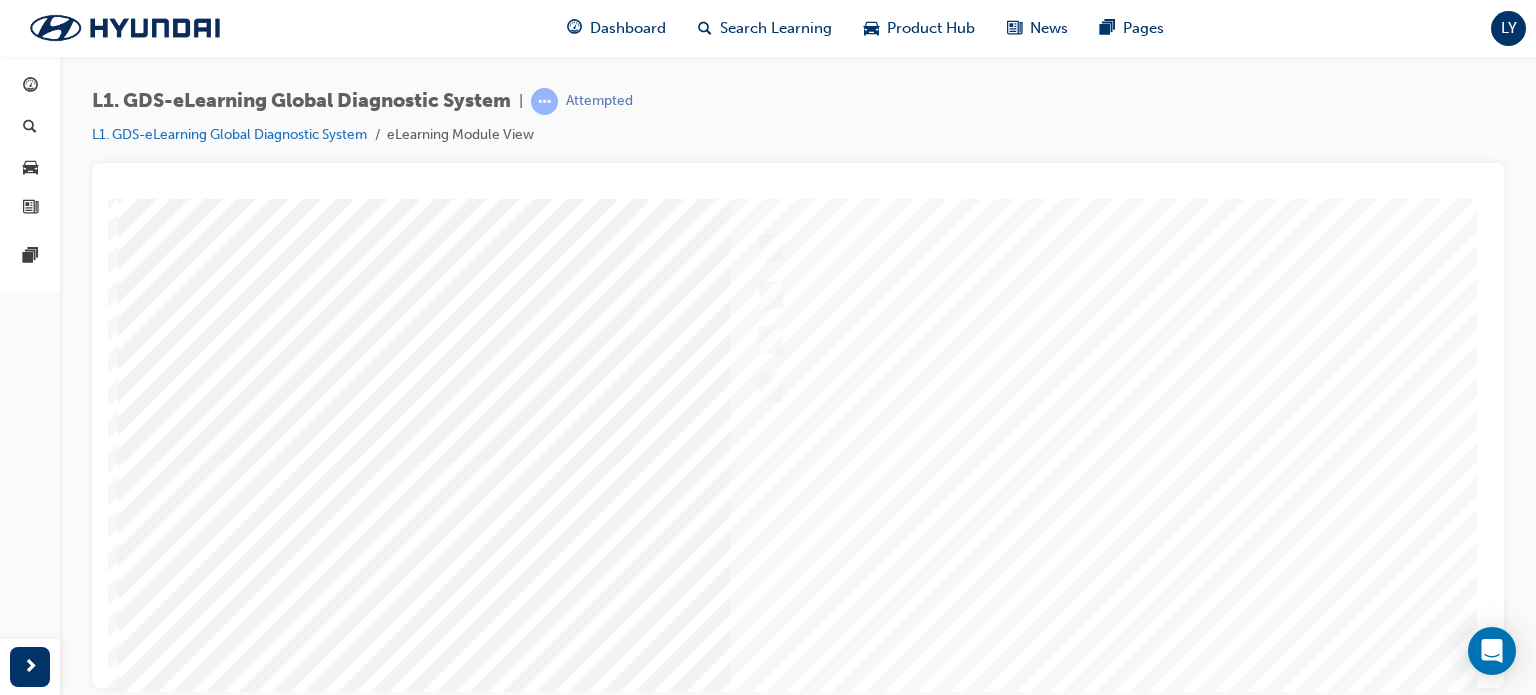 scroll, scrollTop: 112, scrollLeft: 0, axis: vertical 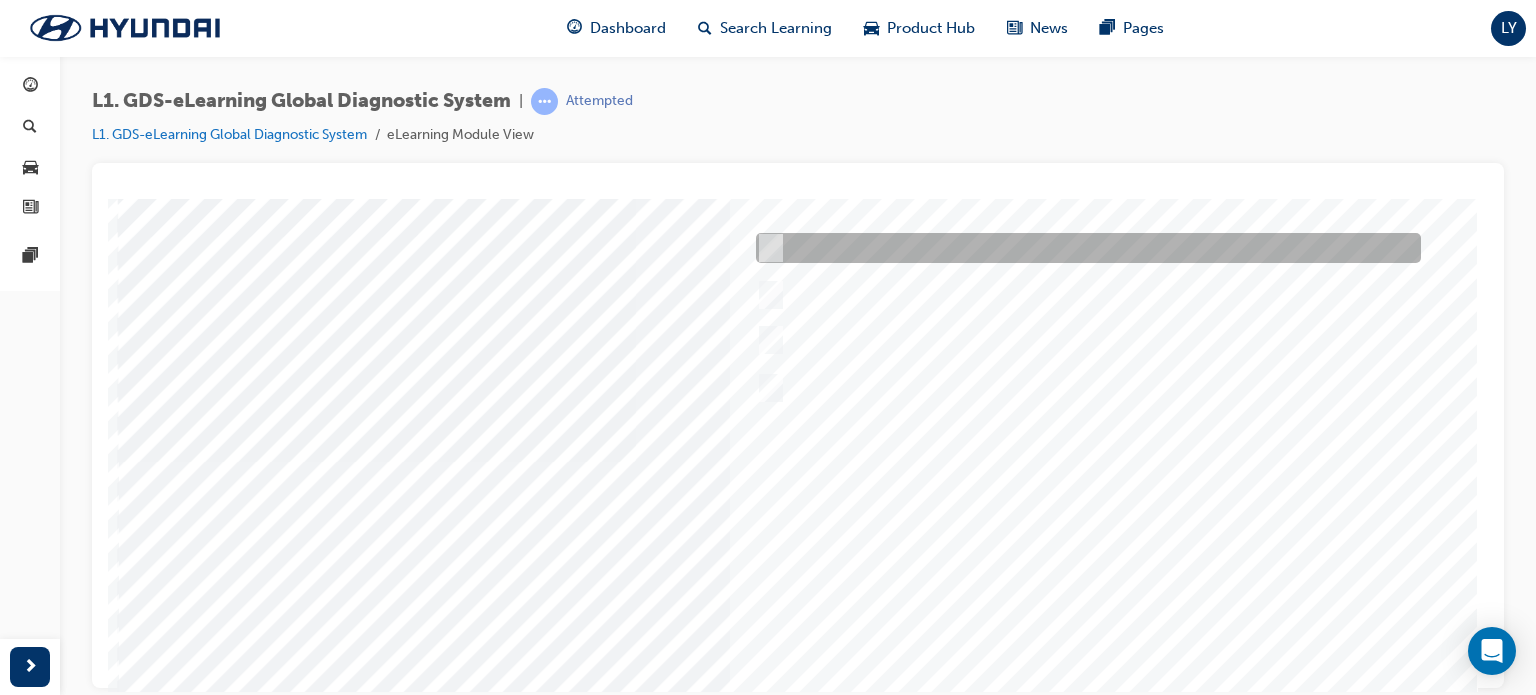 click at bounding box center [767, 248] 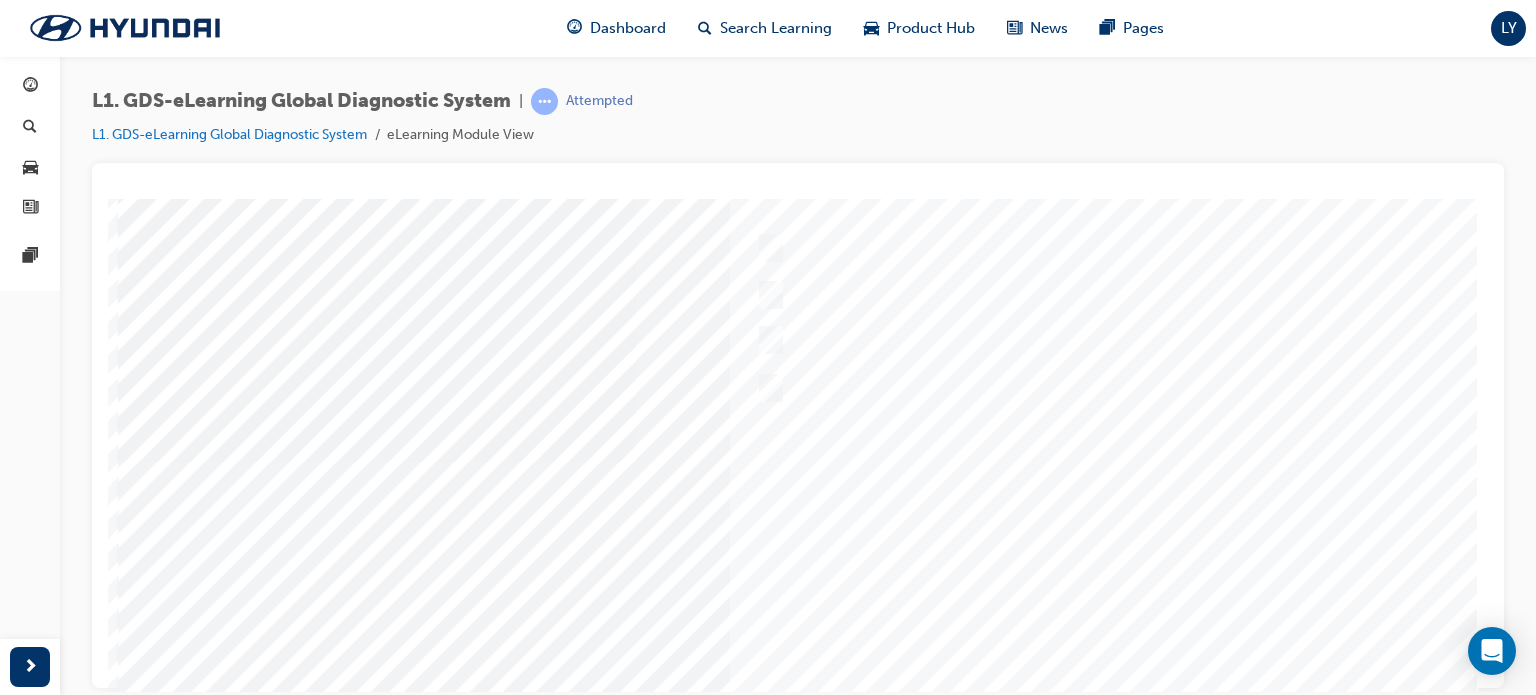scroll, scrollTop: 272, scrollLeft: 0, axis: vertical 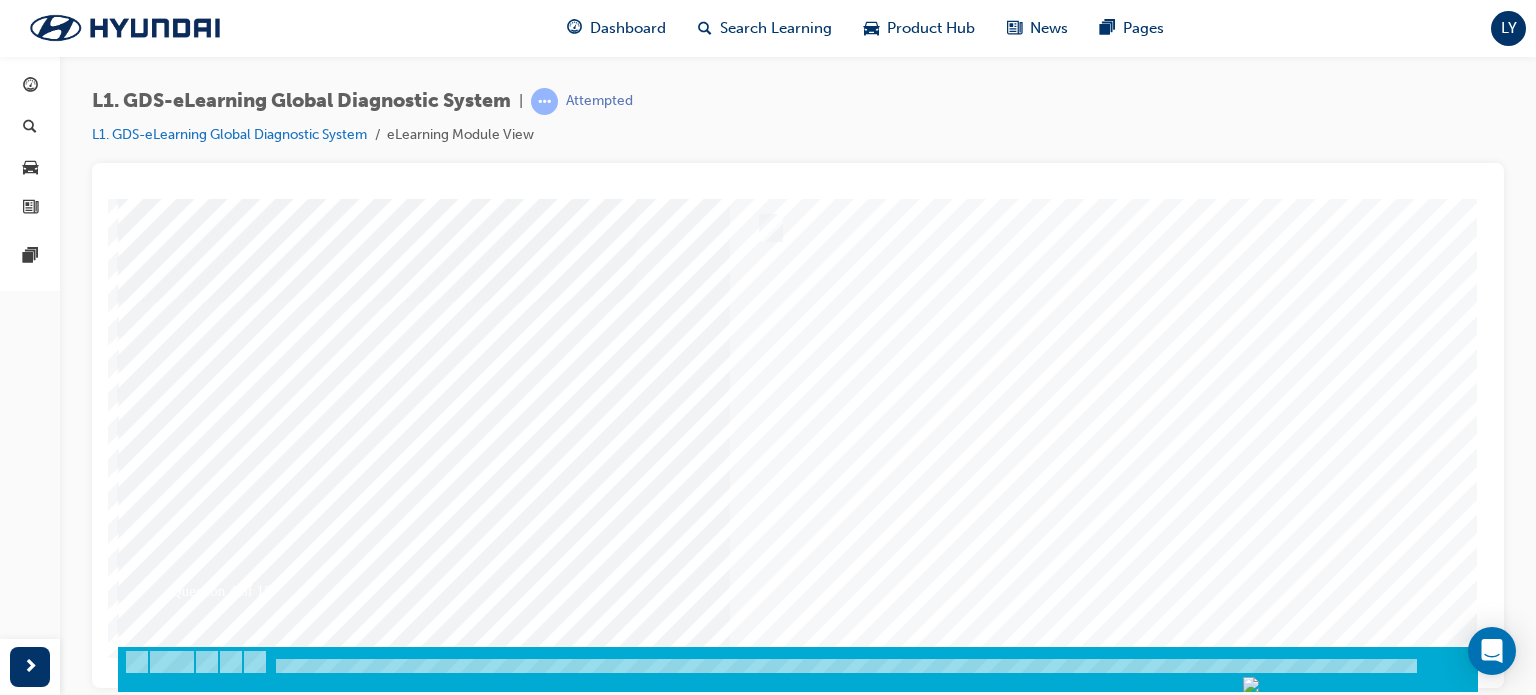 click at bounding box center (188, 3383) 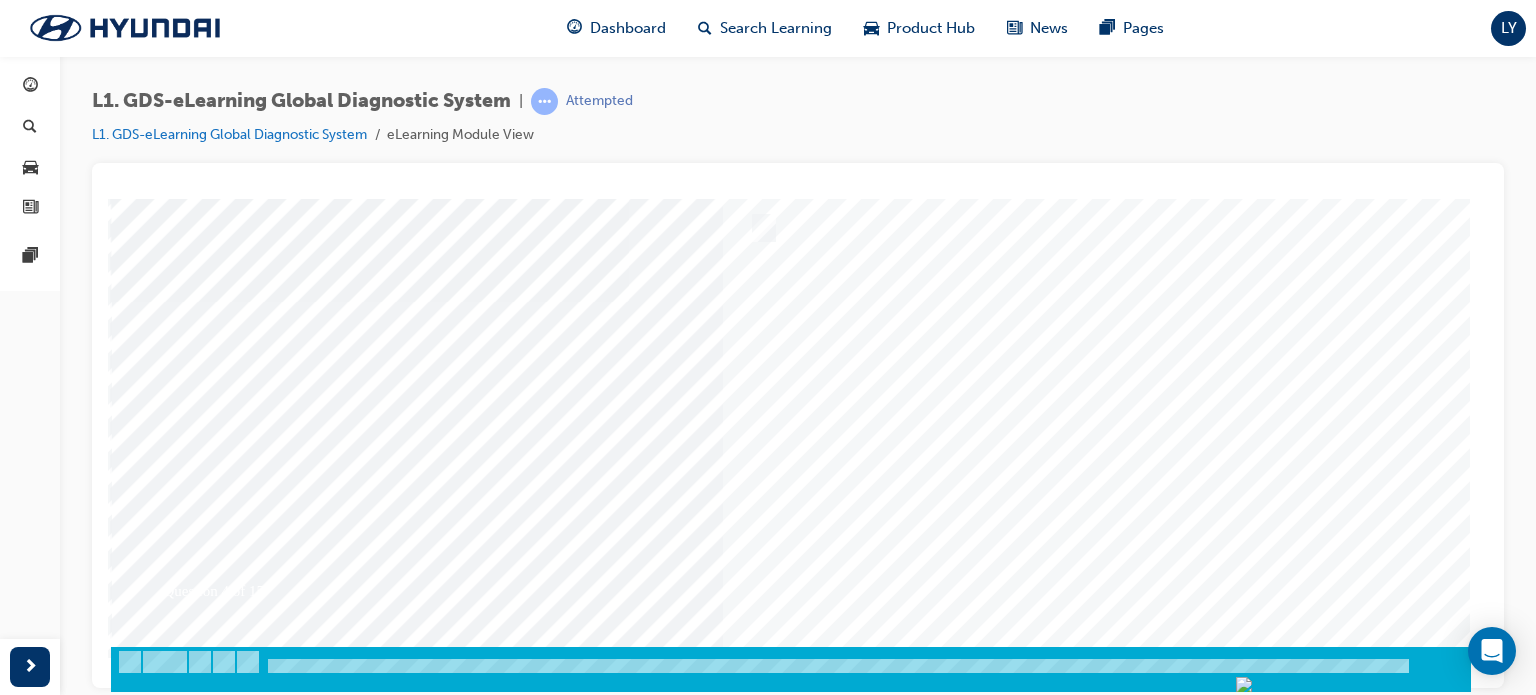 scroll, scrollTop: 0, scrollLeft: 0, axis: both 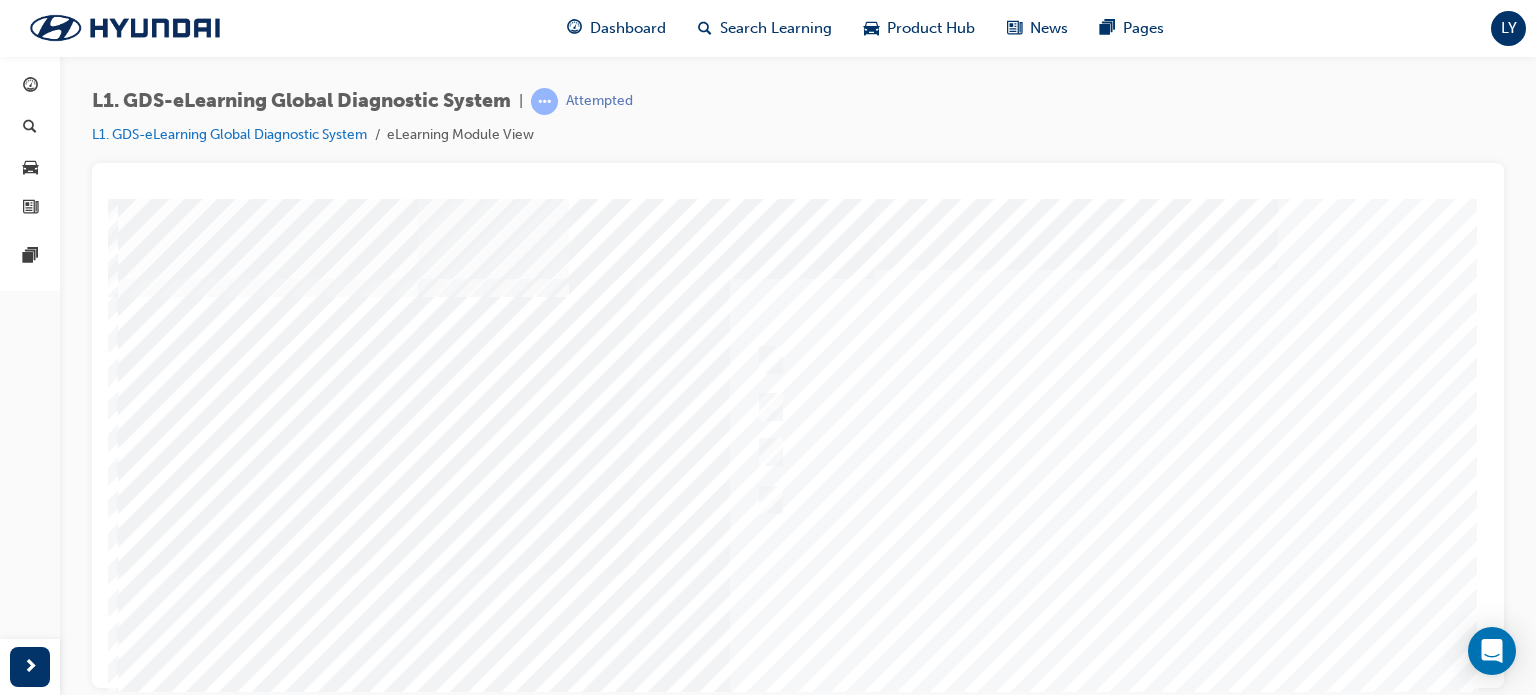 click at bounding box center [798, 573] 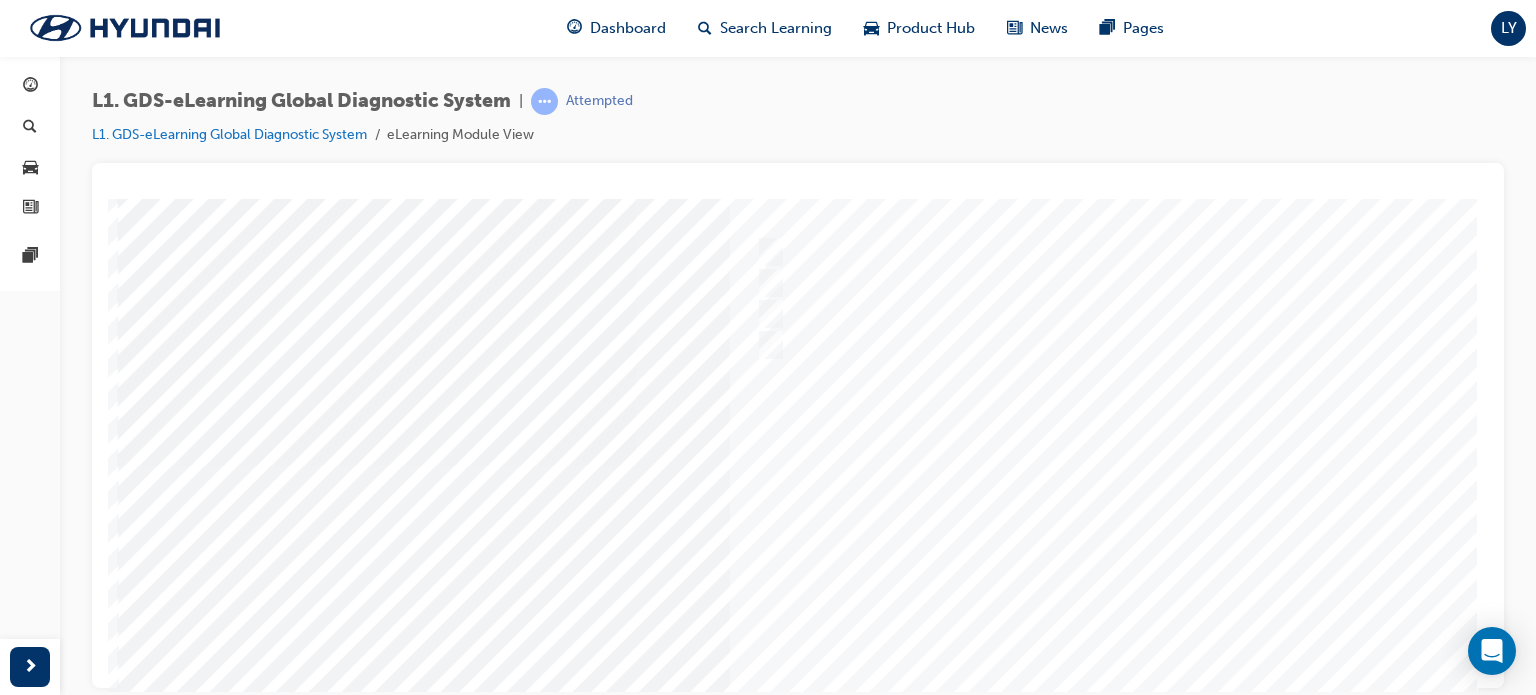 scroll, scrollTop: 272, scrollLeft: 5, axis: both 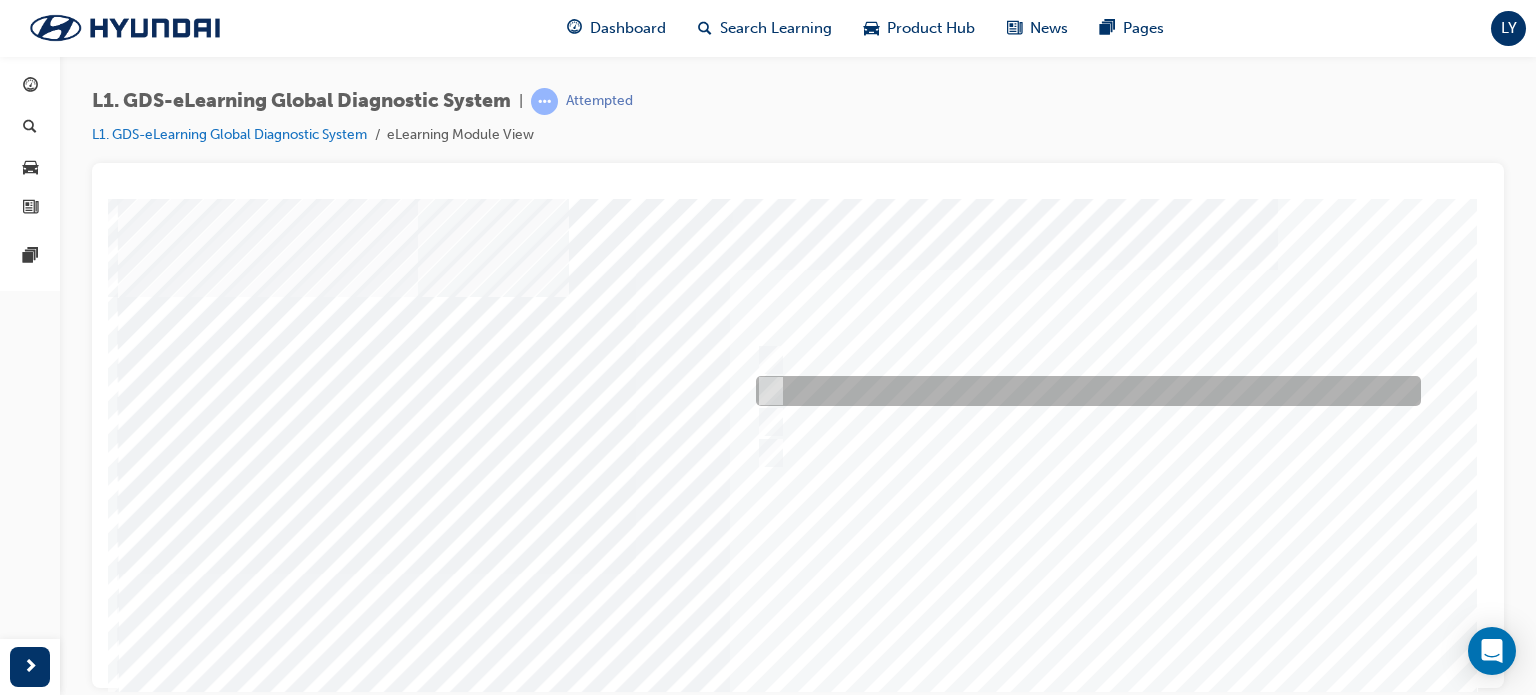 click at bounding box center (1083, 391) 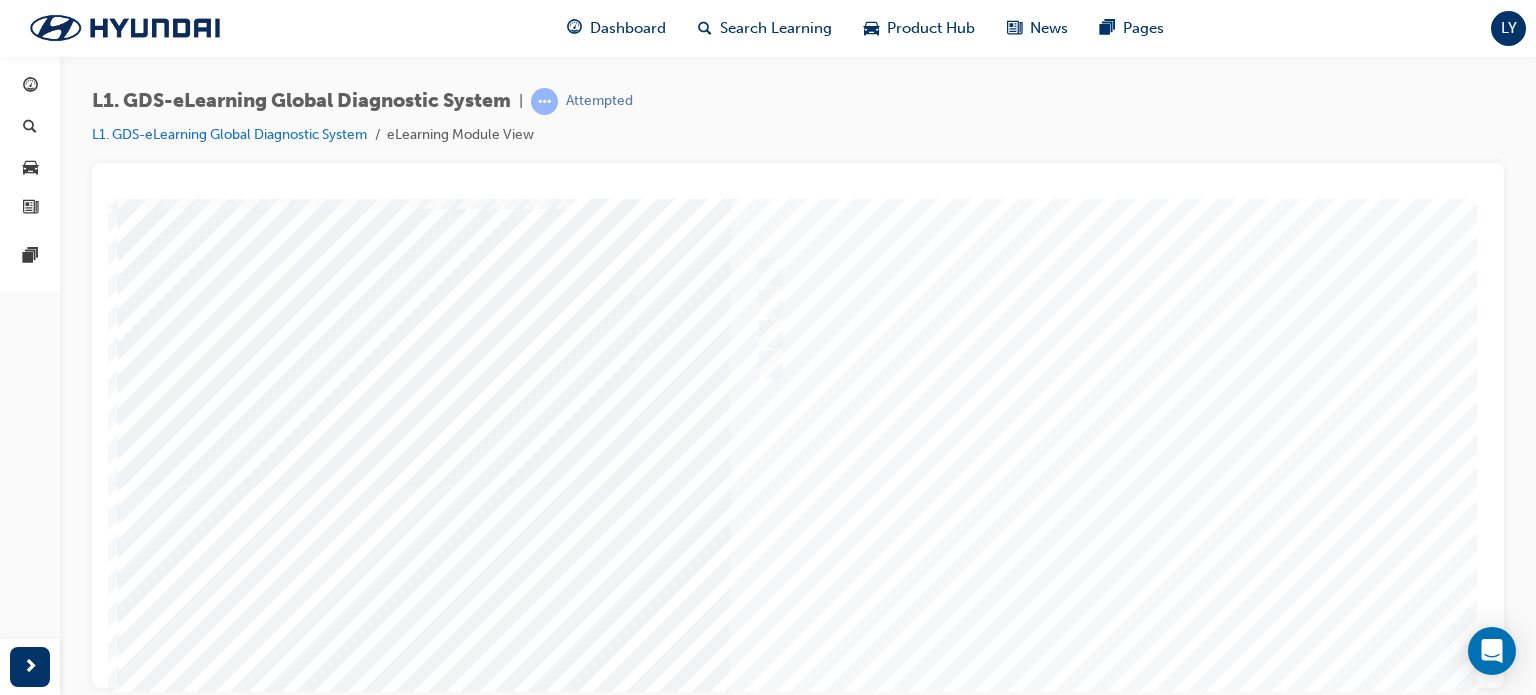 scroll, scrollTop: 272, scrollLeft: 0, axis: vertical 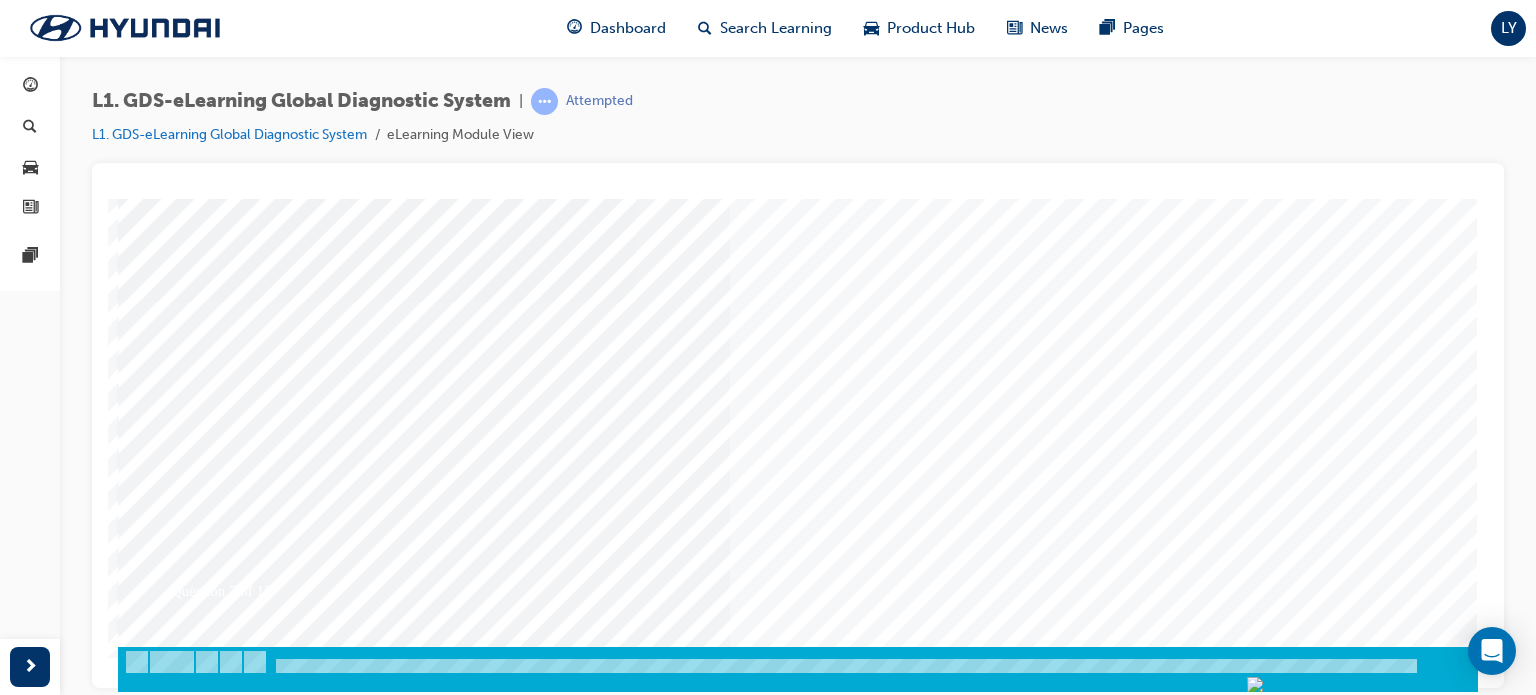 click at bounding box center [188, 3383] 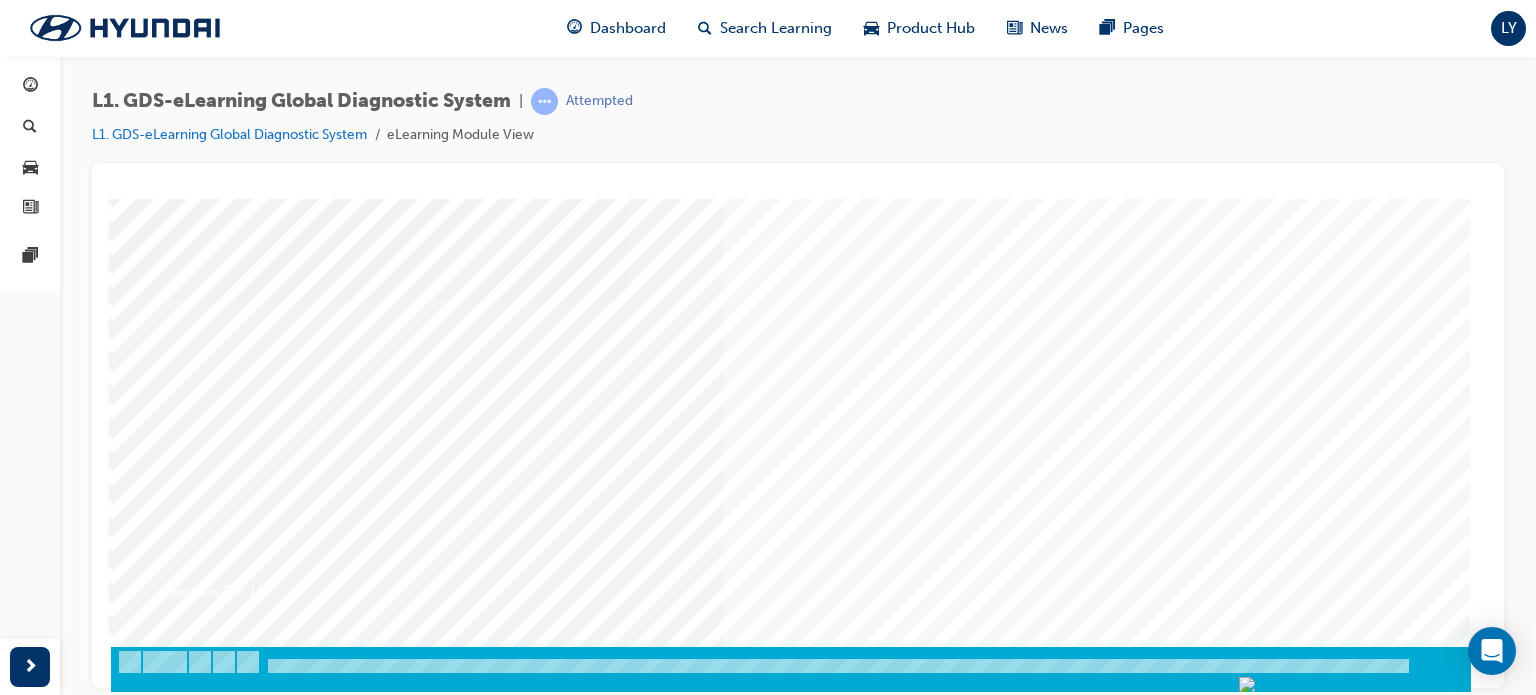 scroll, scrollTop: 0, scrollLeft: 0, axis: both 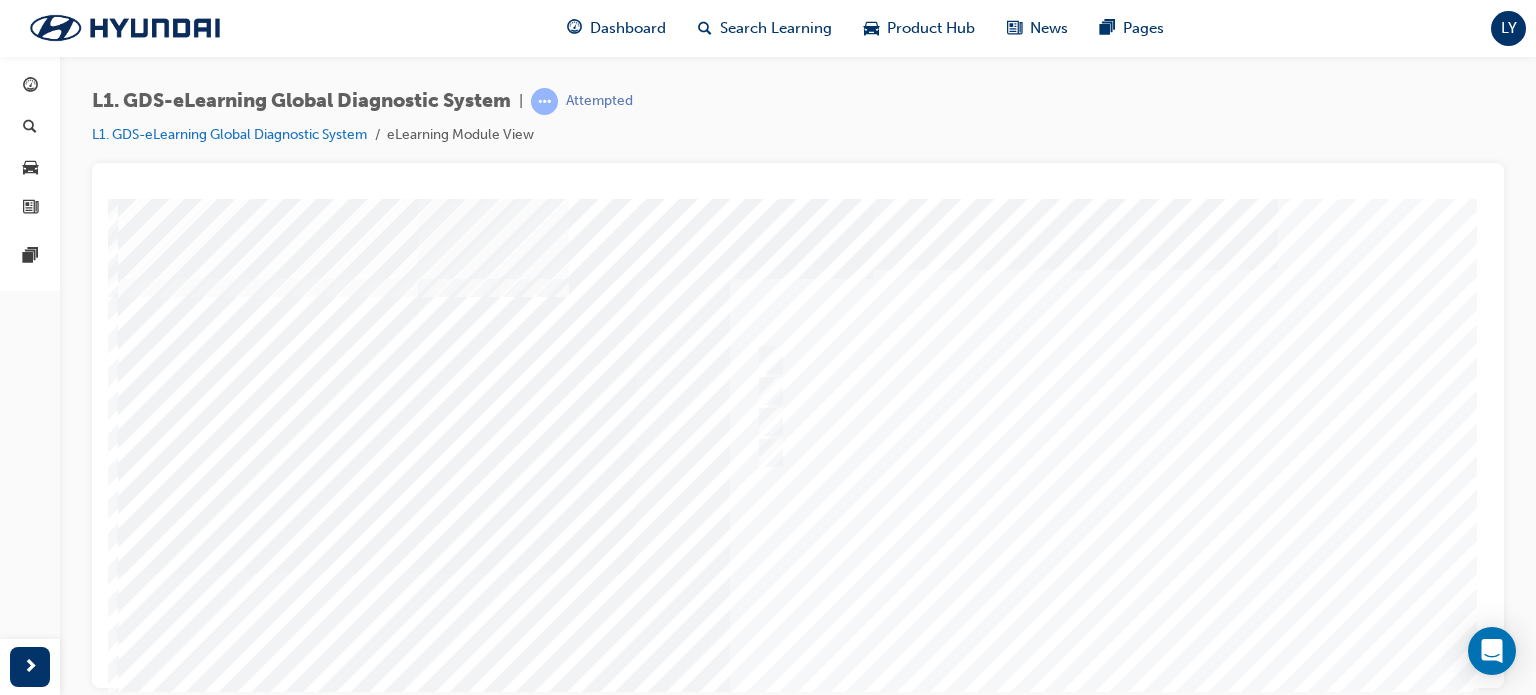 click at bounding box center [798, 573] 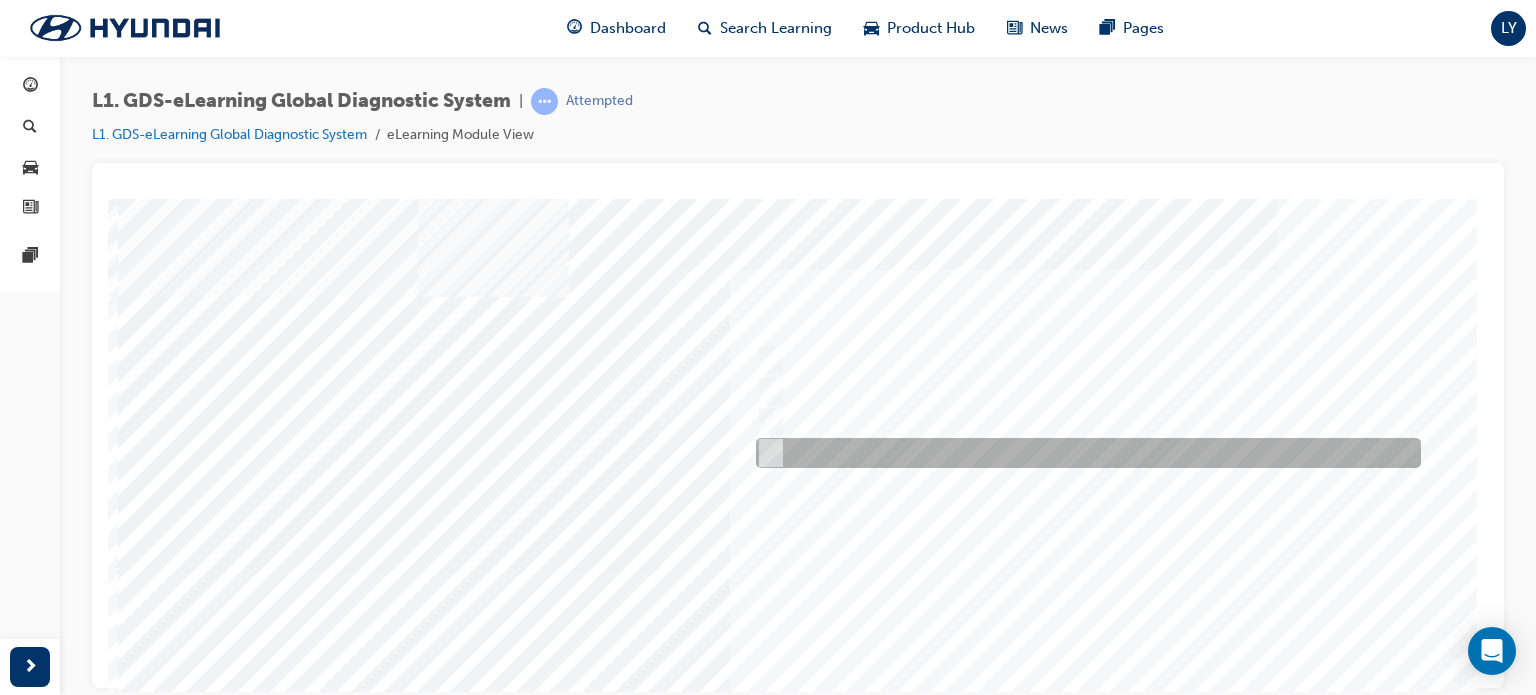 click at bounding box center (767, 453) 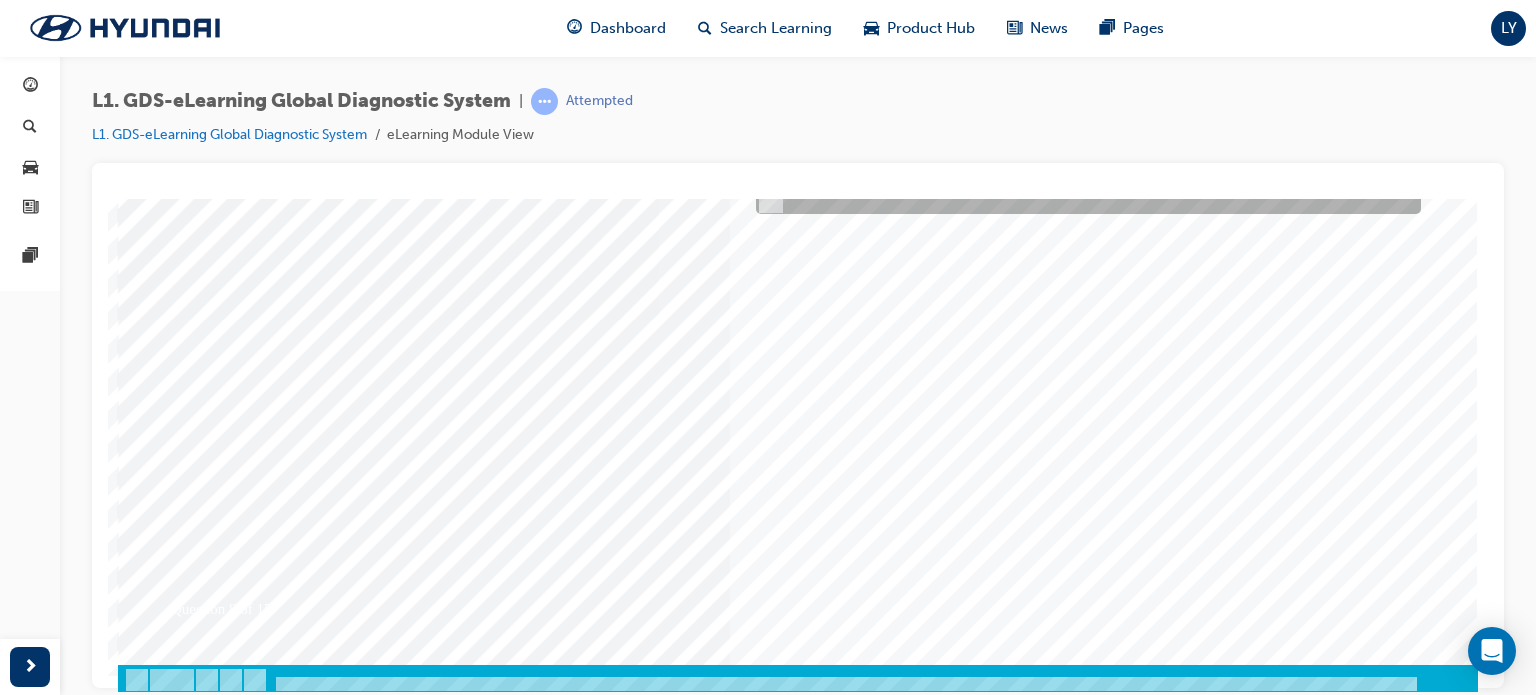 scroll, scrollTop: 272, scrollLeft: 0, axis: vertical 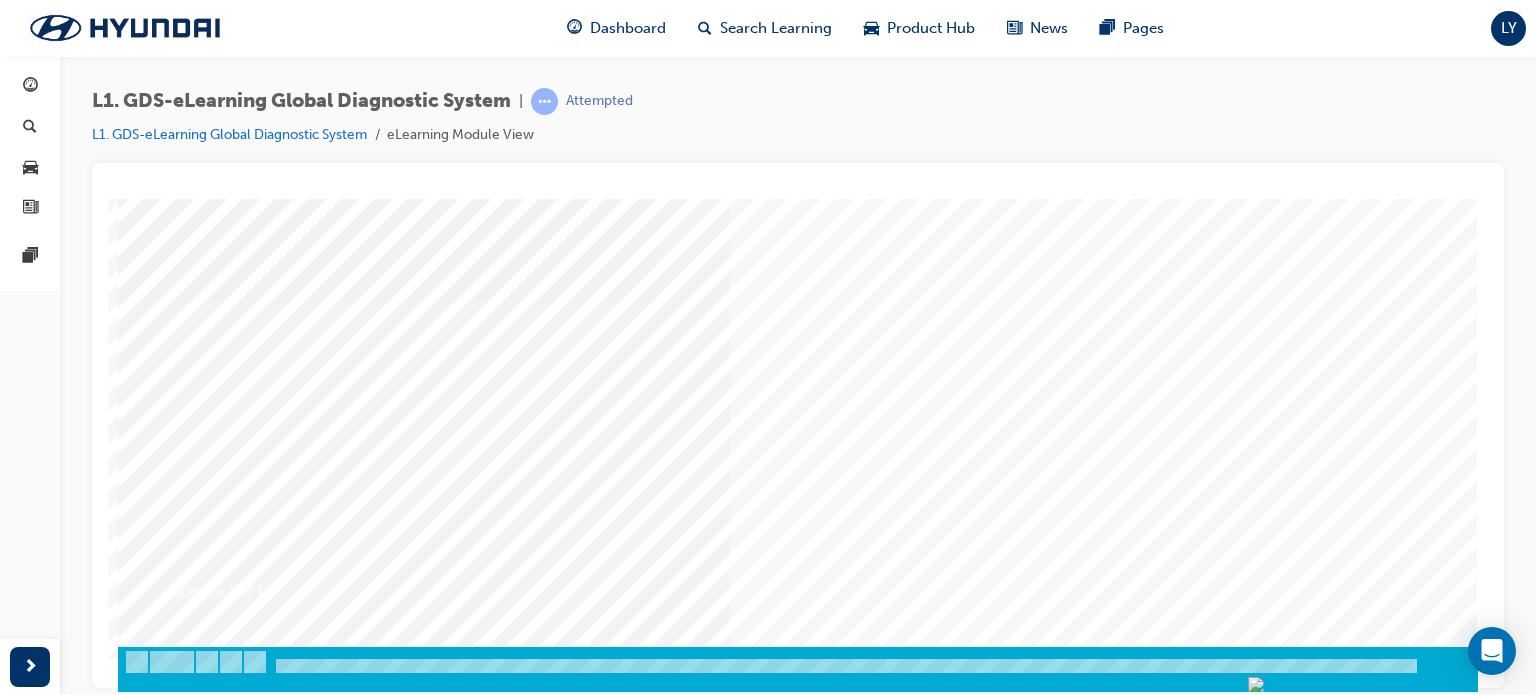 click at bounding box center [188, 3383] 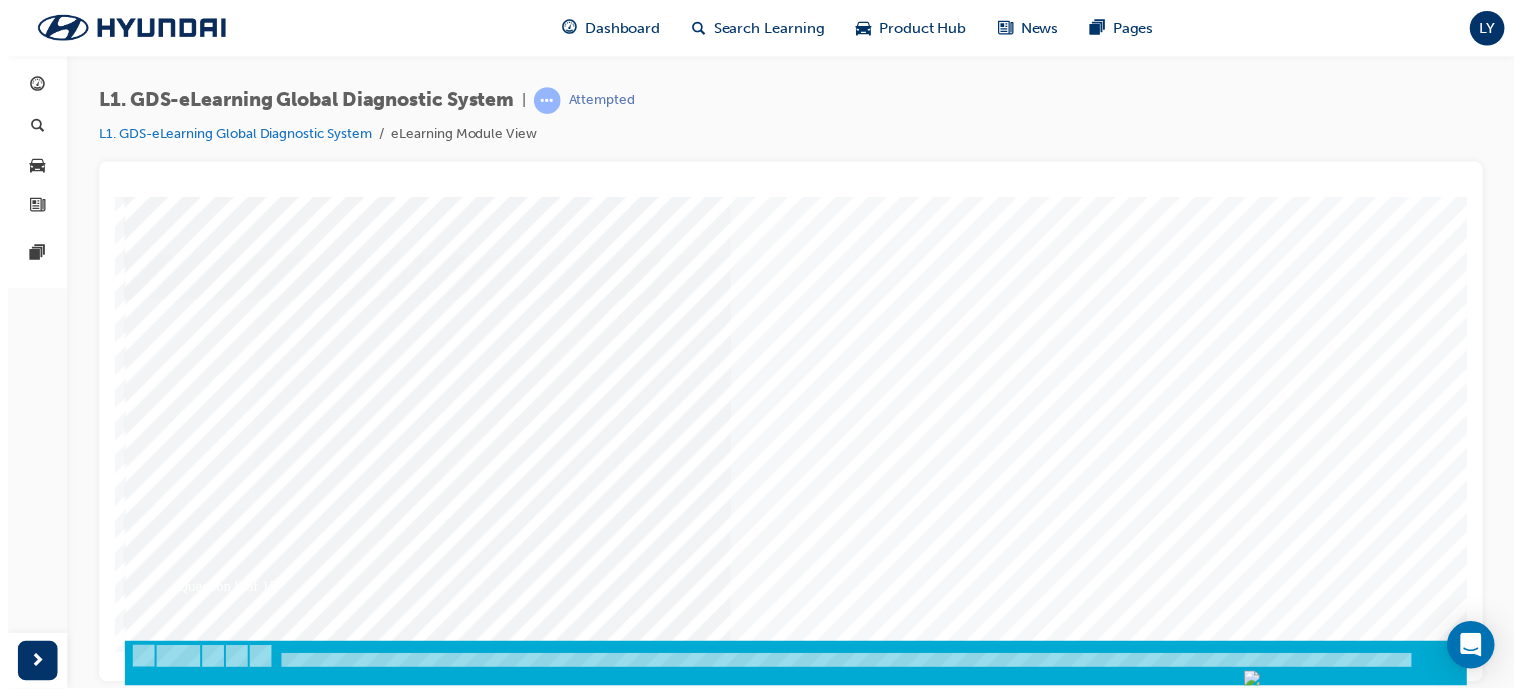 scroll, scrollTop: 0, scrollLeft: 0, axis: both 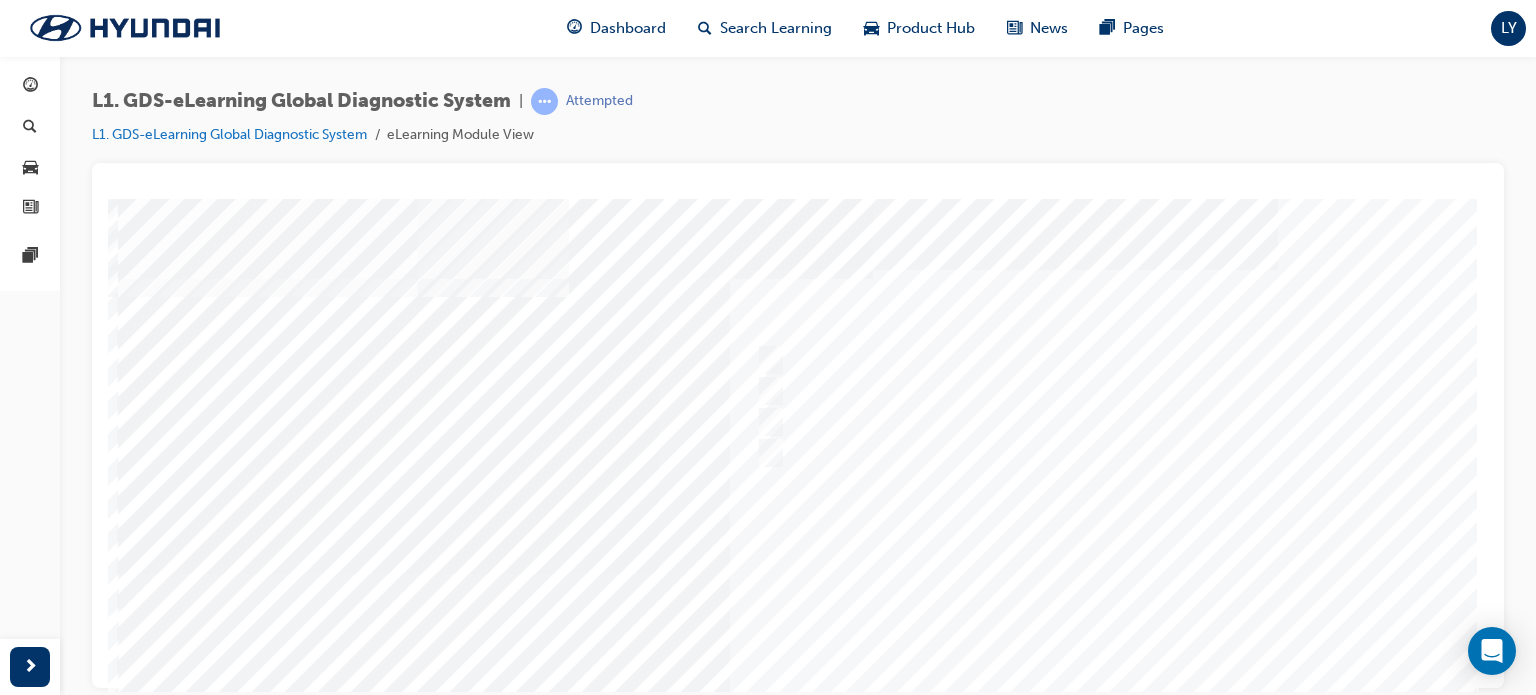 click at bounding box center [798, 573] 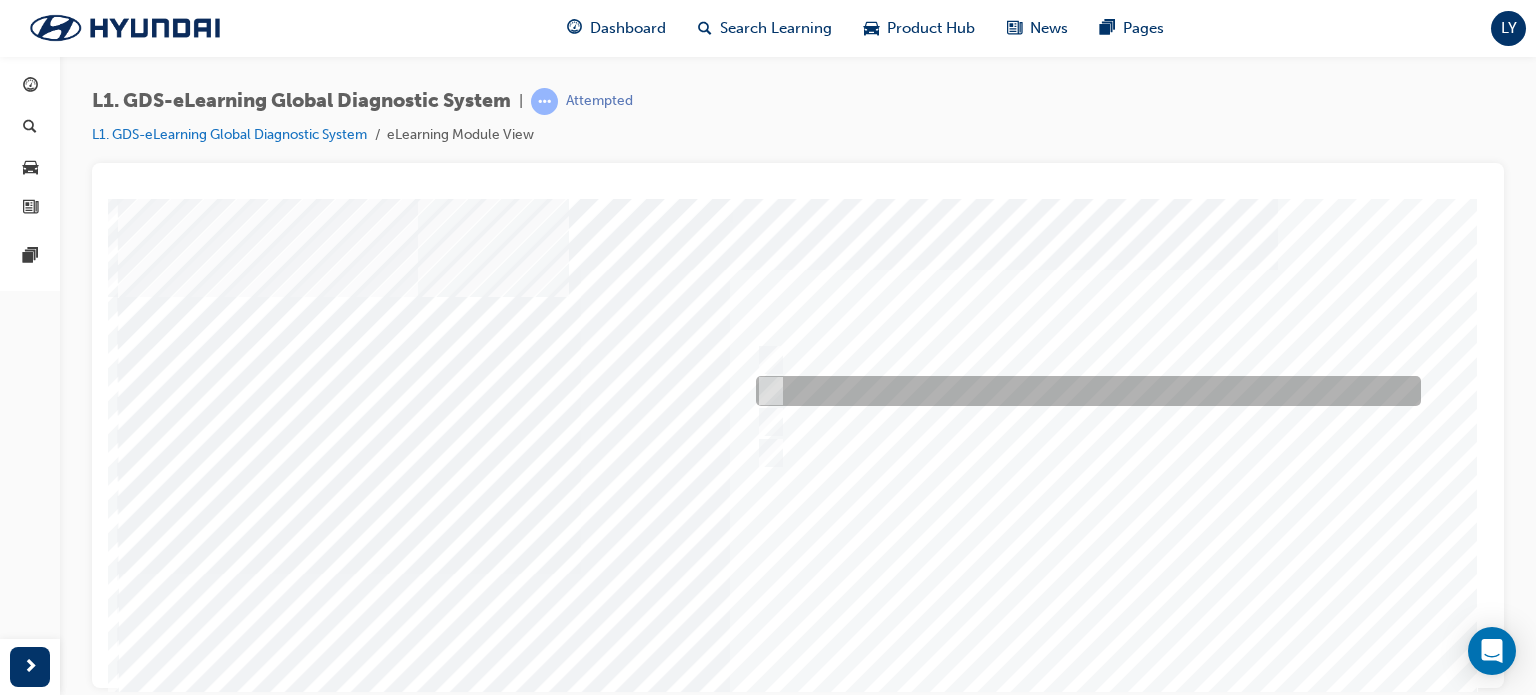 click at bounding box center (1083, 391) 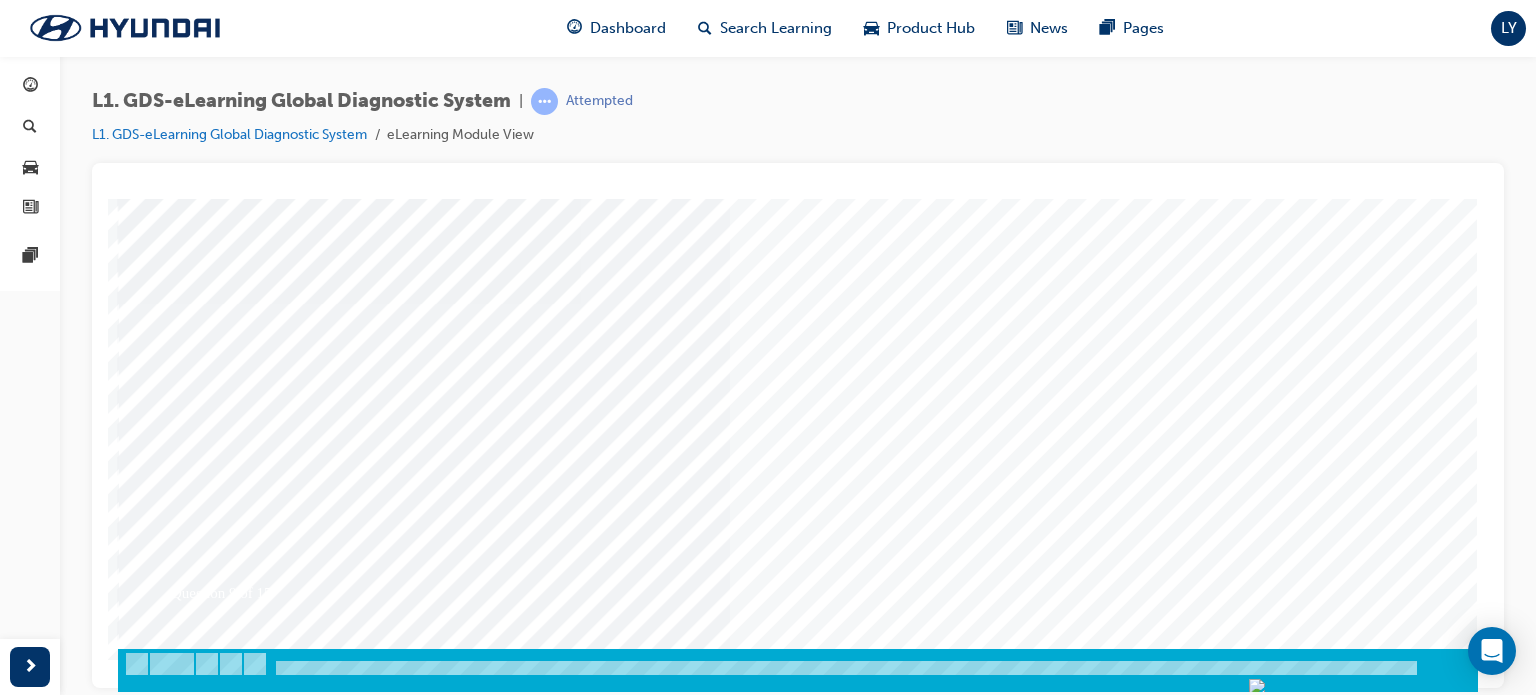 scroll, scrollTop: 271, scrollLeft: 0, axis: vertical 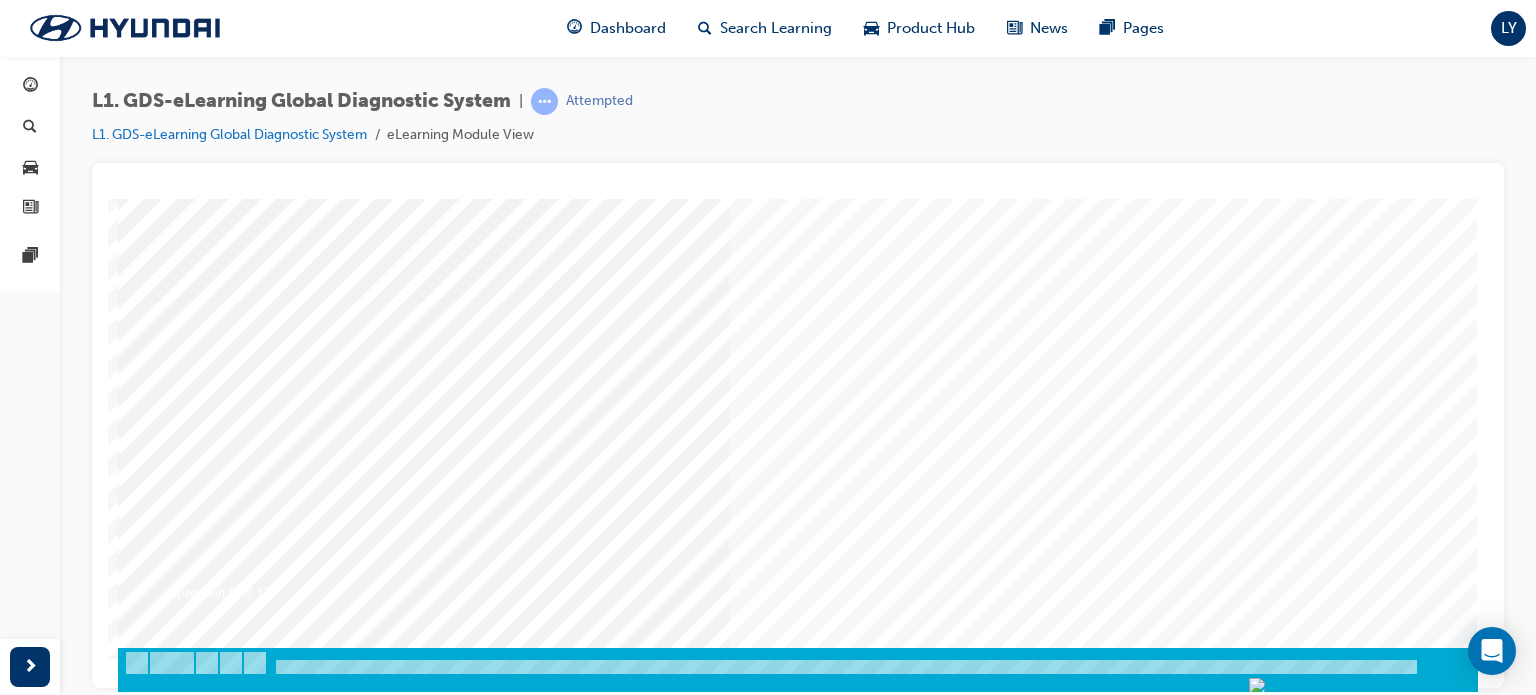 click at bounding box center [188, 3384] 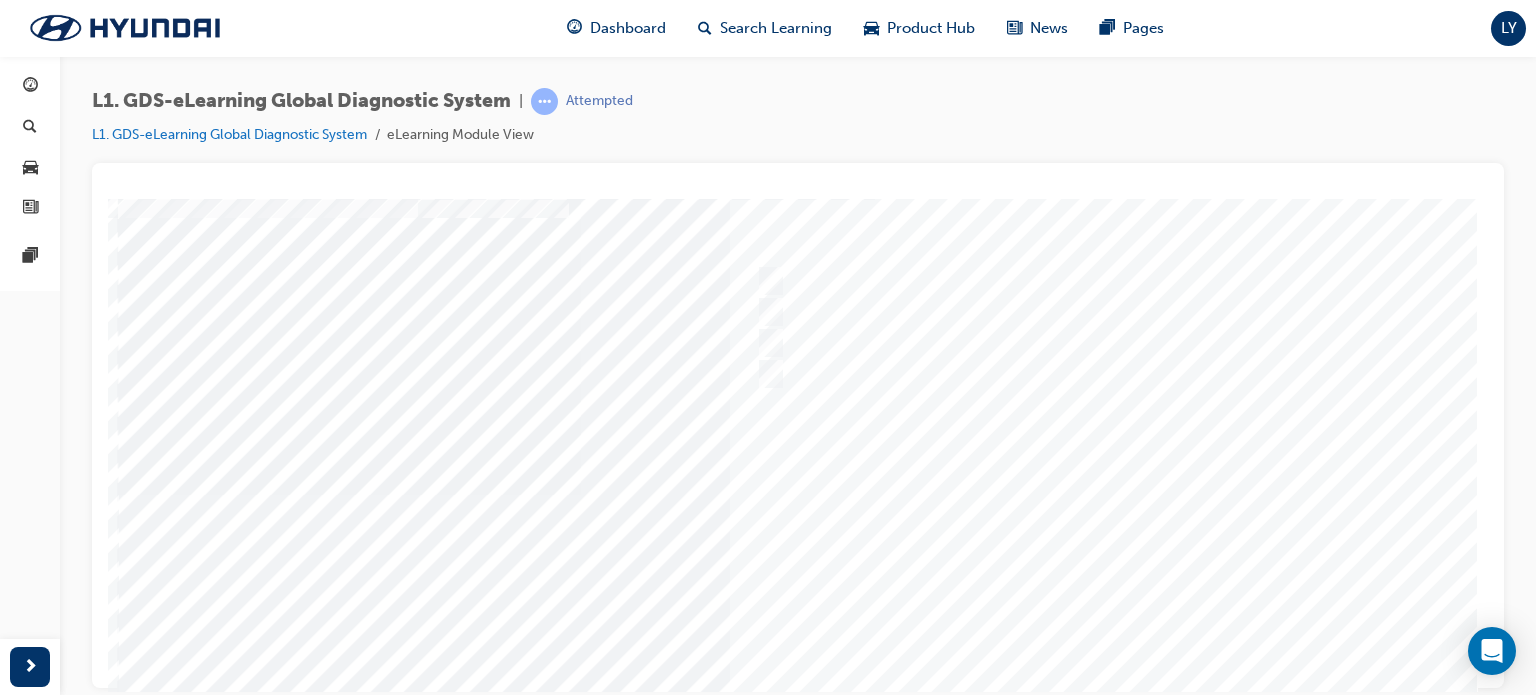 scroll, scrollTop: 124, scrollLeft: 0, axis: vertical 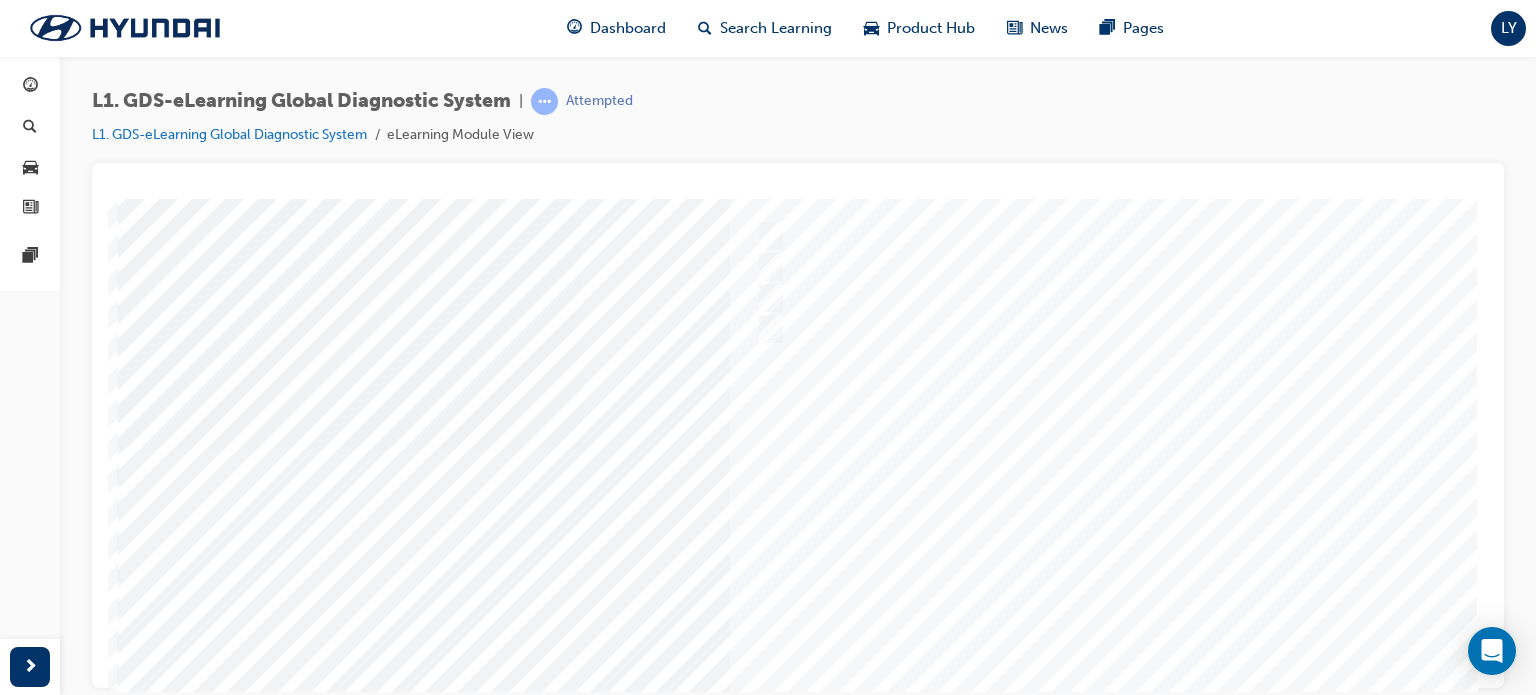 click at bounding box center [798, 449] 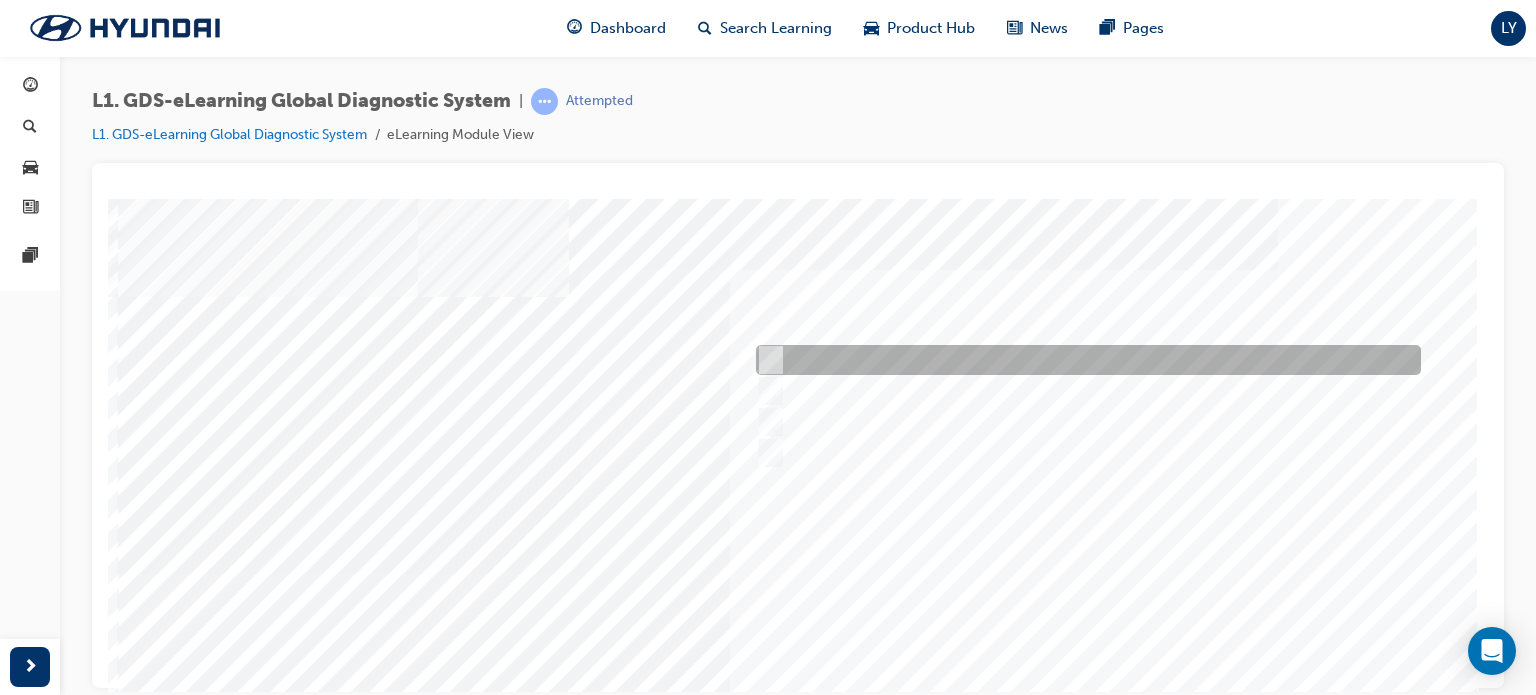 click at bounding box center [1083, 360] 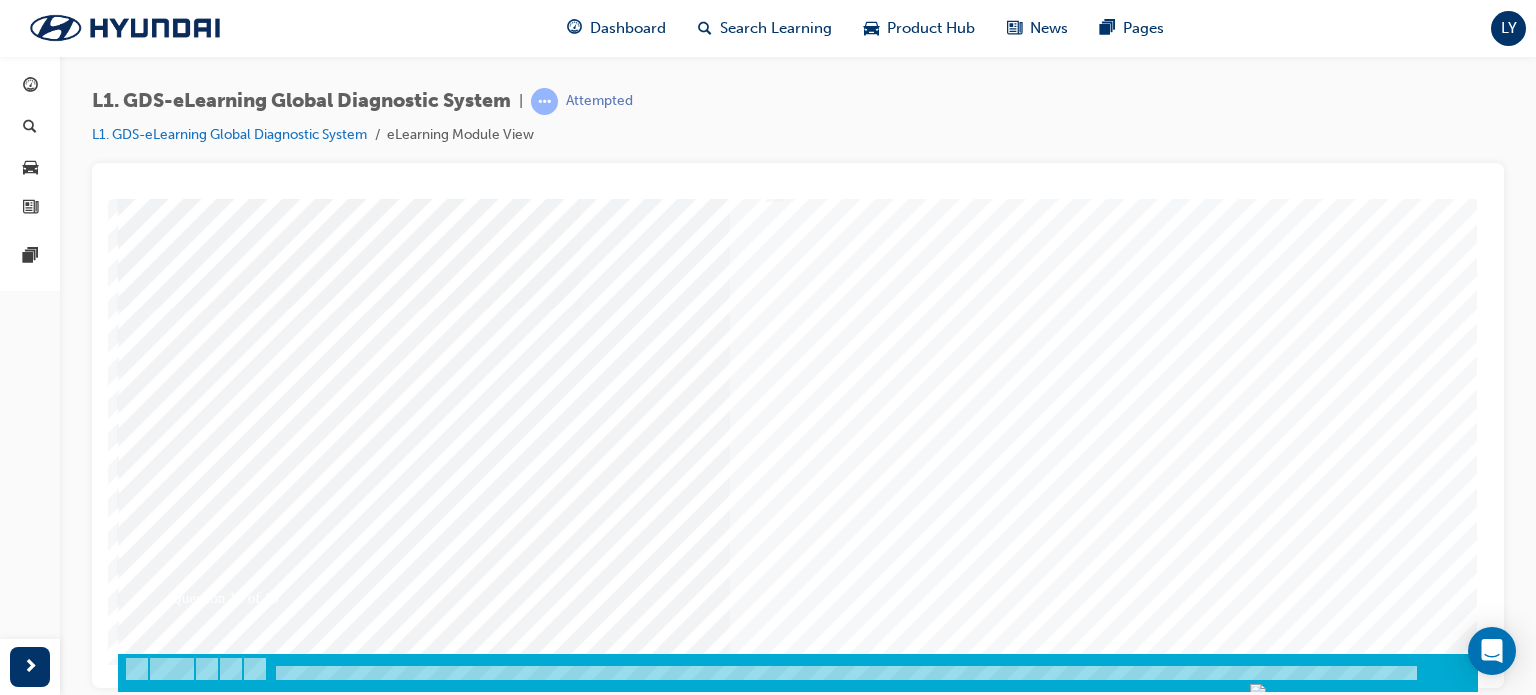scroll, scrollTop: 268, scrollLeft: 0, axis: vertical 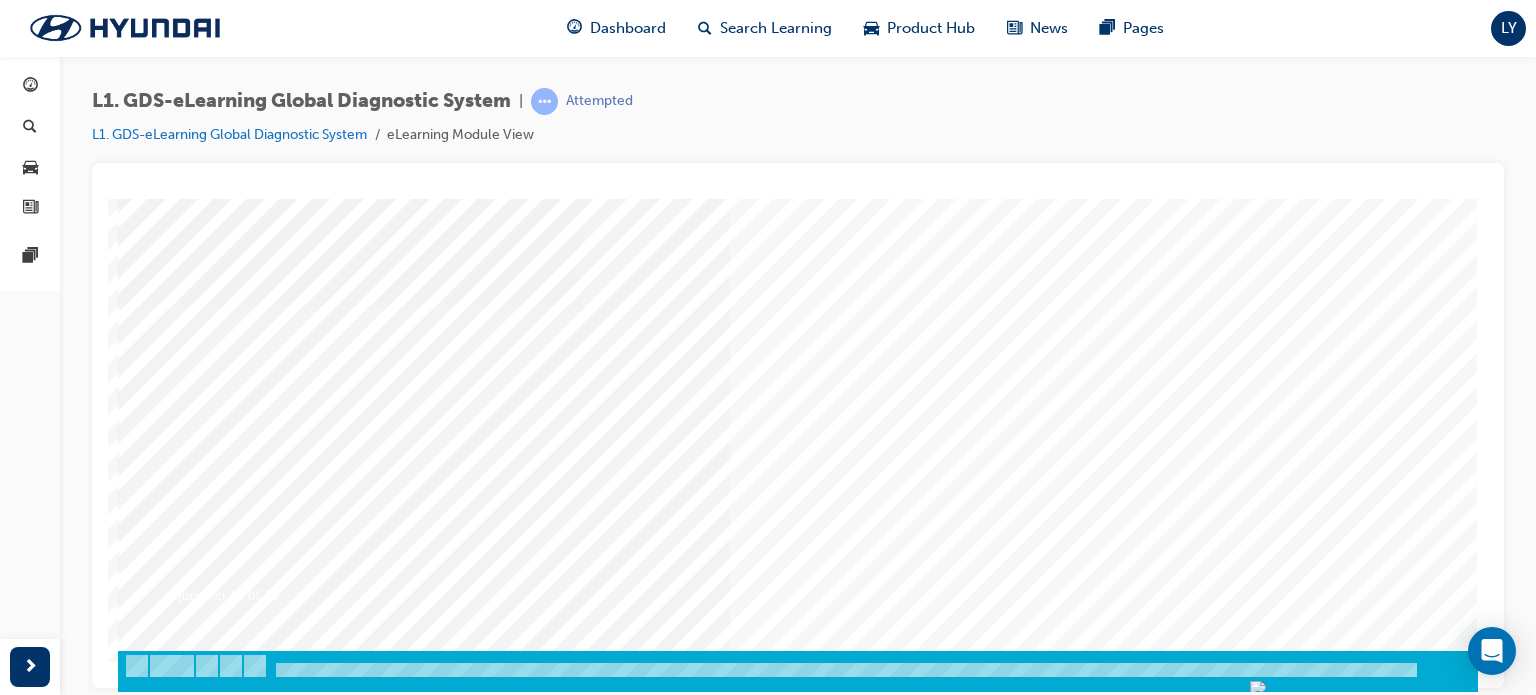 click at bounding box center [188, 3387] 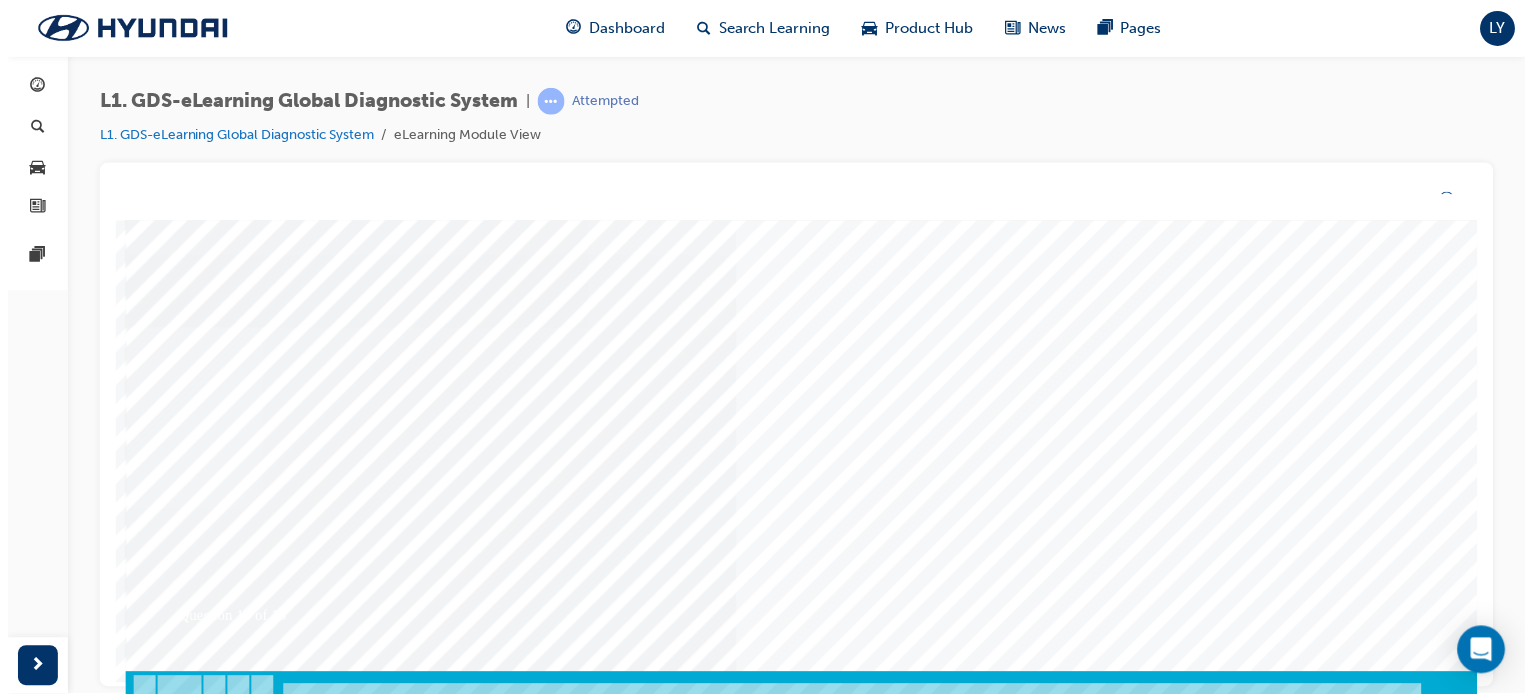 scroll, scrollTop: 0, scrollLeft: 0, axis: both 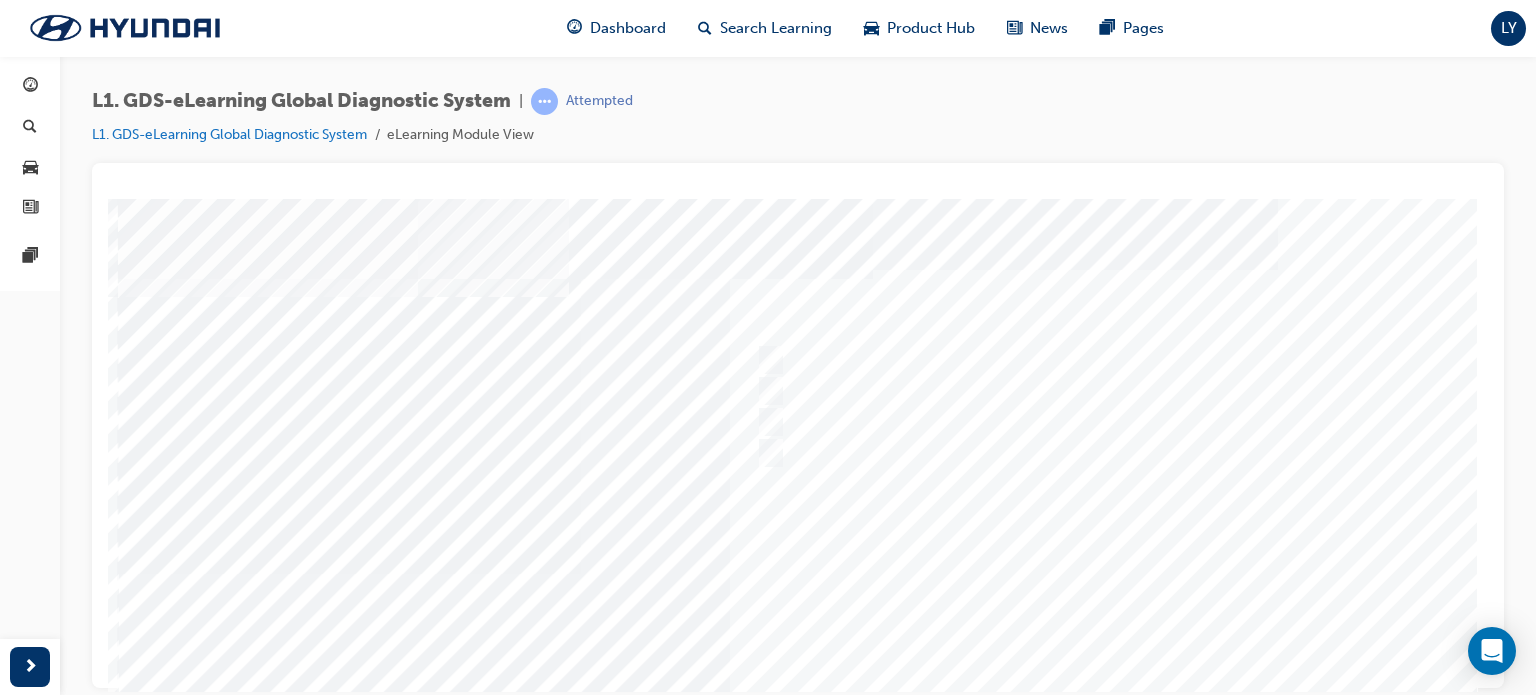 click at bounding box center (798, 573) 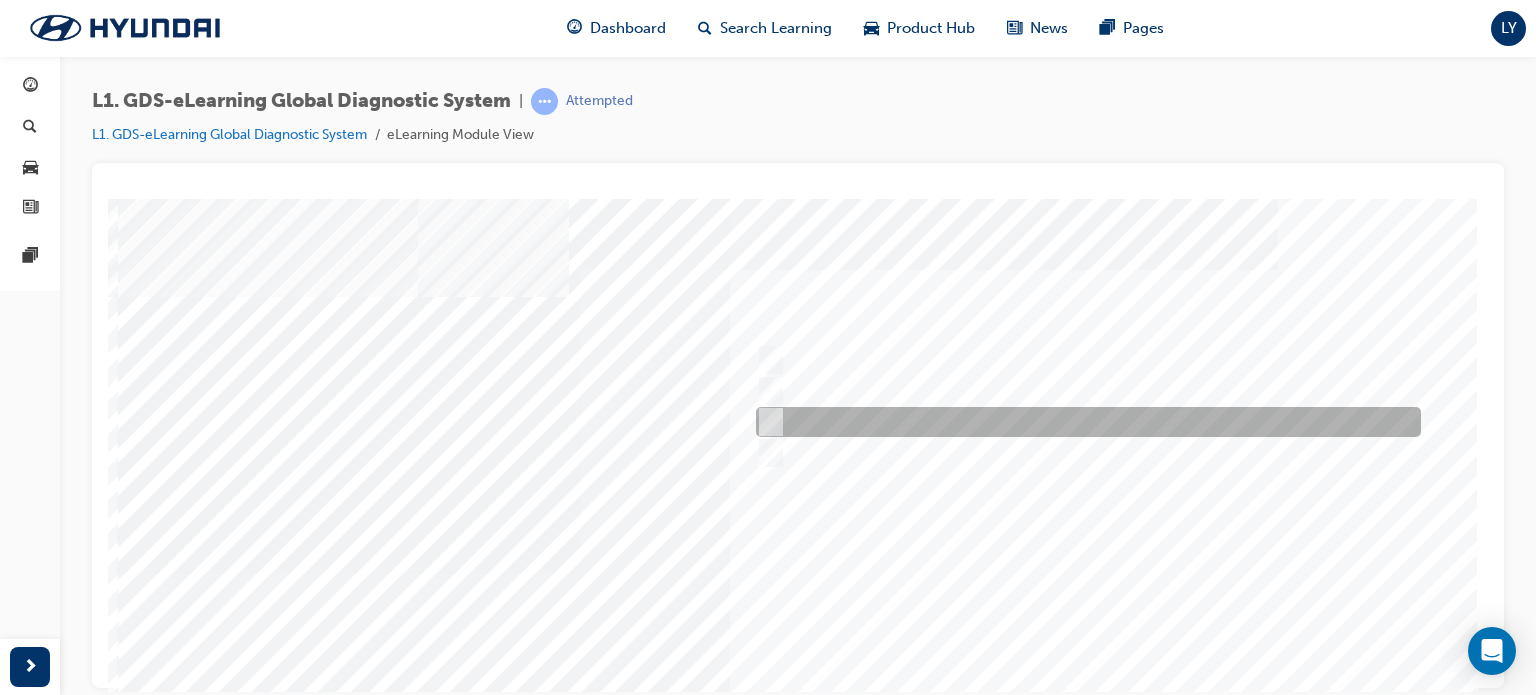 click at bounding box center [1083, 422] 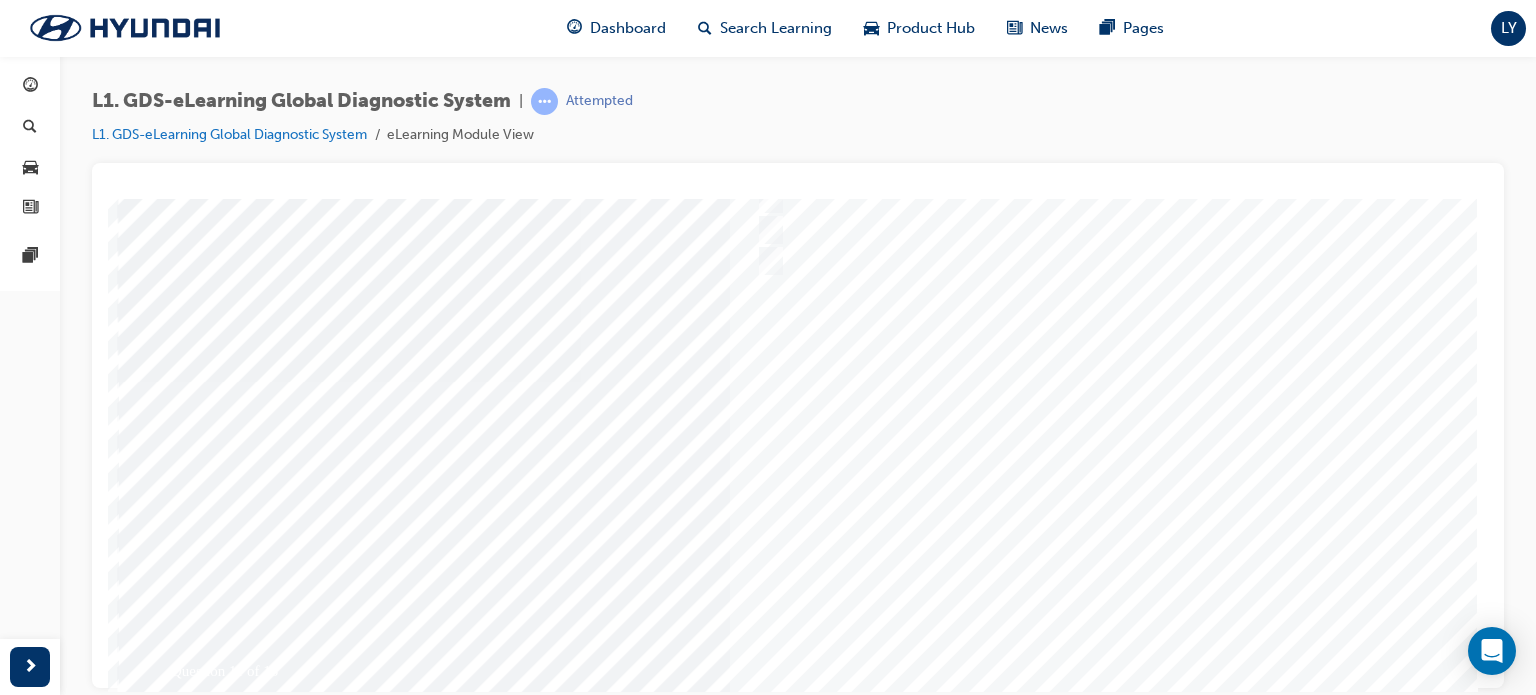 click at bounding box center [188, 3463] 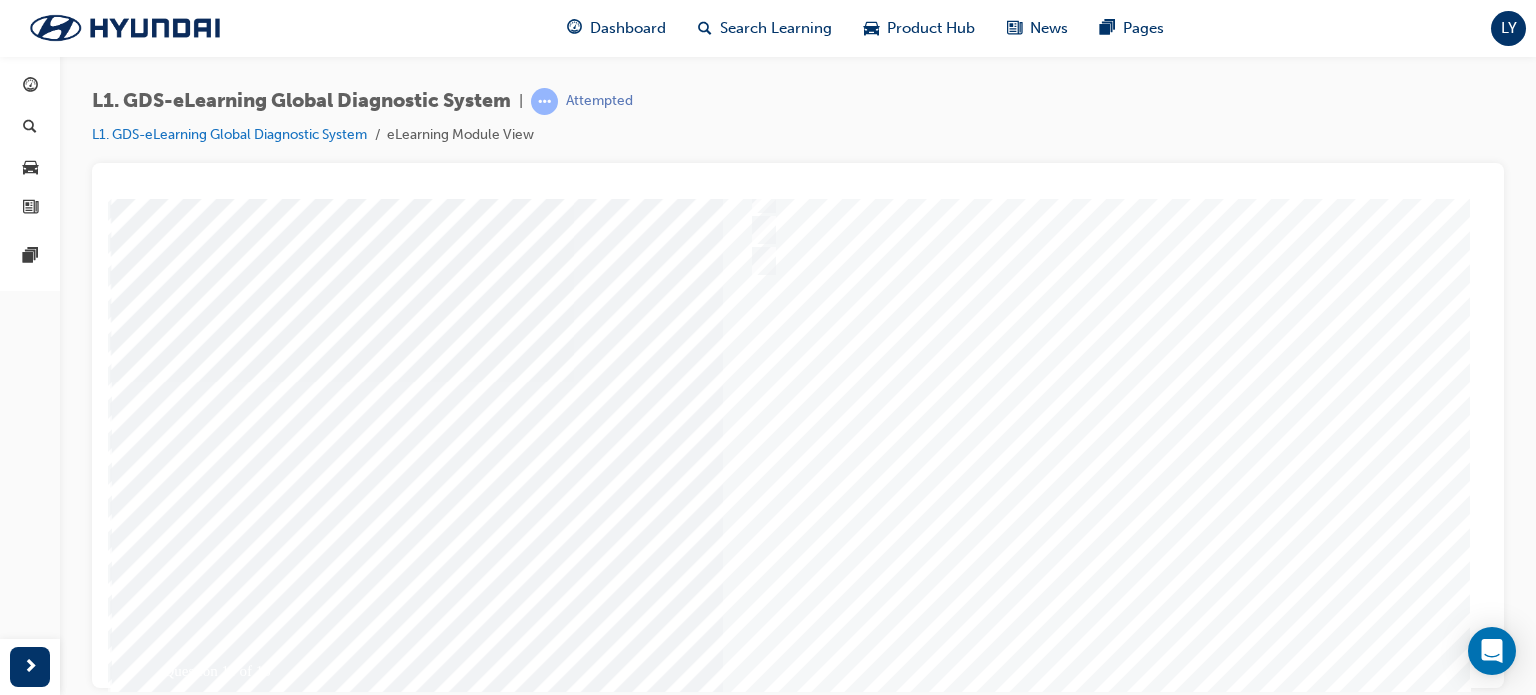 scroll, scrollTop: 0, scrollLeft: 0, axis: both 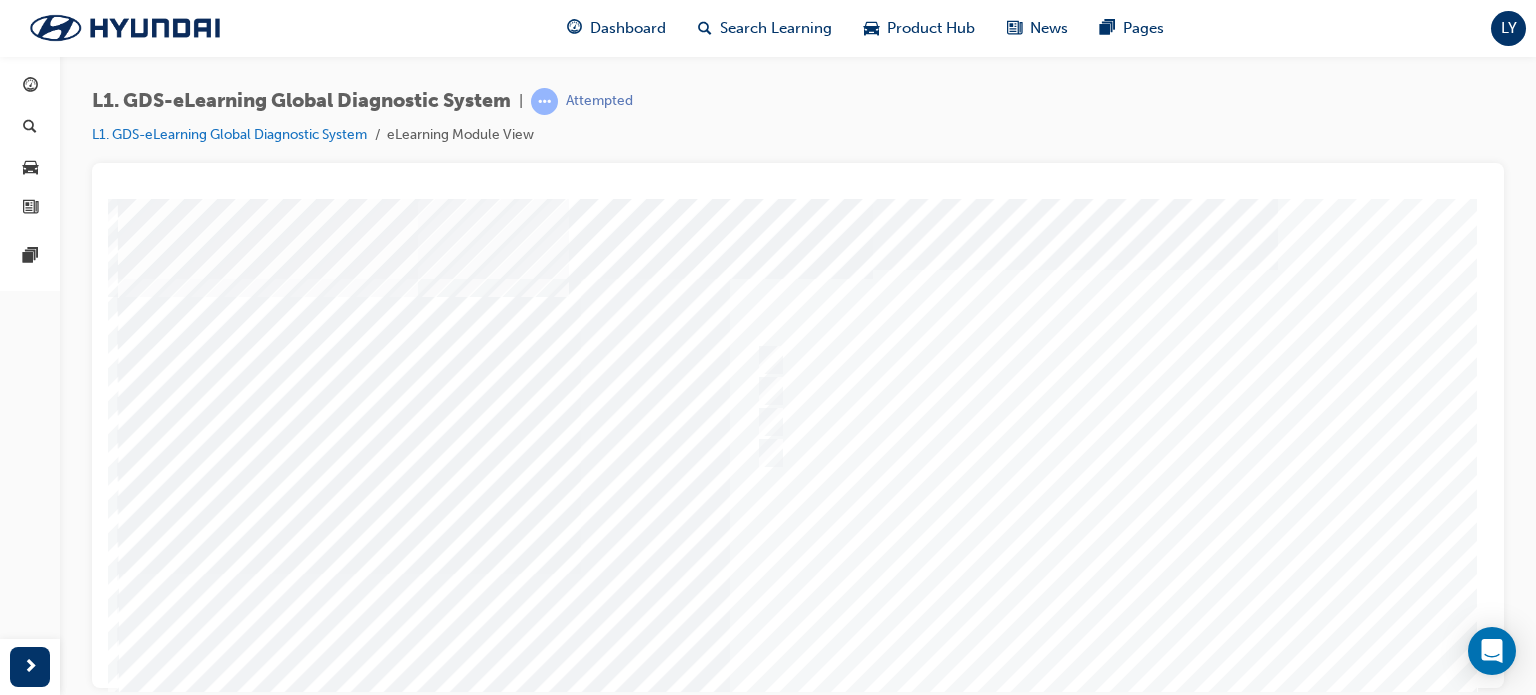 click at bounding box center [798, 573] 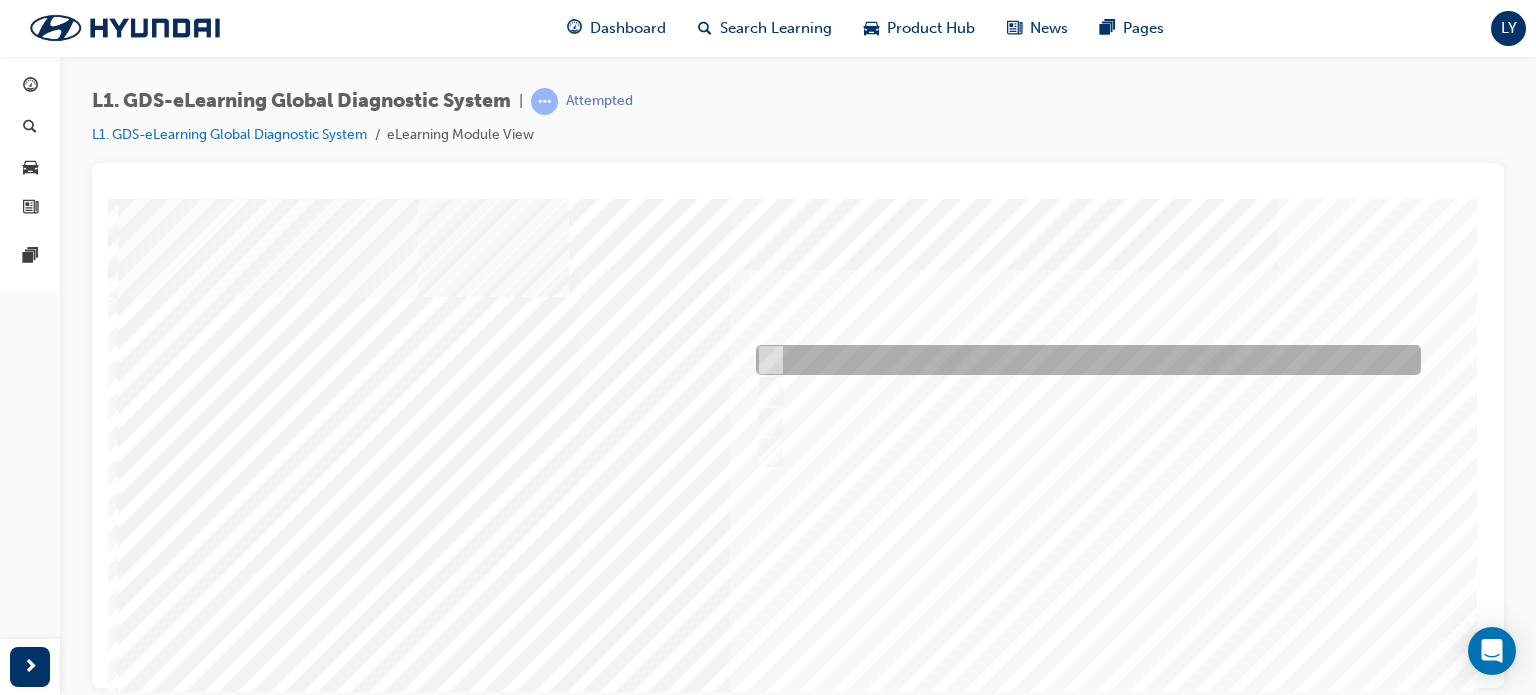 click at bounding box center (1083, 360) 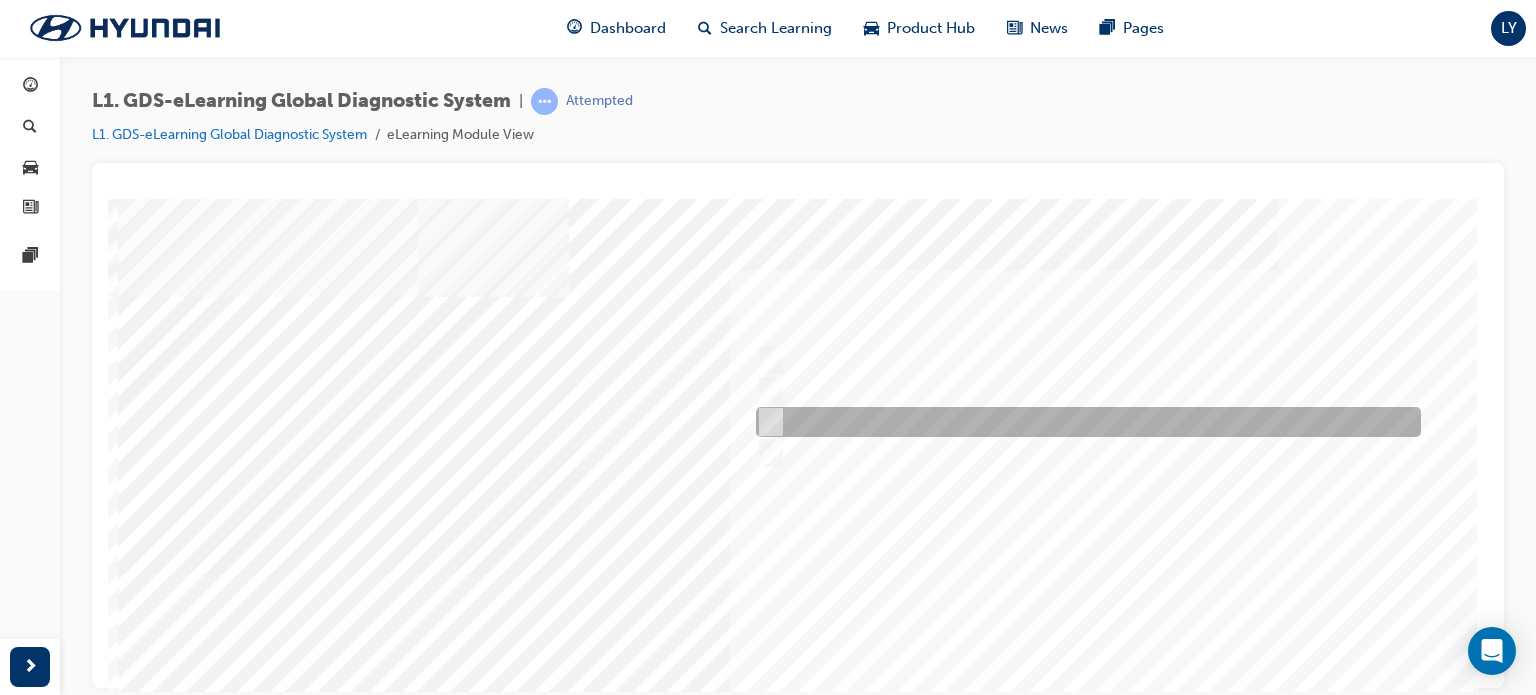 click at bounding box center [1083, 422] 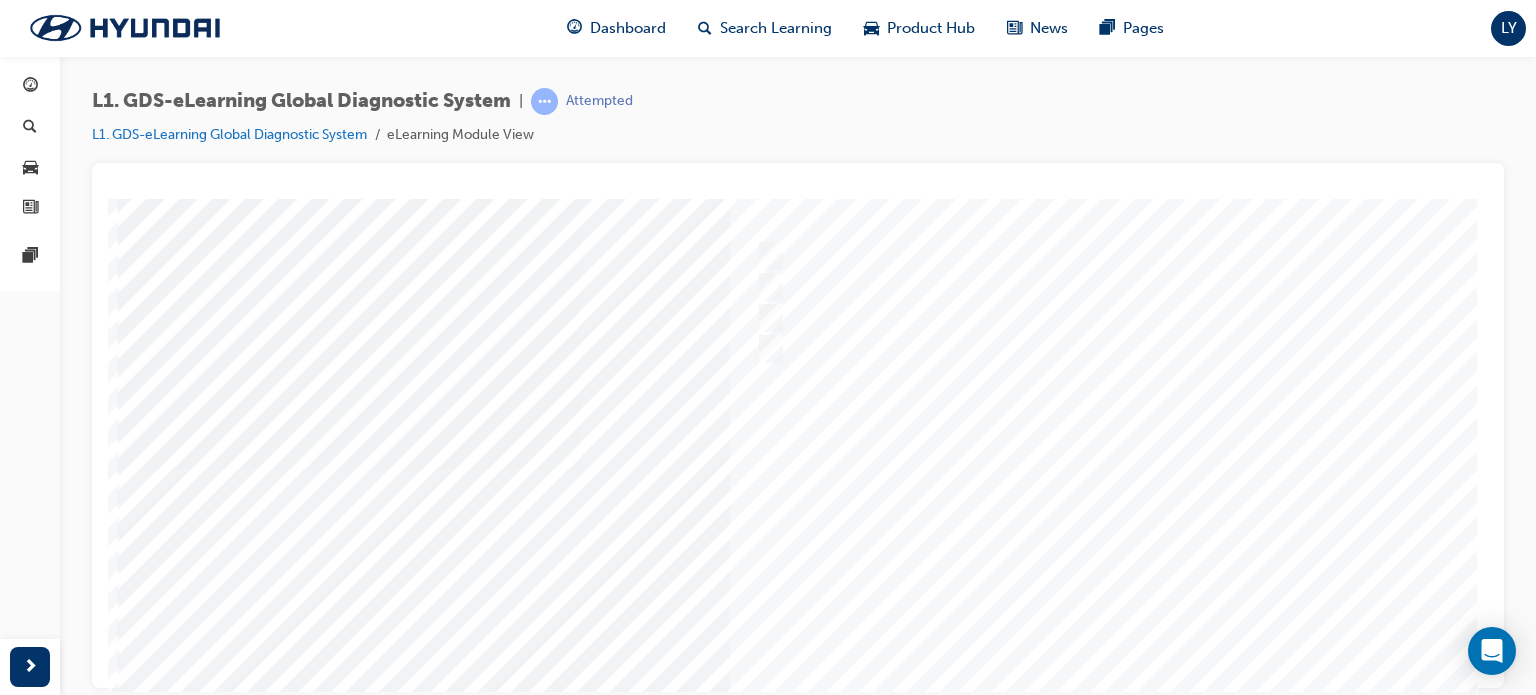 scroll, scrollTop: 272, scrollLeft: 0, axis: vertical 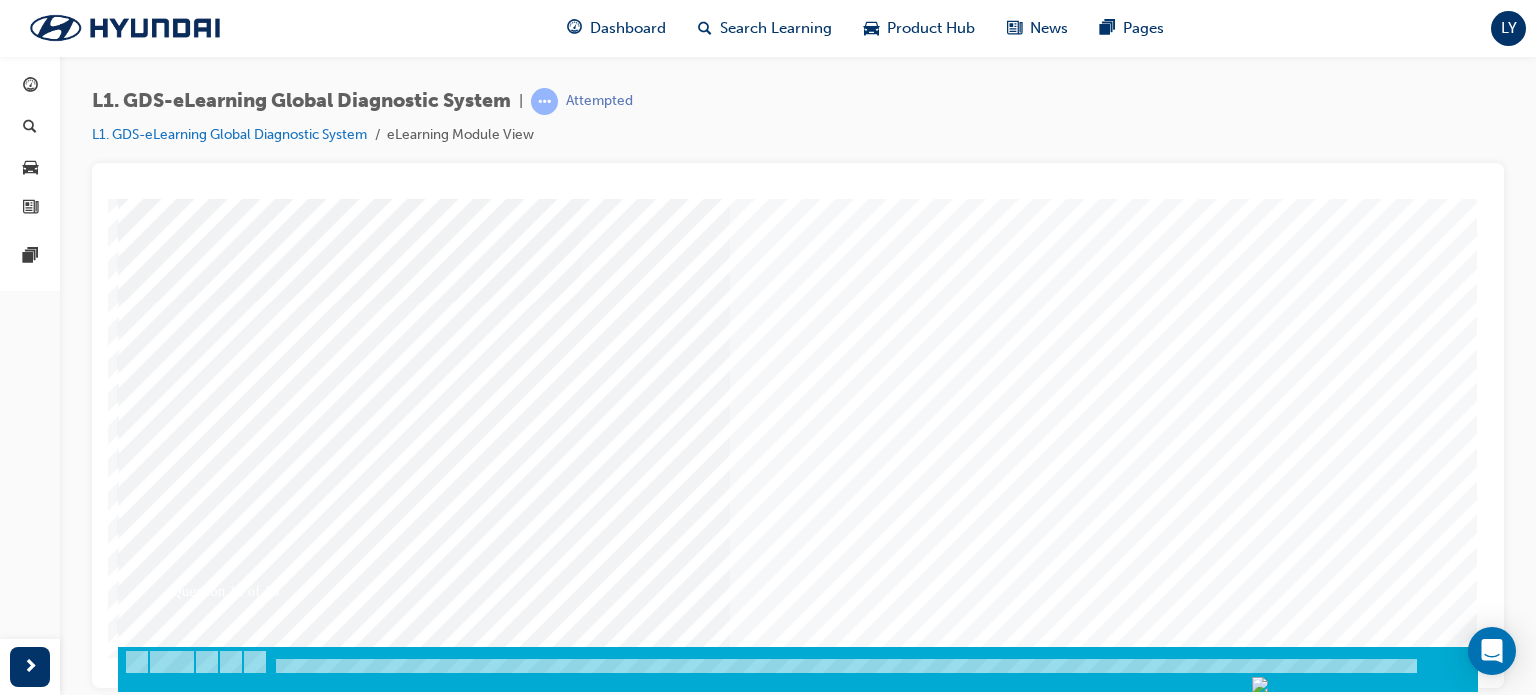 click at bounding box center (188, 3383) 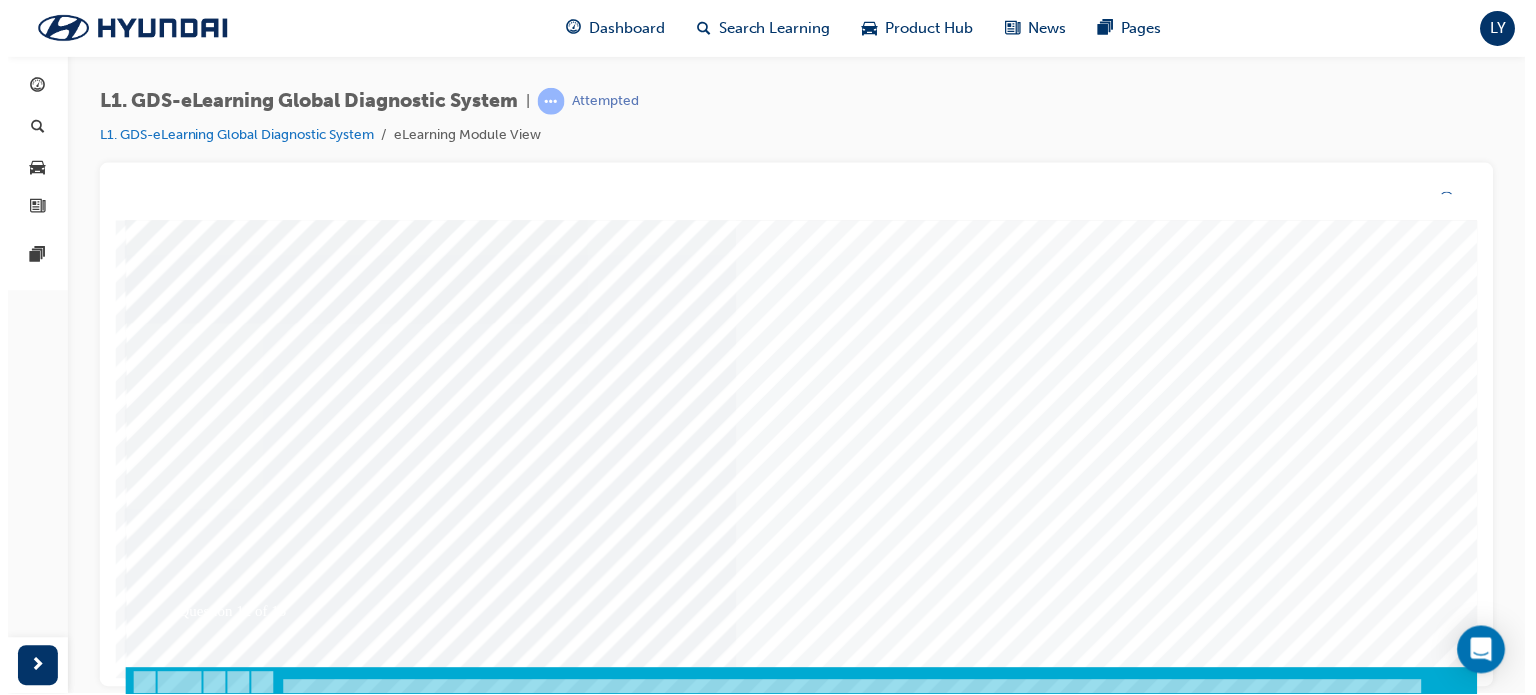 scroll, scrollTop: 0, scrollLeft: 0, axis: both 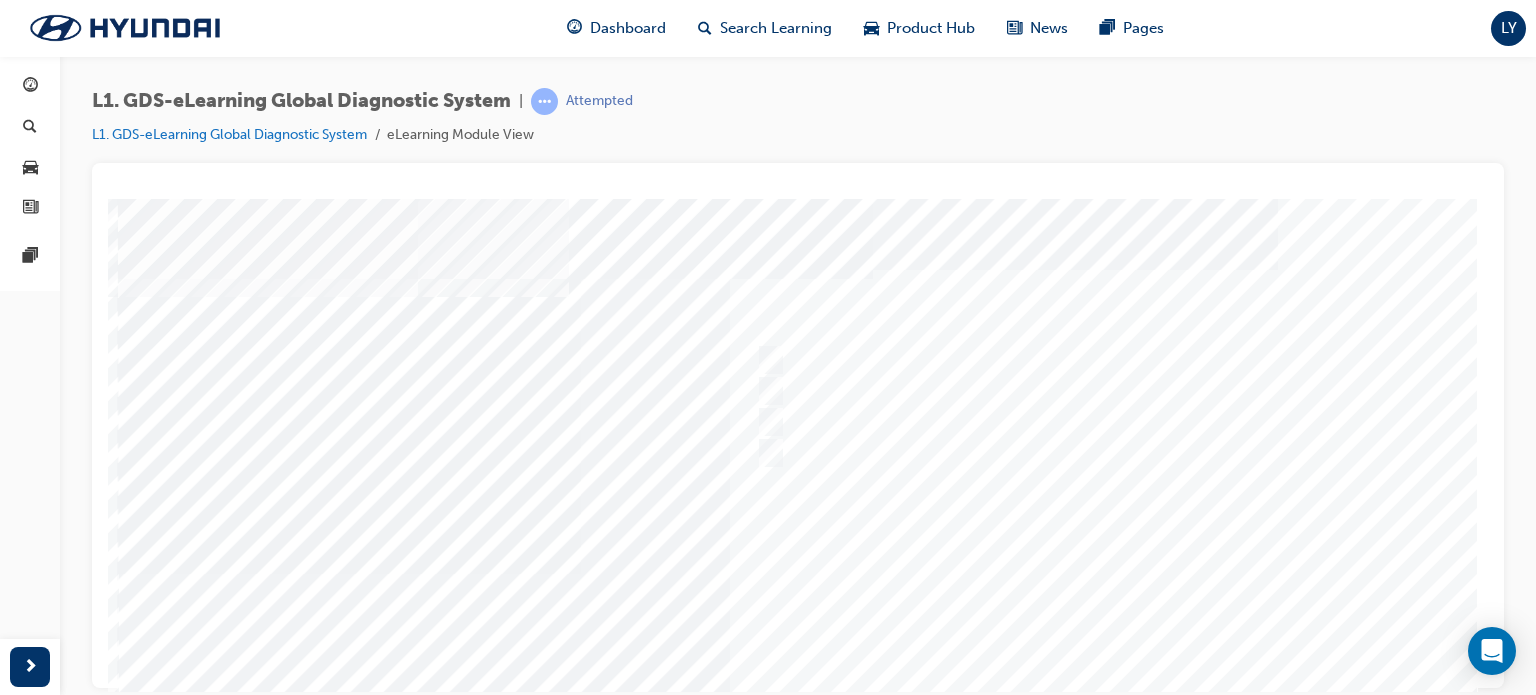 click at bounding box center [798, 573] 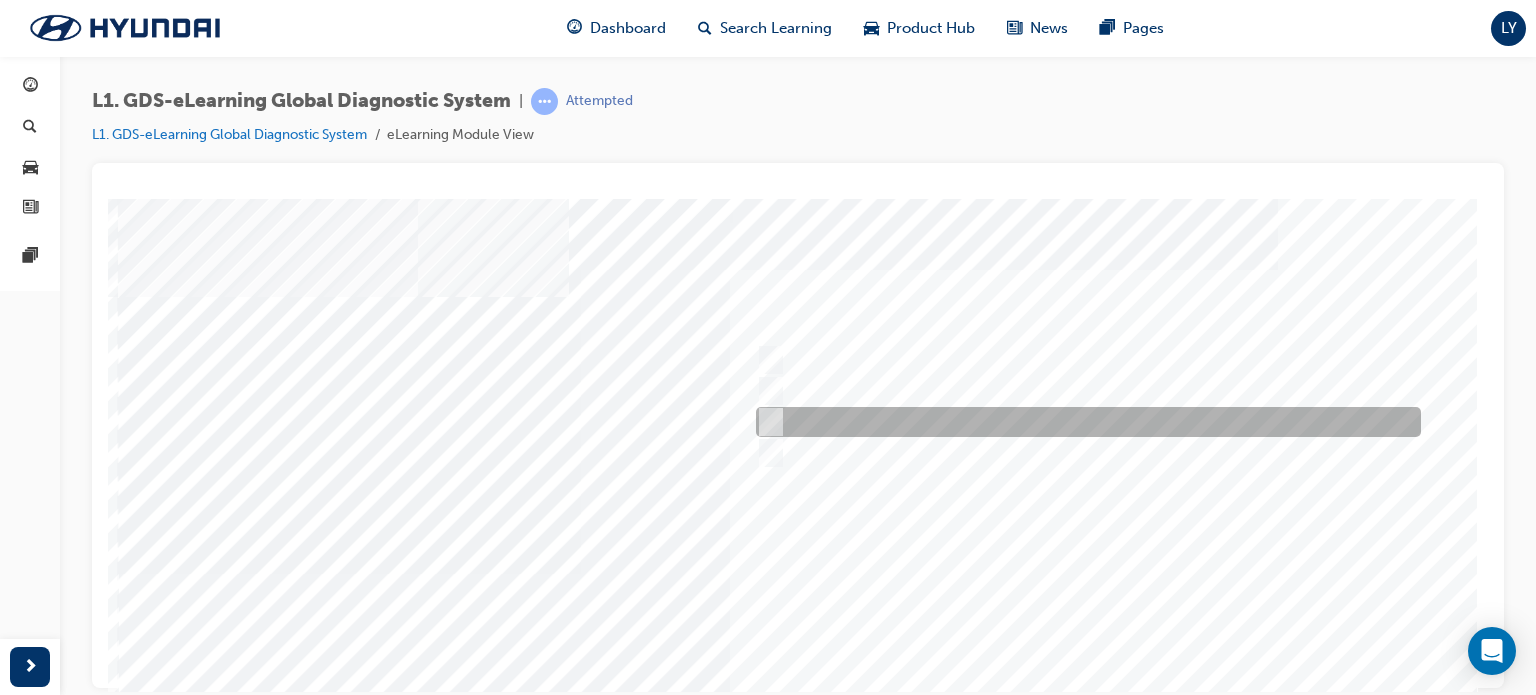 click at bounding box center (1083, 422) 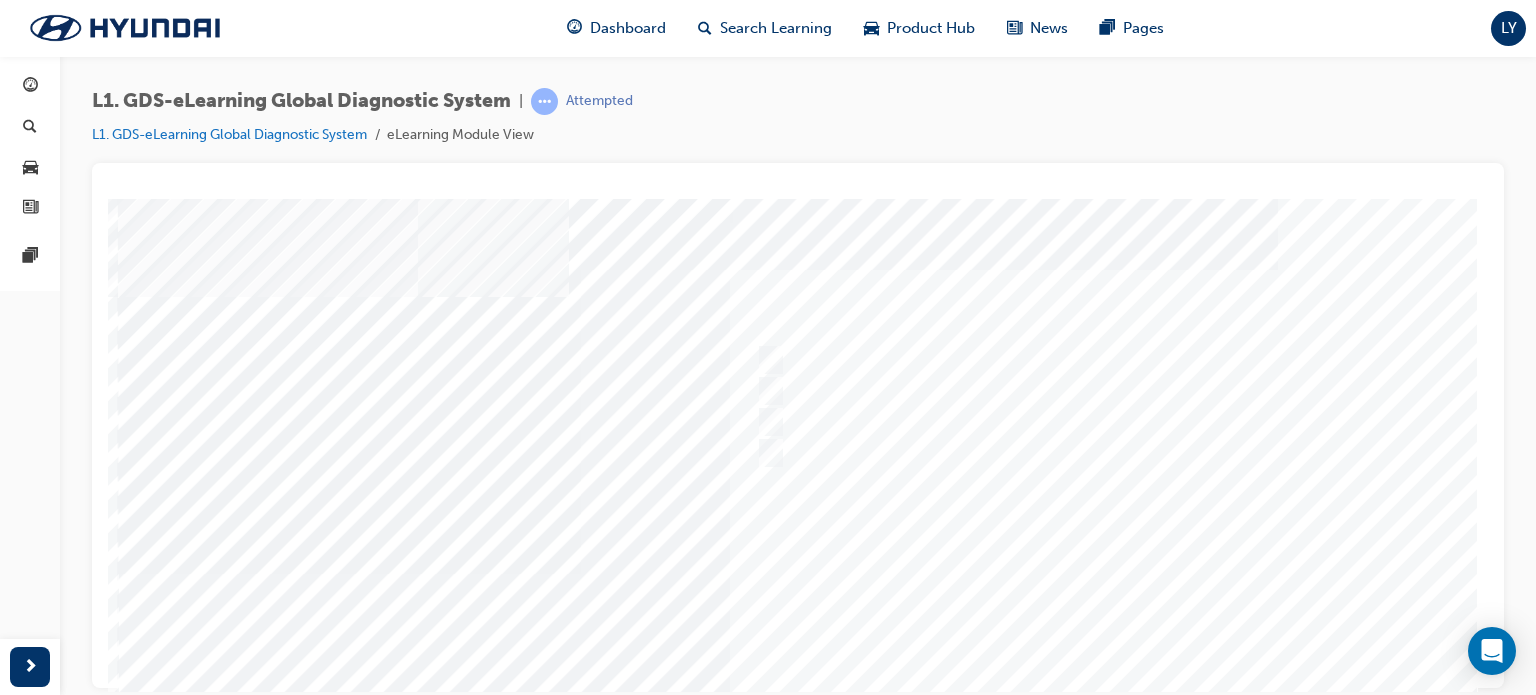 scroll, scrollTop: 272, scrollLeft: 0, axis: vertical 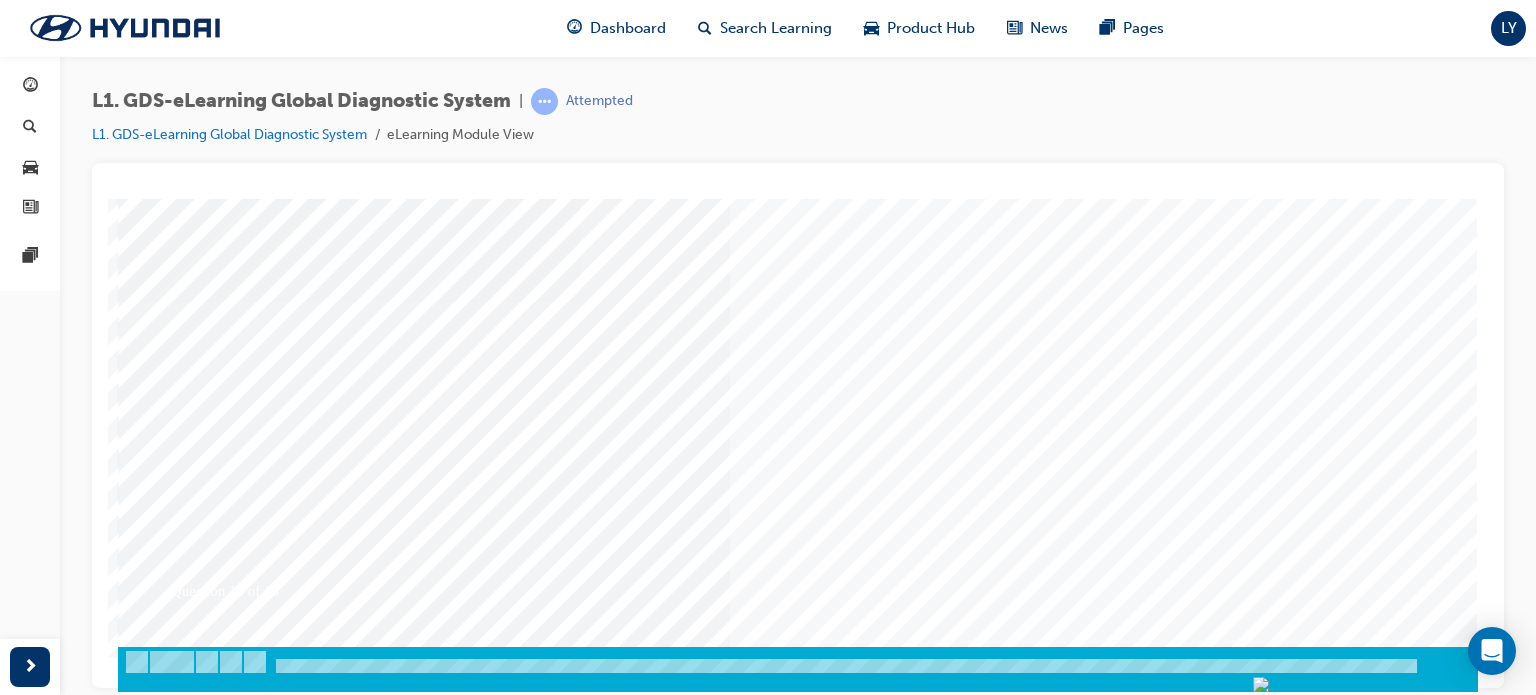 click at bounding box center [188, 3383] 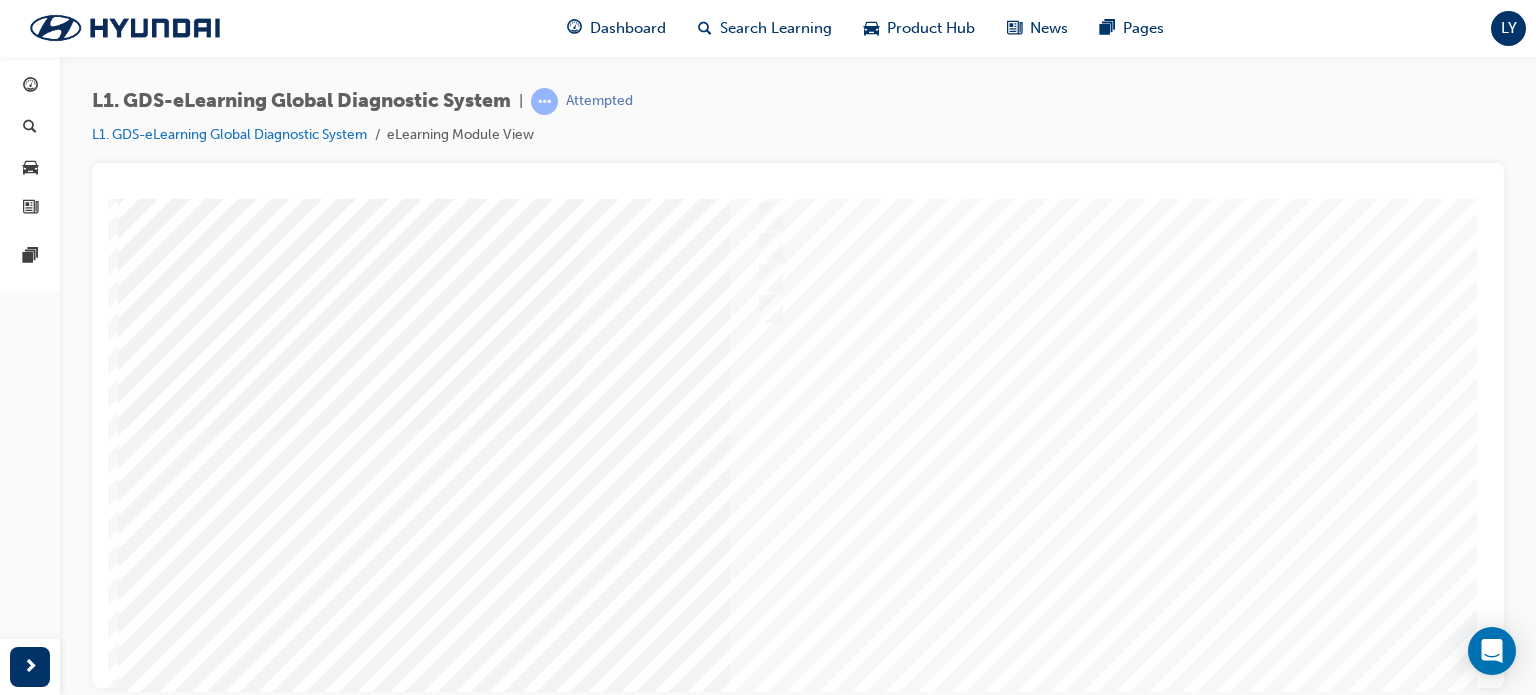 scroll, scrollTop: 272, scrollLeft: 0, axis: vertical 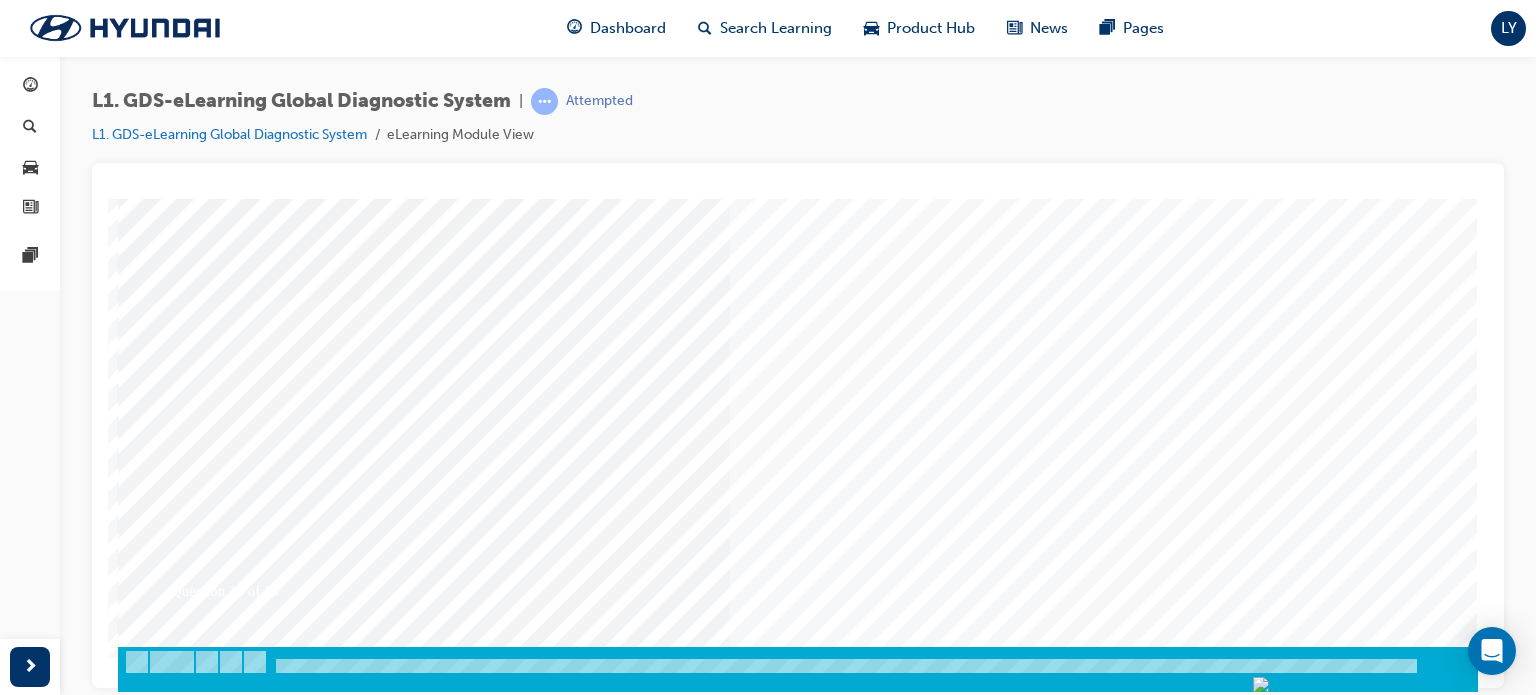 click at bounding box center (798, 301) 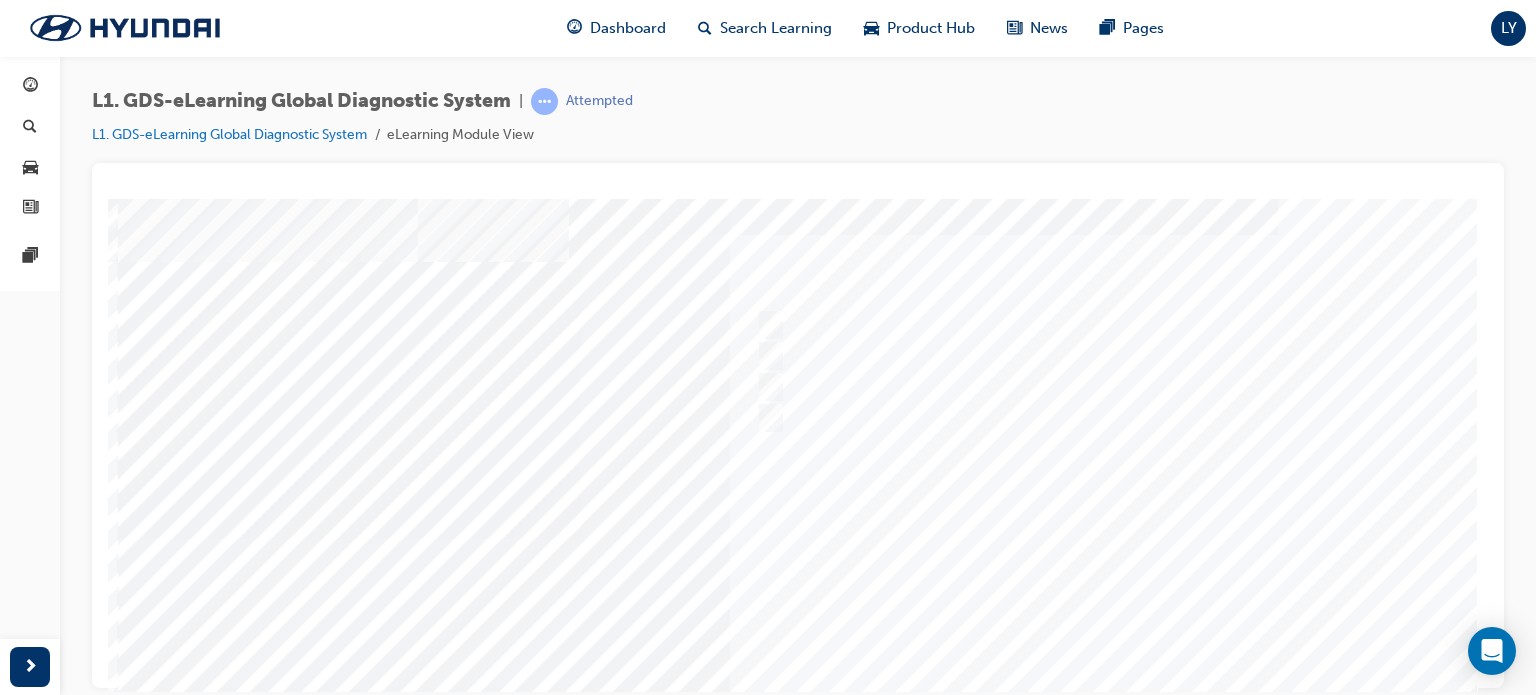 scroll, scrollTop: 0, scrollLeft: 0, axis: both 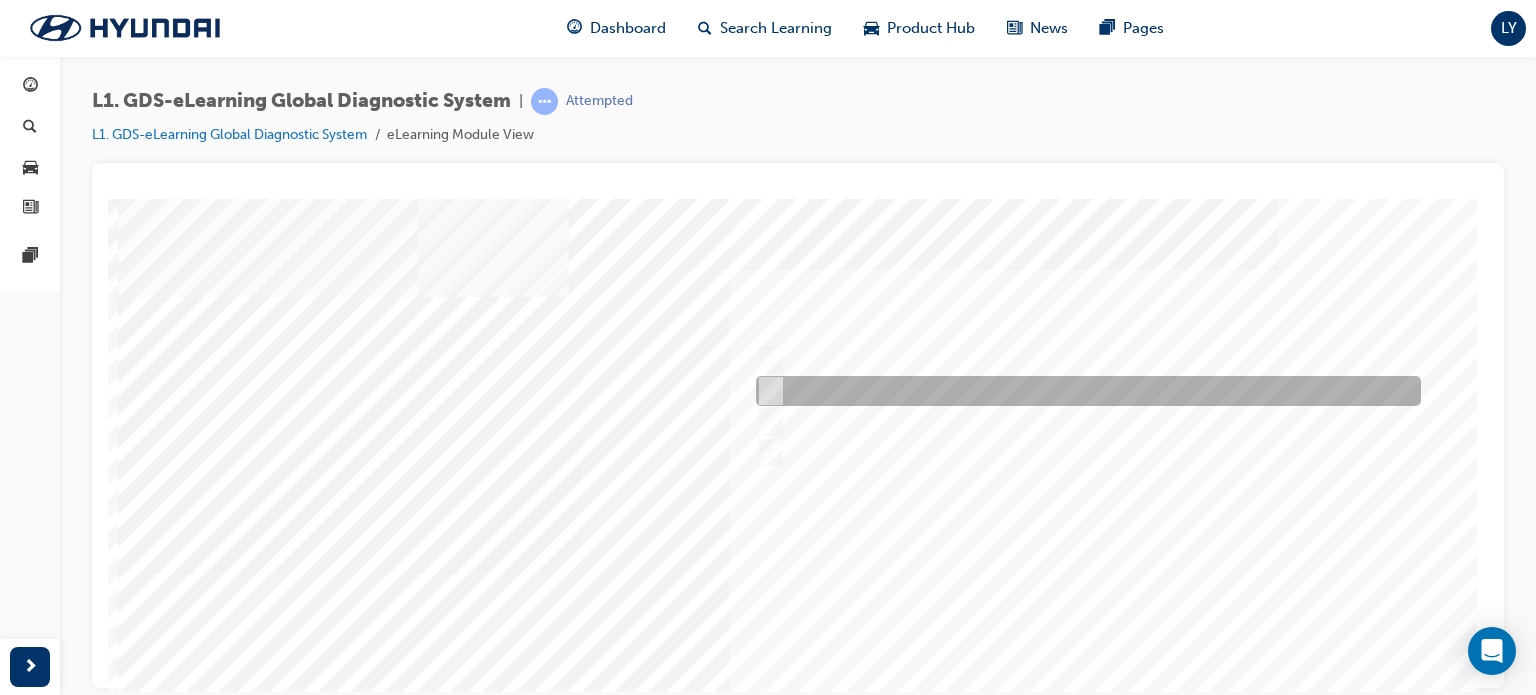 click at bounding box center (1083, 391) 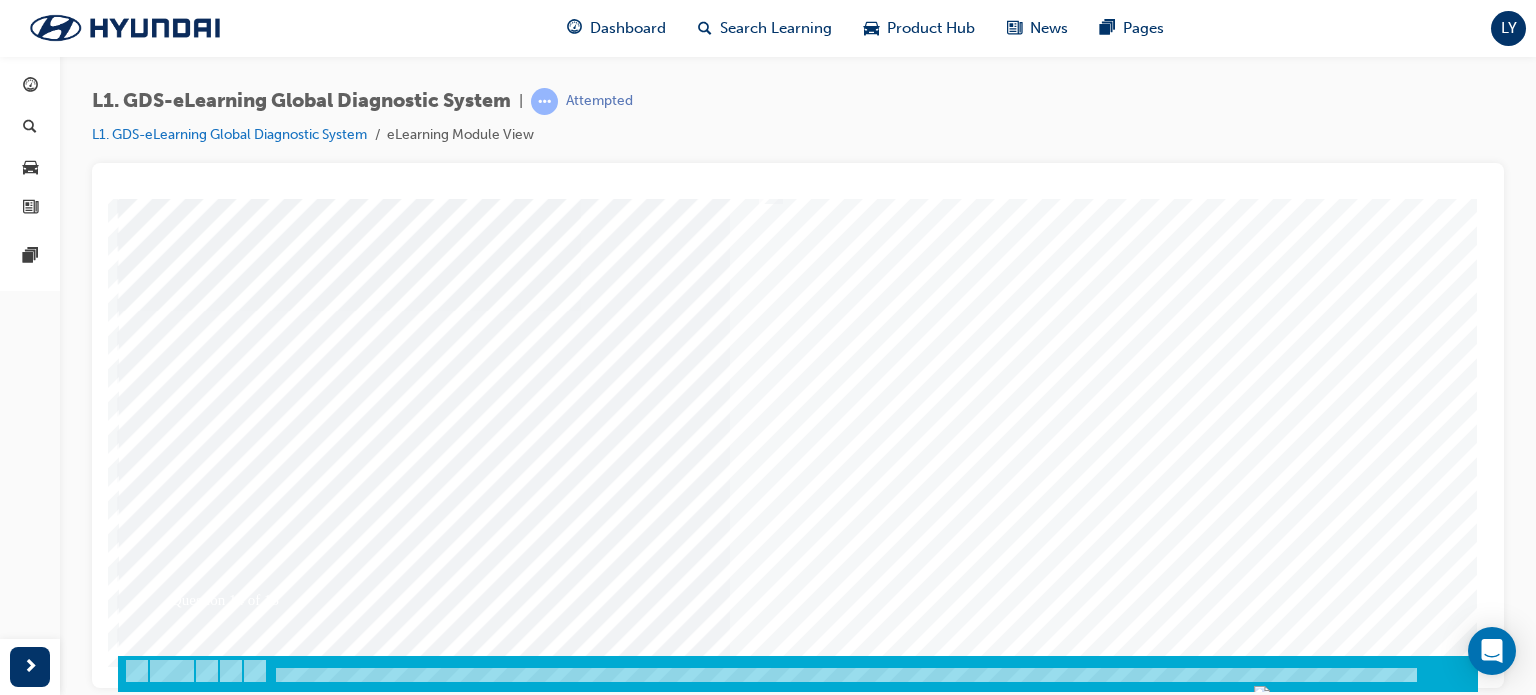 scroll, scrollTop: 266, scrollLeft: 0, axis: vertical 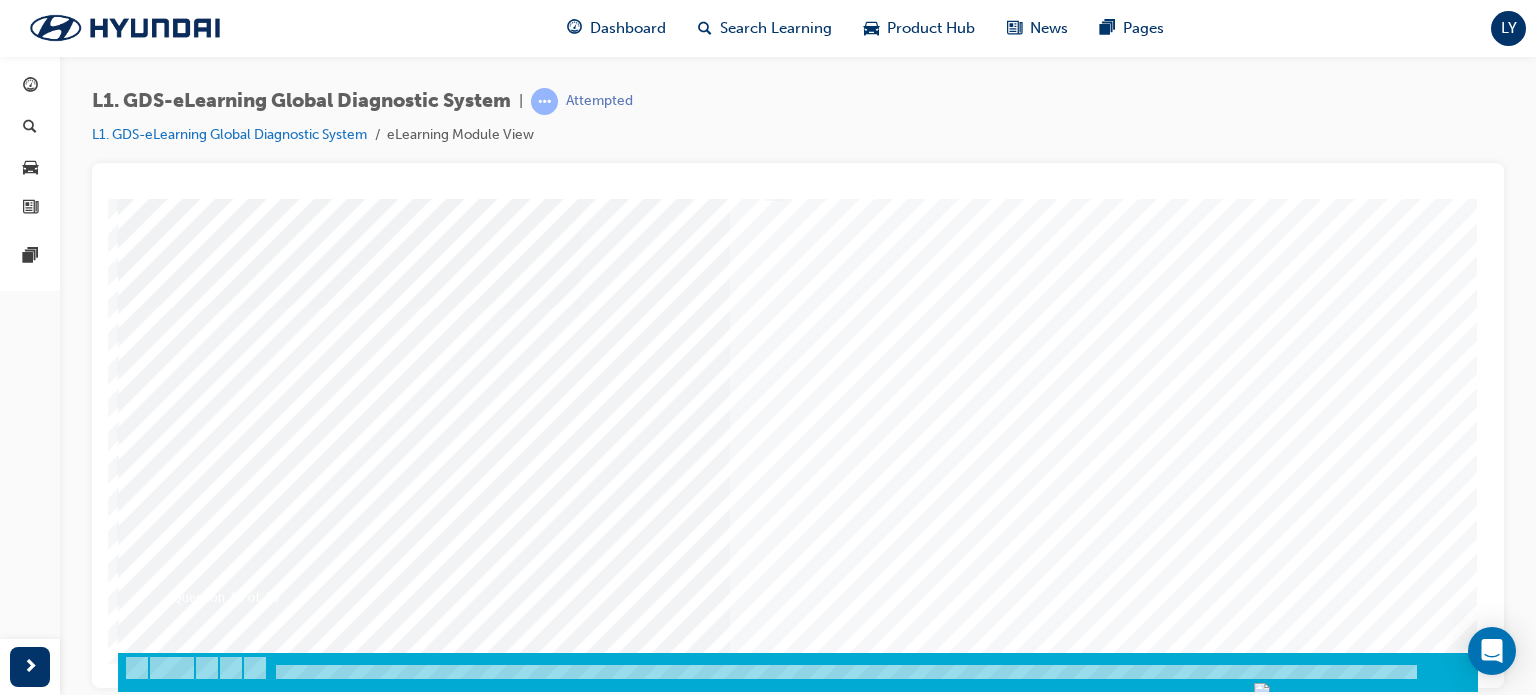click at bounding box center (188, 3481) 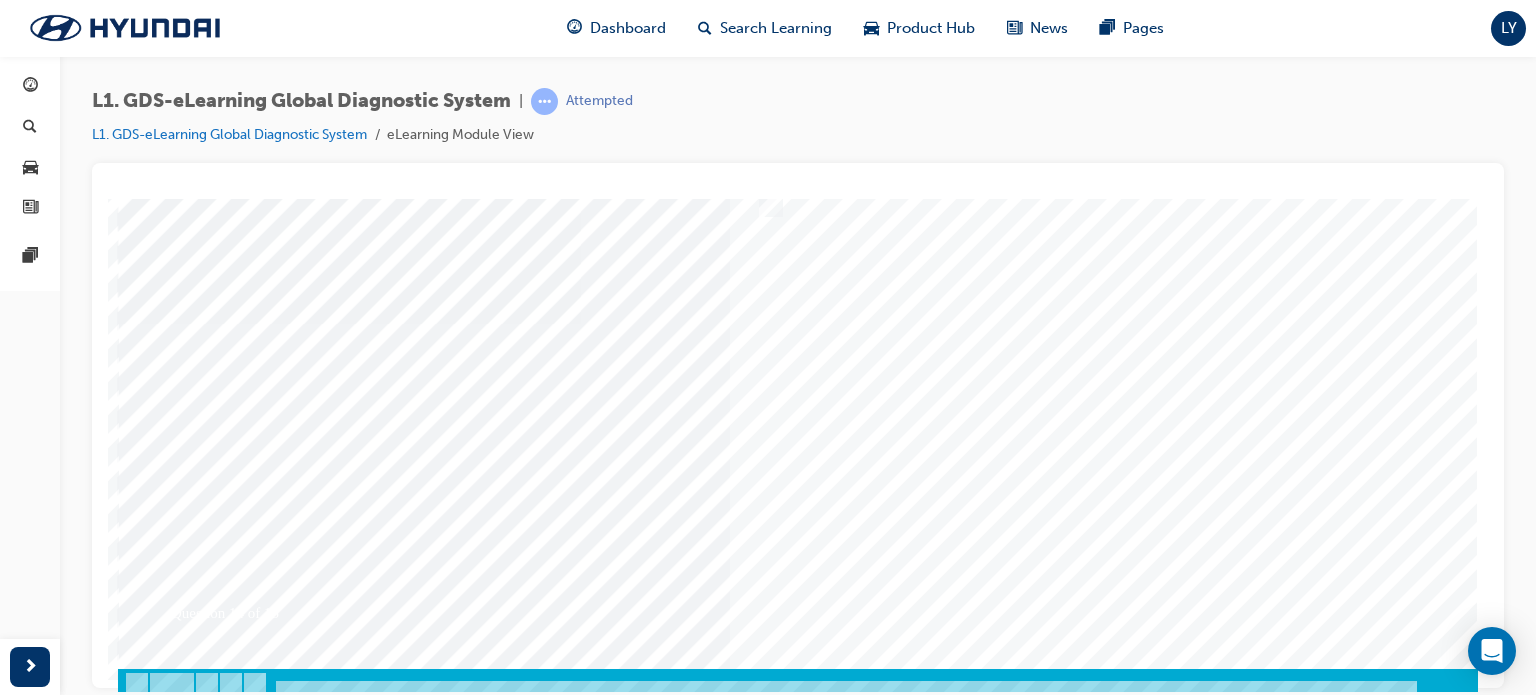 scroll, scrollTop: 251, scrollLeft: 0, axis: vertical 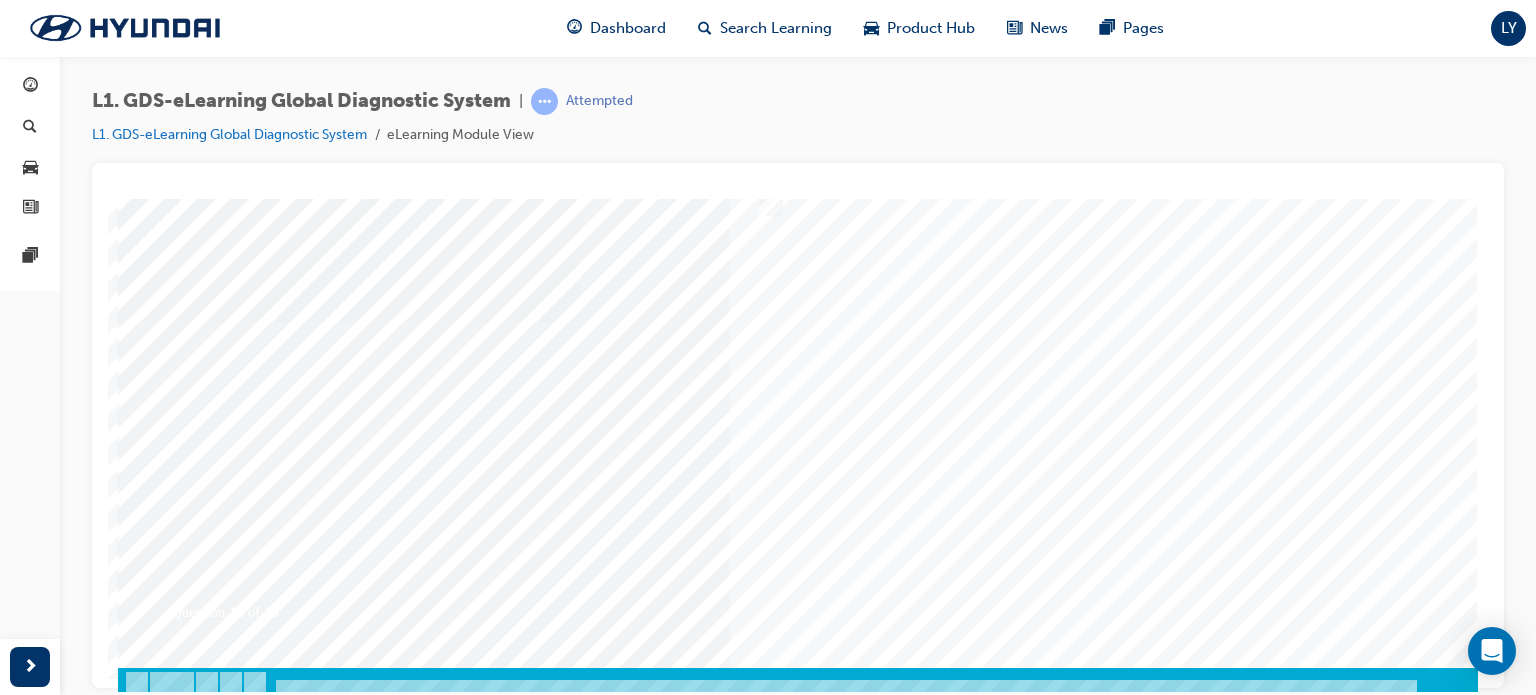 click at bounding box center [798, 322] 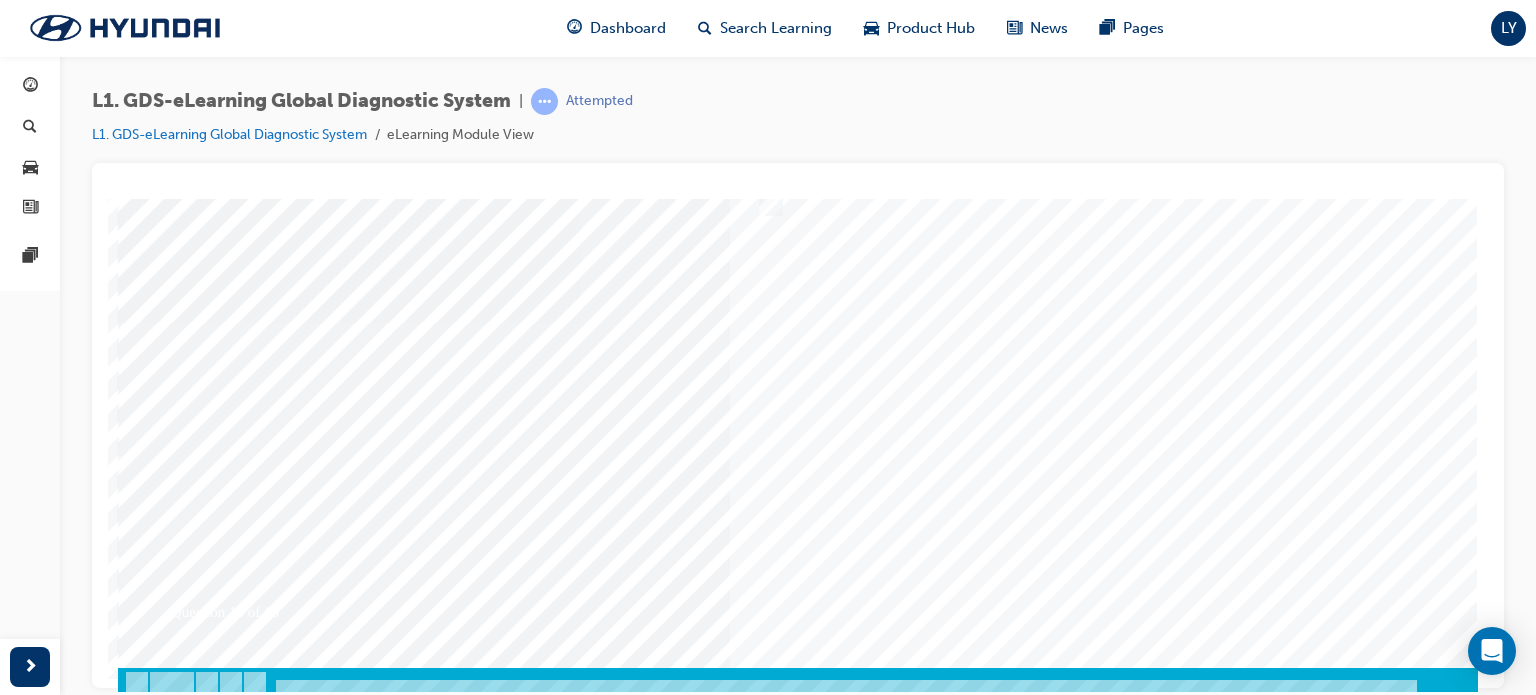 scroll, scrollTop: 0, scrollLeft: 0, axis: both 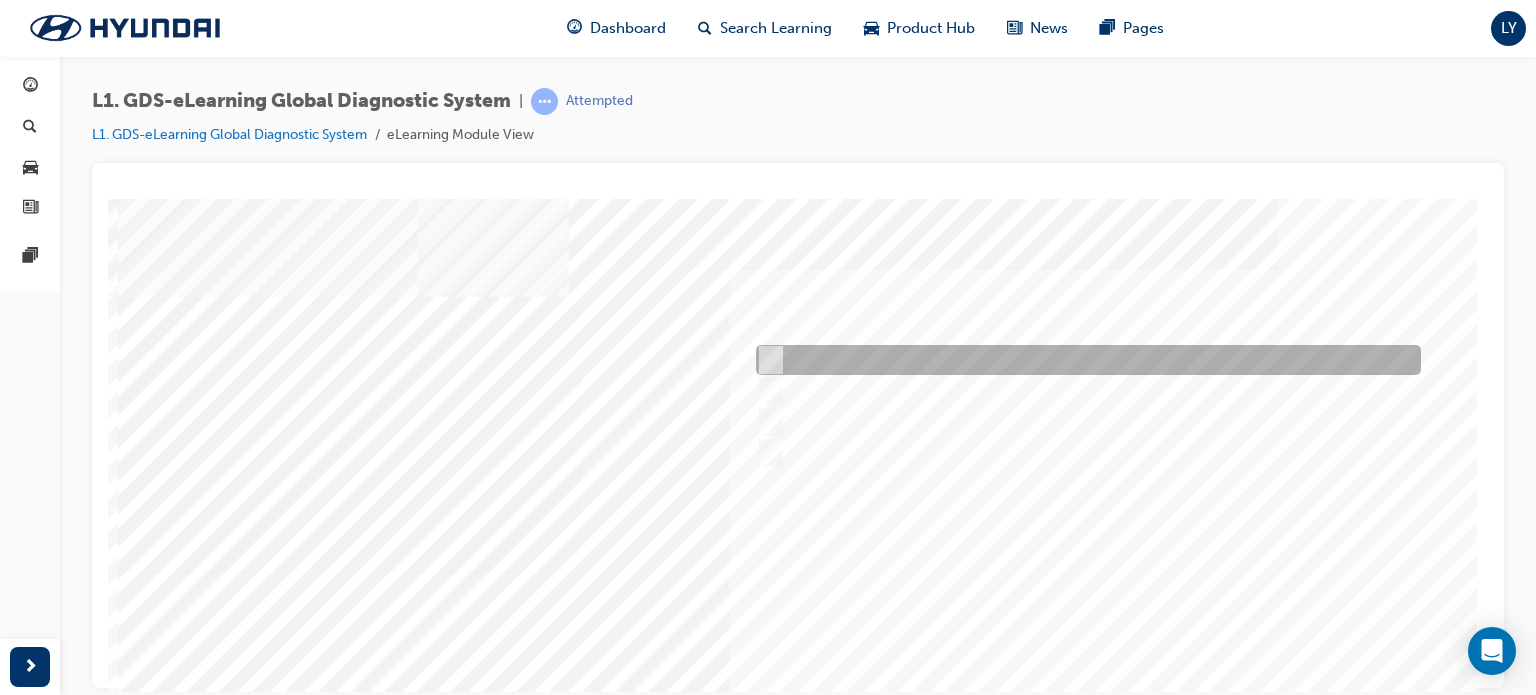 click at bounding box center (767, 360) 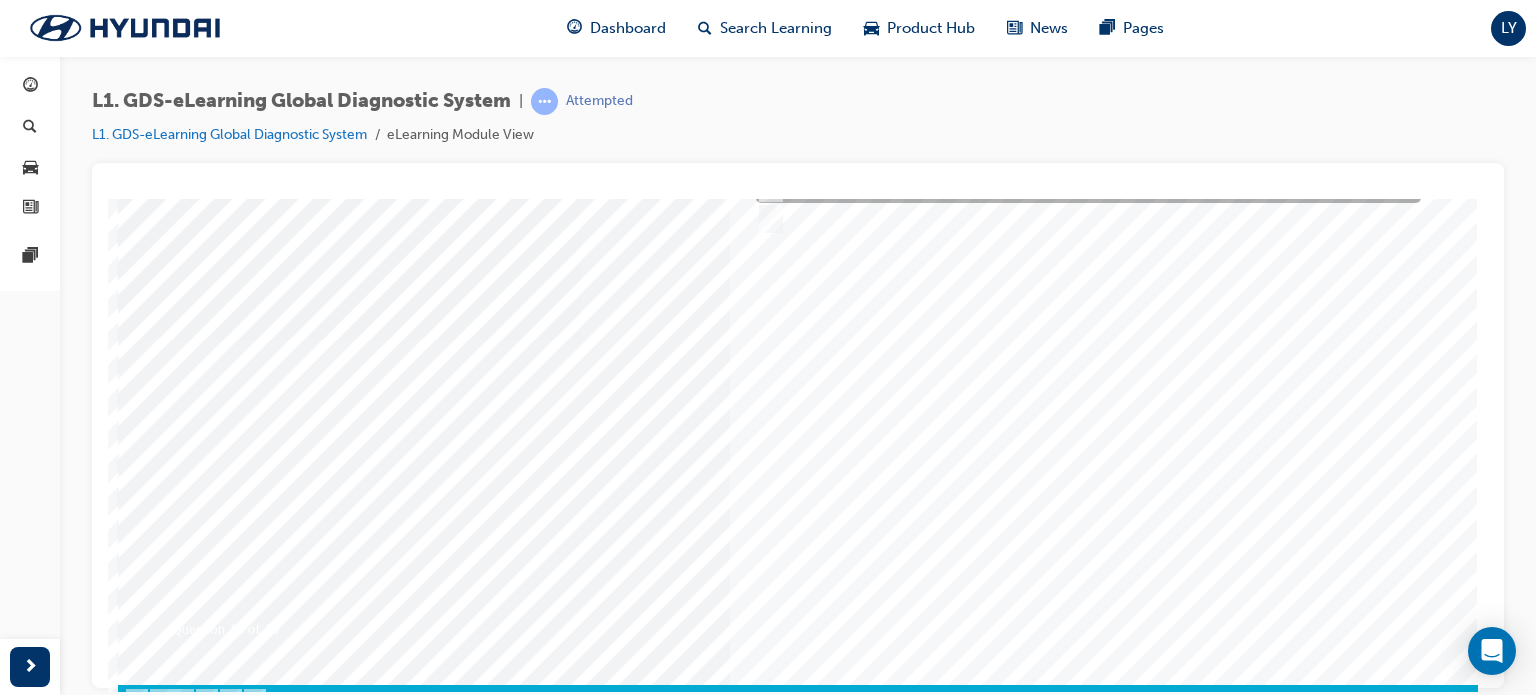 scroll, scrollTop: 235, scrollLeft: 0, axis: vertical 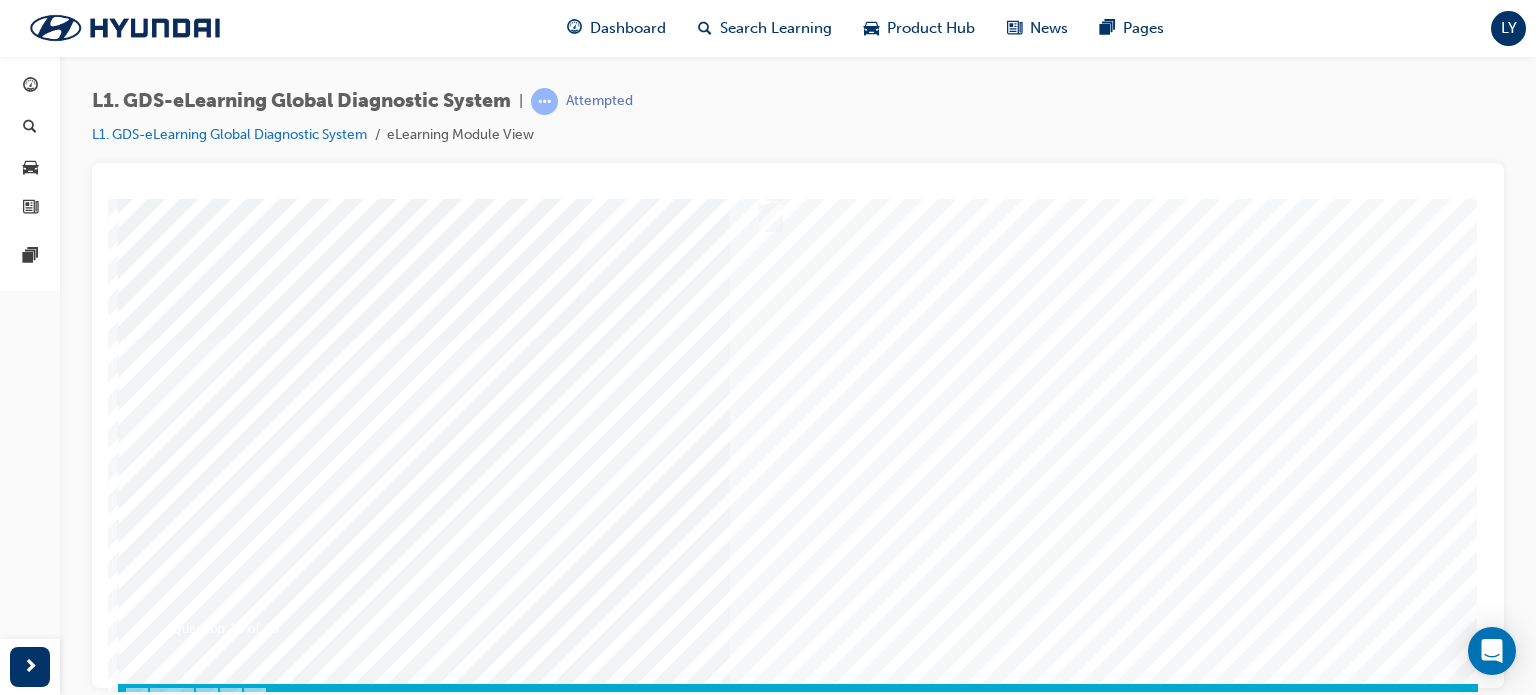 click at bounding box center (188, 3420) 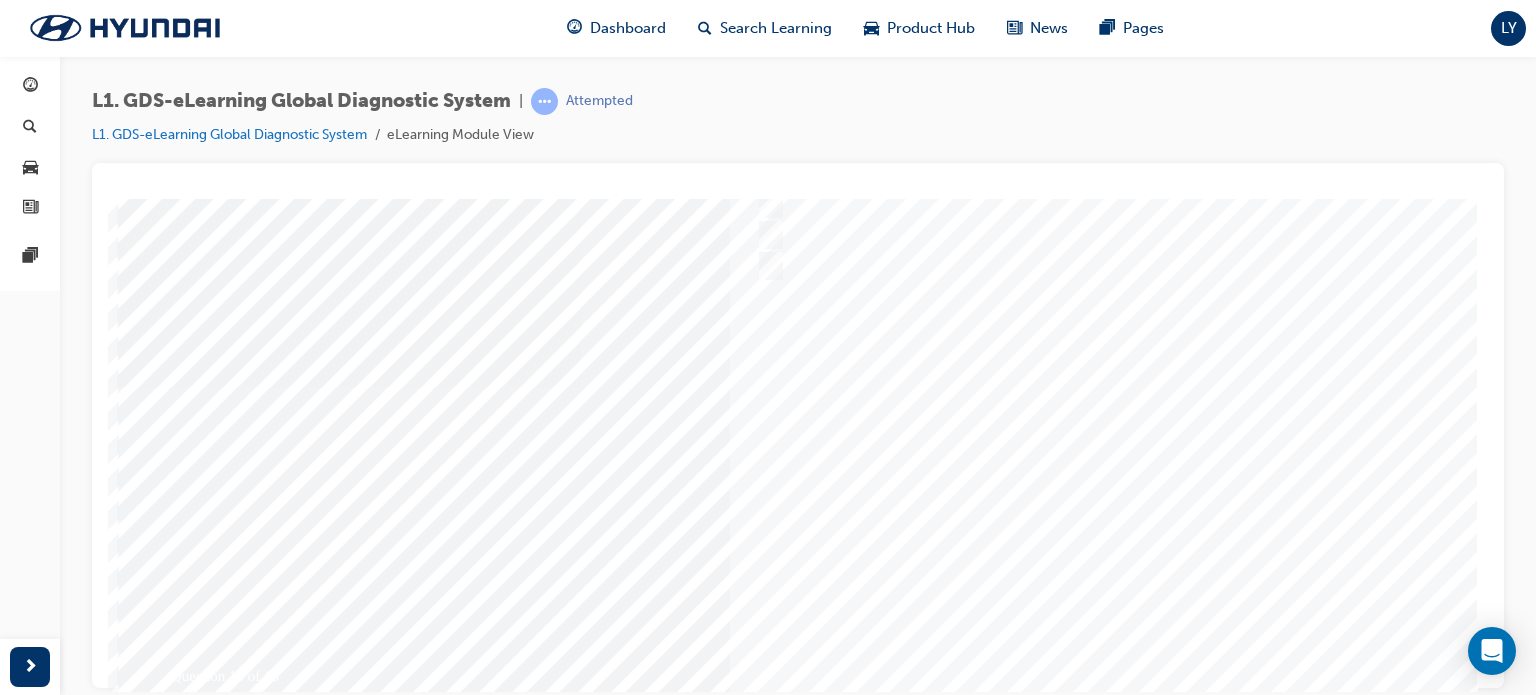 scroll, scrollTop: 188, scrollLeft: 0, axis: vertical 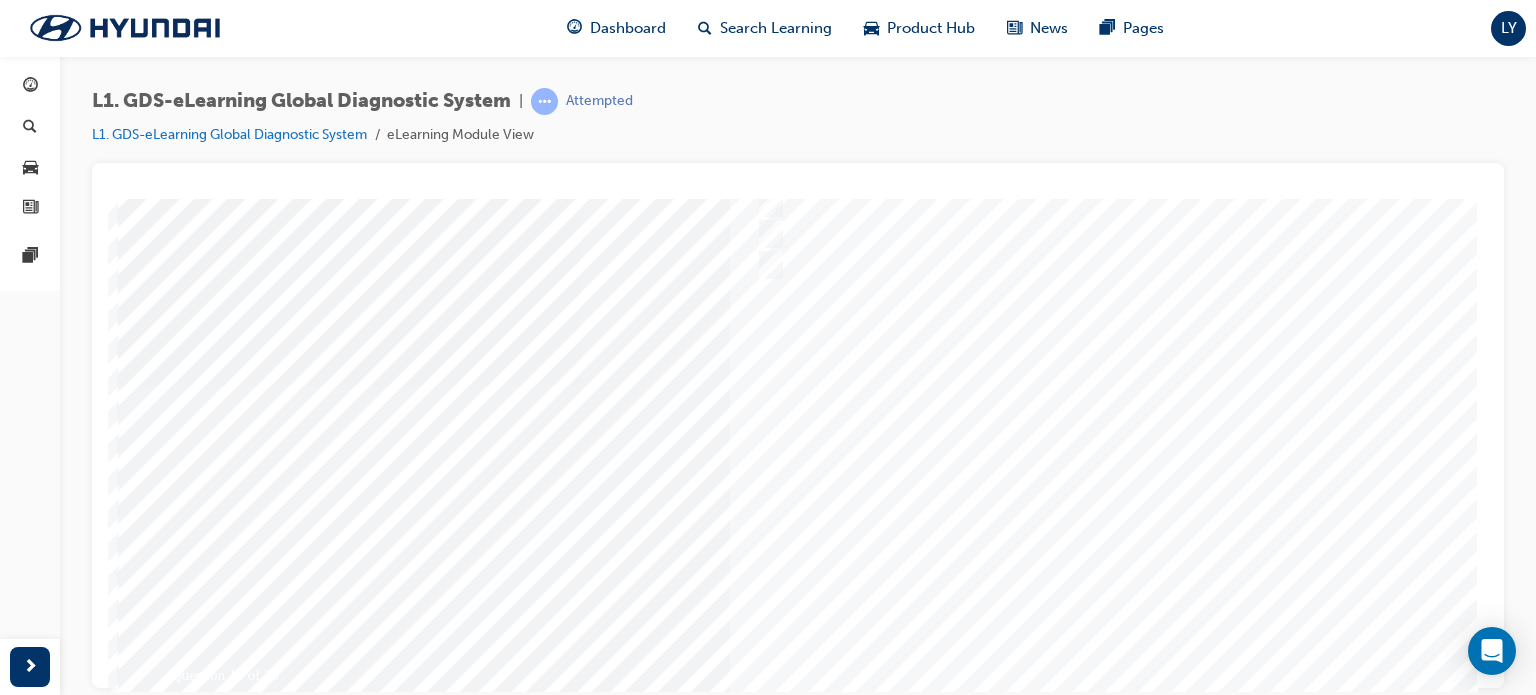 click at bounding box center (798, 385) 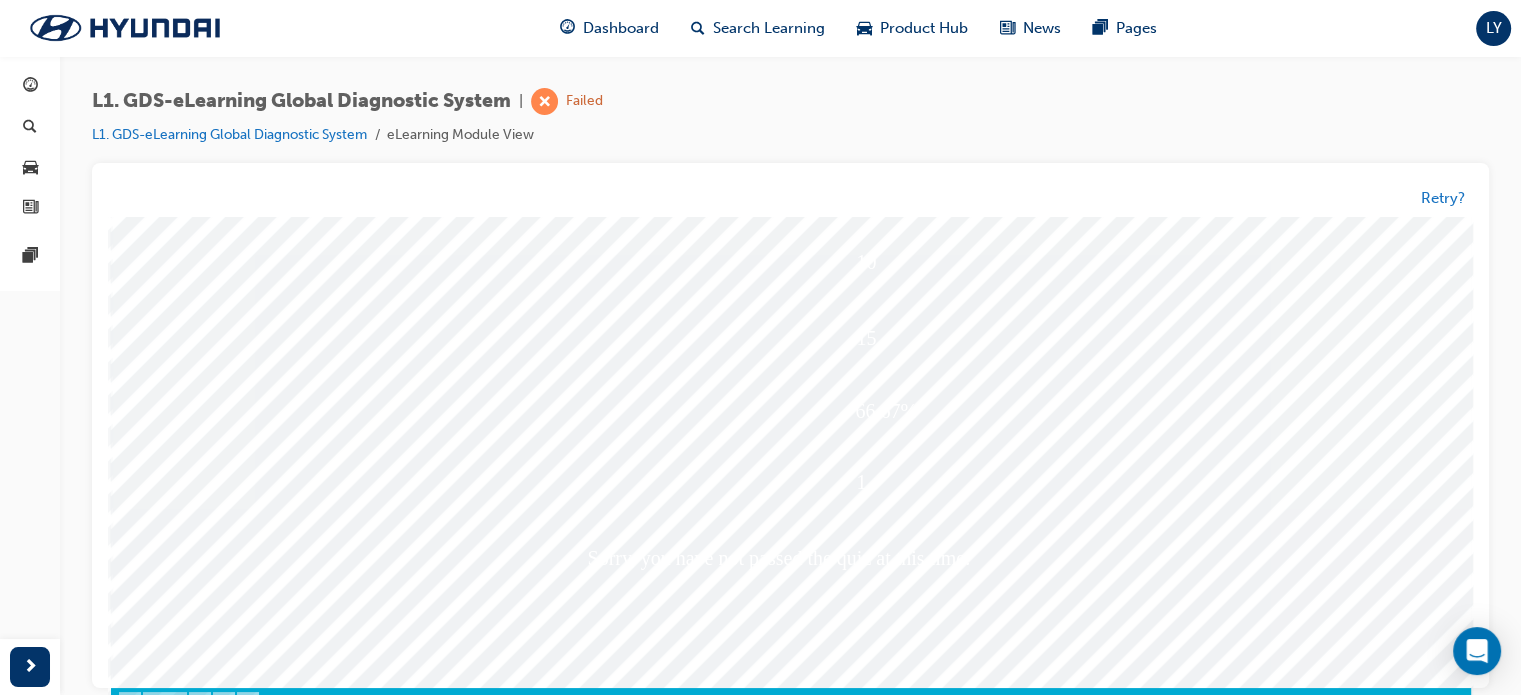 scroll, scrollTop: 251, scrollLeft: 0, axis: vertical 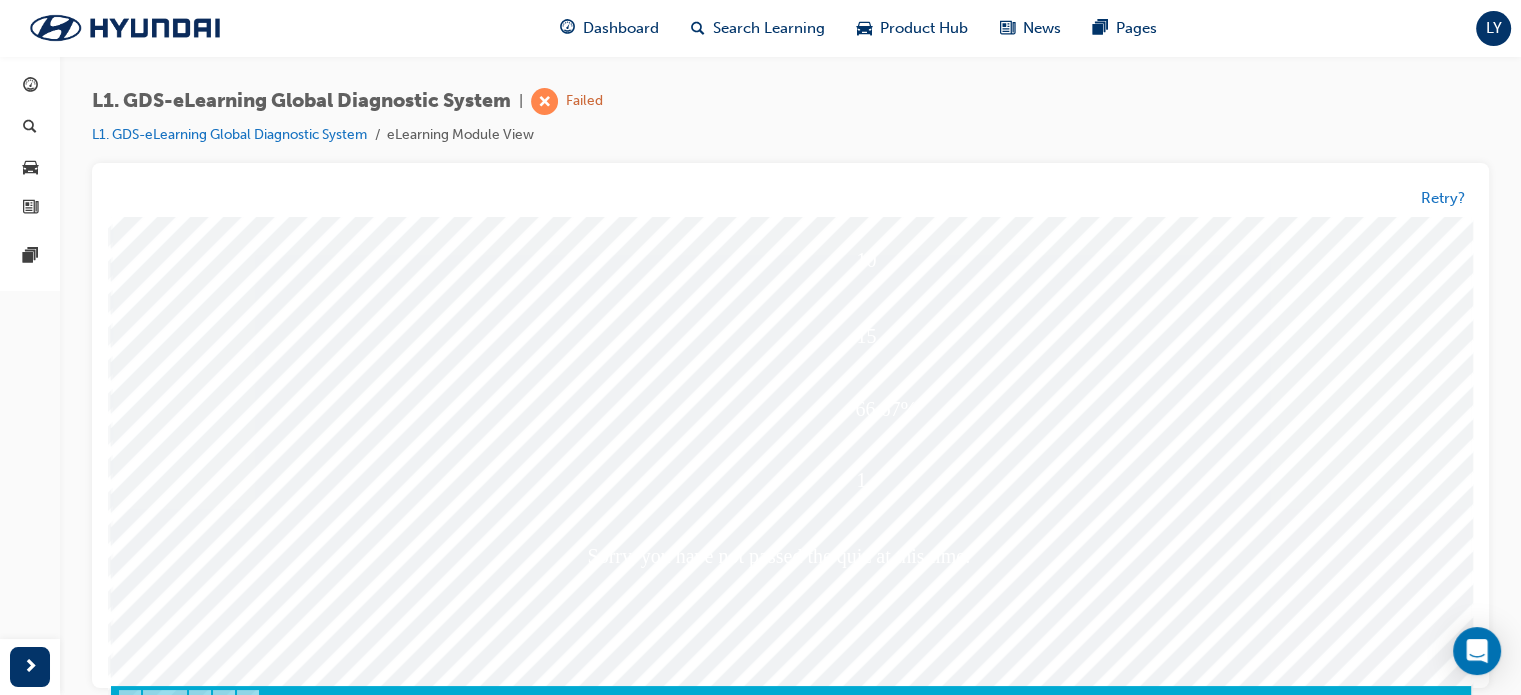 click at bounding box center (181, 4067) 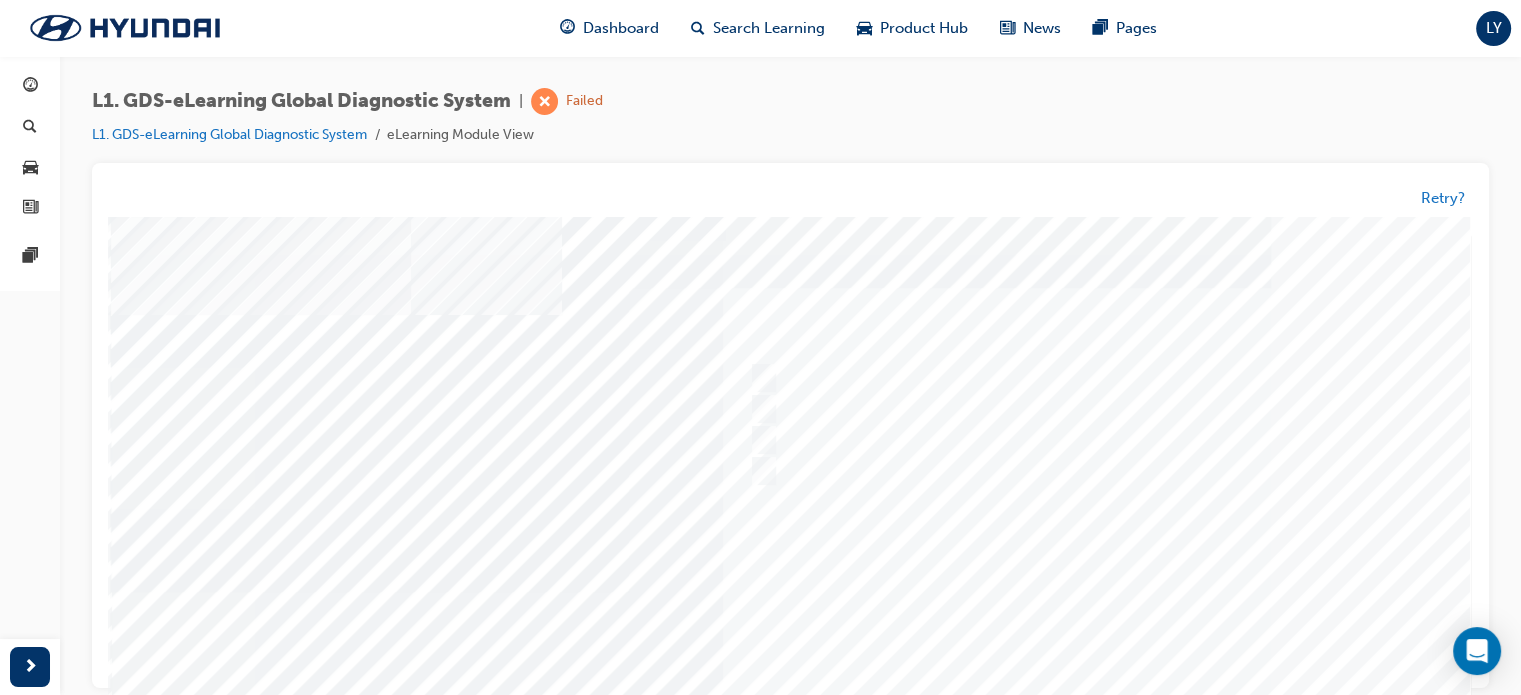 scroll, scrollTop: 0, scrollLeft: 0, axis: both 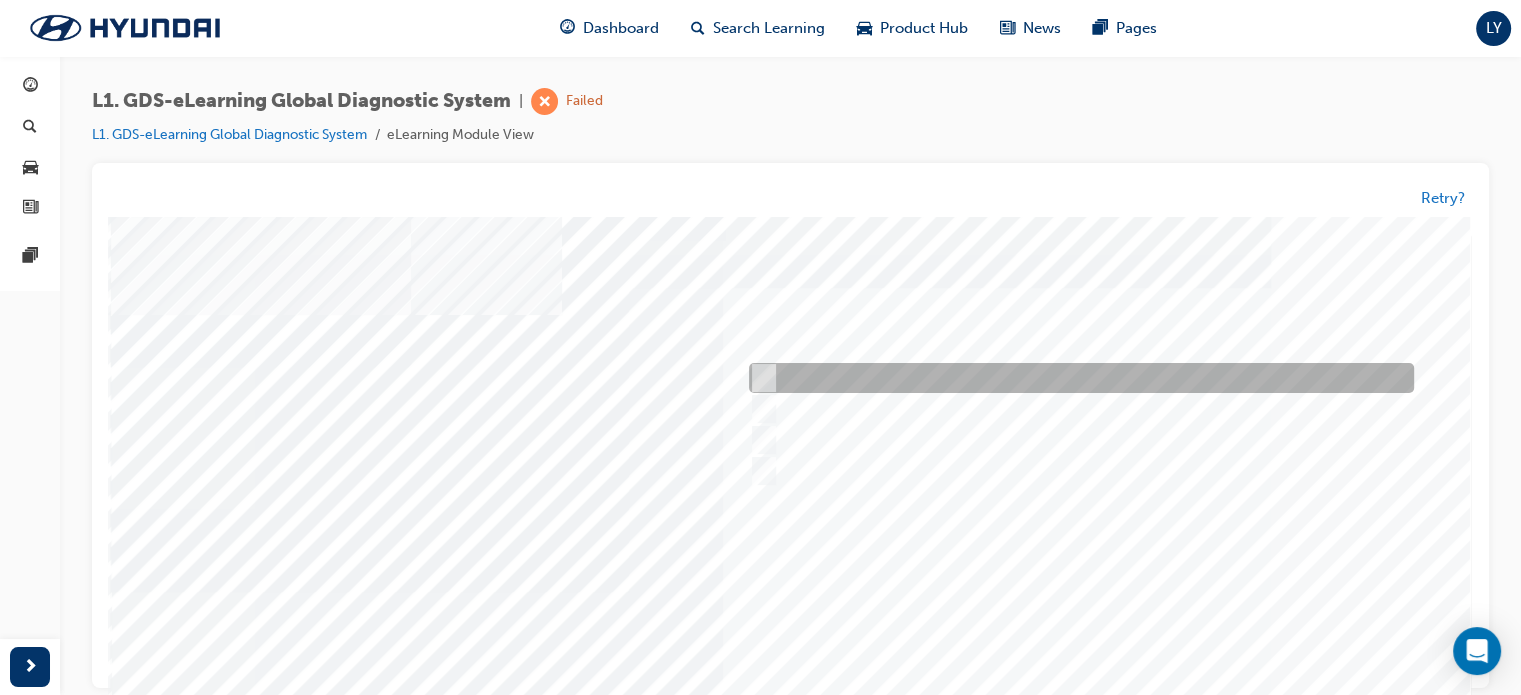 click at bounding box center (760, 379) 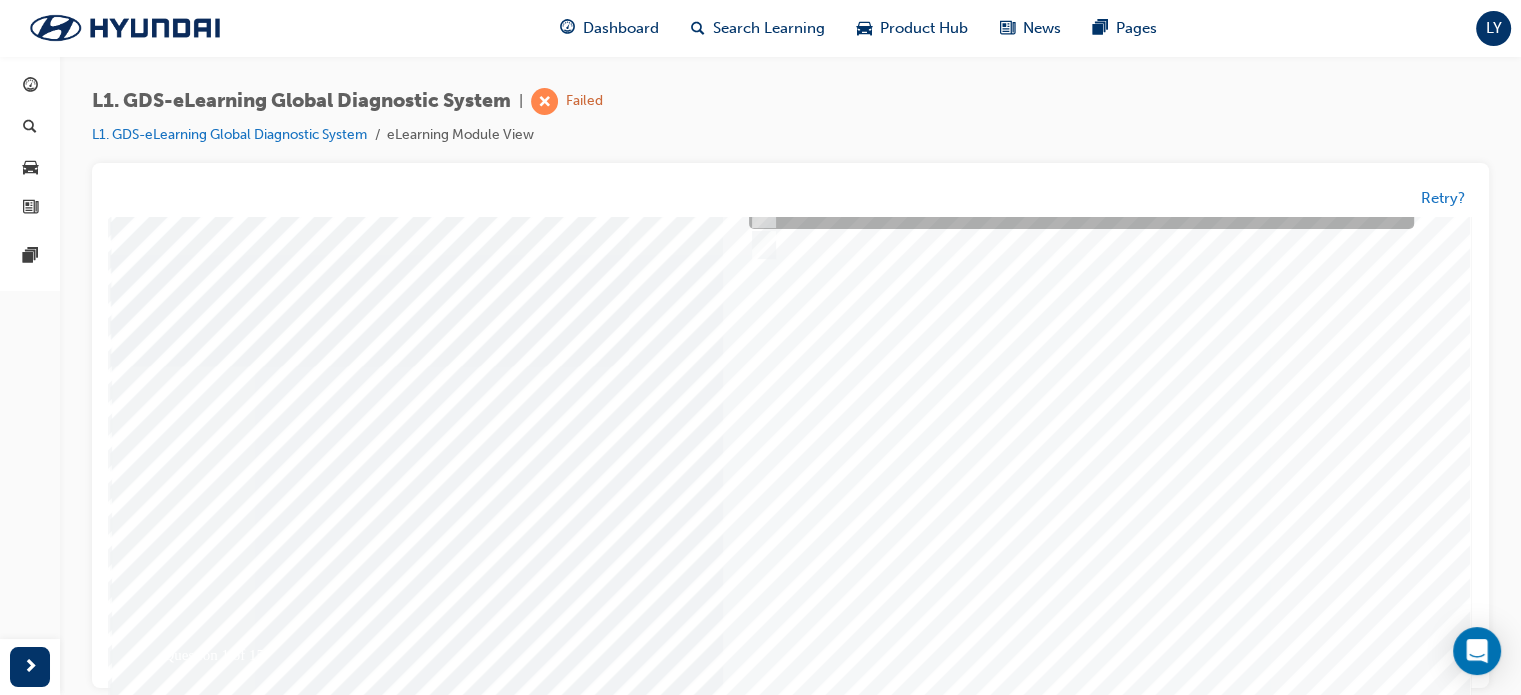 scroll, scrollTop: 272, scrollLeft: 0, axis: vertical 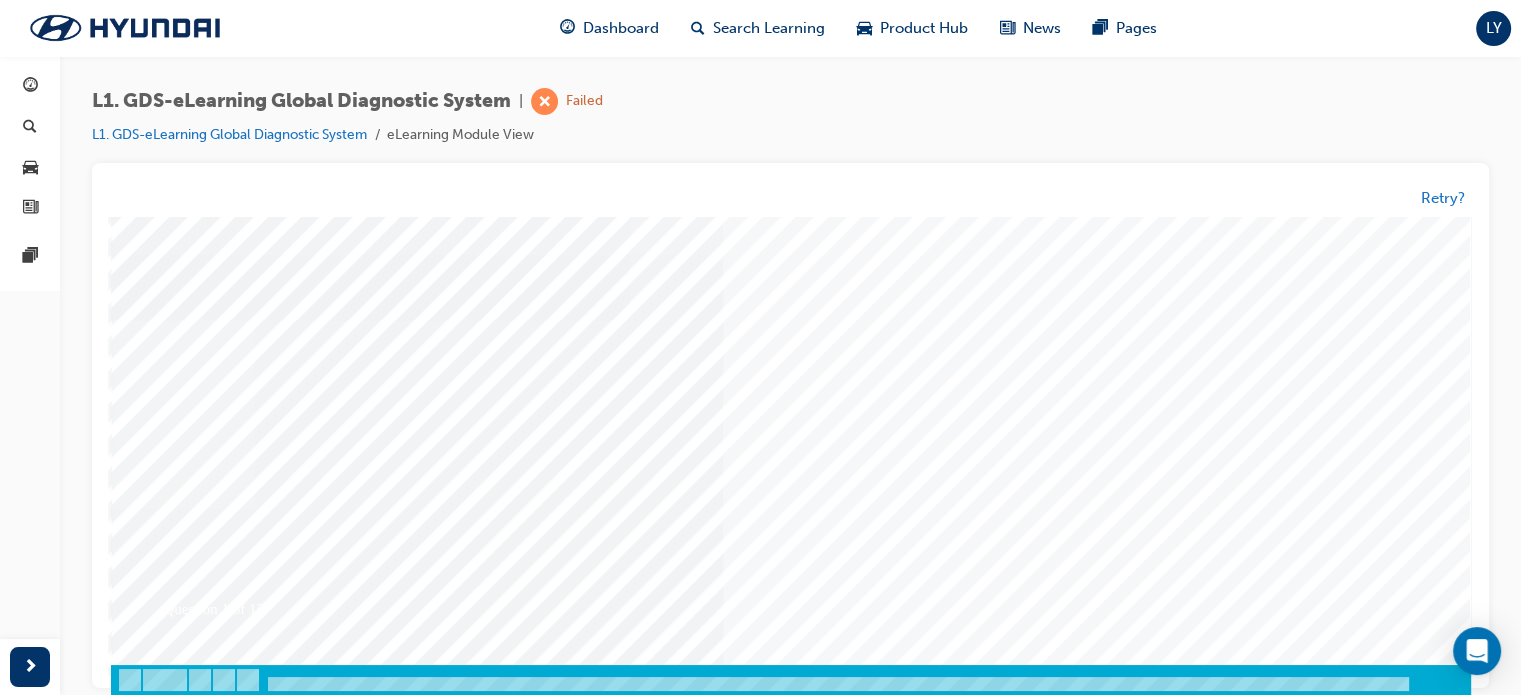 click at bounding box center (181, 3402) 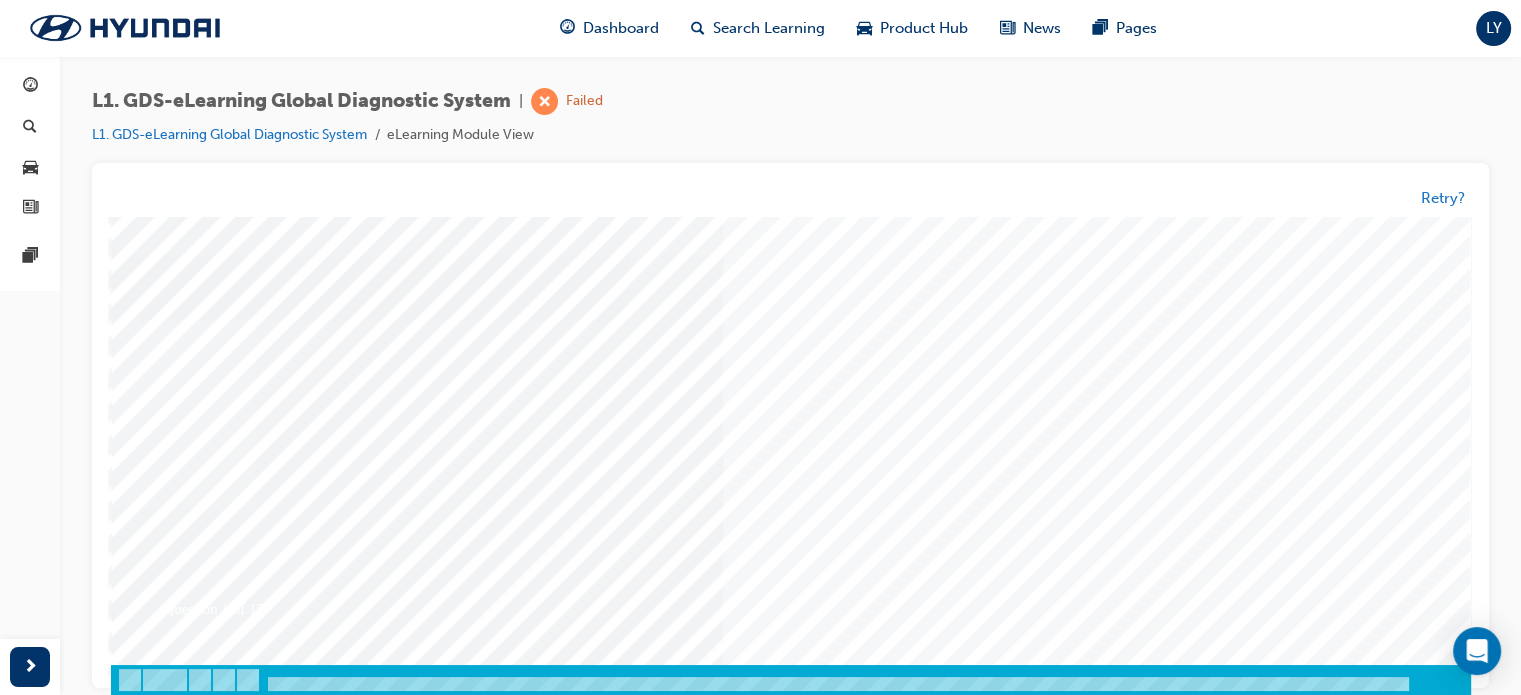 click at bounding box center [791, 320] 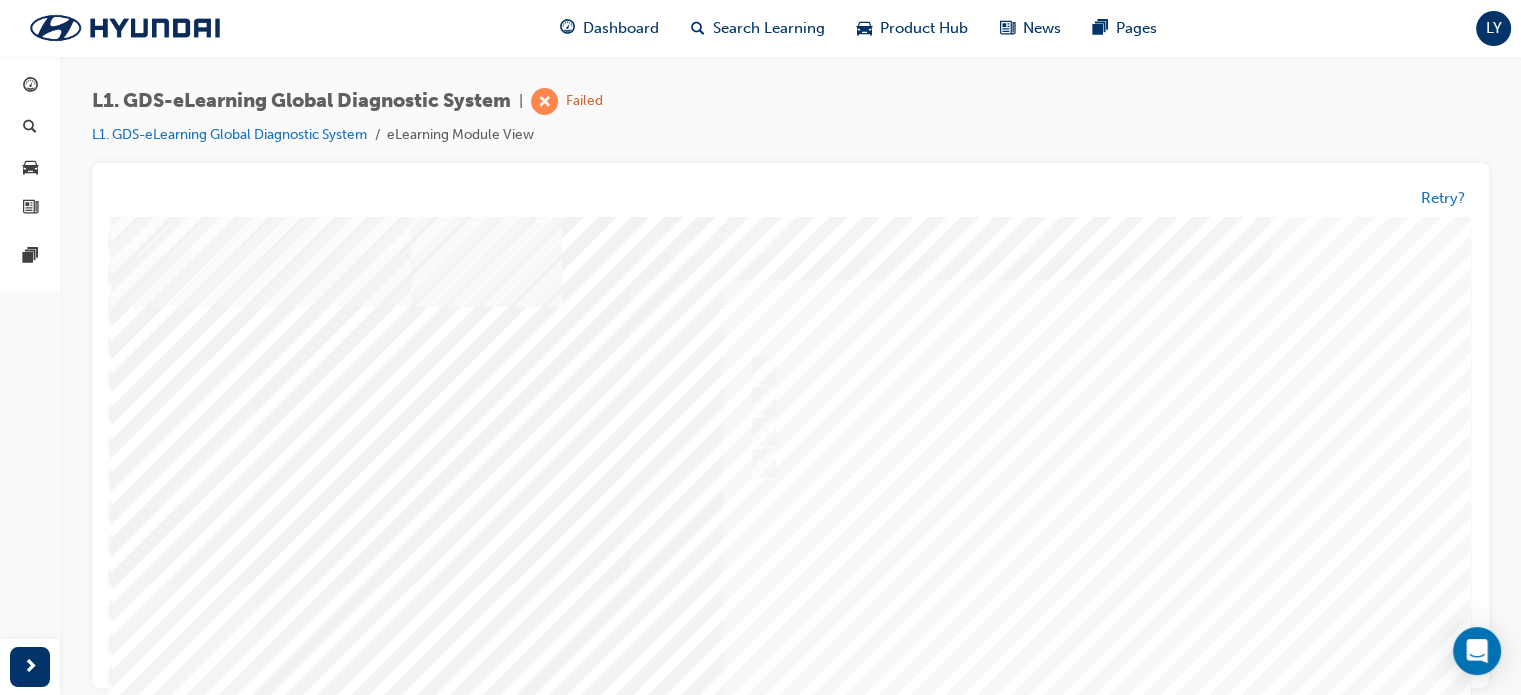 scroll, scrollTop: 0, scrollLeft: 0, axis: both 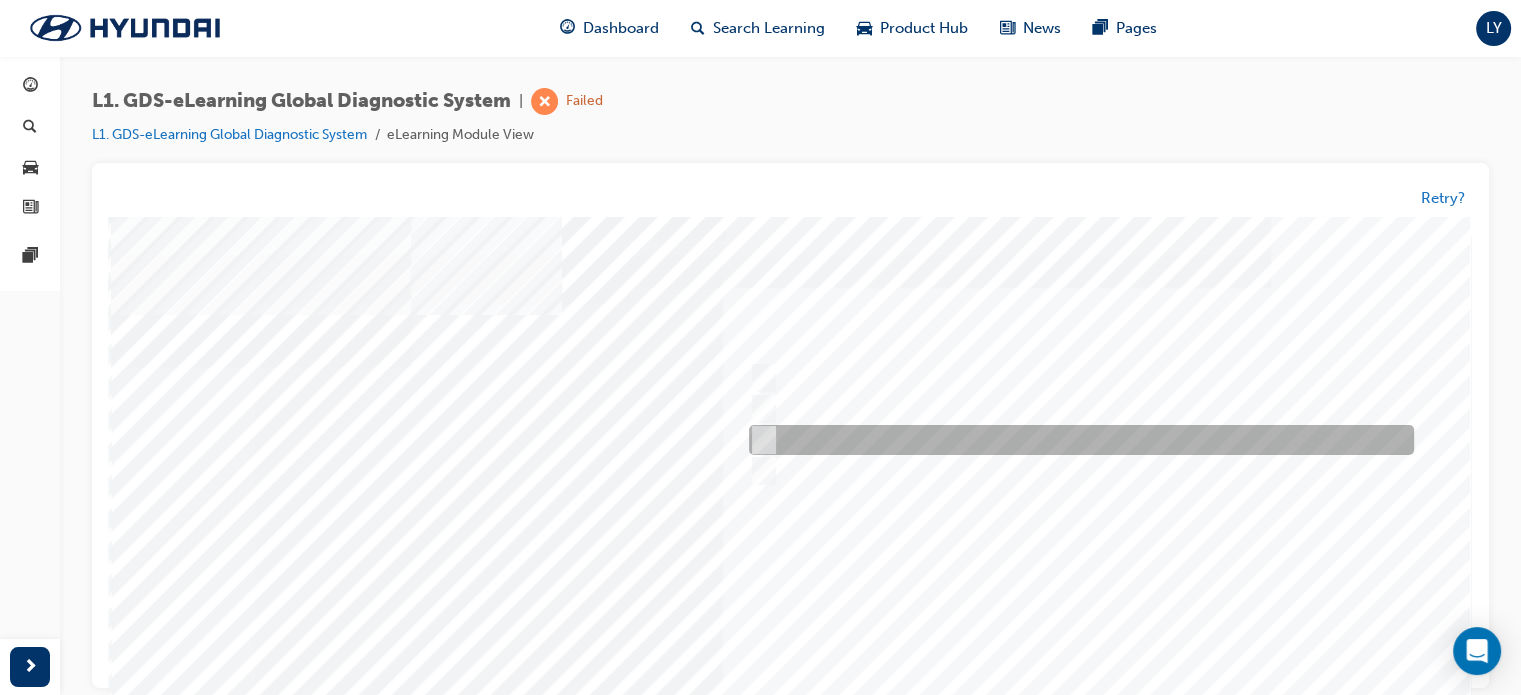 click at bounding box center [1076, 441] 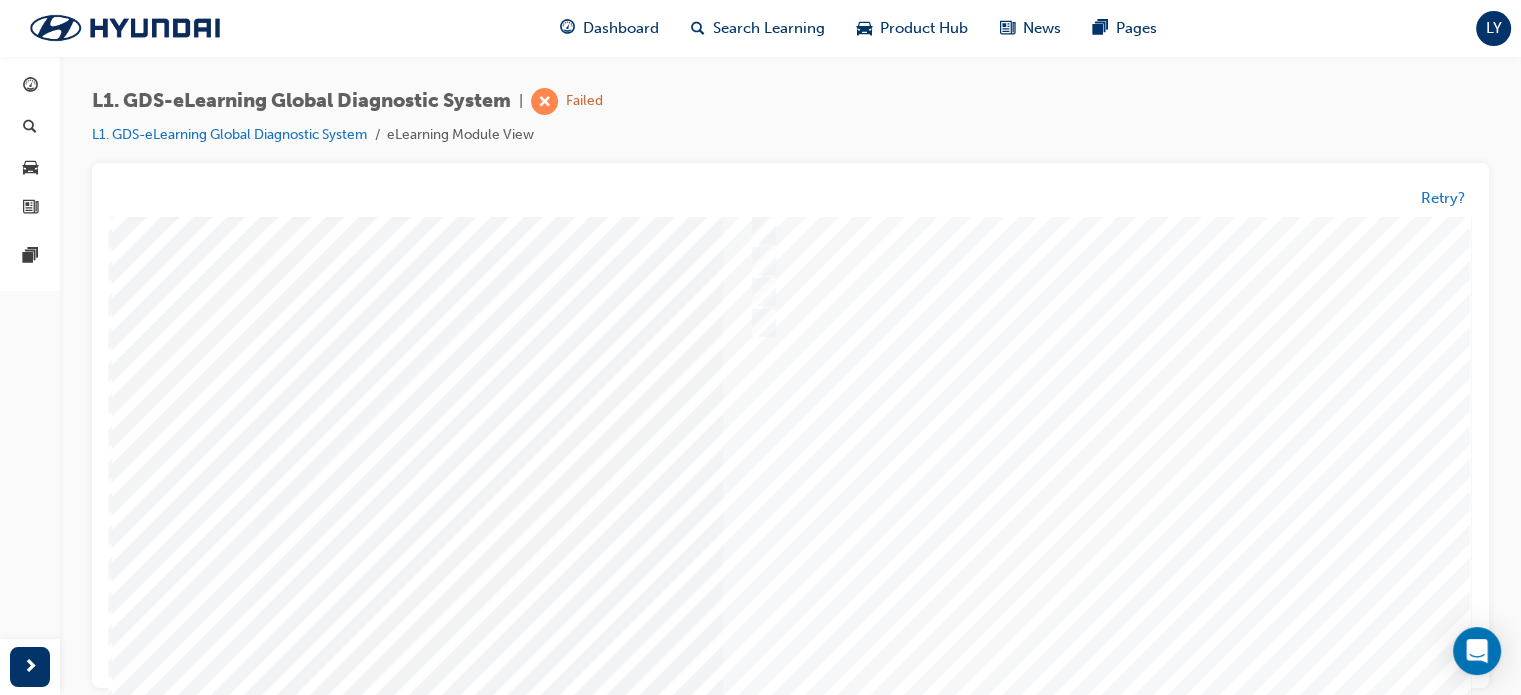 scroll, scrollTop: 272, scrollLeft: 0, axis: vertical 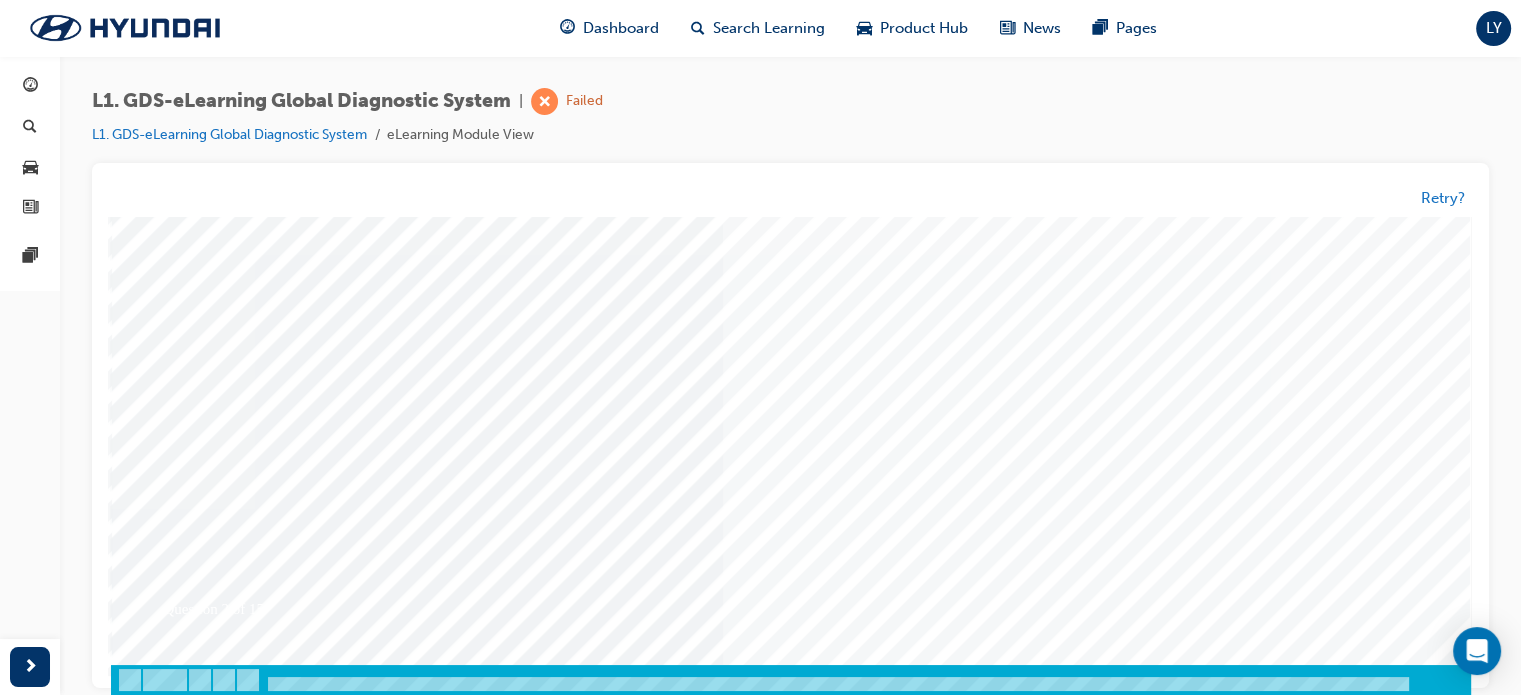 click at bounding box center [181, 3241] 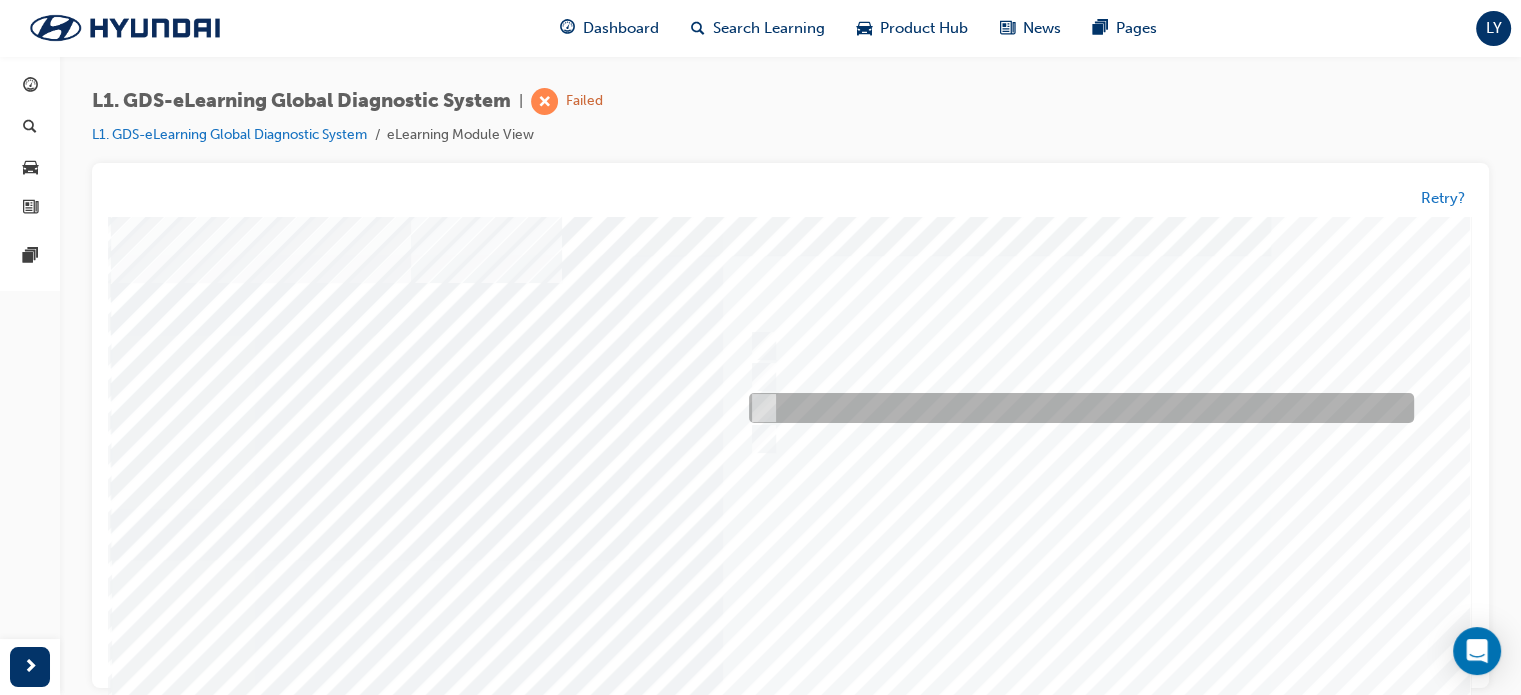 scroll, scrollTop: 0, scrollLeft: 0, axis: both 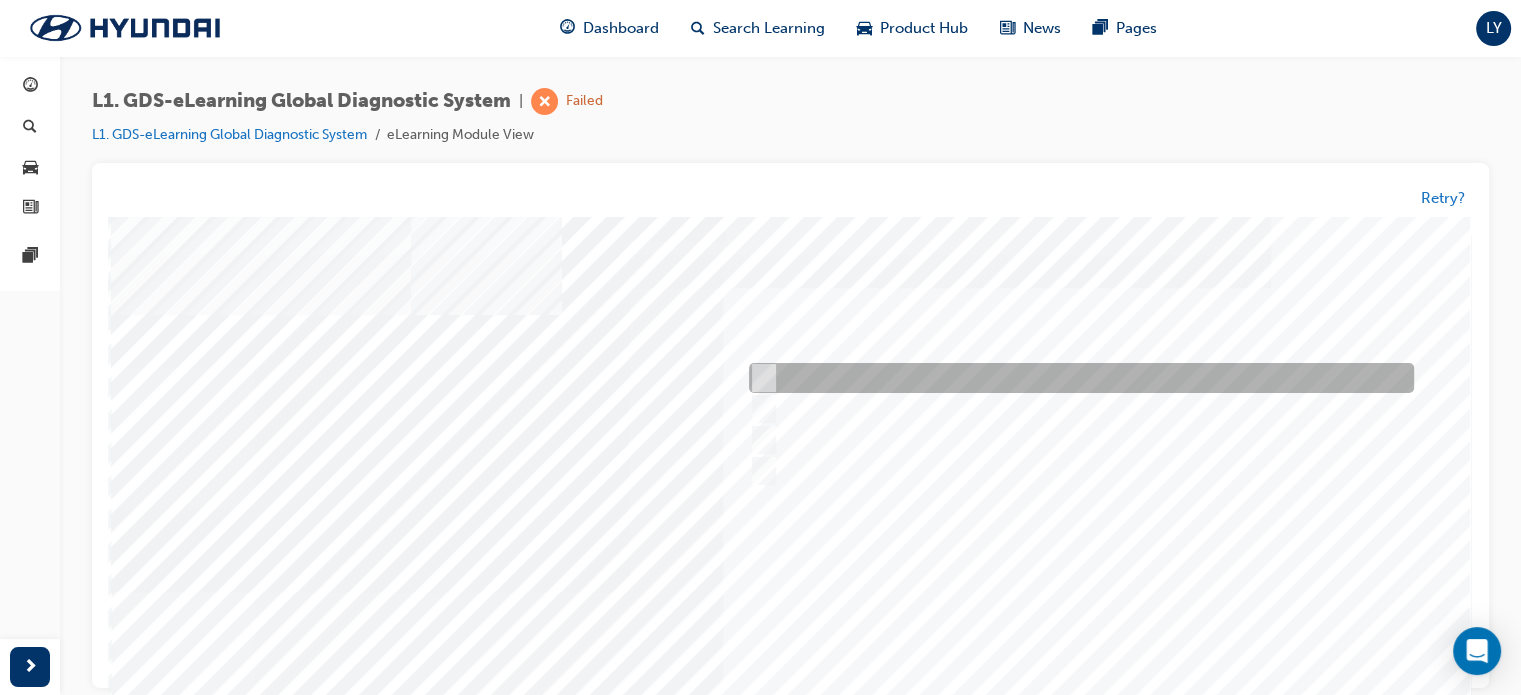 click at bounding box center (1076, 379) 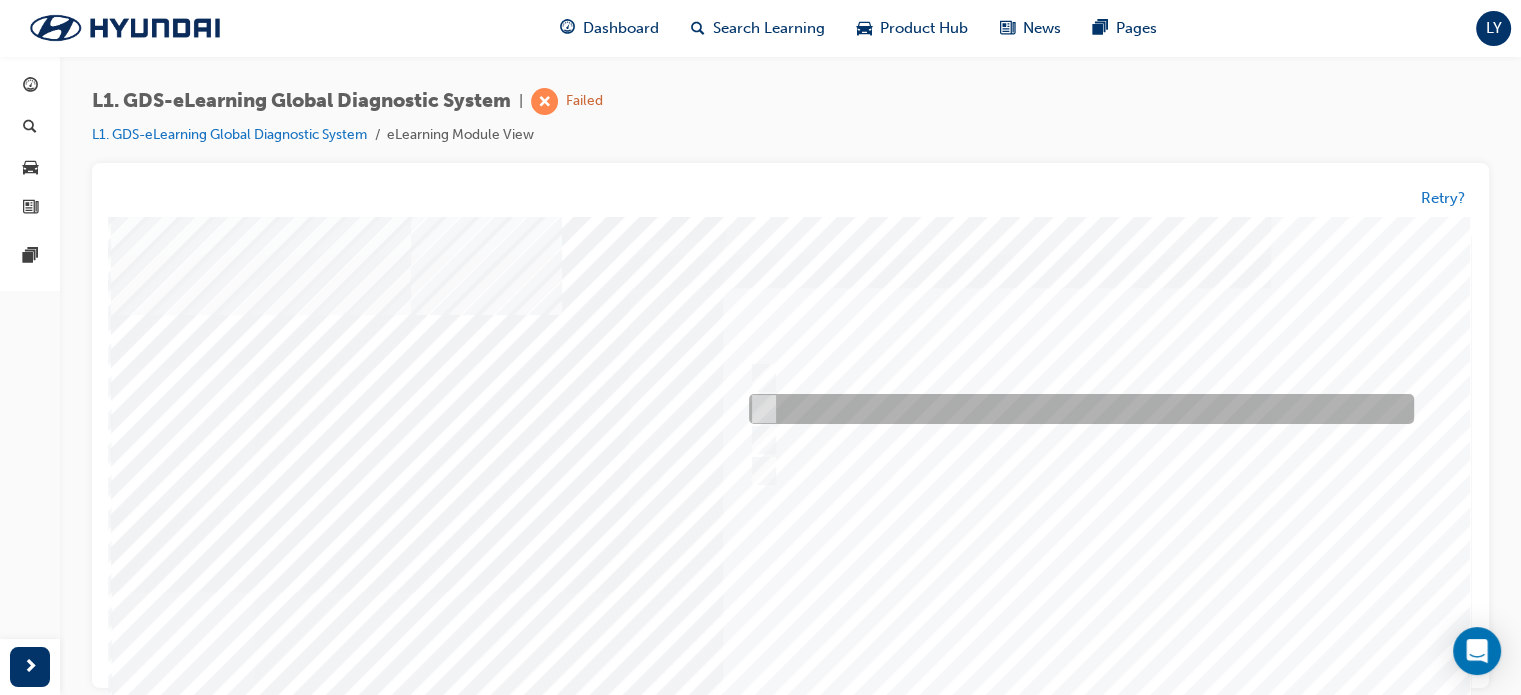 click at bounding box center (1076, 410) 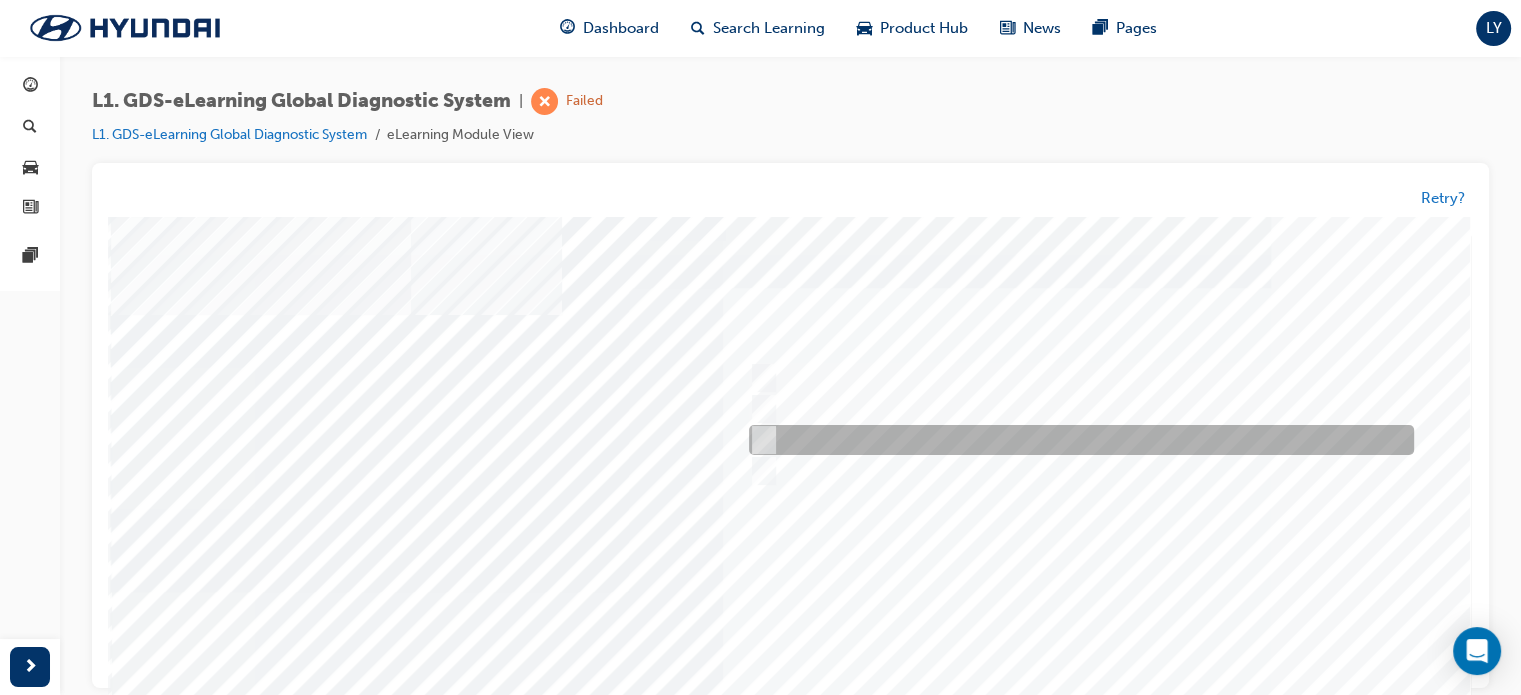 click at bounding box center [1076, 441] 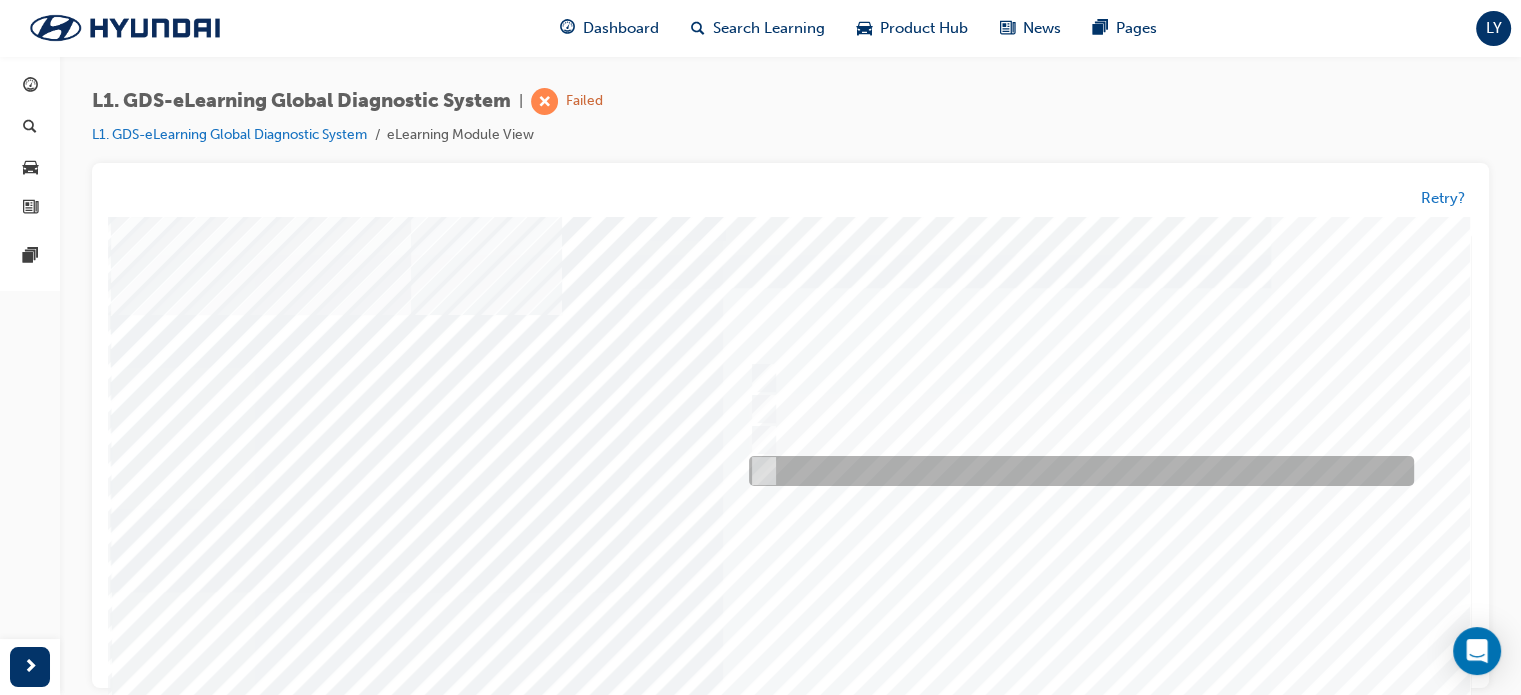 click at bounding box center [1076, 472] 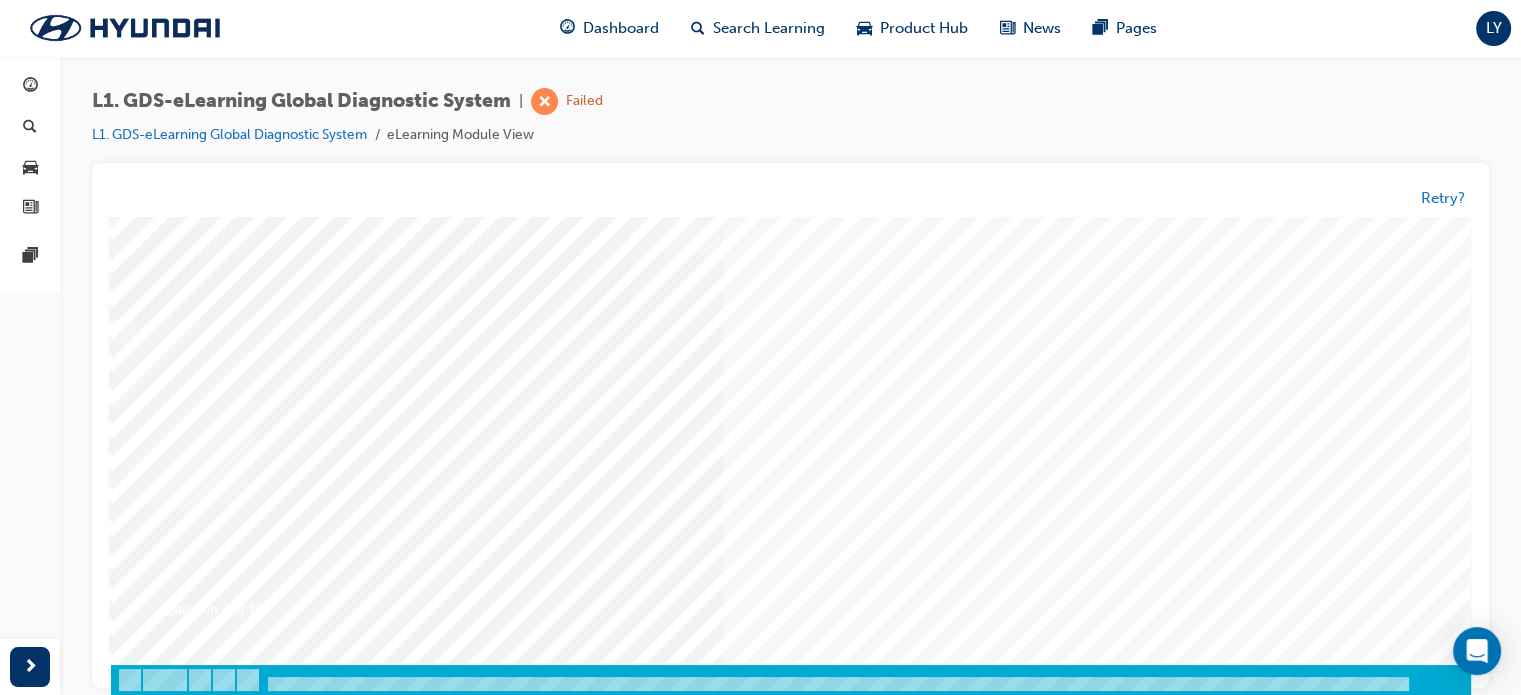click at bounding box center (181, 3402) 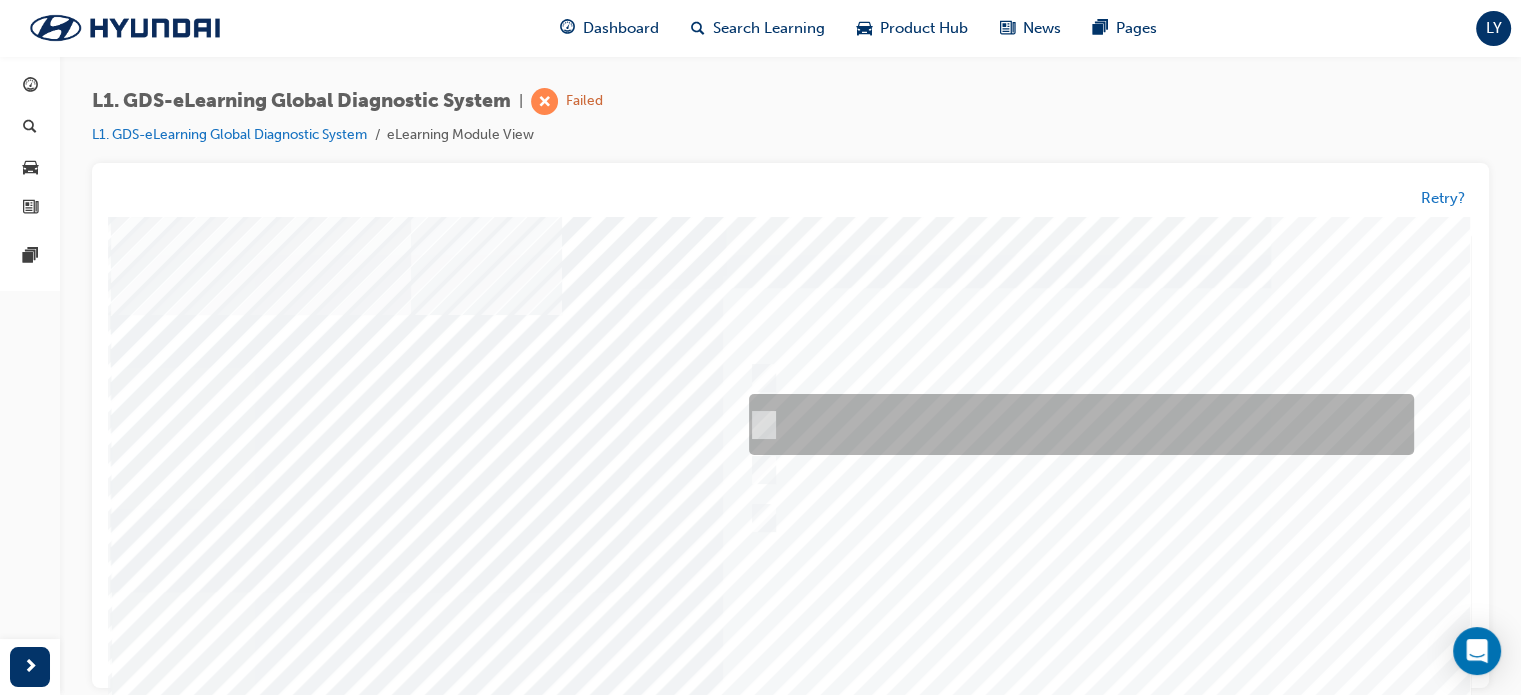 click at bounding box center [1076, 425] 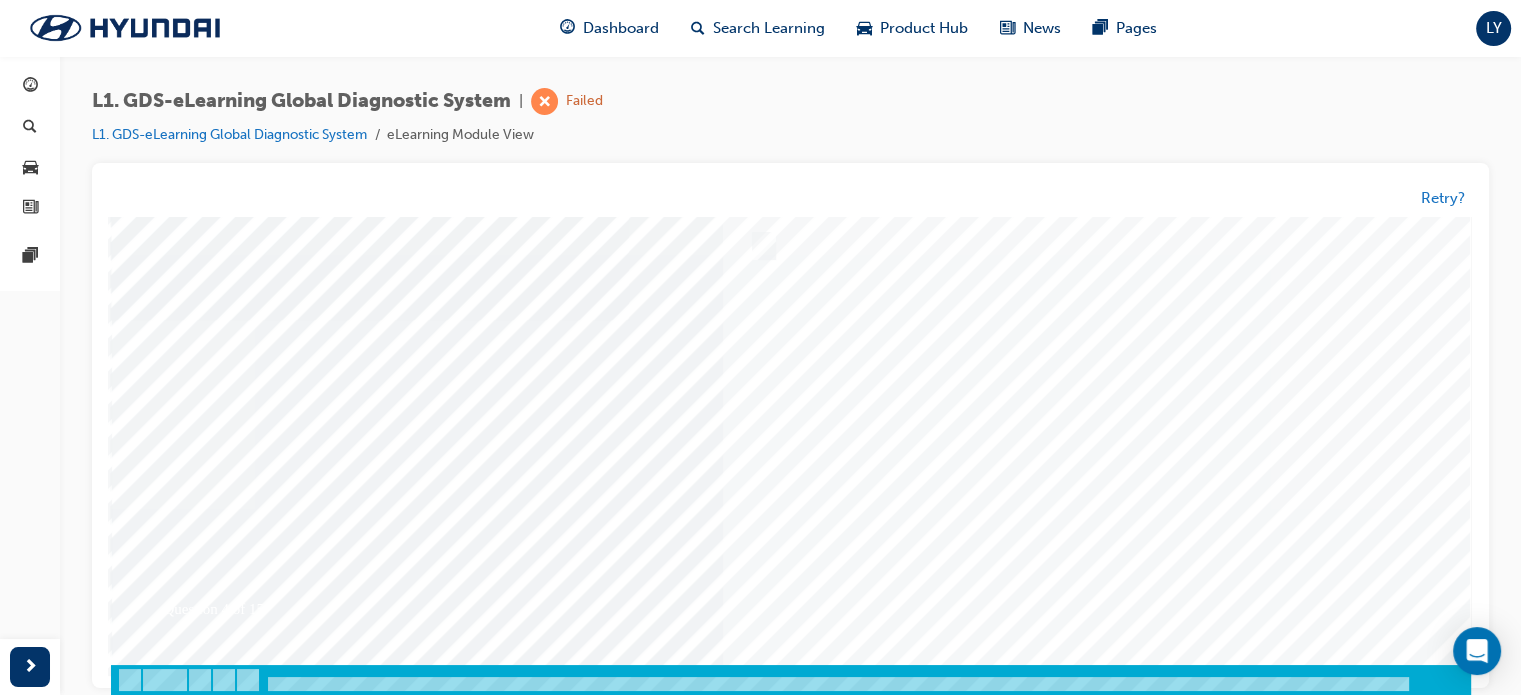 click at bounding box center [181, 3402] 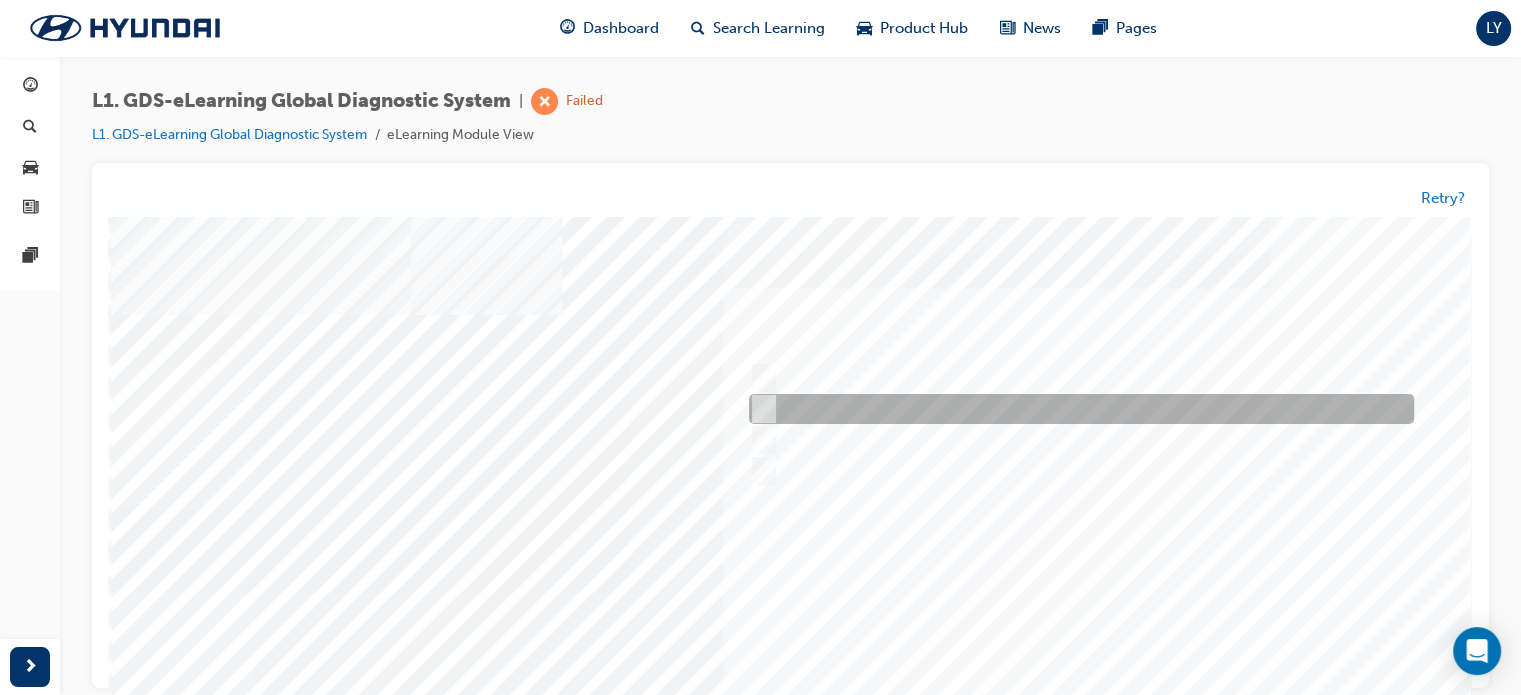 click at bounding box center (1076, 410) 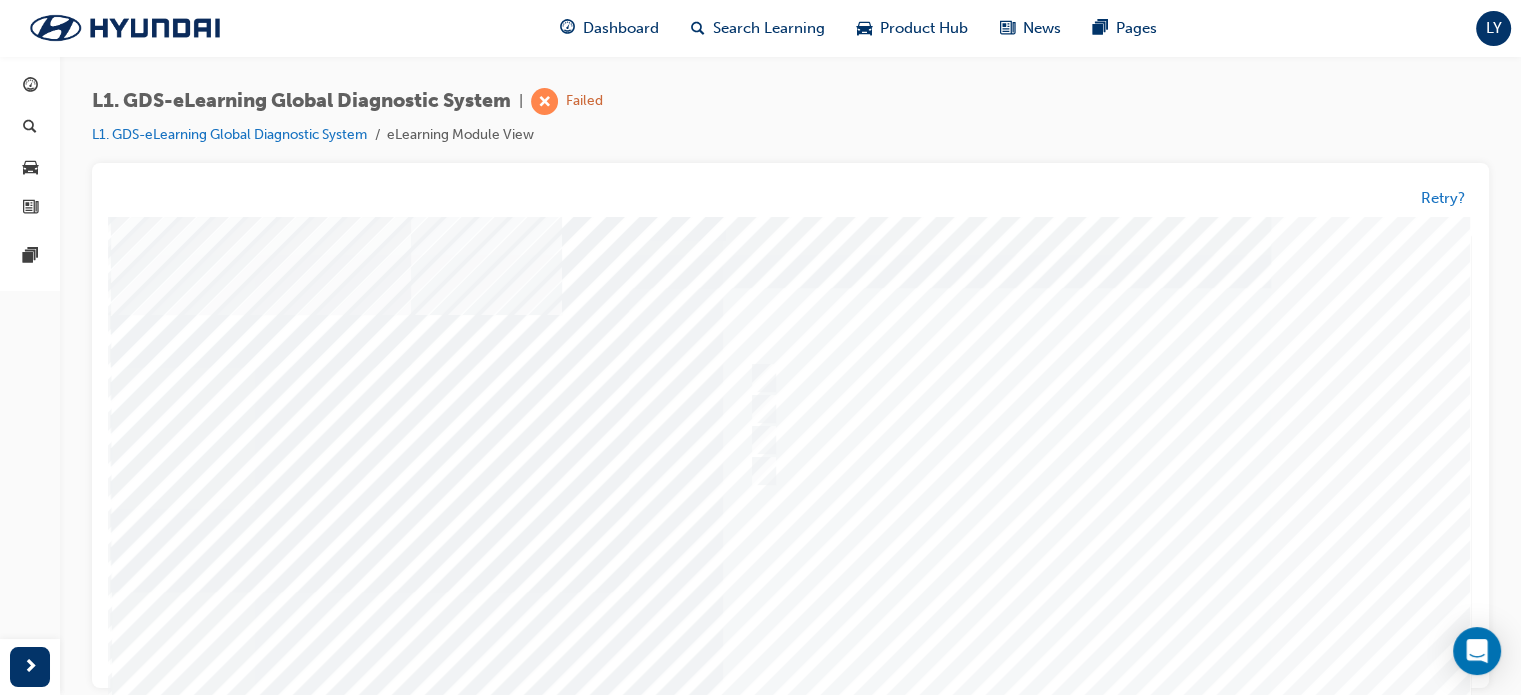 scroll, scrollTop: 272, scrollLeft: 0, axis: vertical 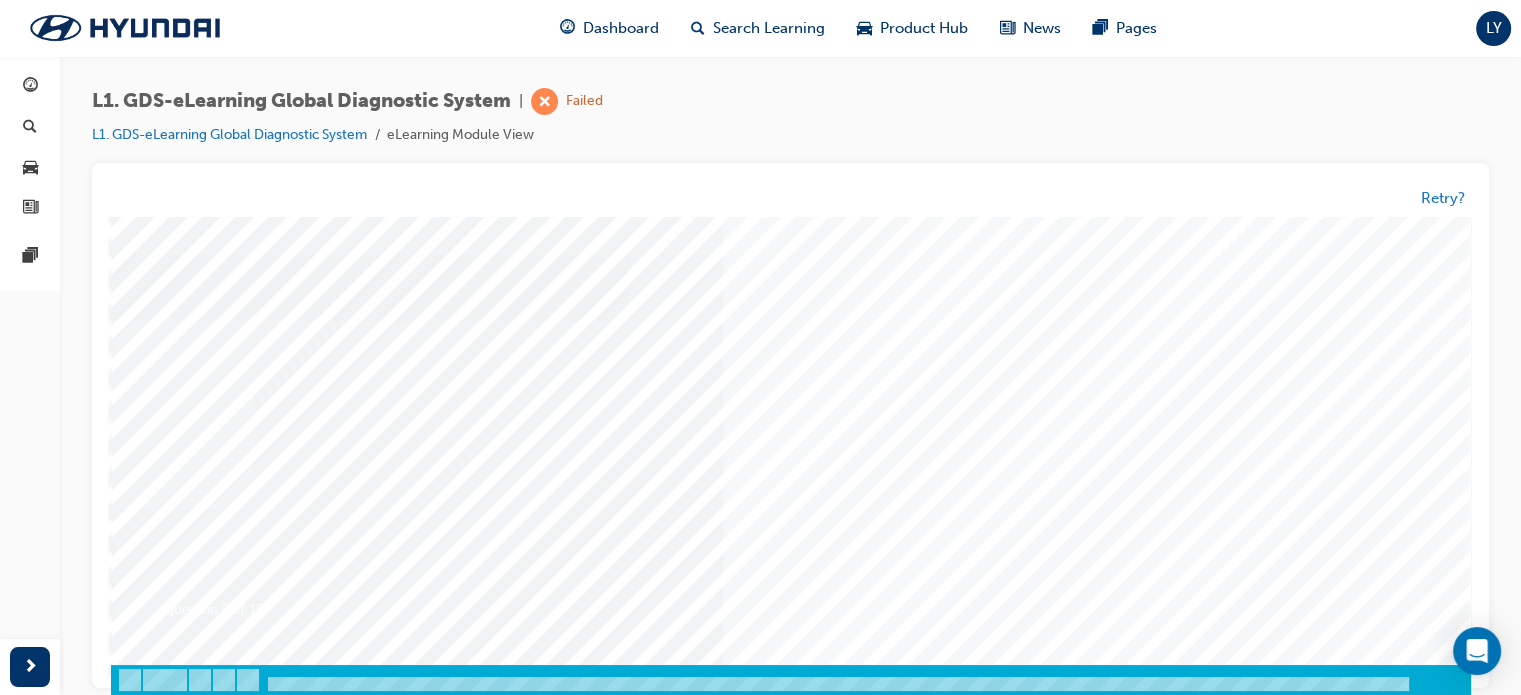 click at bounding box center (181, 3402) 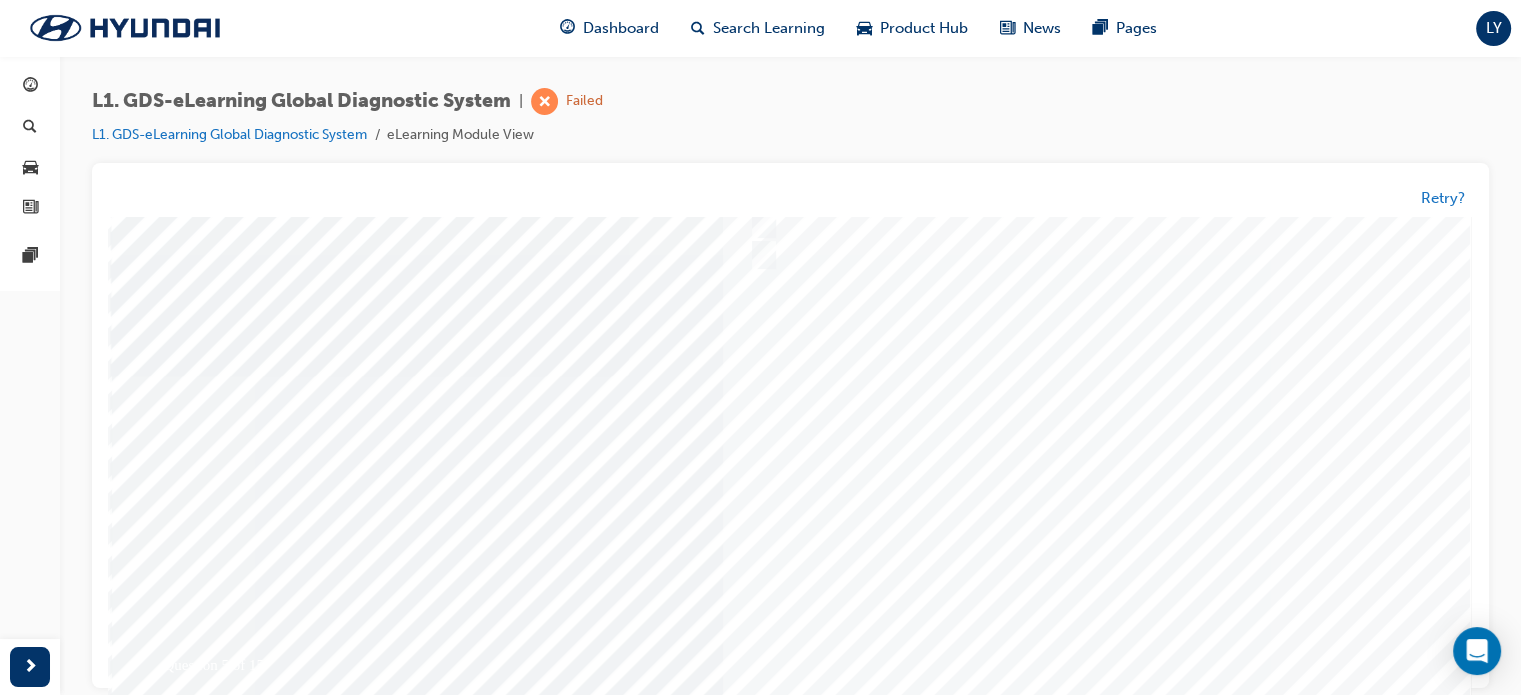 scroll, scrollTop: 218, scrollLeft: 0, axis: vertical 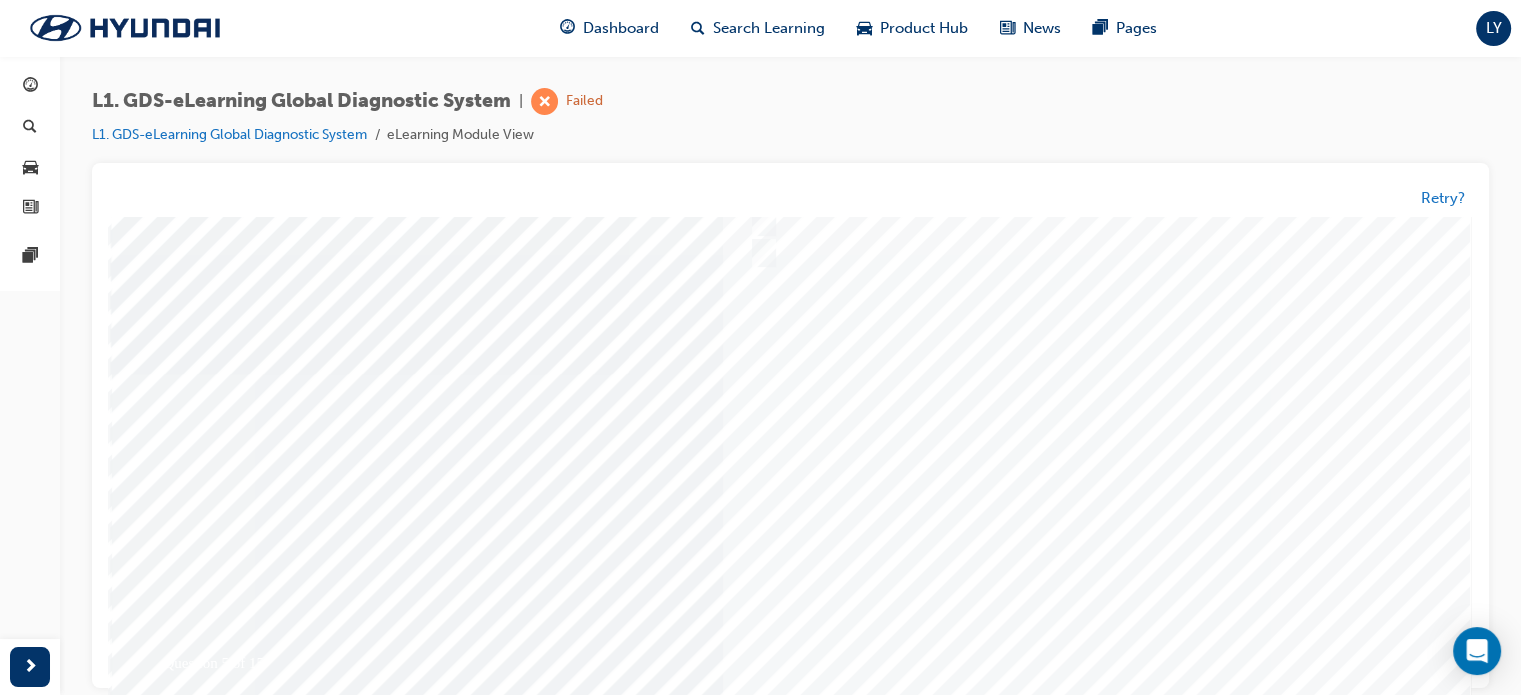 click at bounding box center (791, 374) 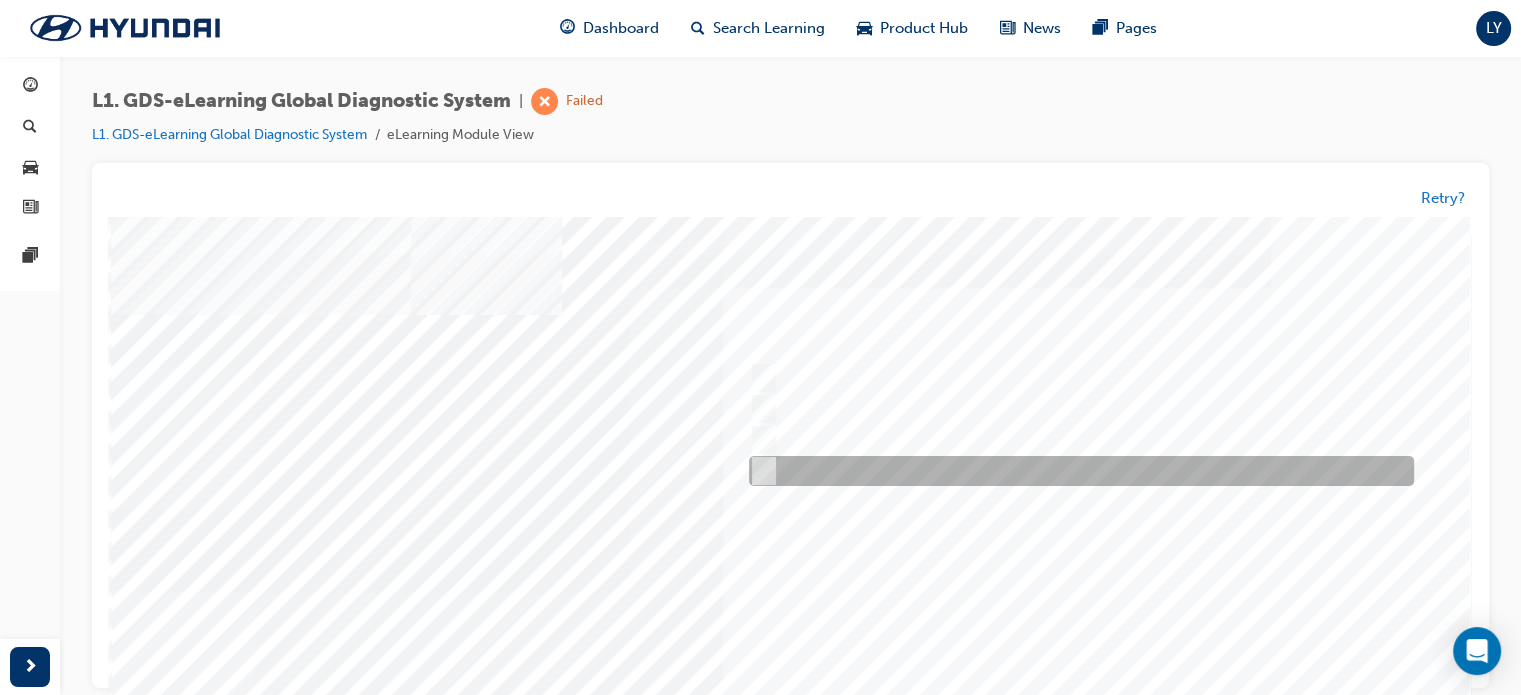 scroll, scrollTop: 0, scrollLeft: 0, axis: both 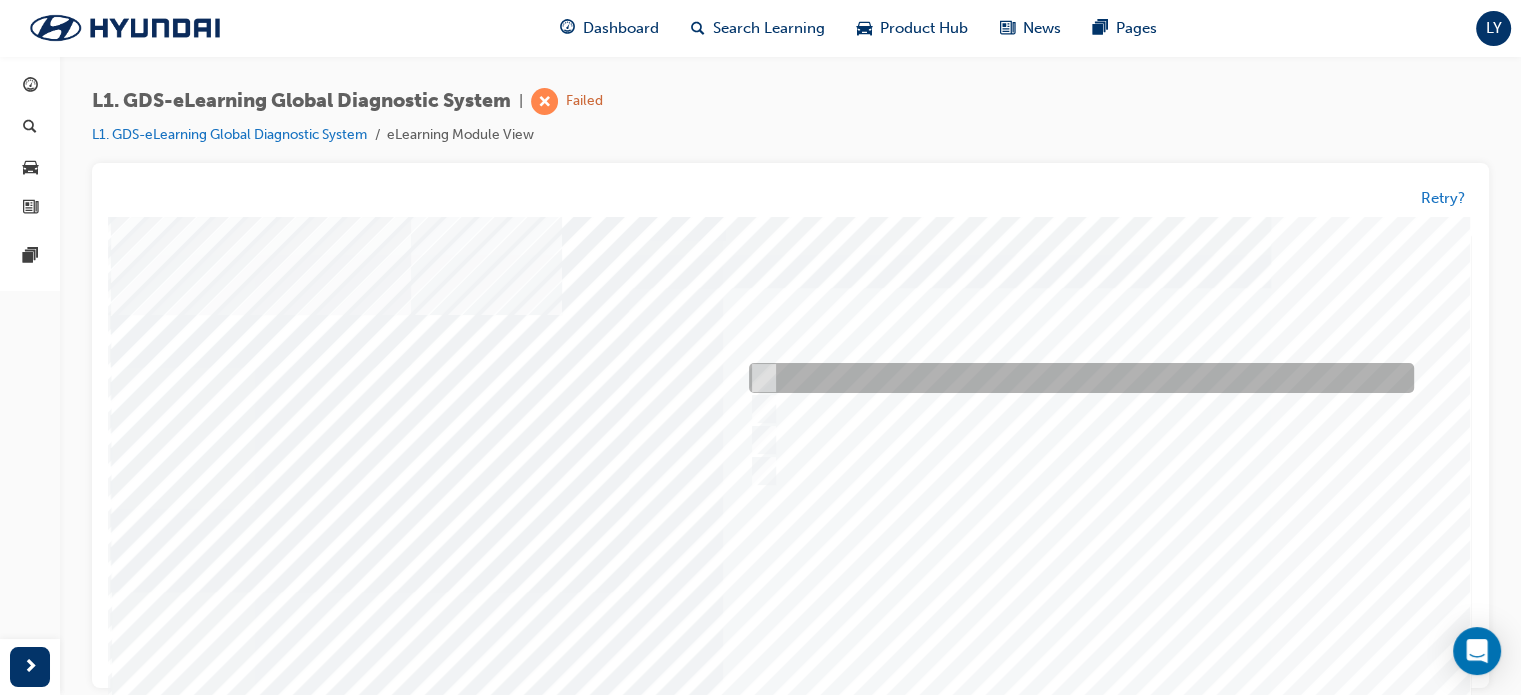 click at bounding box center (1076, 379) 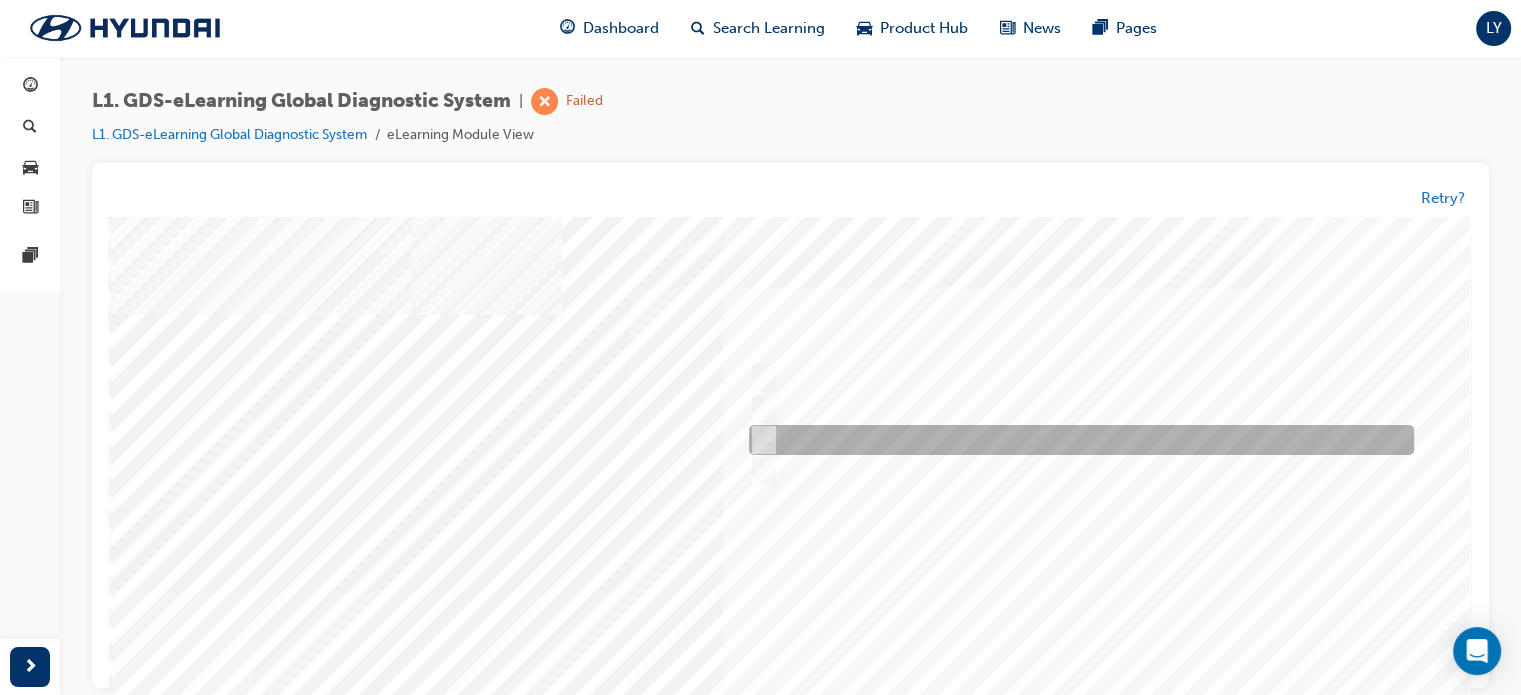 click at bounding box center (759, 441) 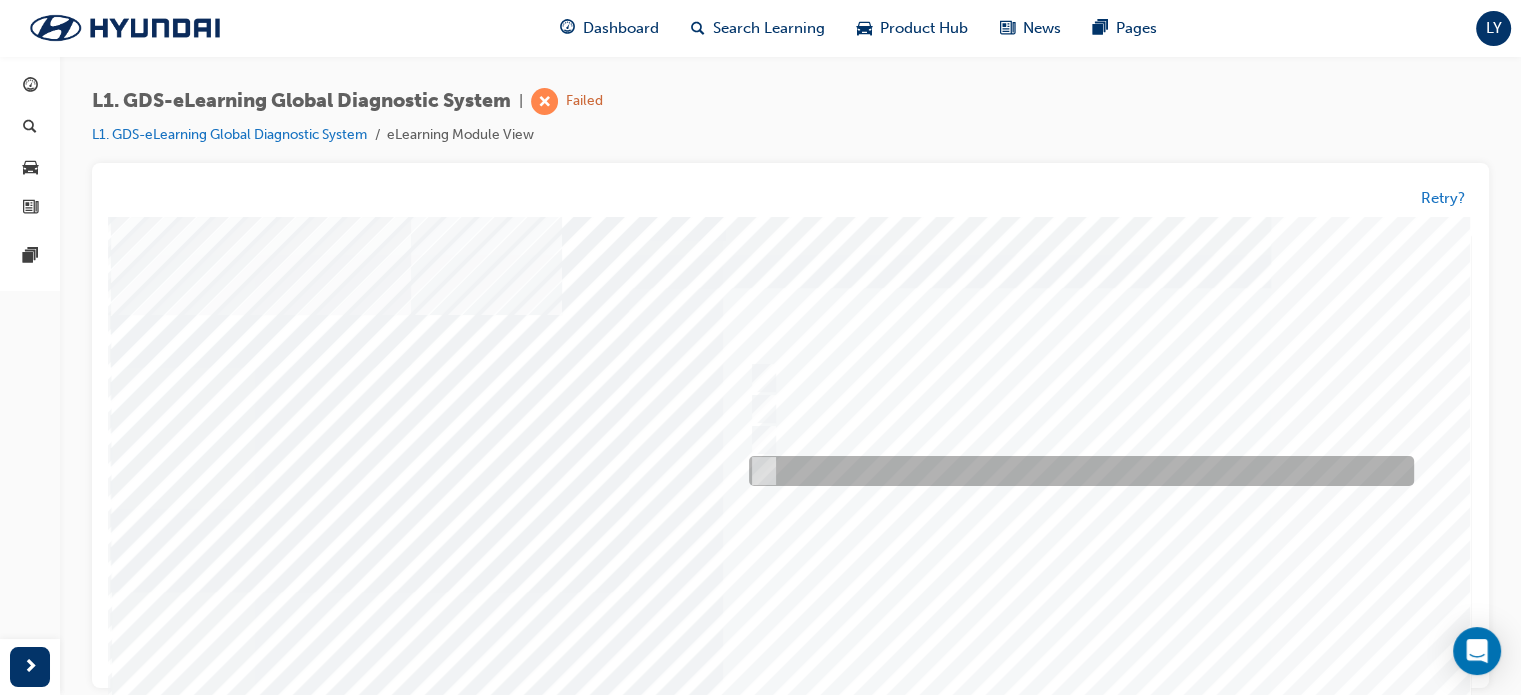 click at bounding box center [759, 472] 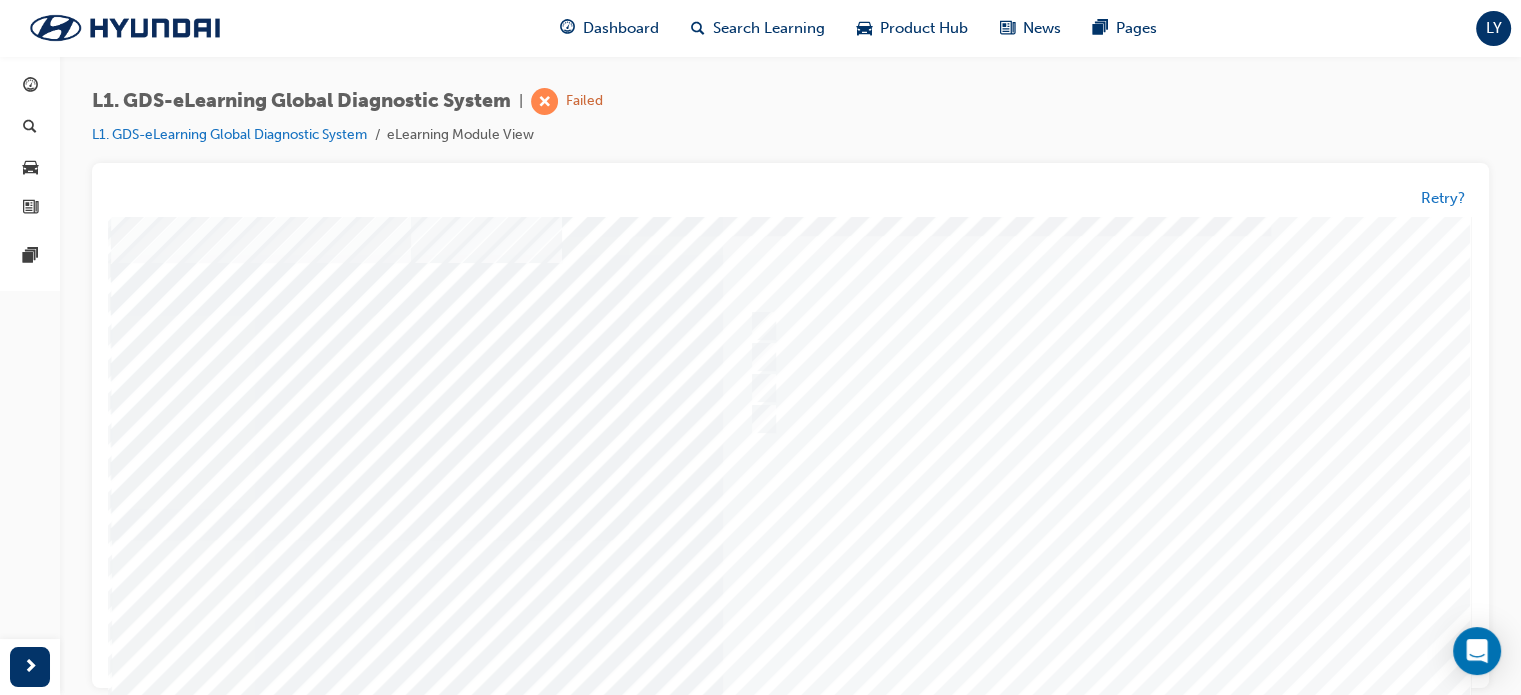 scroll, scrollTop: 51, scrollLeft: 0, axis: vertical 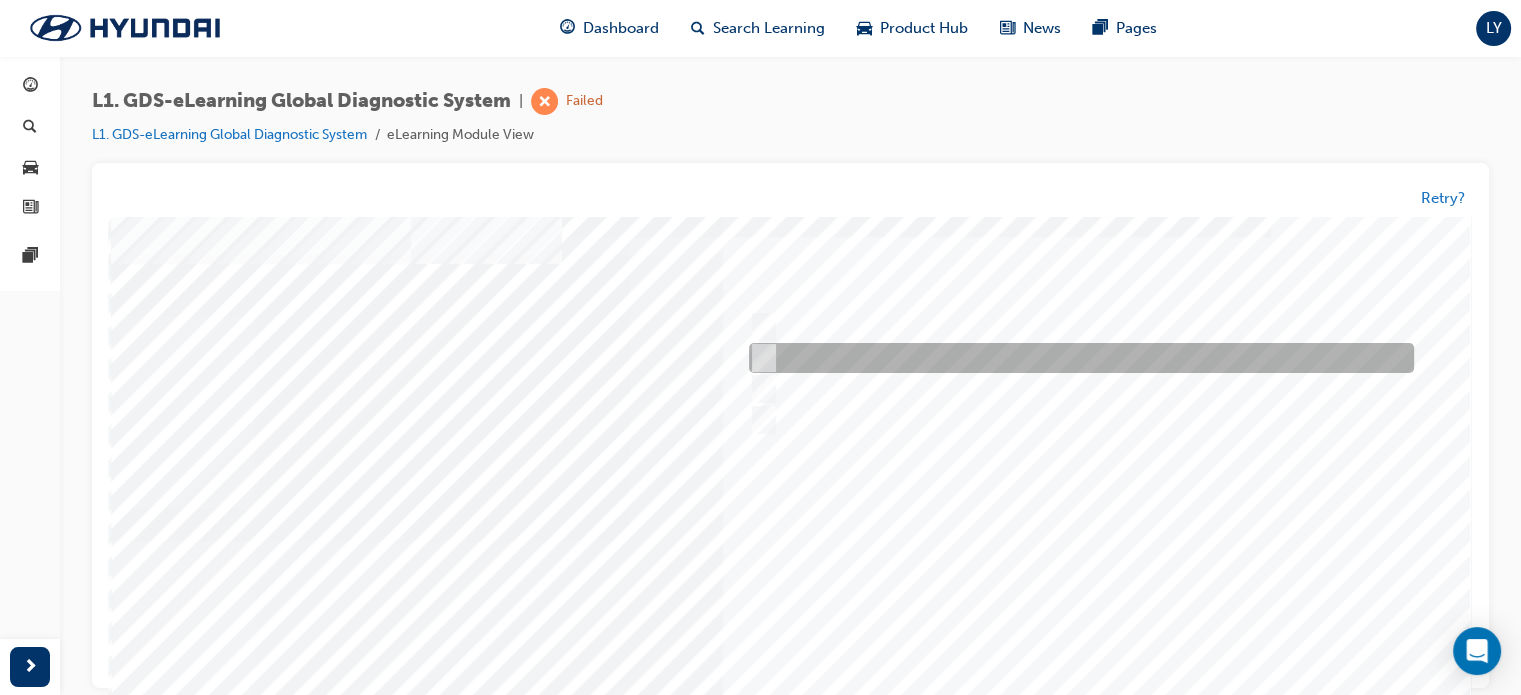 click at bounding box center (759, 359) 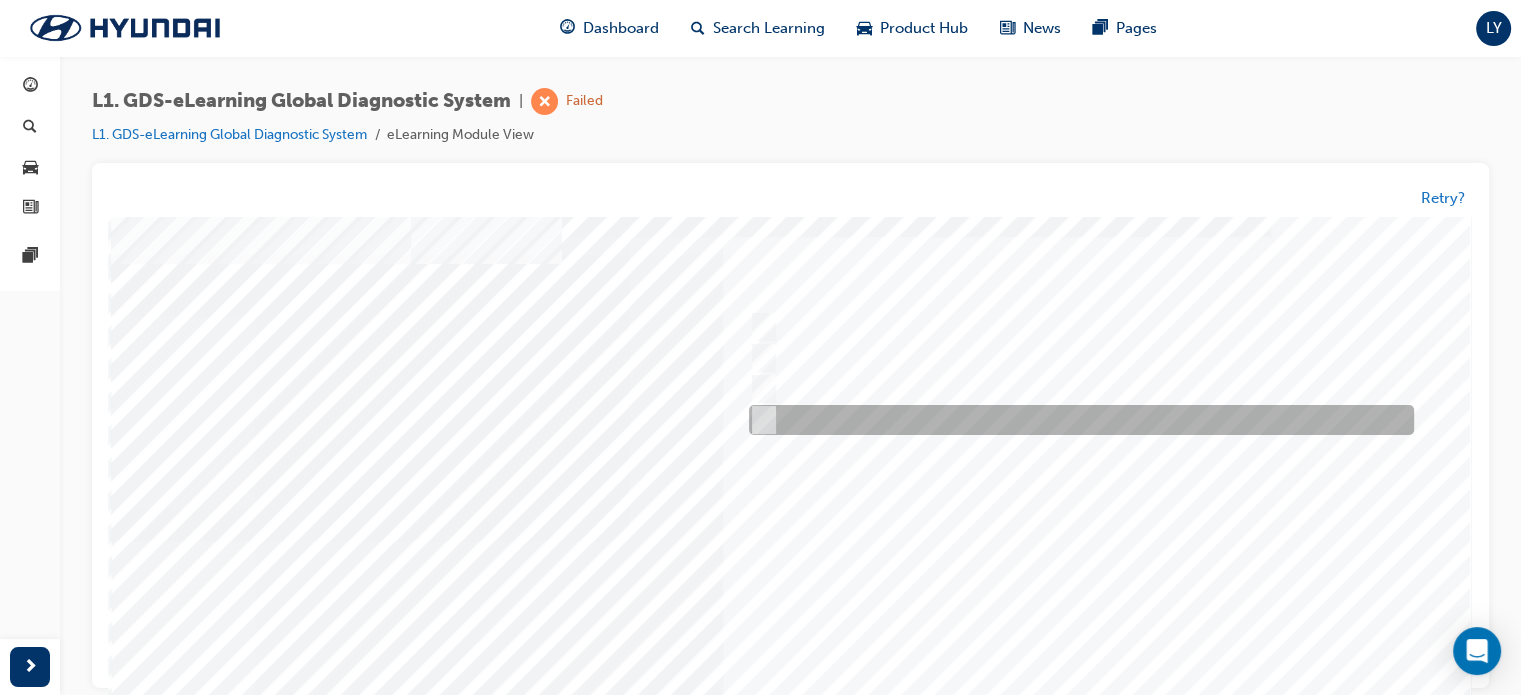 click at bounding box center [759, 421] 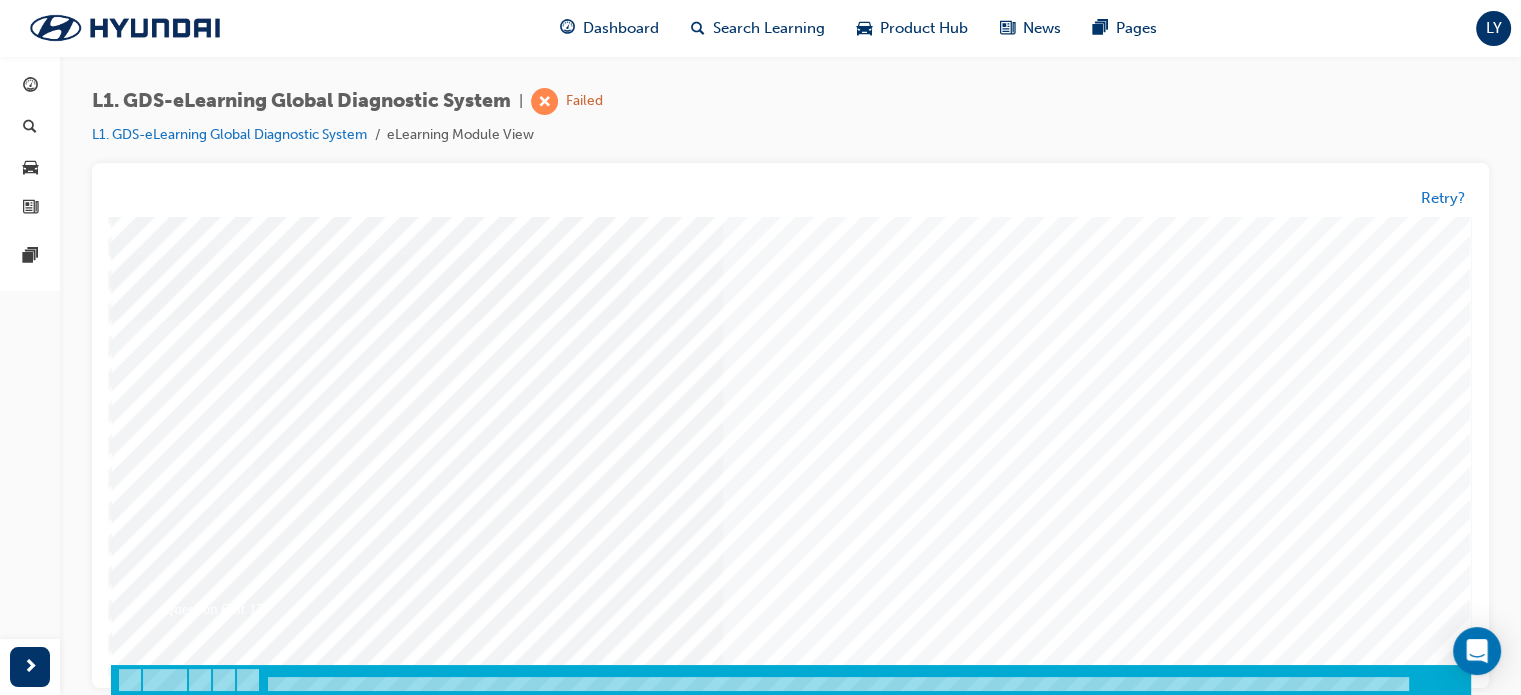 click at bounding box center [181, 3402] 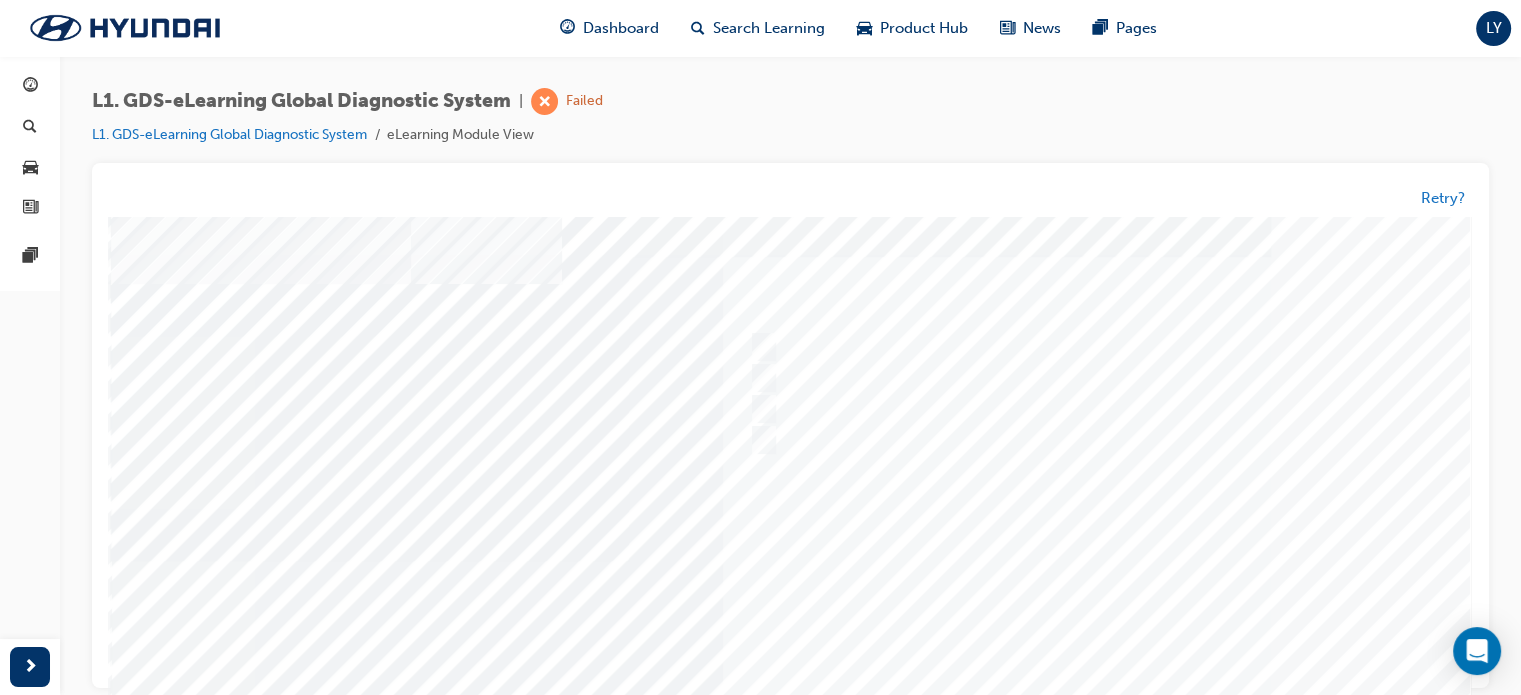 scroll, scrollTop: 0, scrollLeft: 0, axis: both 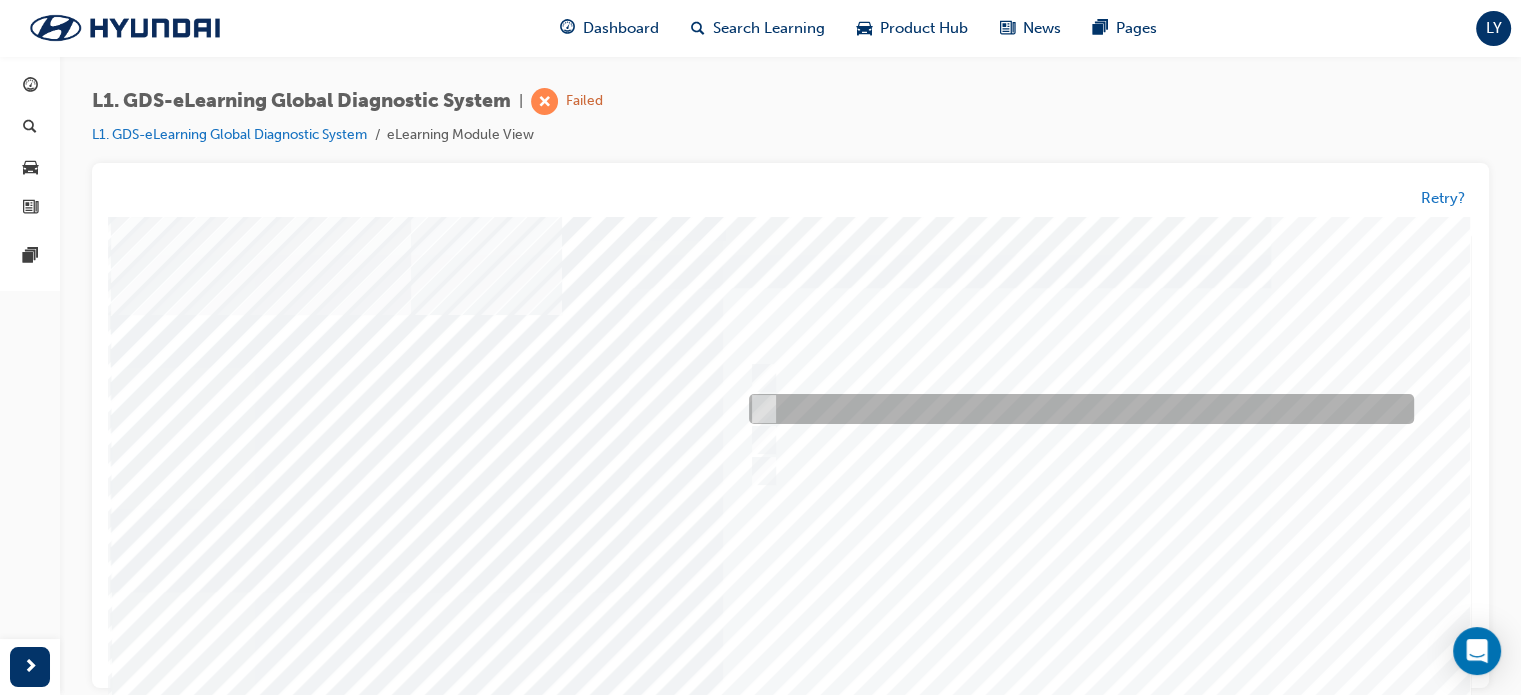 click at bounding box center (1076, 410) 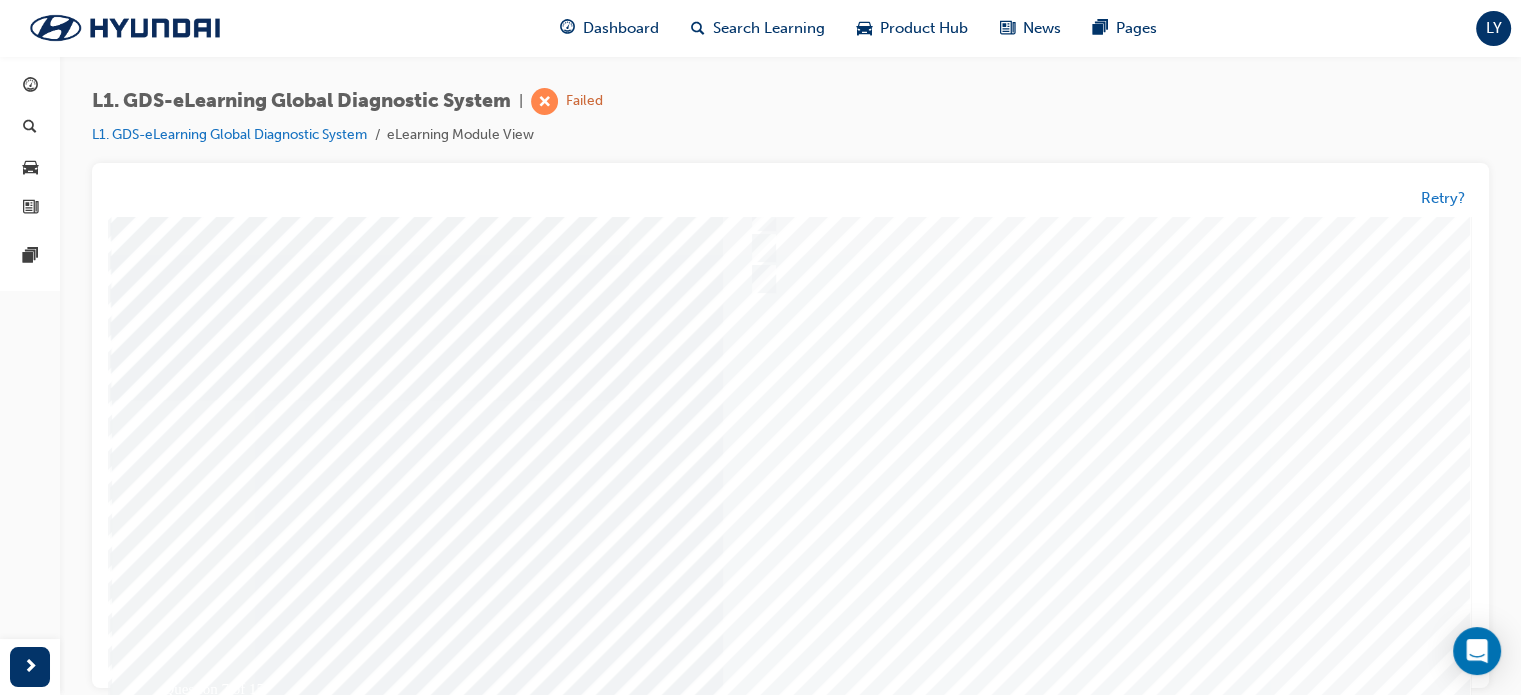 scroll, scrollTop: 272, scrollLeft: 0, axis: vertical 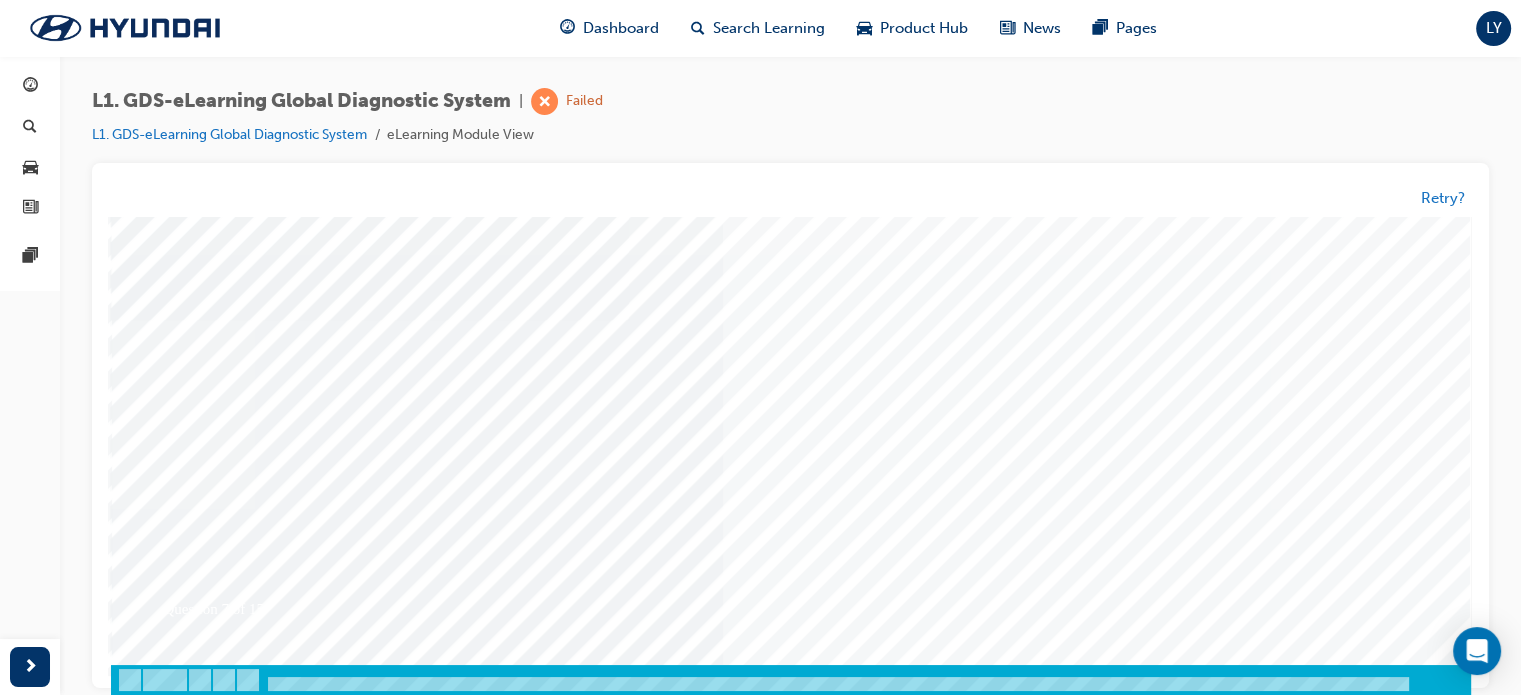 click at bounding box center (181, 3402) 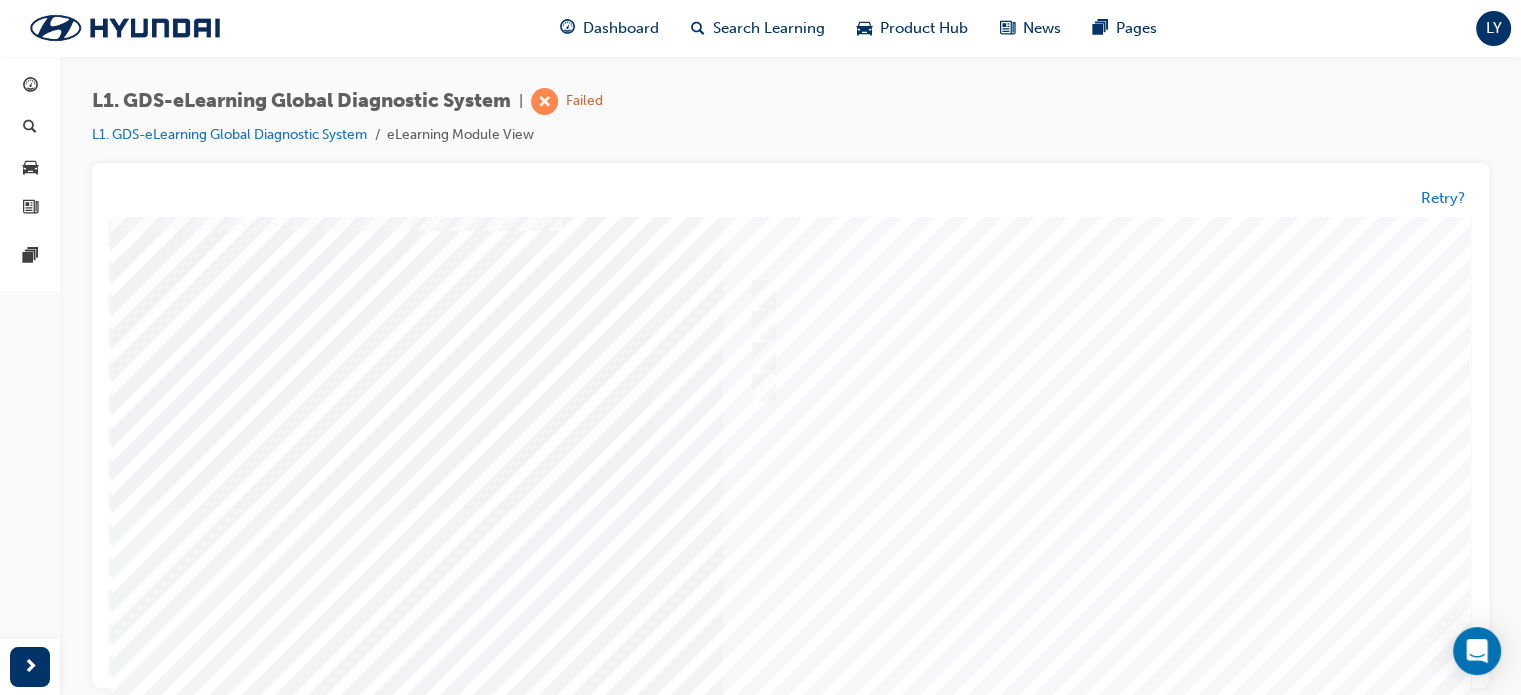 scroll, scrollTop: 0, scrollLeft: 0, axis: both 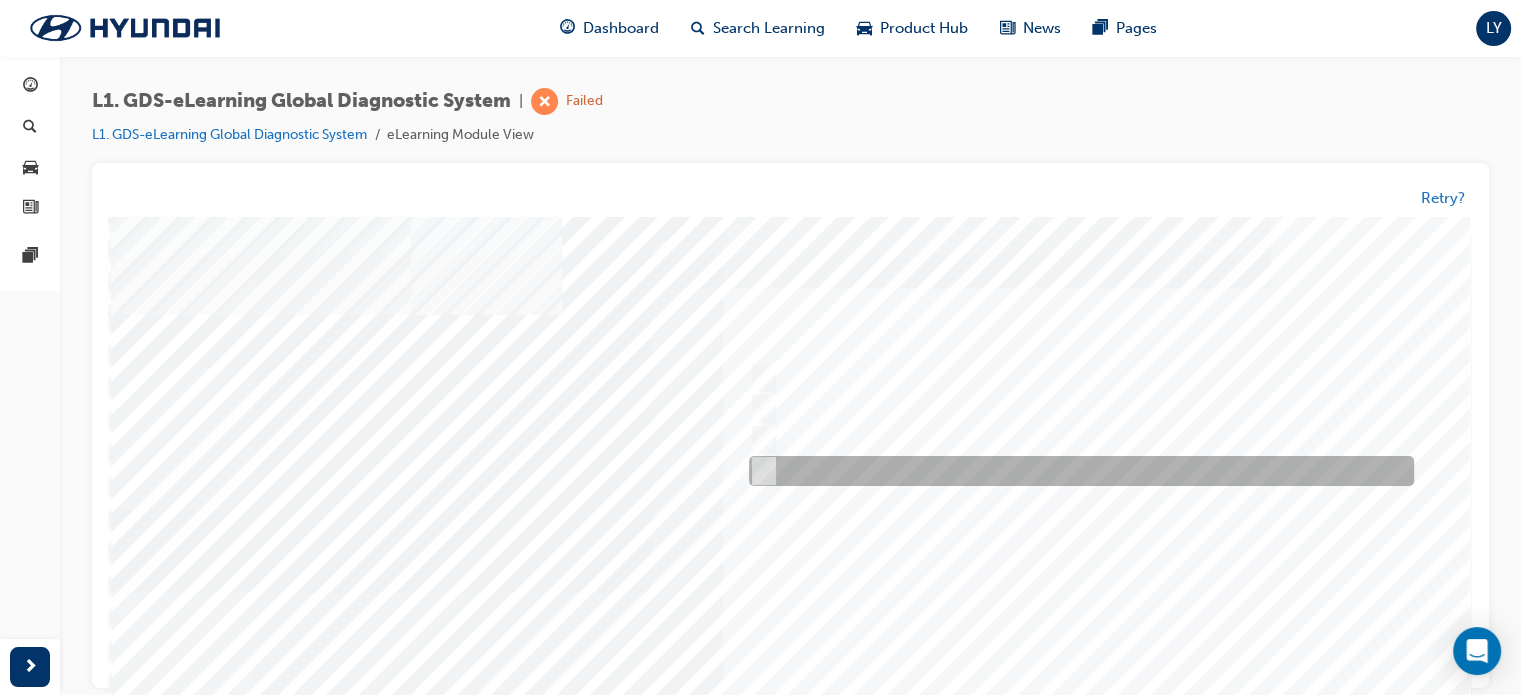 click at bounding box center (1076, 472) 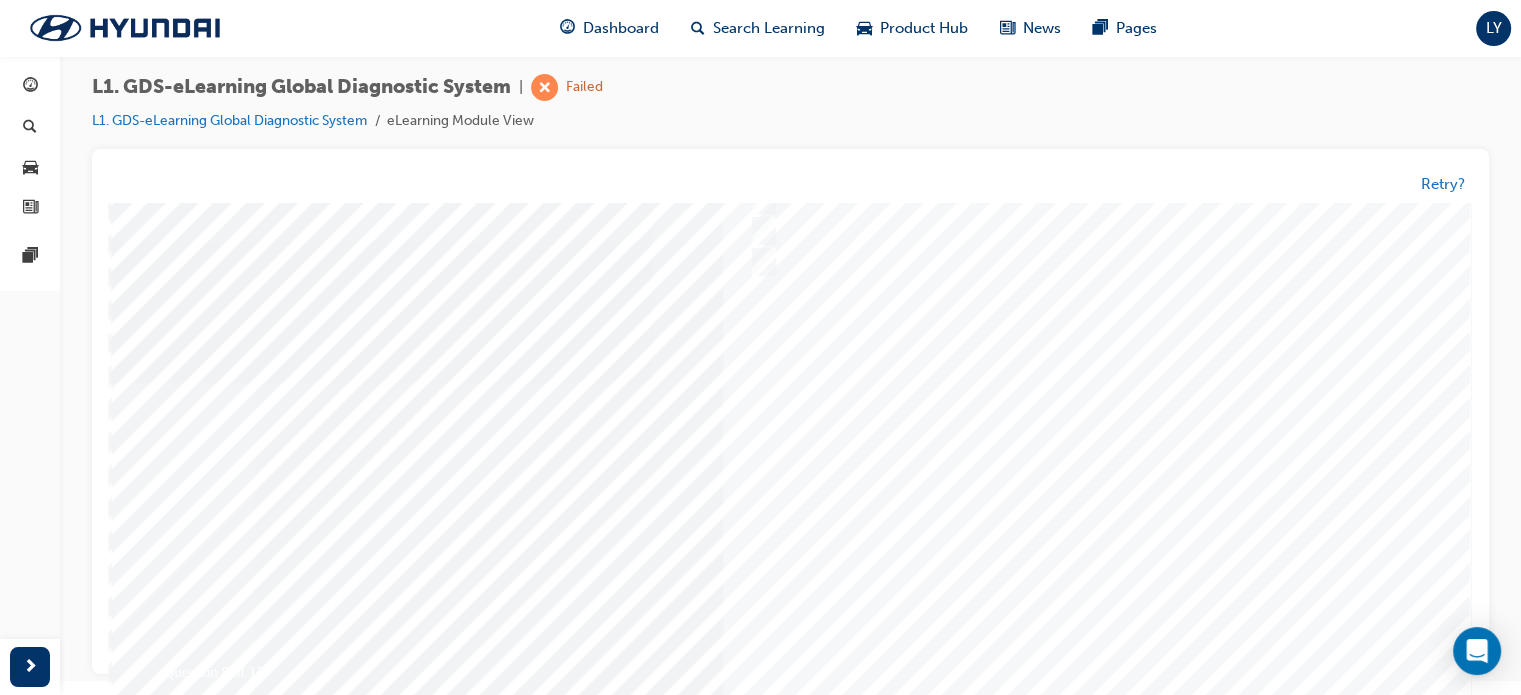 scroll, scrollTop: 202, scrollLeft: 0, axis: vertical 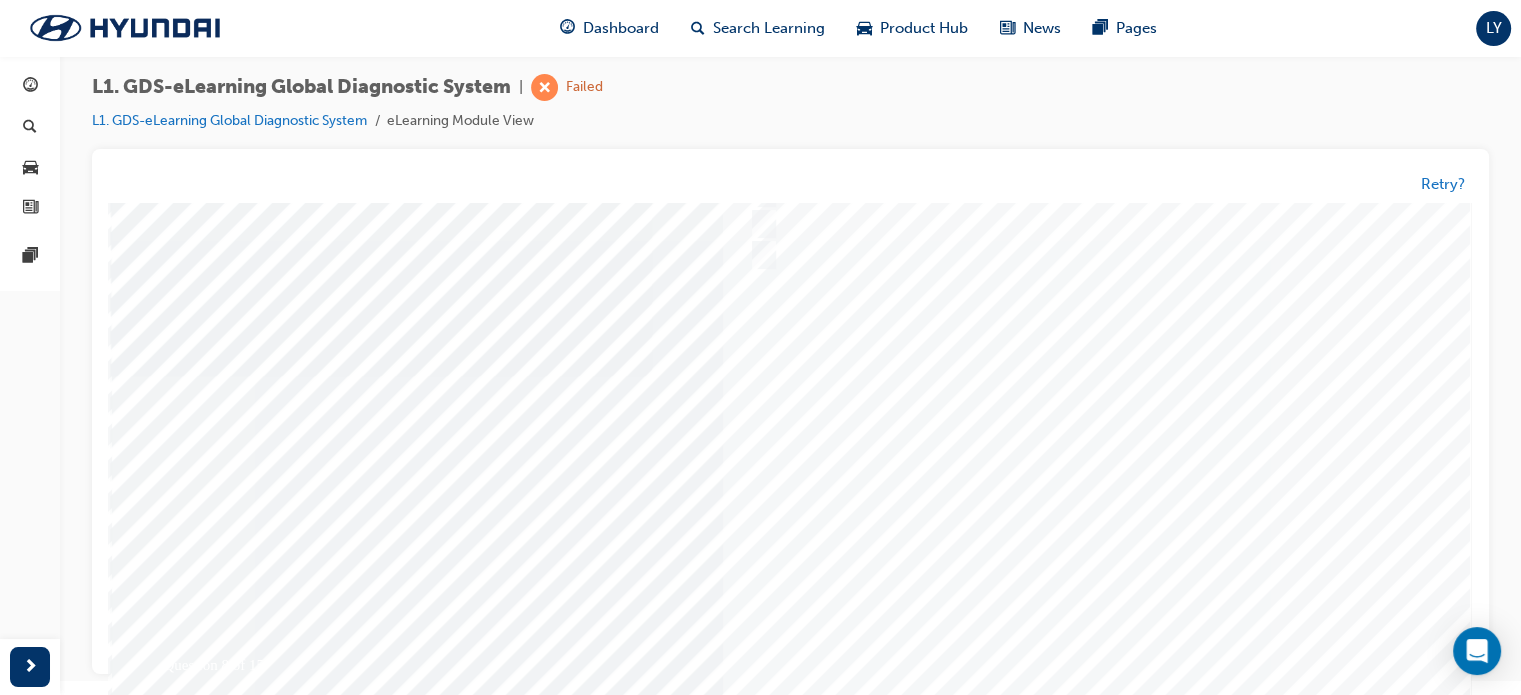 click at bounding box center (181, 3458) 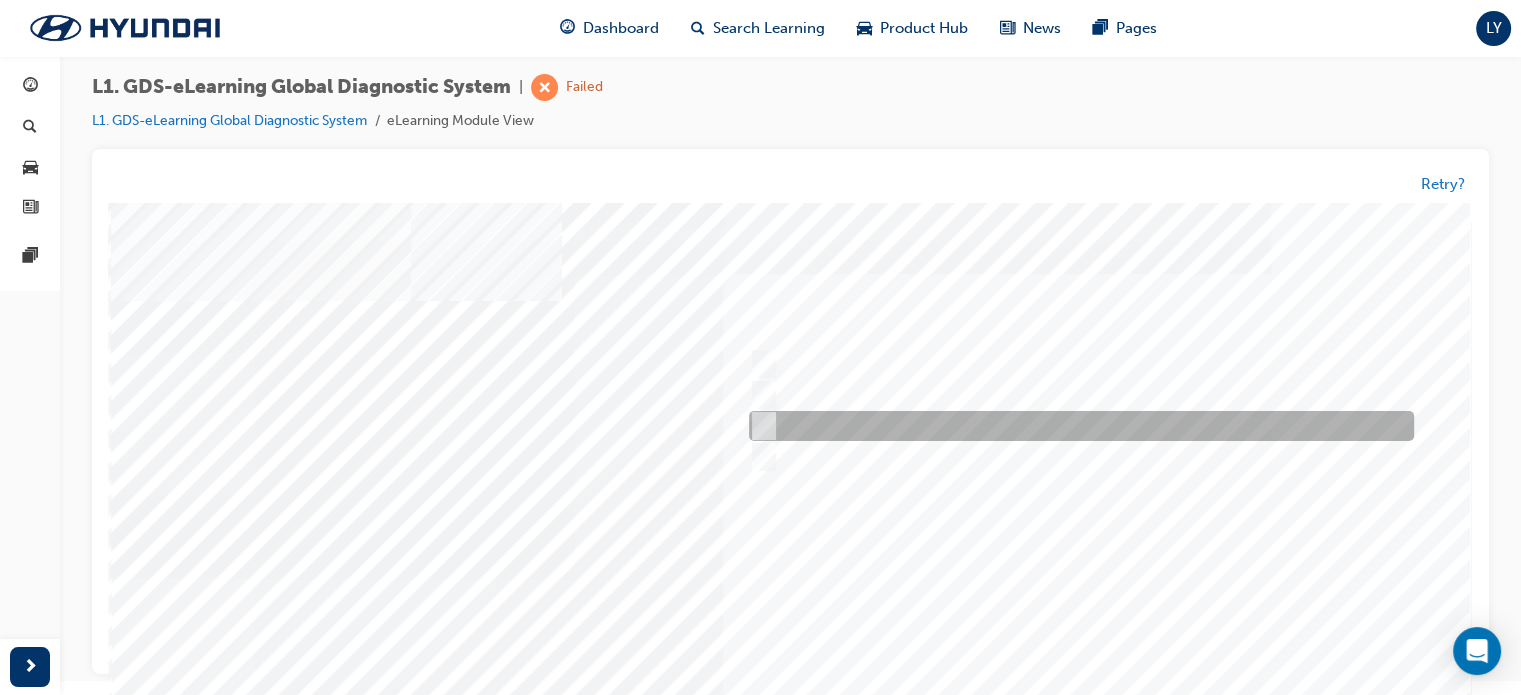scroll, scrollTop: 0, scrollLeft: 0, axis: both 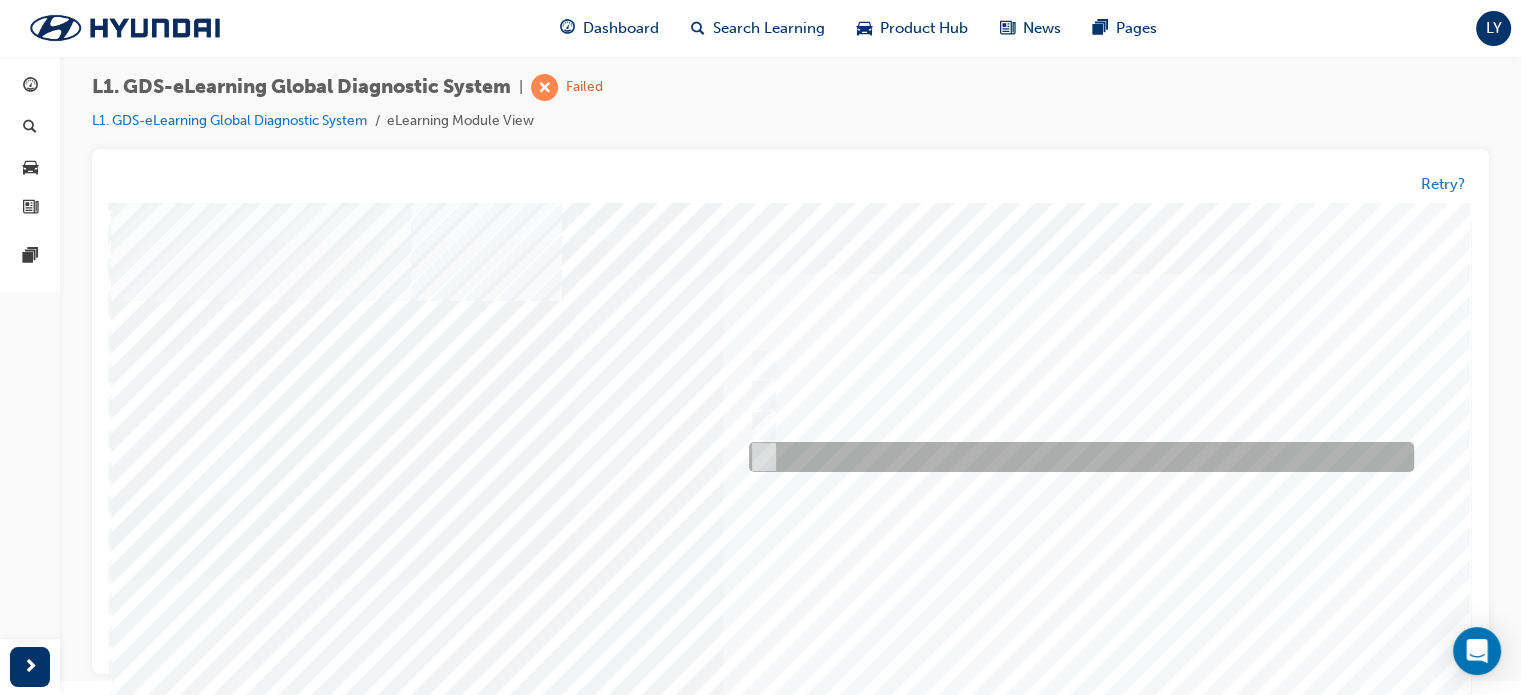 click at bounding box center [1076, 458] 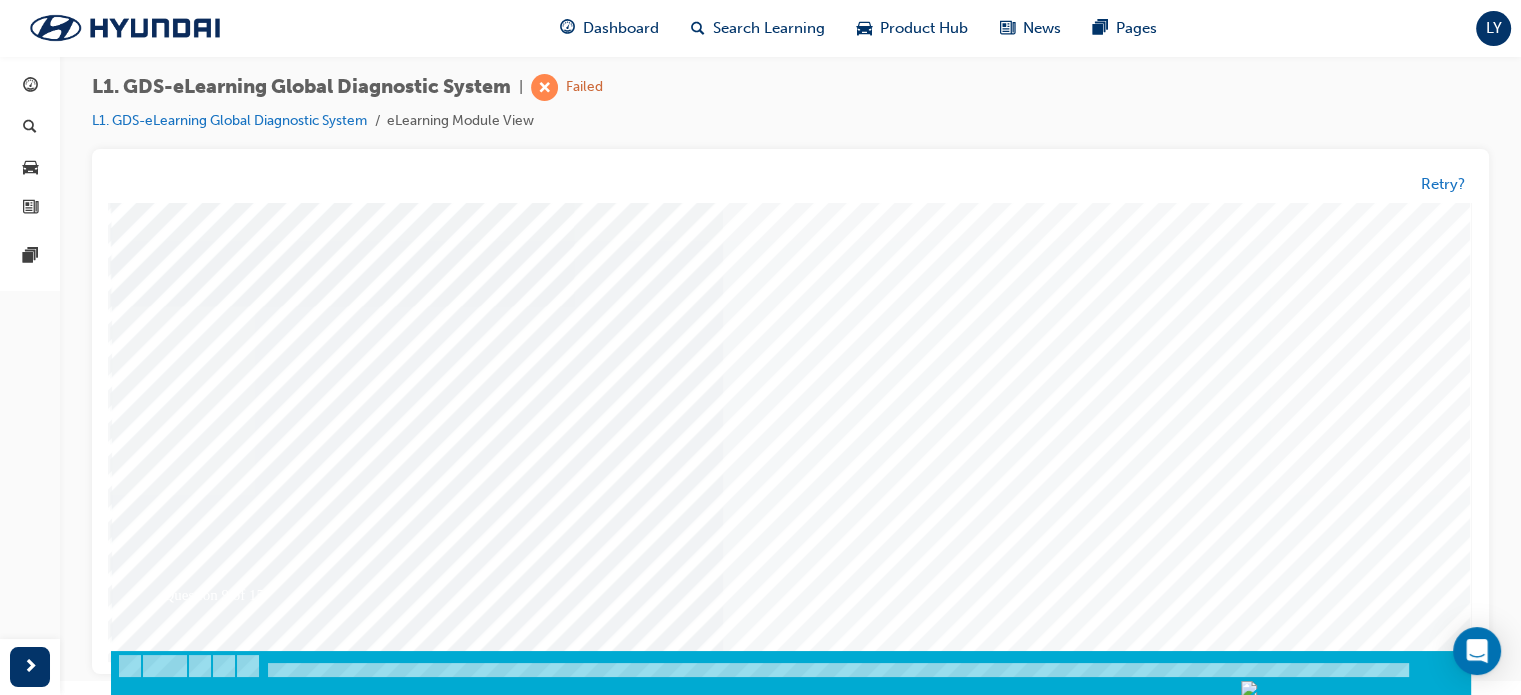 click at bounding box center [181, 3388] 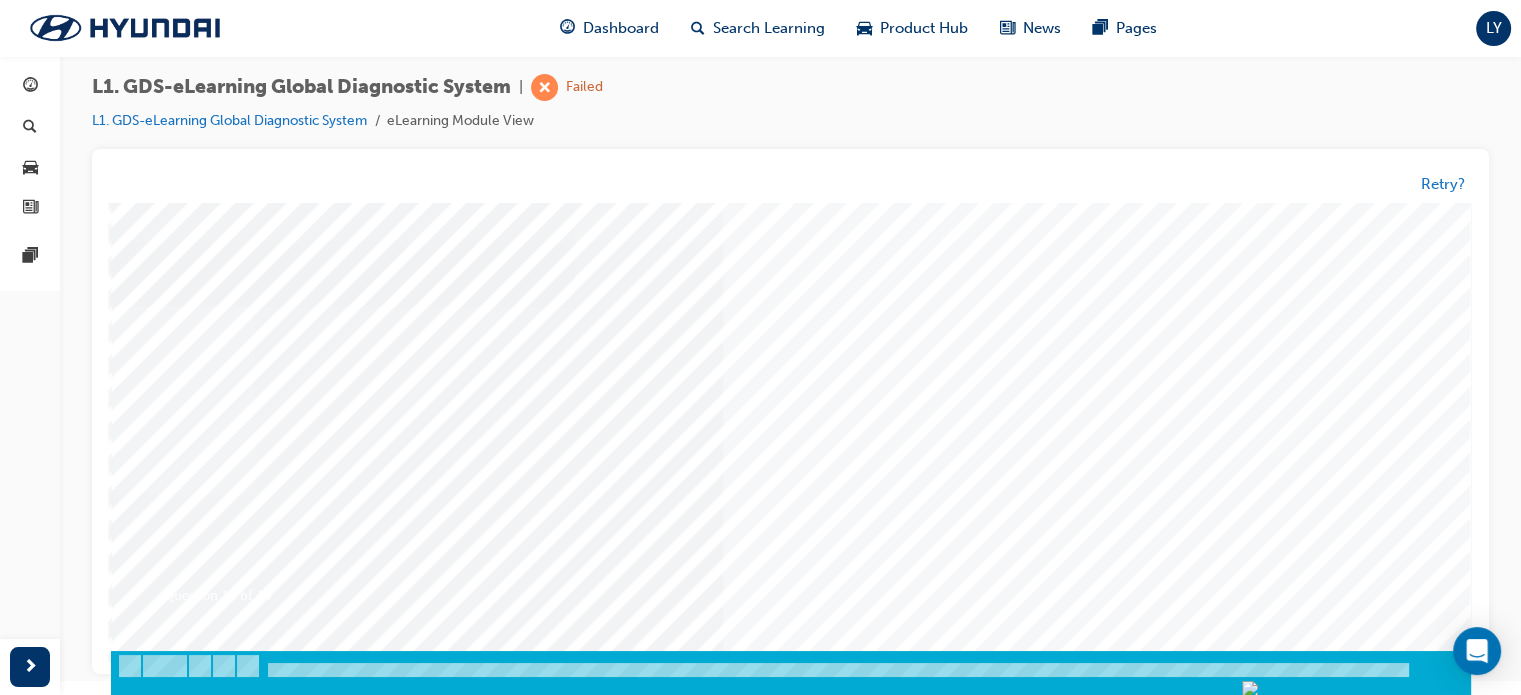 scroll, scrollTop: 0, scrollLeft: 0, axis: both 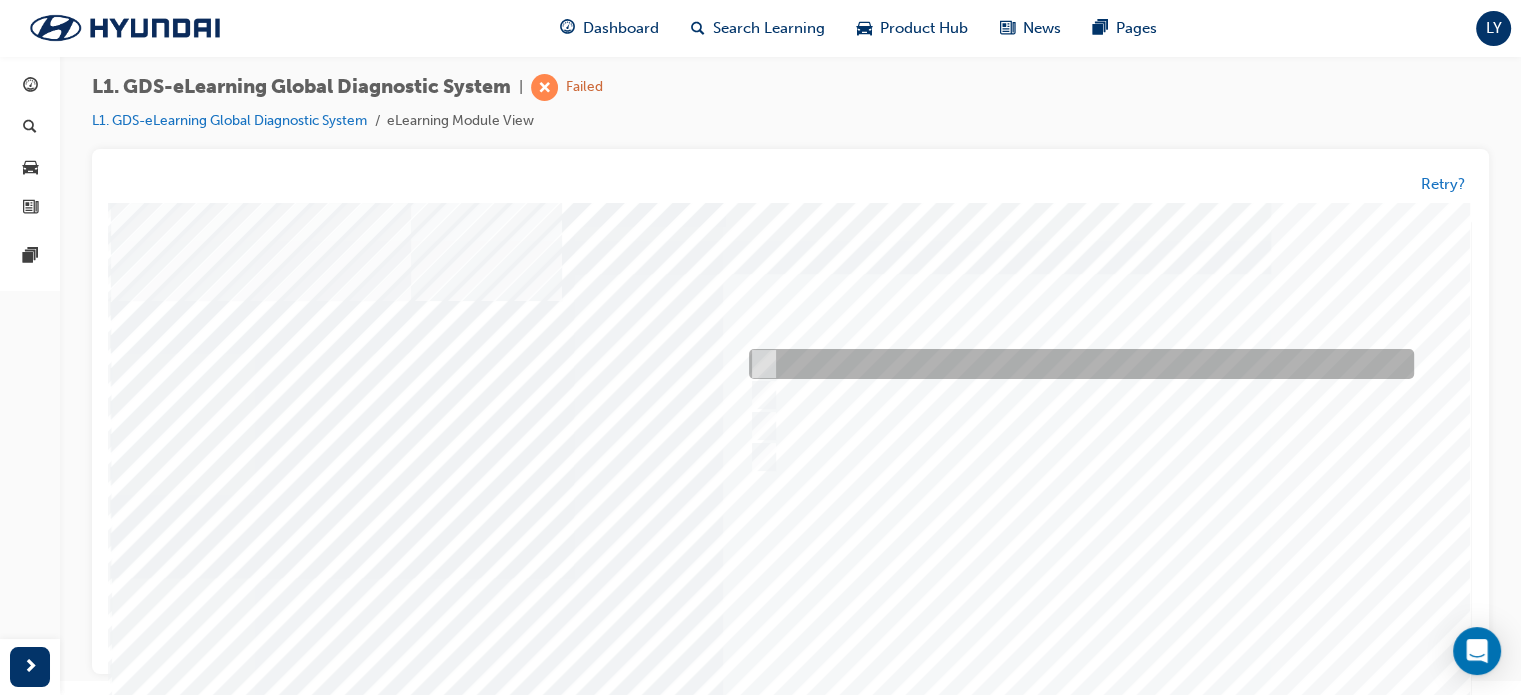 click at bounding box center [1076, 365] 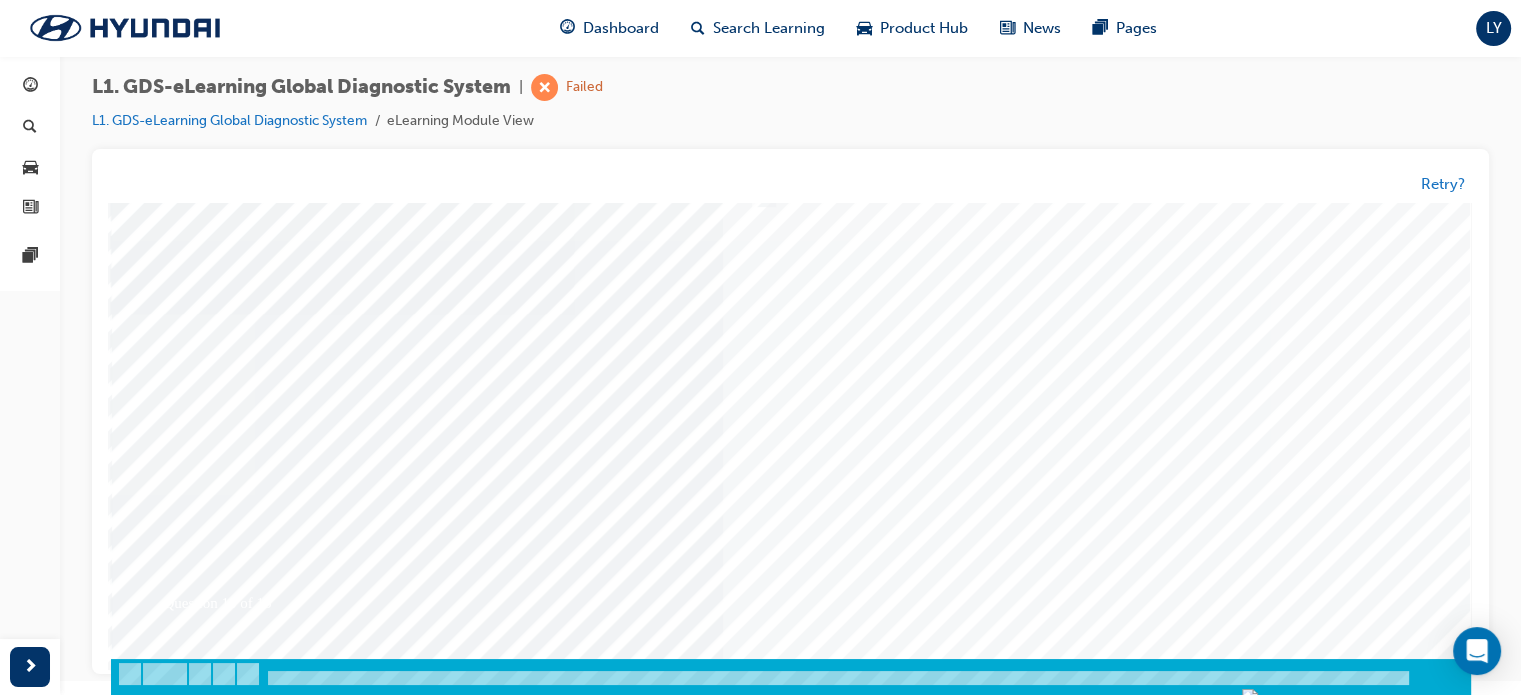 scroll, scrollTop: 267, scrollLeft: 0, axis: vertical 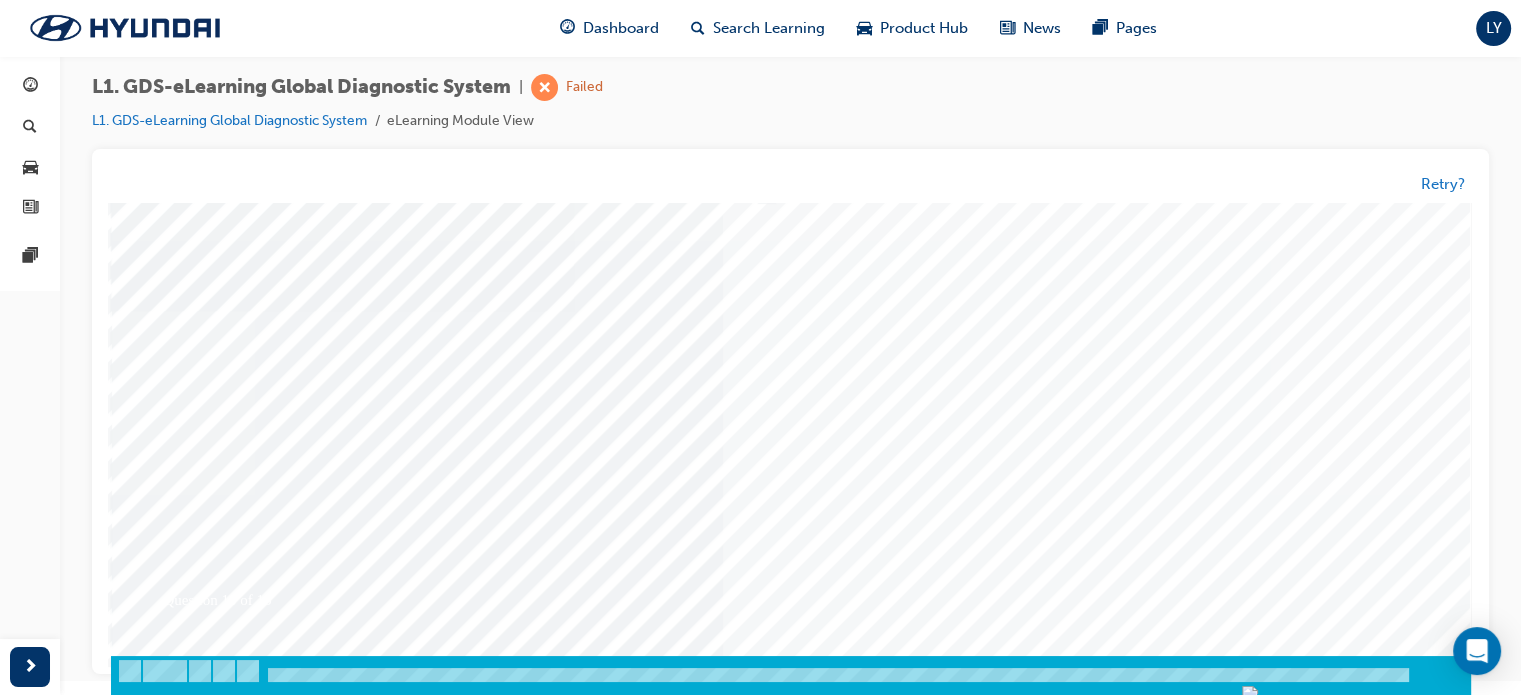 click at bounding box center [181, 3393] 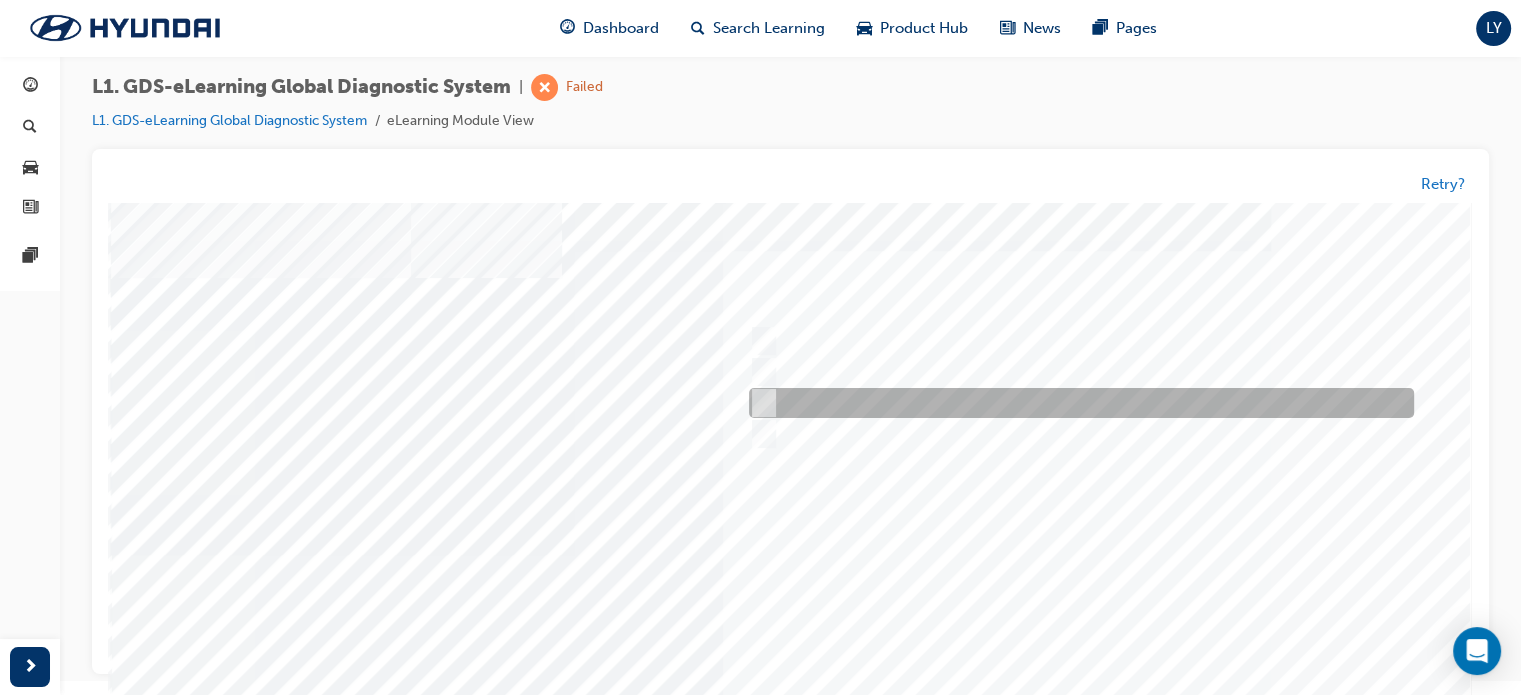 scroll, scrollTop: 0, scrollLeft: 0, axis: both 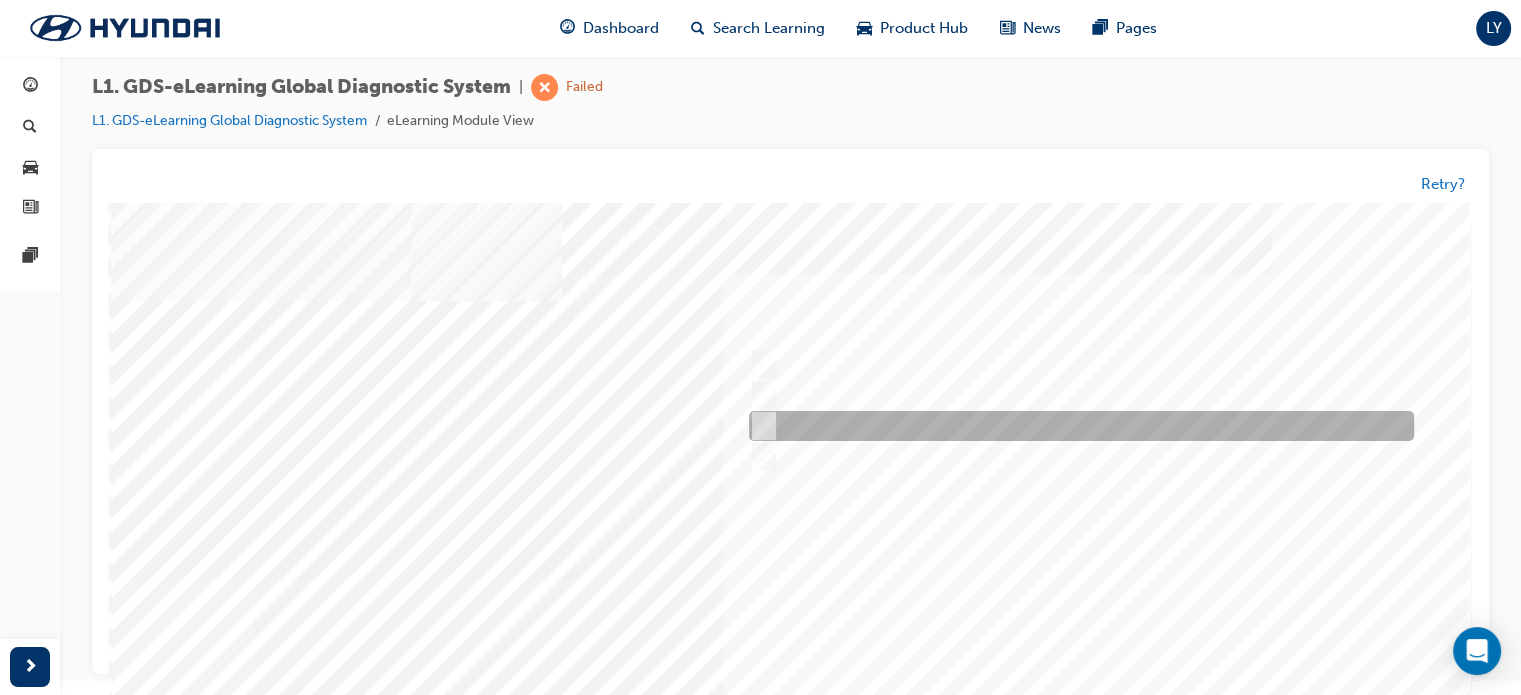 click at bounding box center (1076, 427) 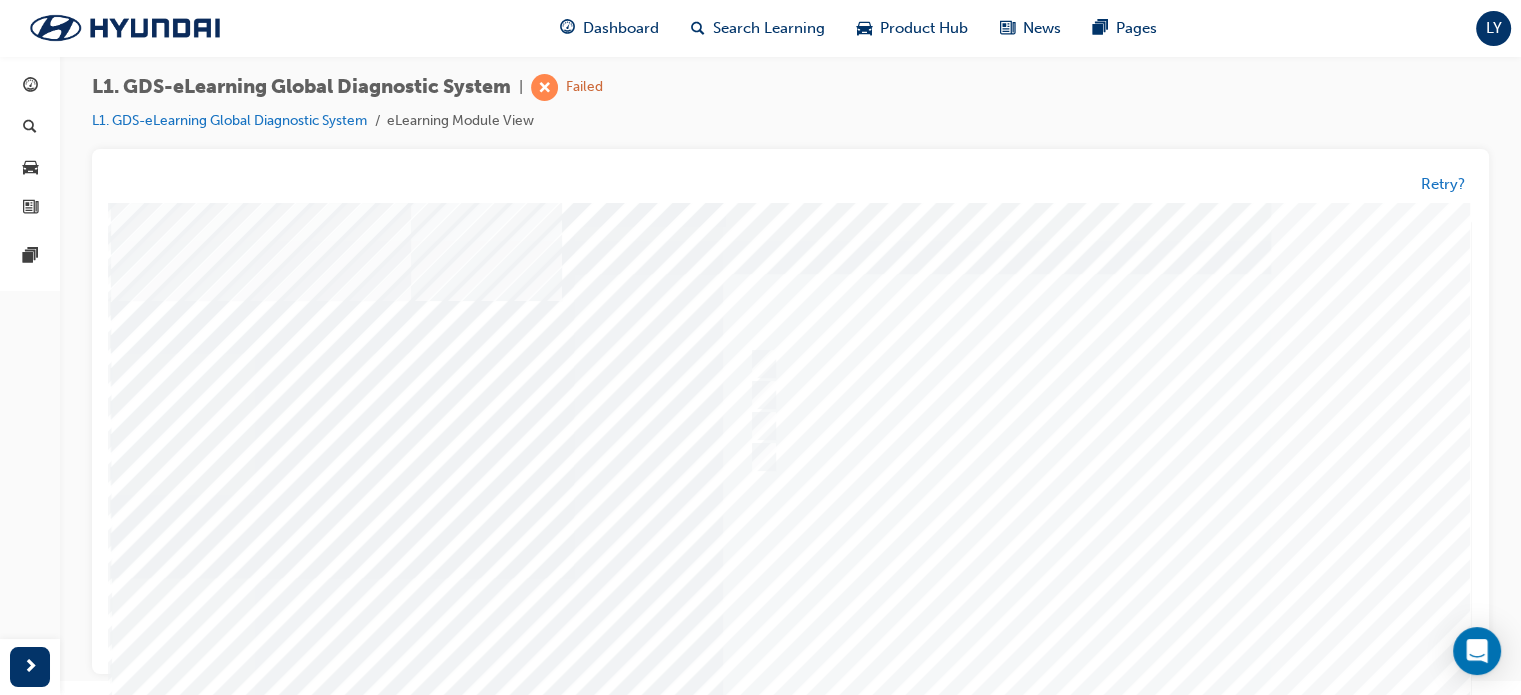 scroll, scrollTop: 272, scrollLeft: 0, axis: vertical 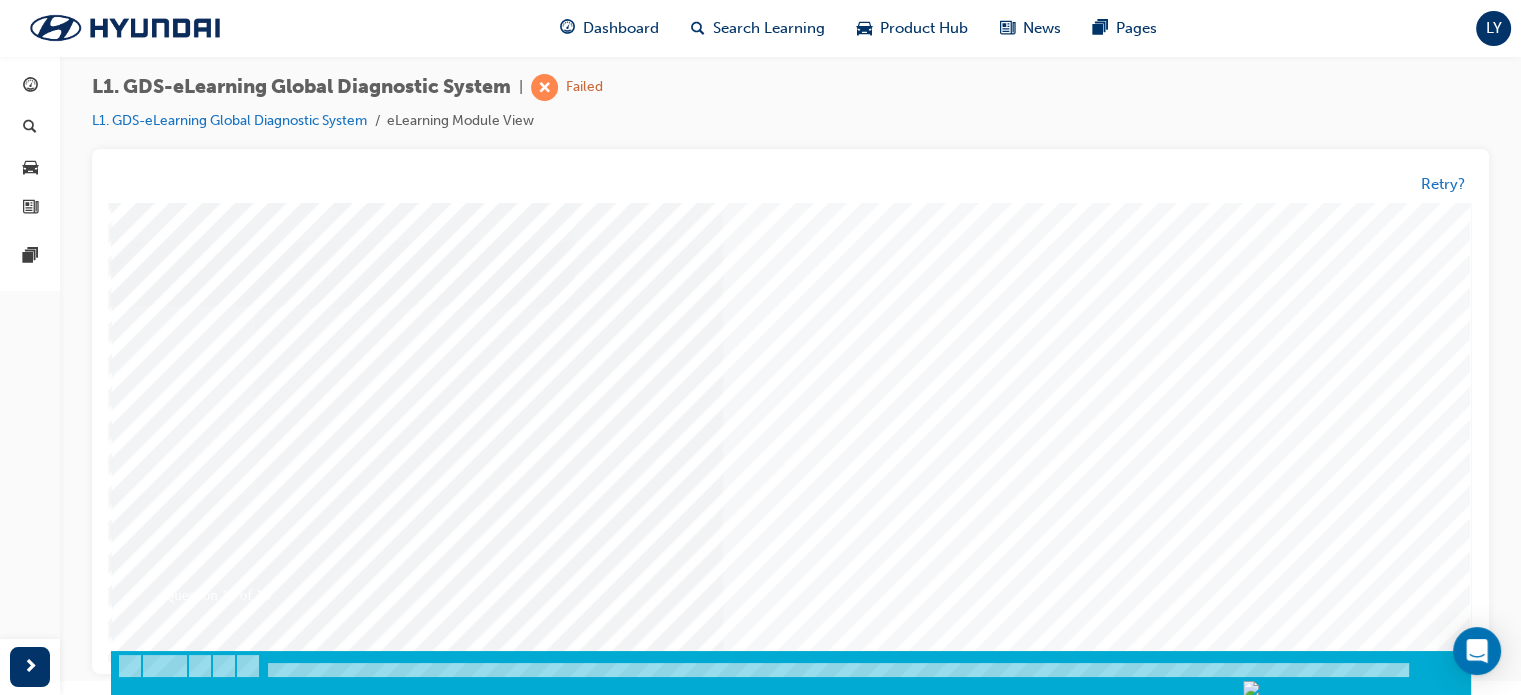 click at bounding box center [181, 3388] 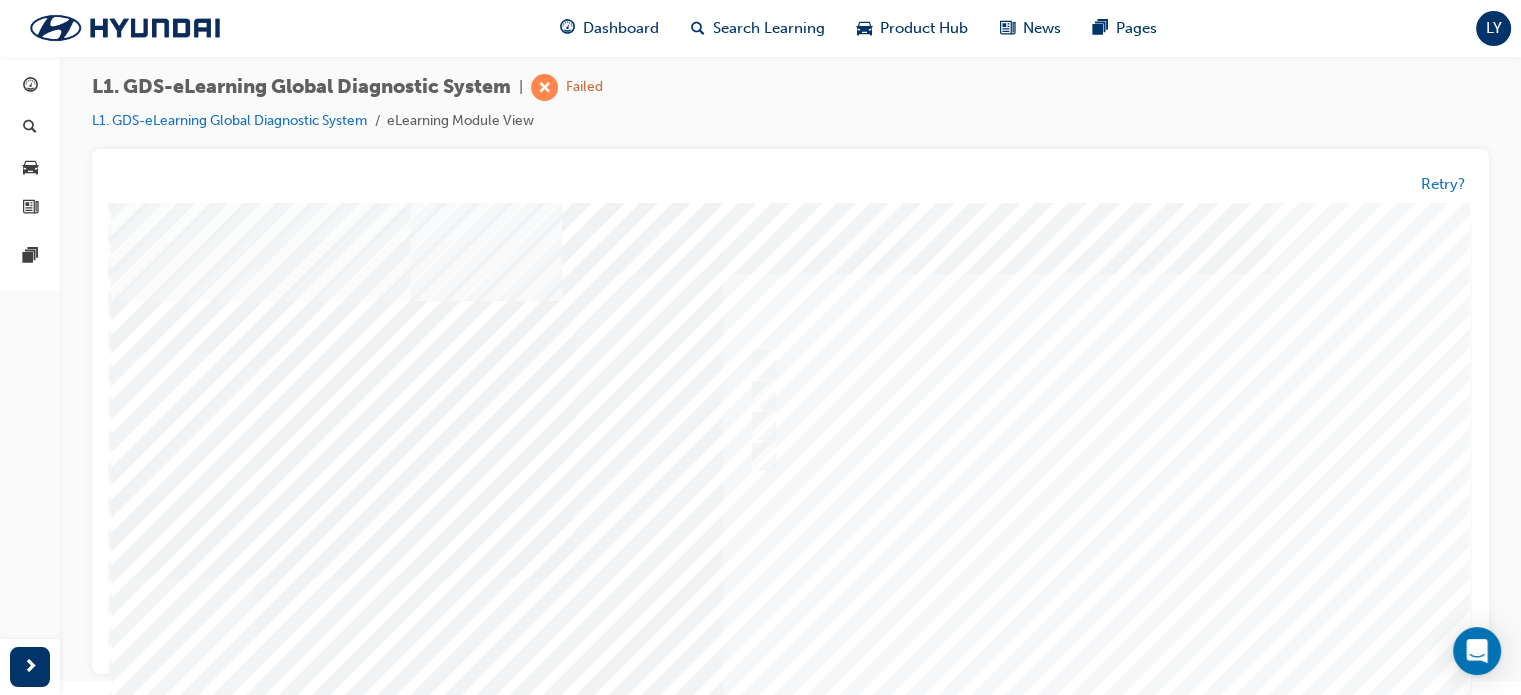 scroll, scrollTop: 24, scrollLeft: 0, axis: vertical 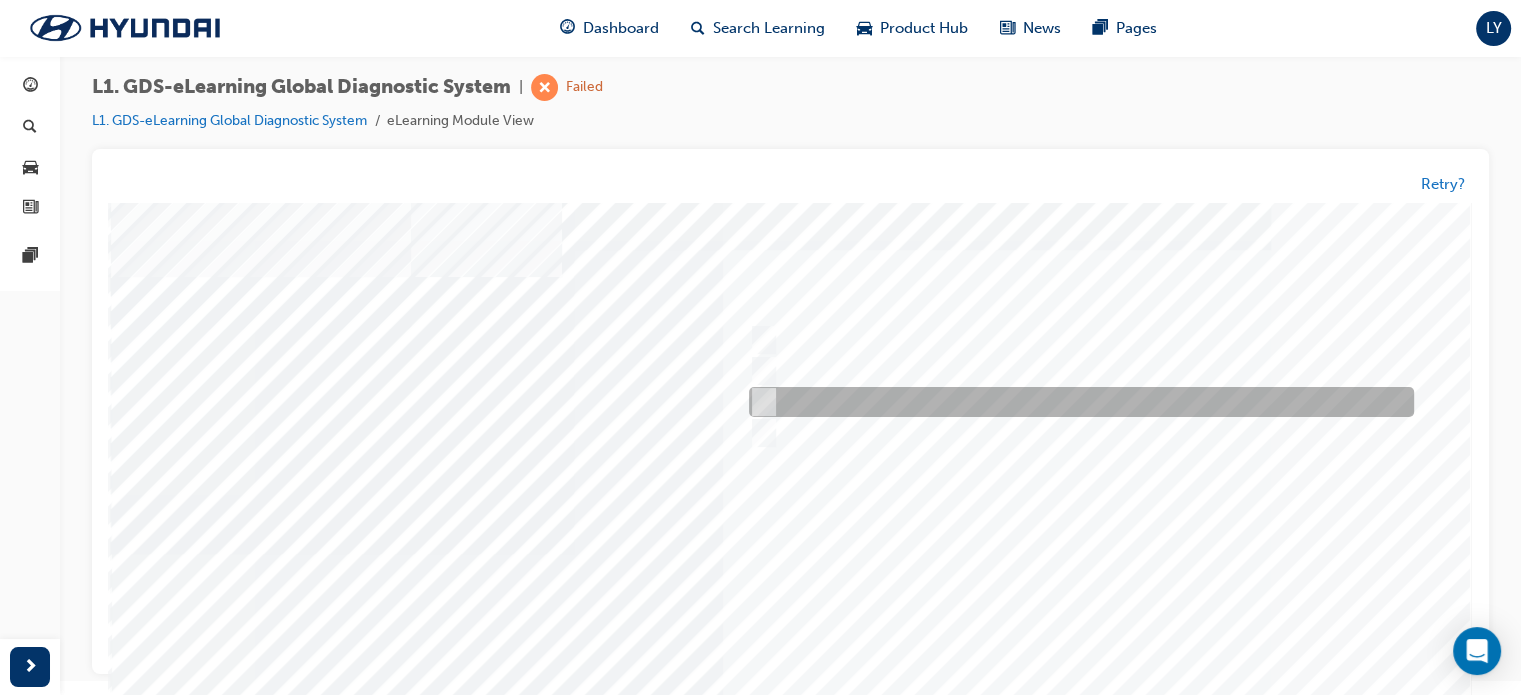 click at bounding box center [1076, 403] 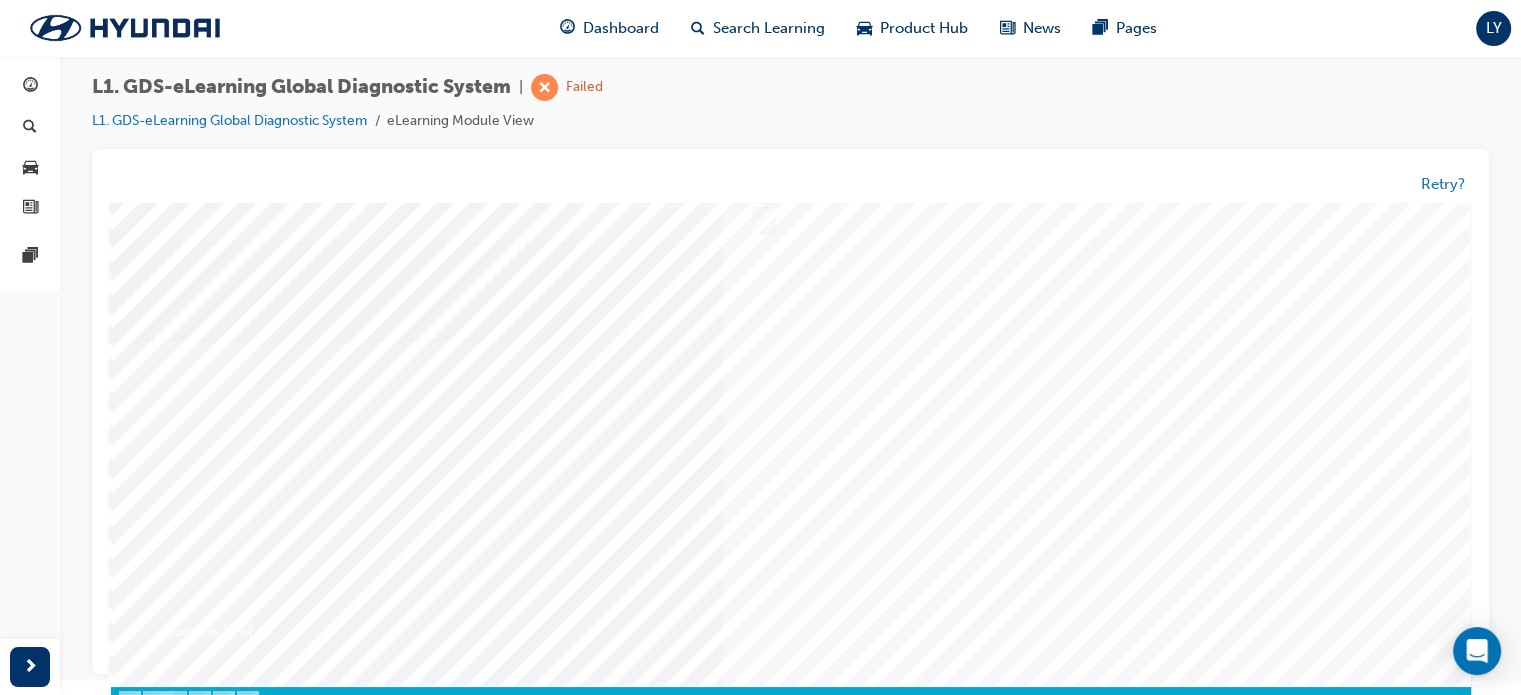 scroll, scrollTop: 236, scrollLeft: 0, axis: vertical 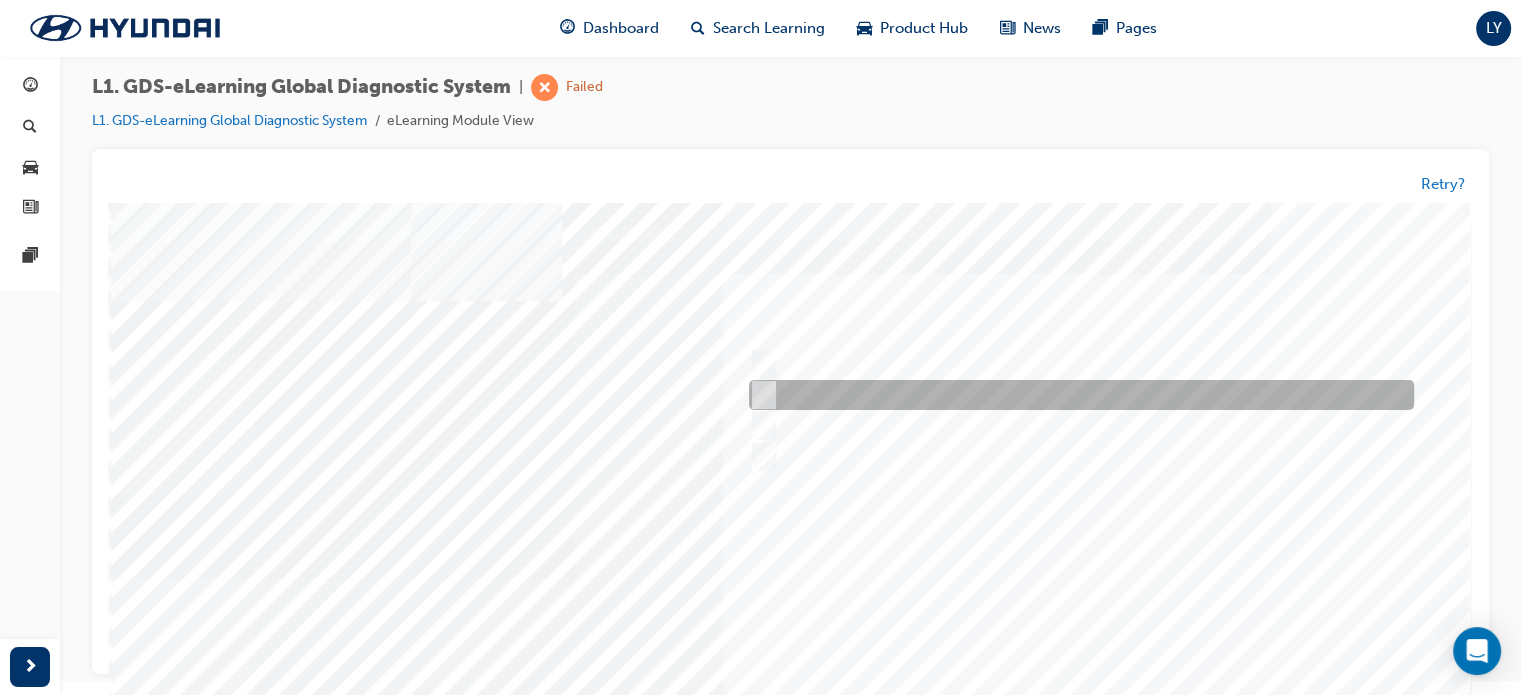 click at bounding box center [760, 396] 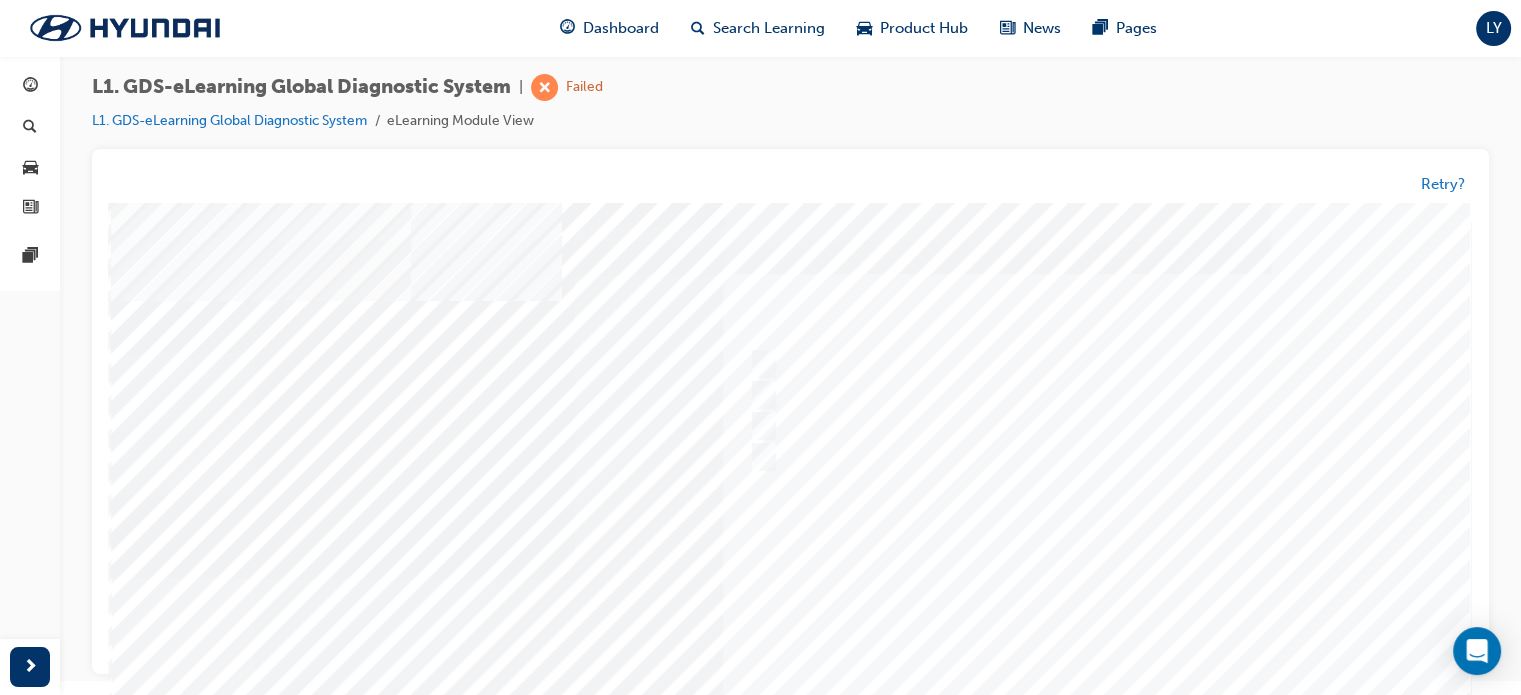 scroll, scrollTop: 272, scrollLeft: 0, axis: vertical 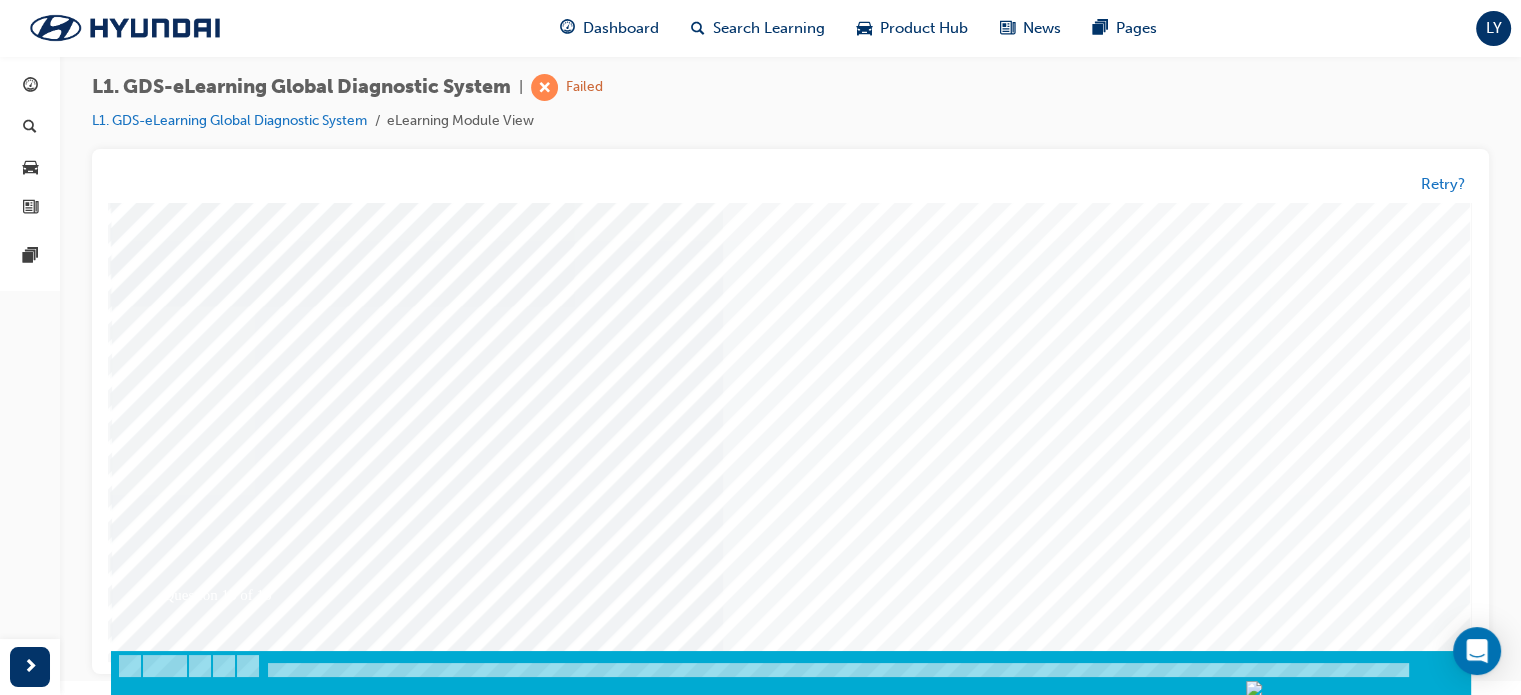 click at bounding box center [181, 3388] 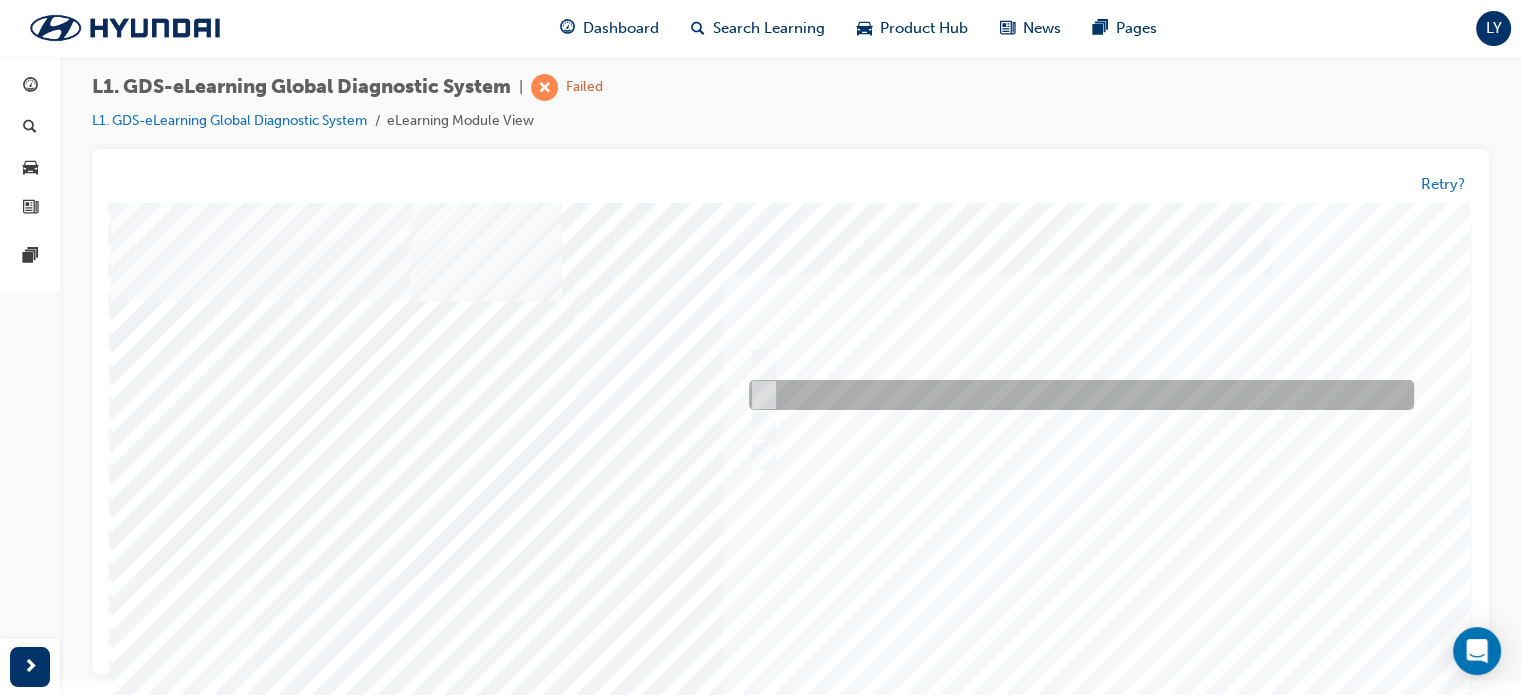 click at bounding box center (1076, 396) 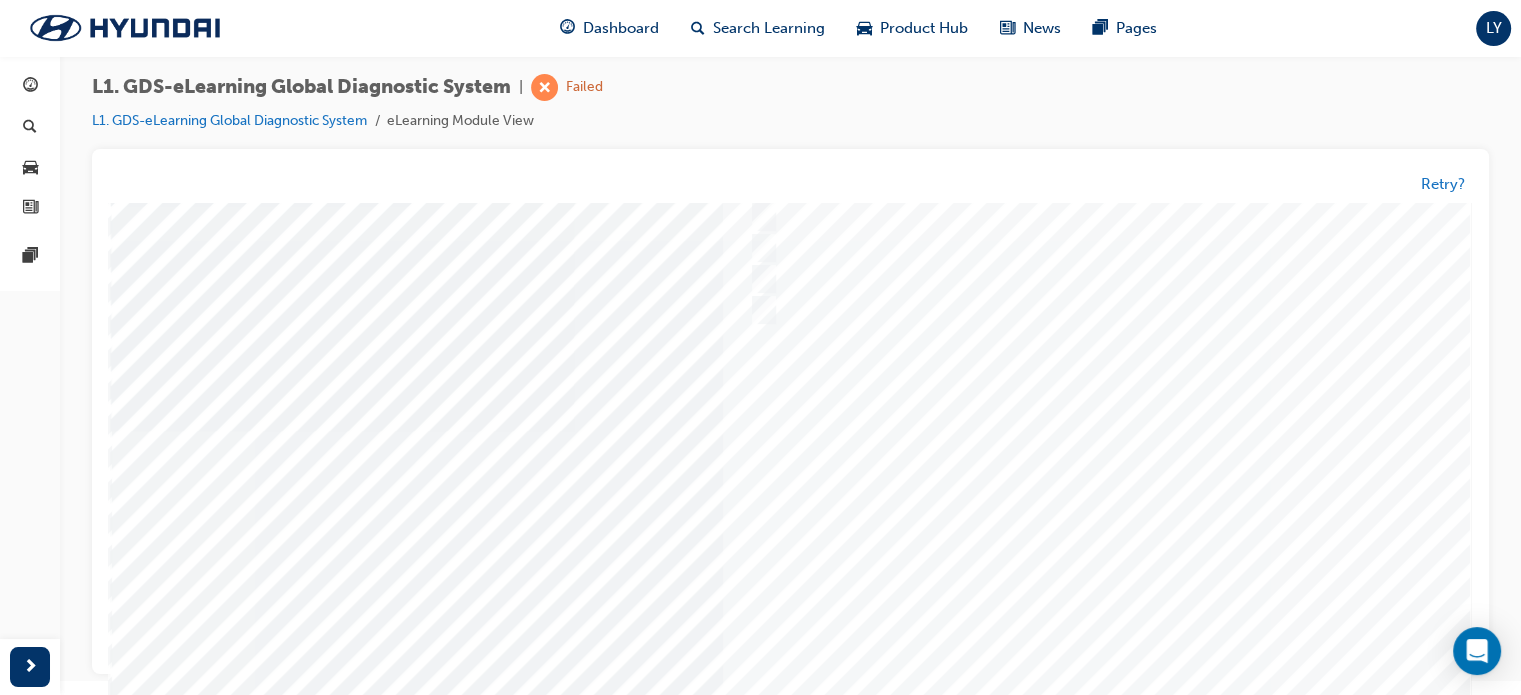 scroll, scrollTop: 272, scrollLeft: 0, axis: vertical 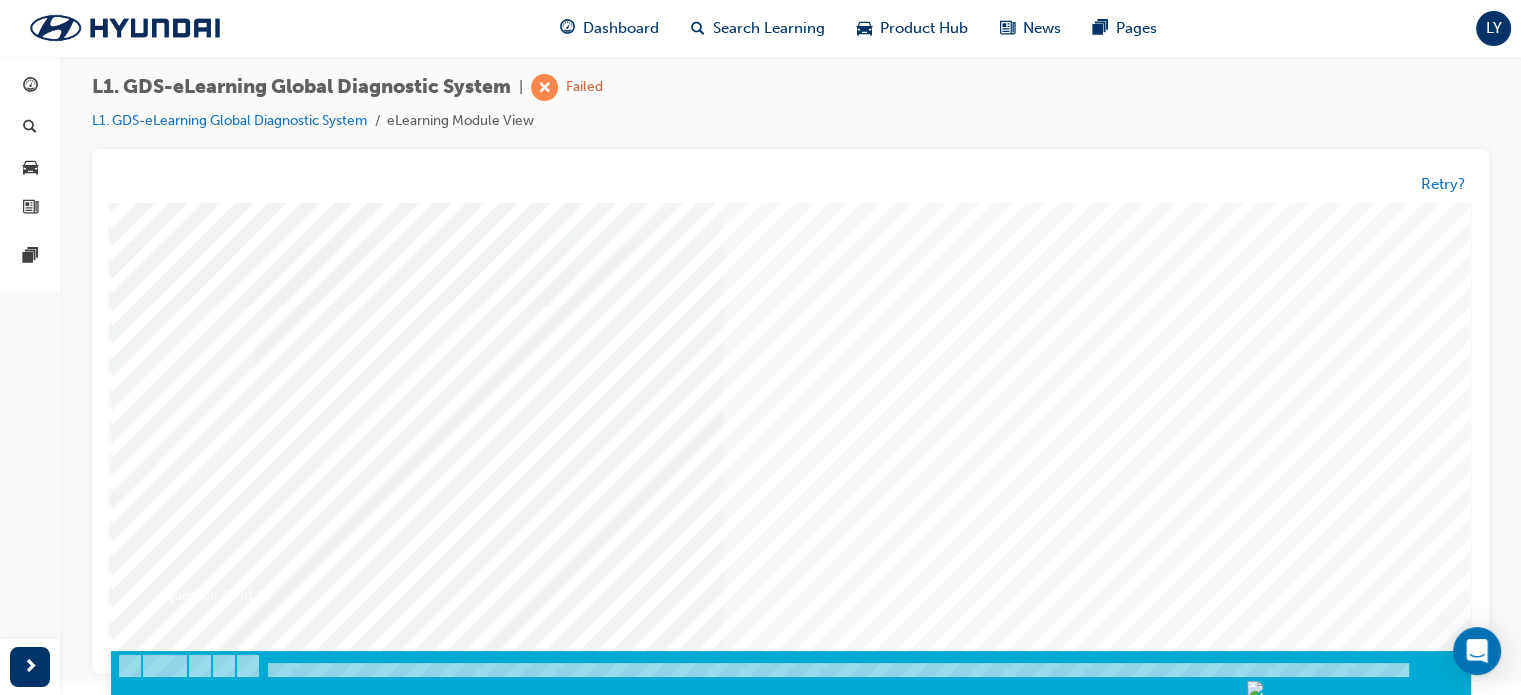 click at bounding box center [181, 3480] 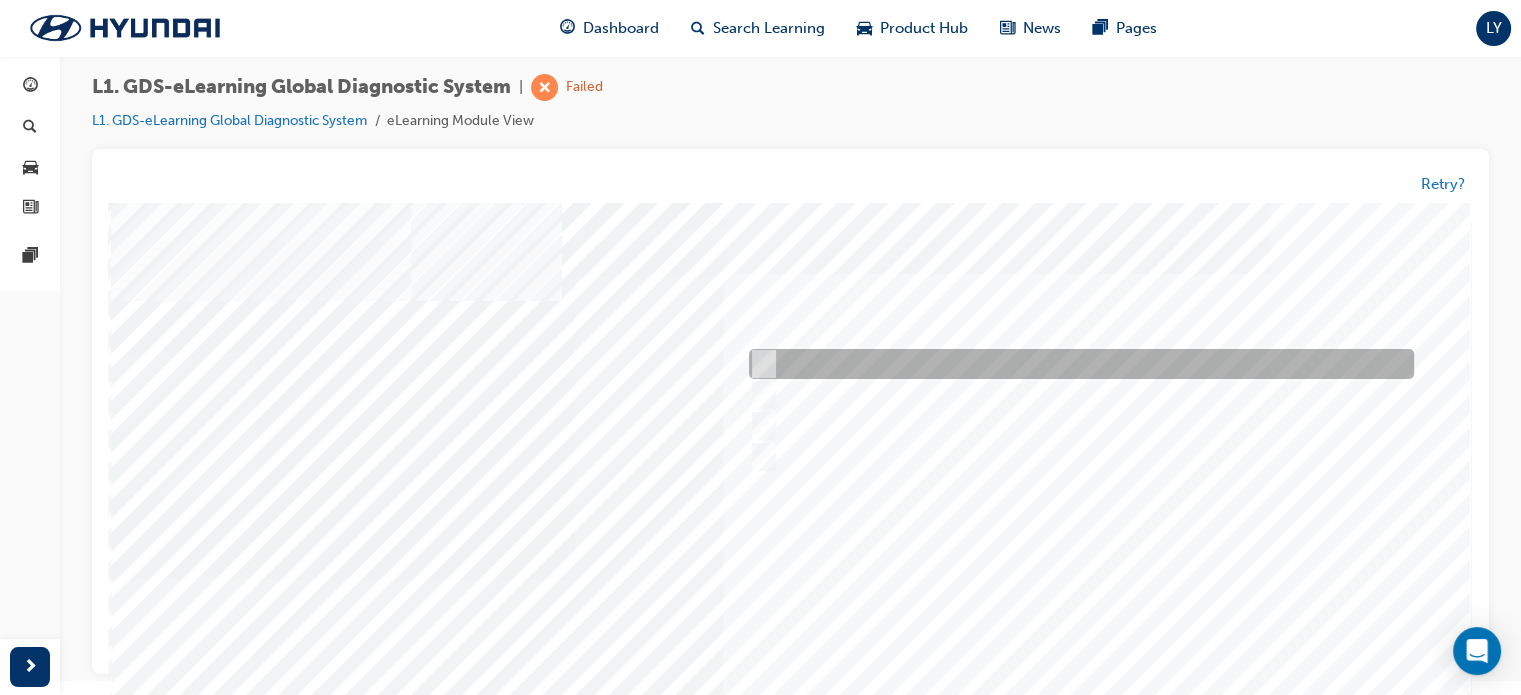 click at bounding box center (1076, 365) 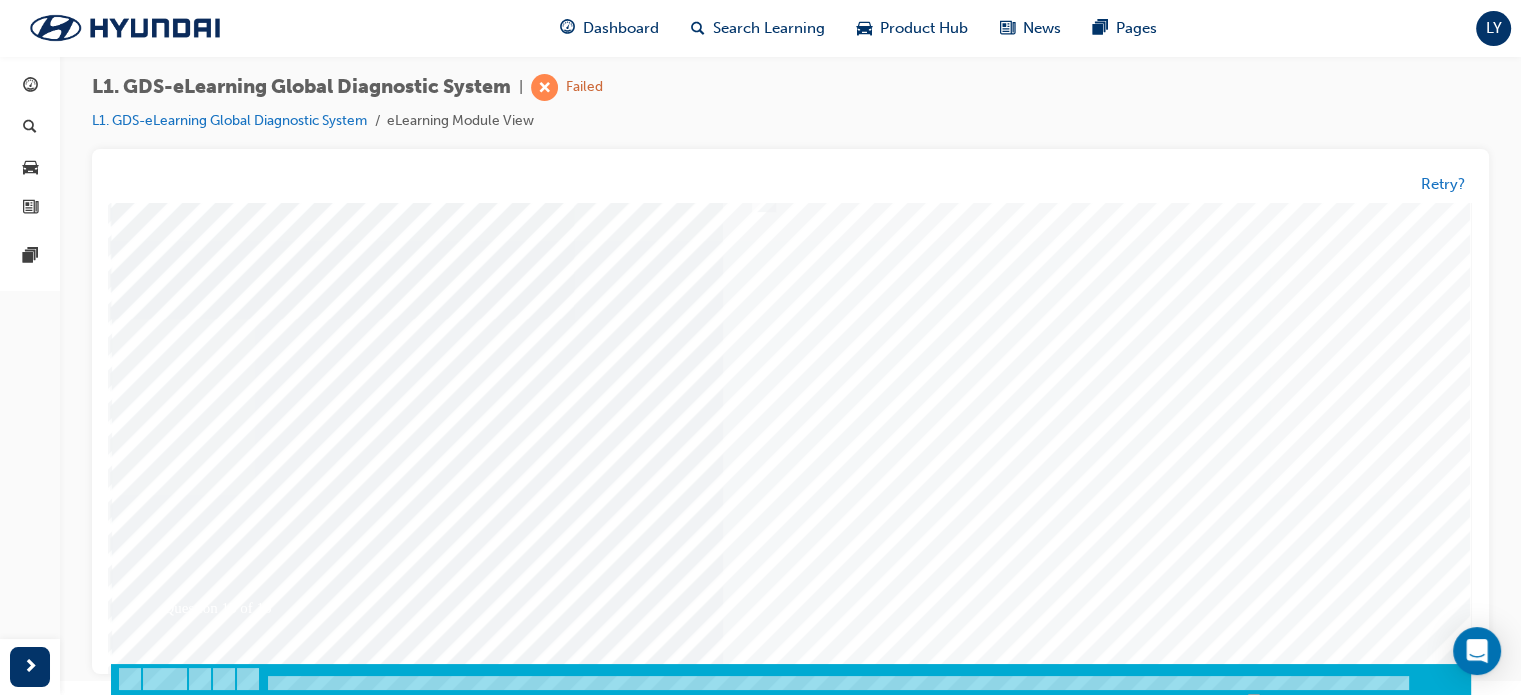 scroll, scrollTop: 262, scrollLeft: 0, axis: vertical 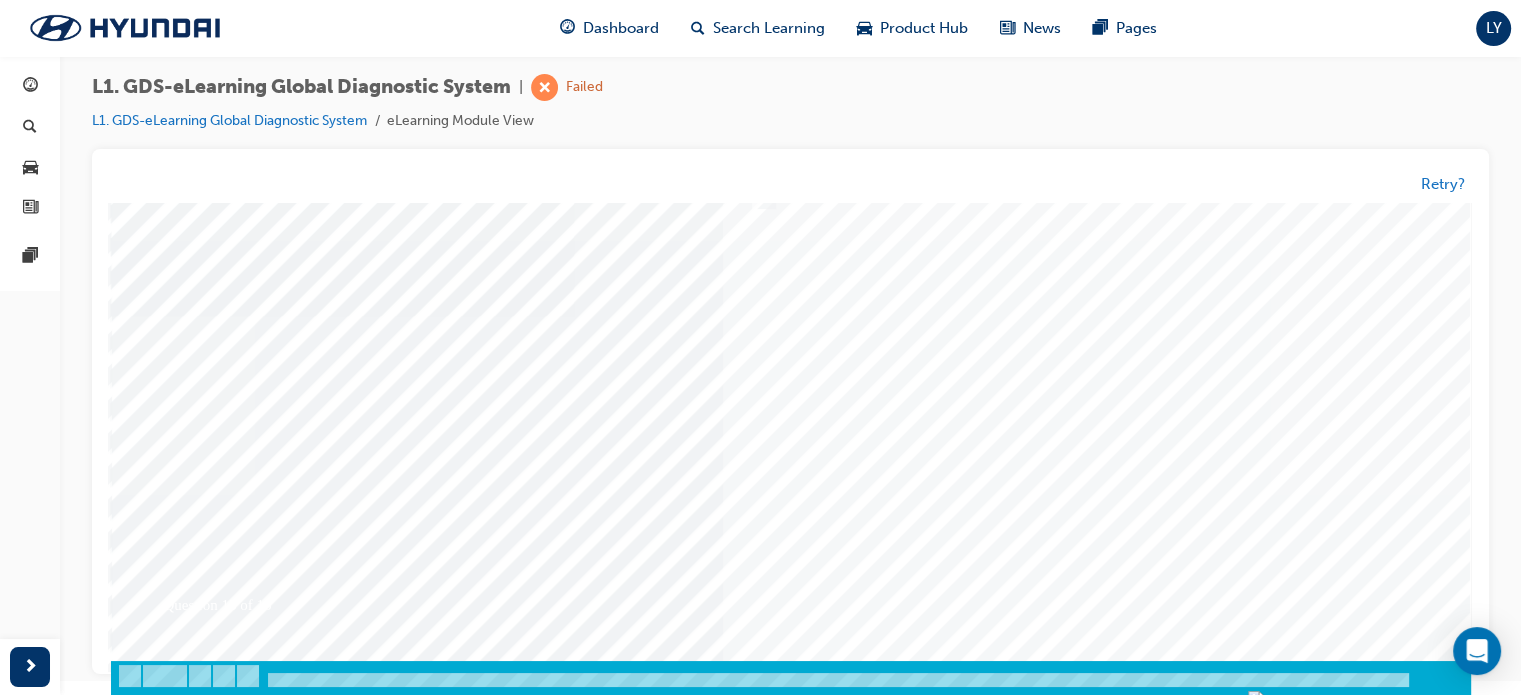 click at bounding box center (181, 3398) 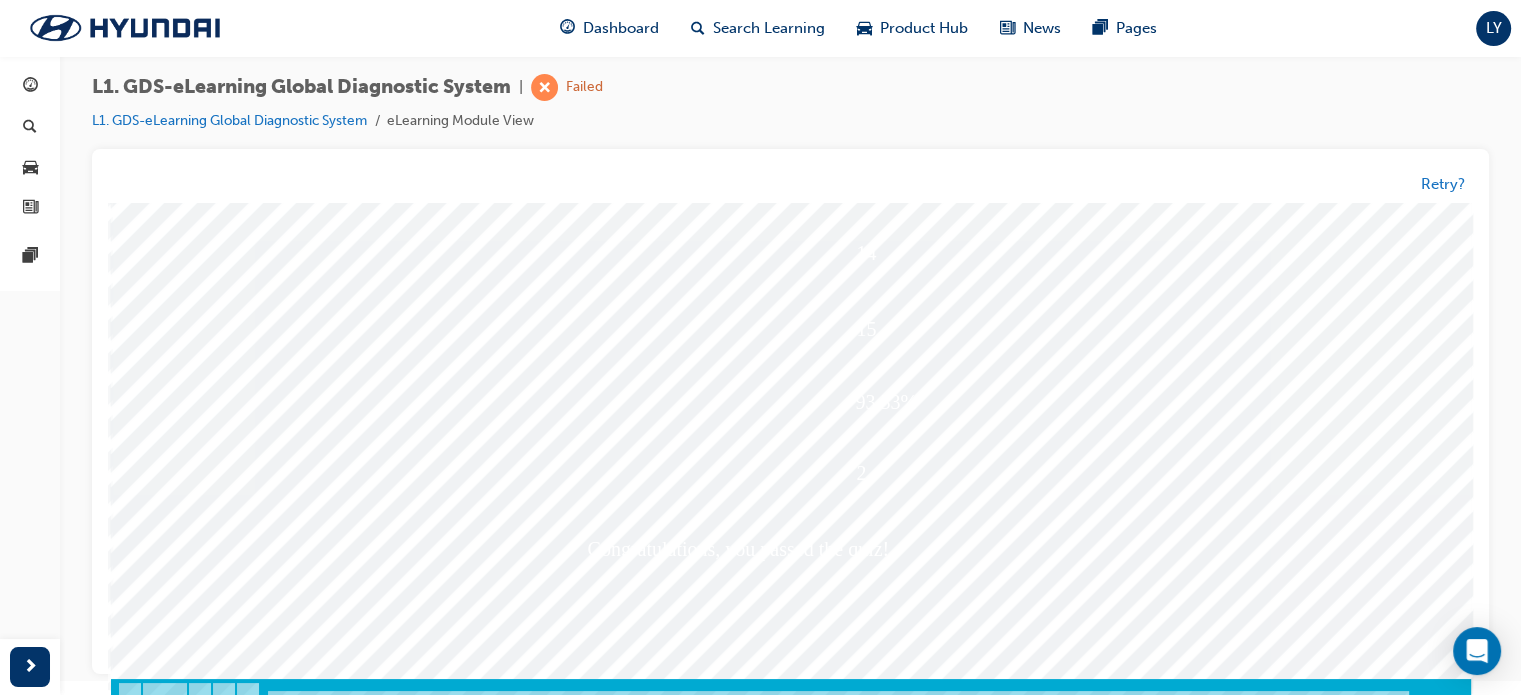 scroll, scrollTop: 246, scrollLeft: 0, axis: vertical 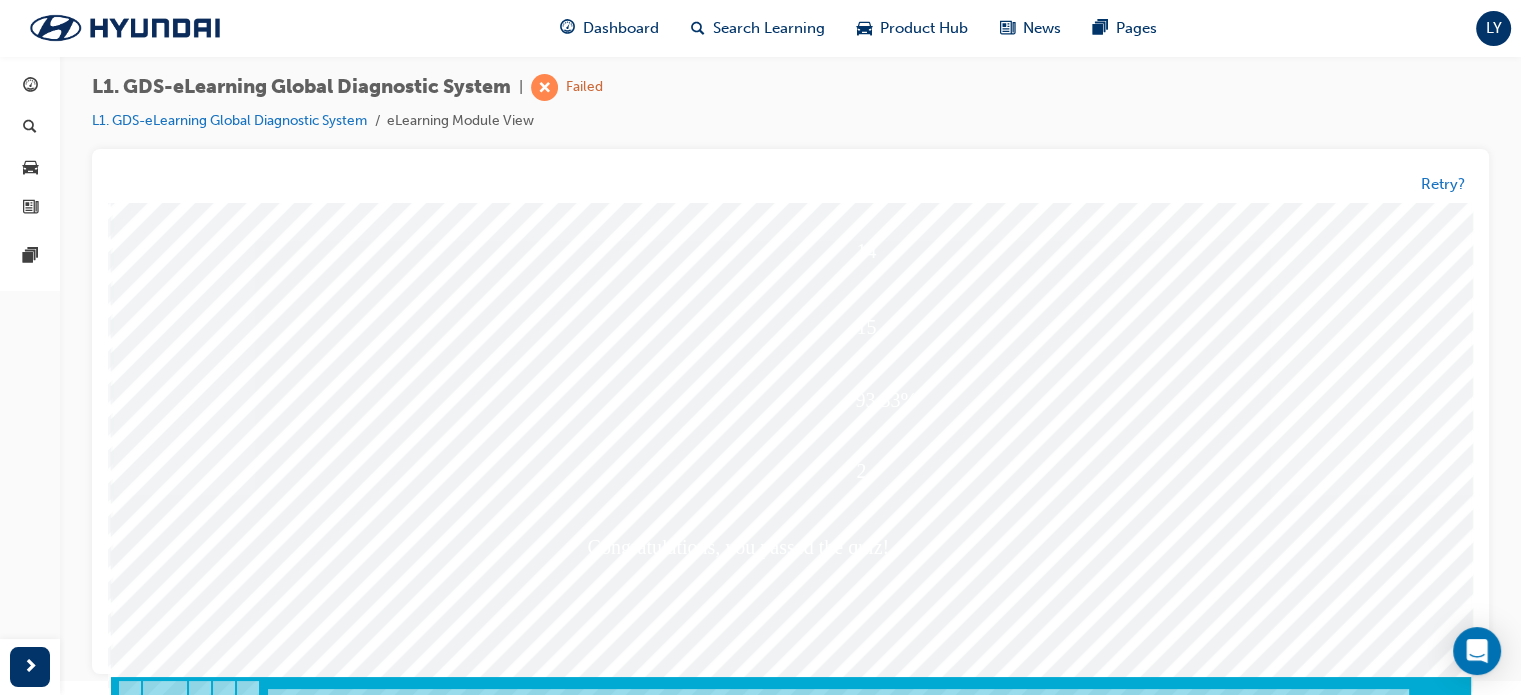 click at bounding box center [181, 4012] 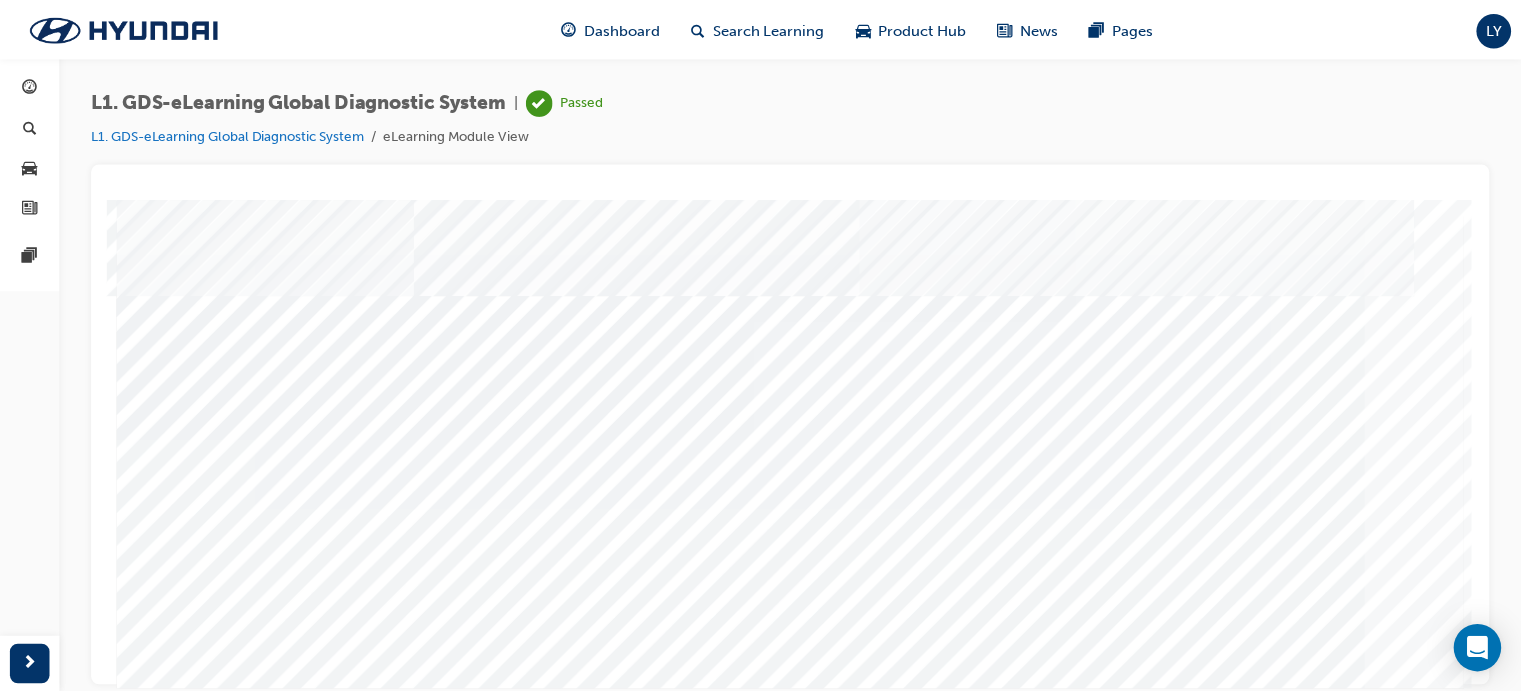 scroll, scrollTop: 0, scrollLeft: 0, axis: both 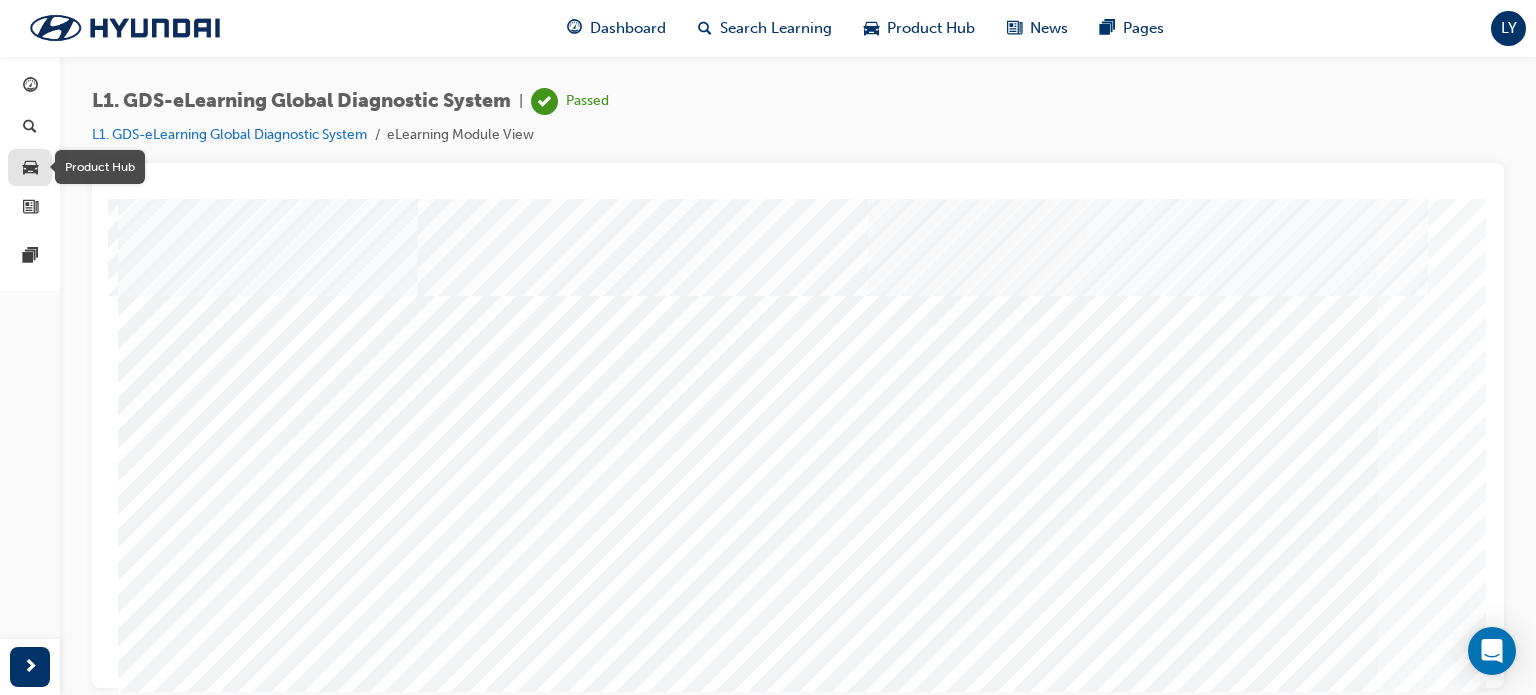 click at bounding box center [30, 168] 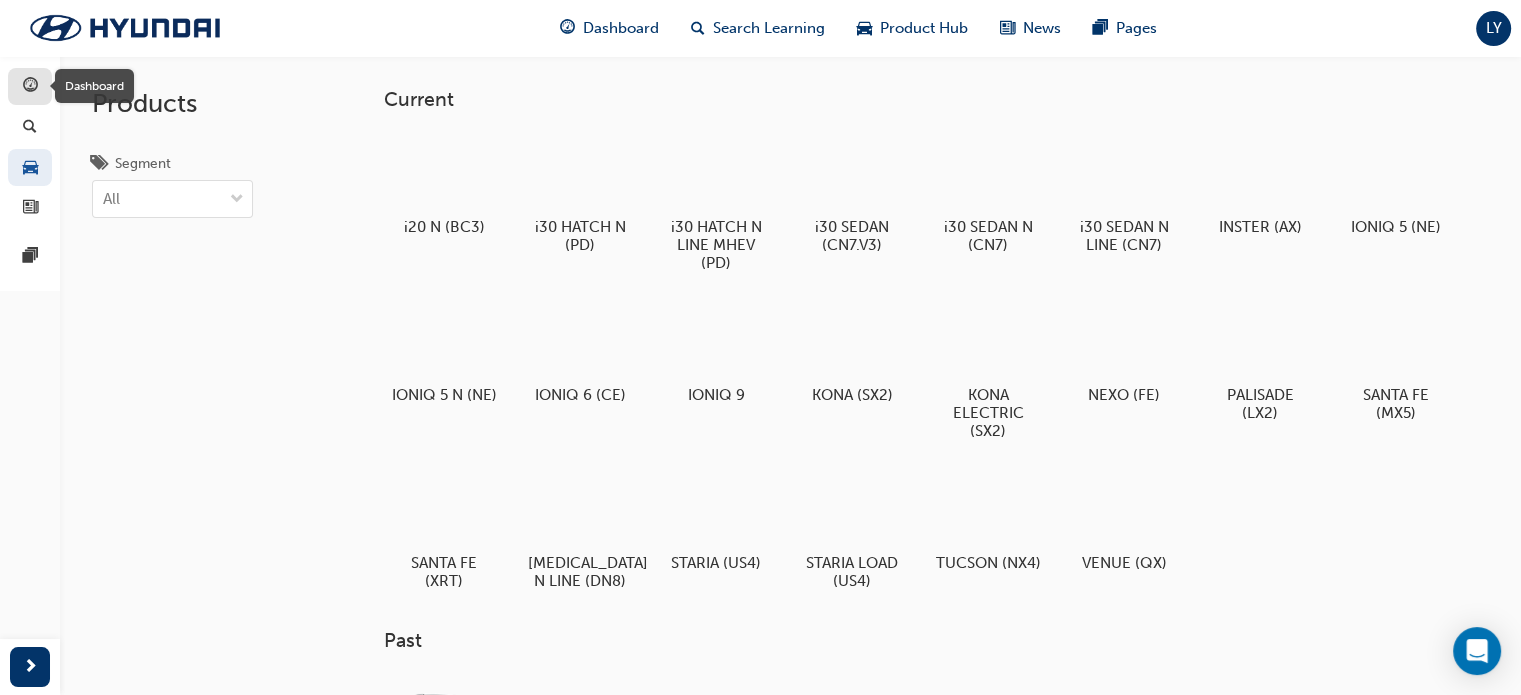 click at bounding box center [30, 87] 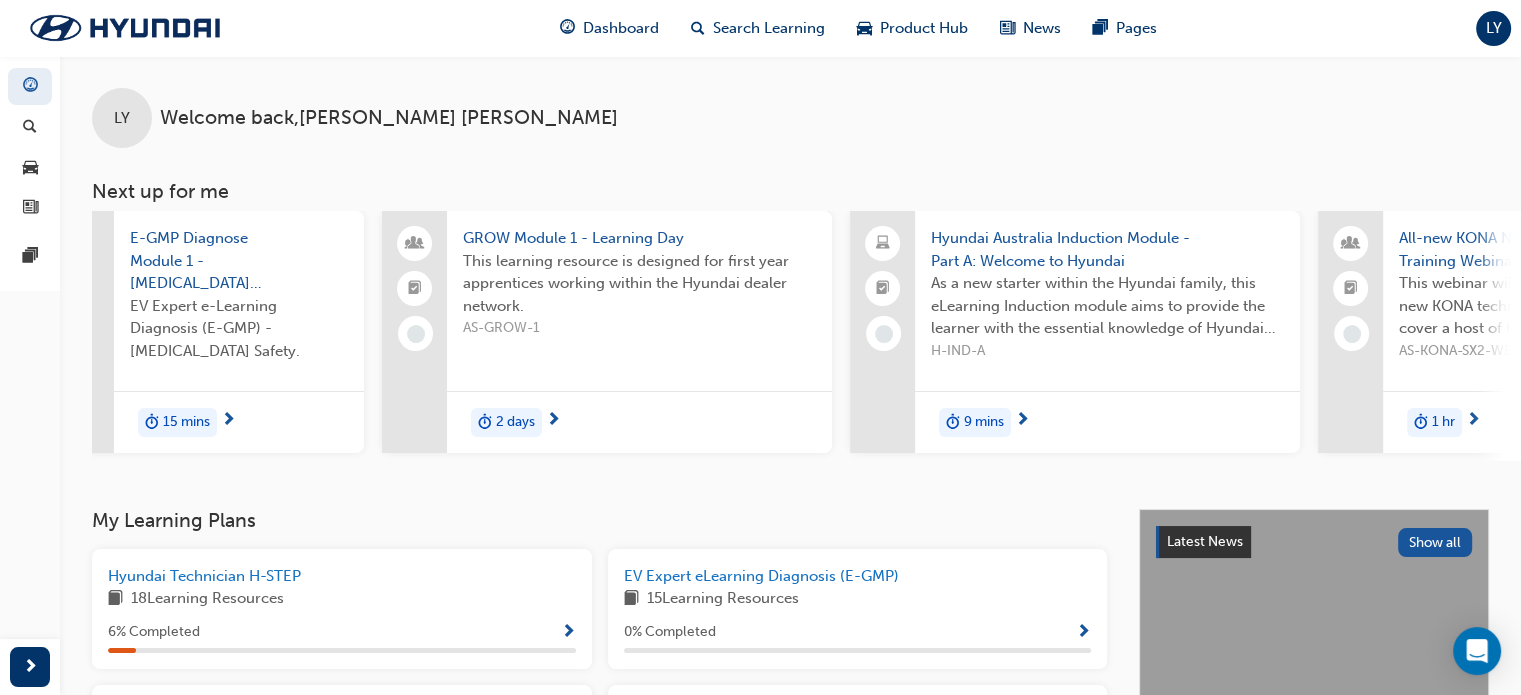 scroll, scrollTop: 0, scrollLeft: 0, axis: both 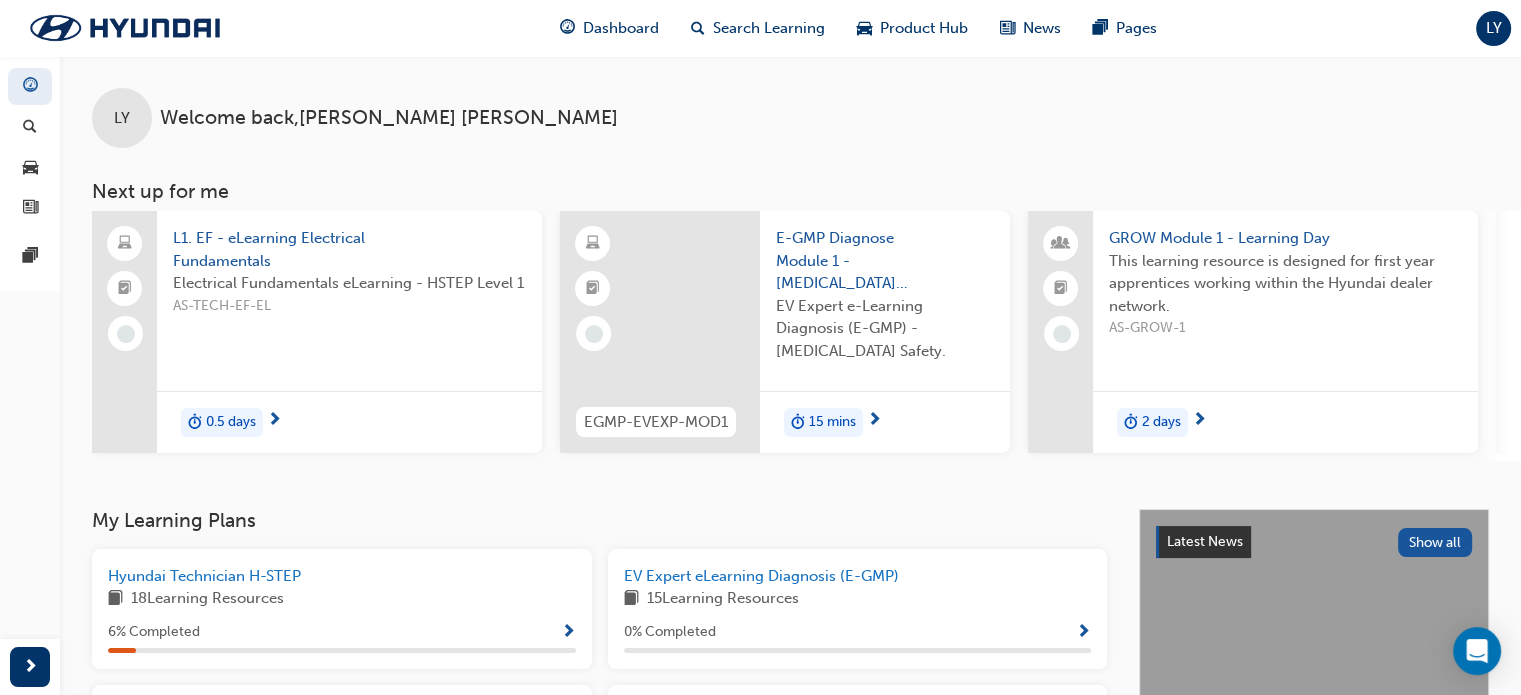 click on "LY Welcome back ,  [PERSON_NAME] Next up for me L1. EF - eLearning Electrical Fundamentals Electrical Fundamentals eLearning - HSTEP Level 1 AS-TECH-EF-EL 0.5 days EGMP-EVEXP-MOD1 E-GMP Diagnose Module 1 - [MEDICAL_DATA] Safety EV Expert e-Learning Diagnosis (E-GMP) - [MEDICAL_DATA] Safety.
15 mins GROW Module 1 - Learning Day This learning resource is designed for first year apprentices working within the Hyundai dealer network. AS-GROW-1 2 days Hyundai Australia Induction Module - Part A: Welcome to Hyundai As a new starter within the Hyundai family, this eLearning Induction module aims to provide the learner with the essential knowledge of Hyundai History, Brand and Products. H-IND-A 9 mins All-new KONA National Aftersales Training Webinar This webinar will provide an overview of the all-new KONA technical features, their operation and cover a host of technologies and design features.
AS-KONA-SX2-WEB 1 hr View all" at bounding box center (790, 282) 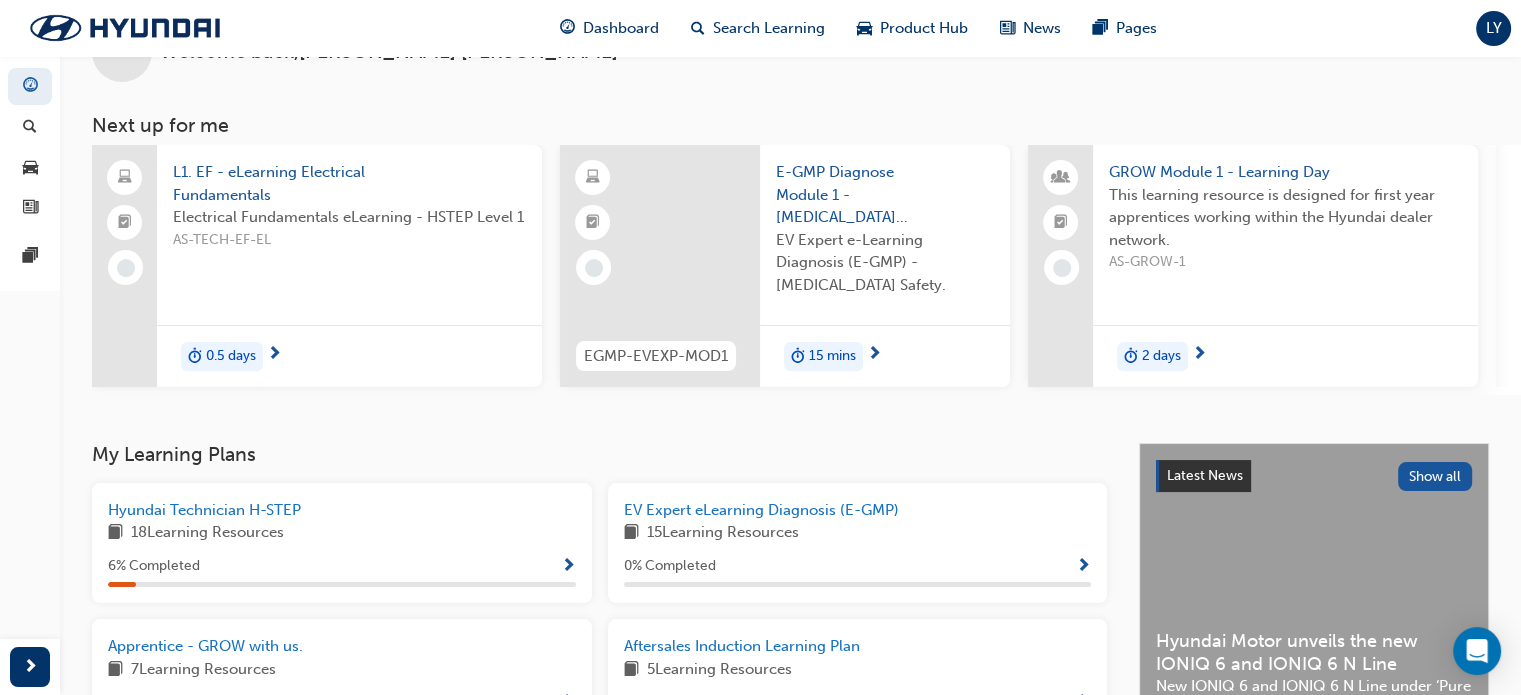 scroll, scrollTop: 64, scrollLeft: 0, axis: vertical 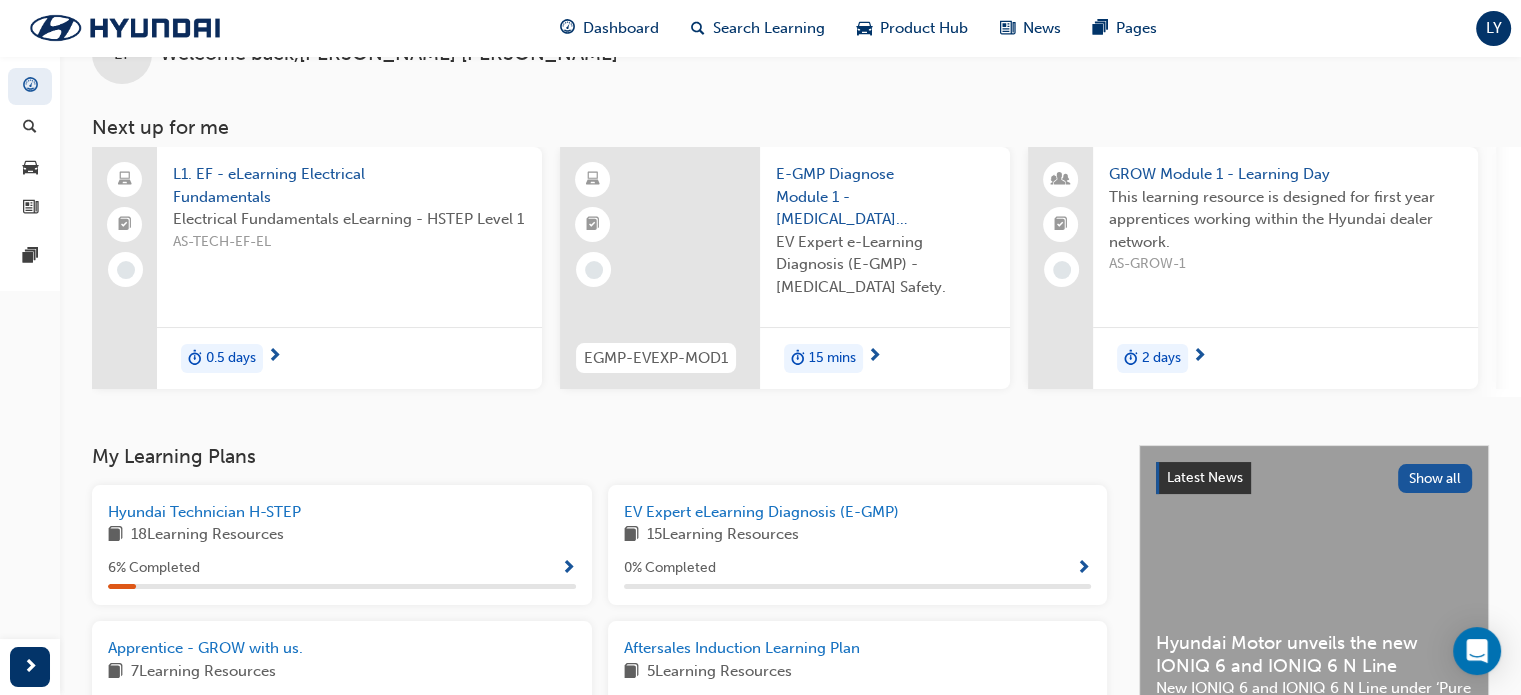 click at bounding box center [874, 357] 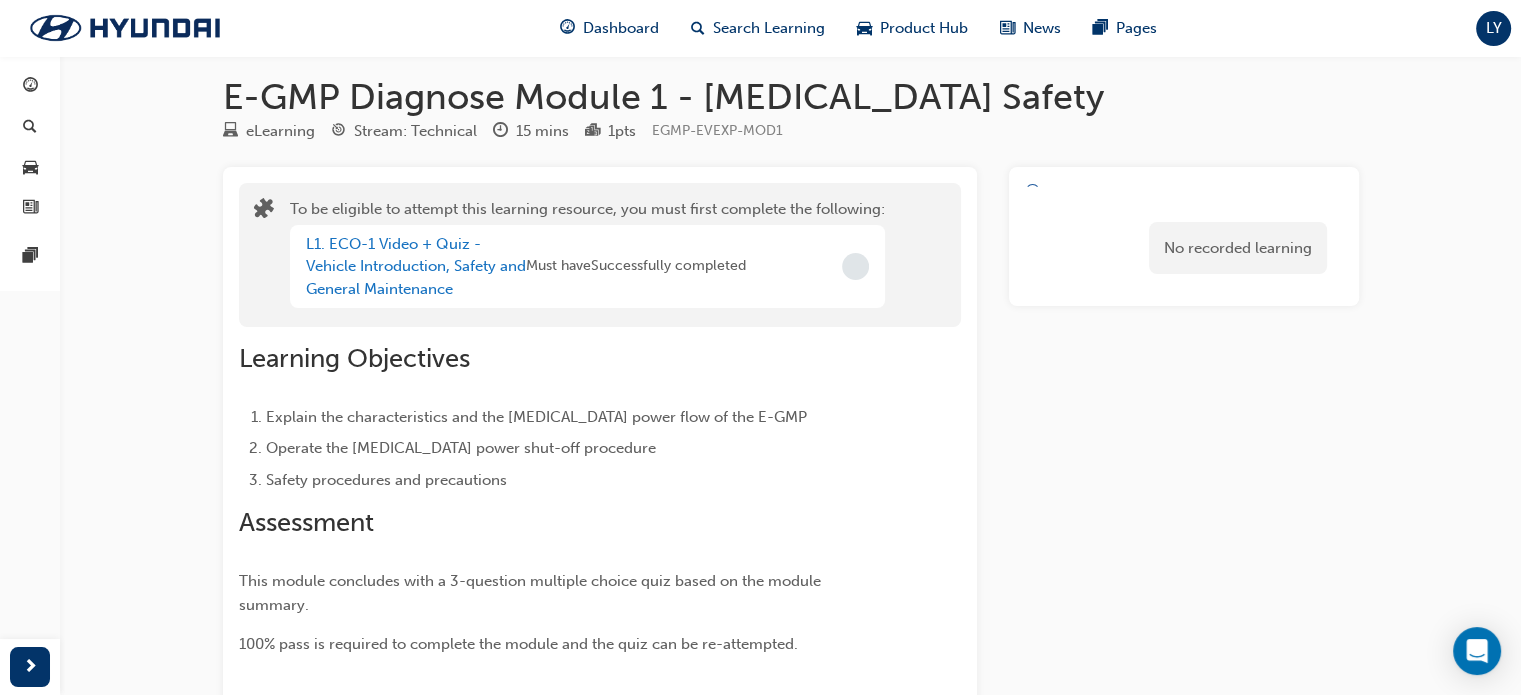 scroll, scrollTop: 0, scrollLeft: 0, axis: both 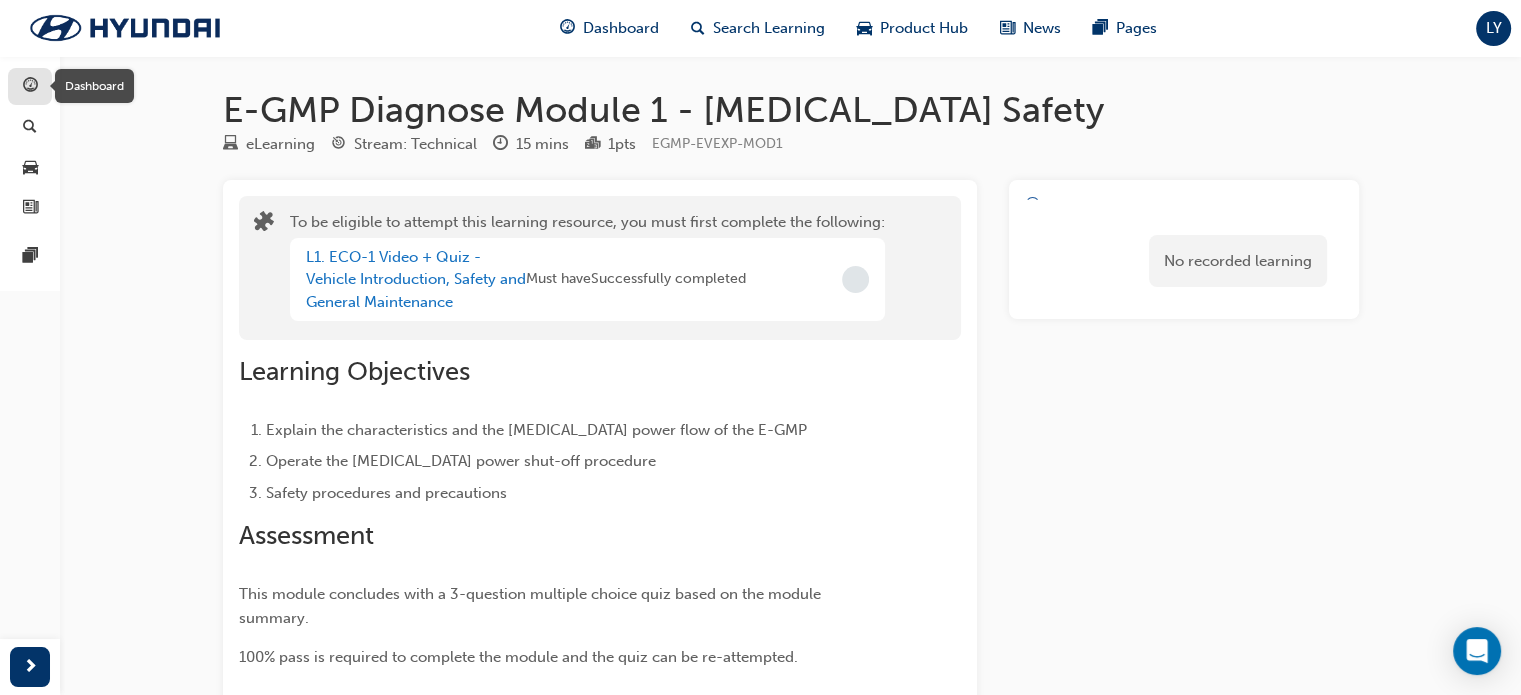 click at bounding box center [30, 87] 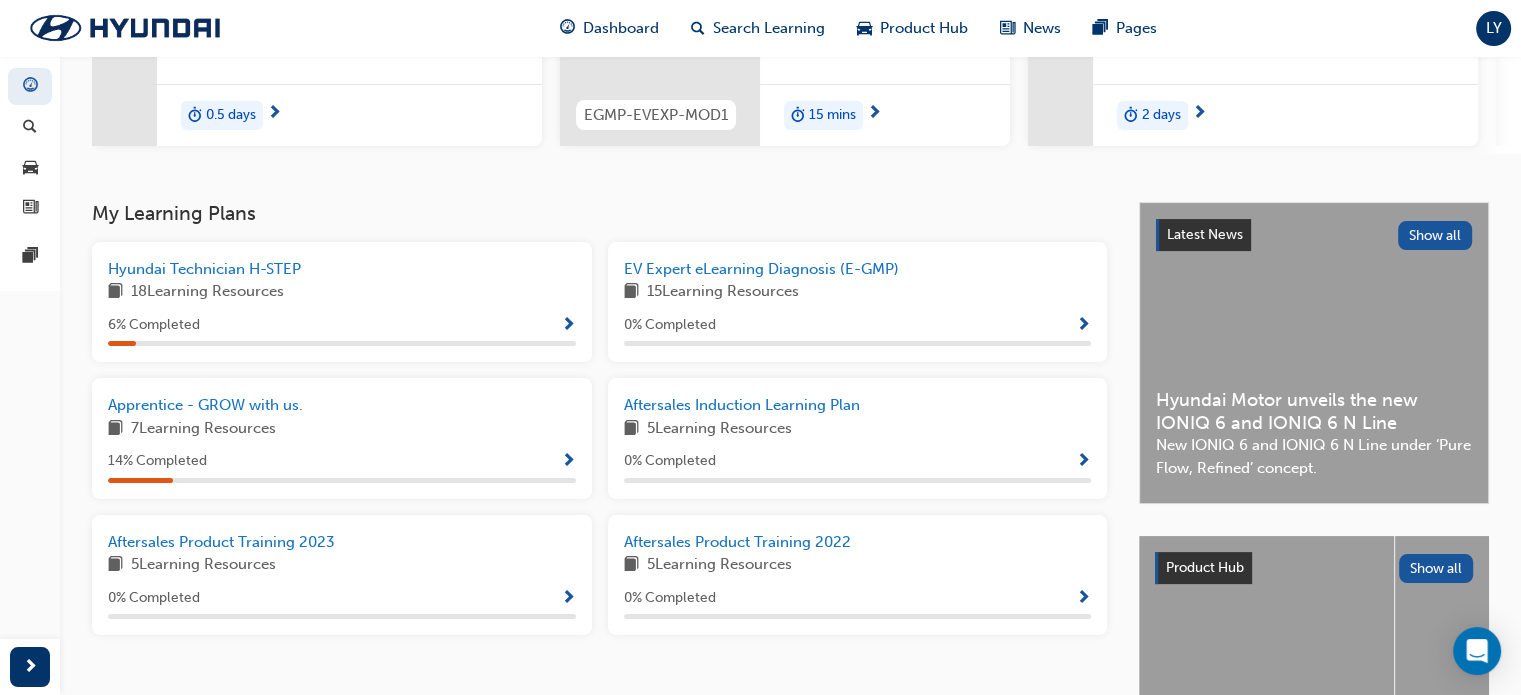 scroll, scrollTop: 308, scrollLeft: 0, axis: vertical 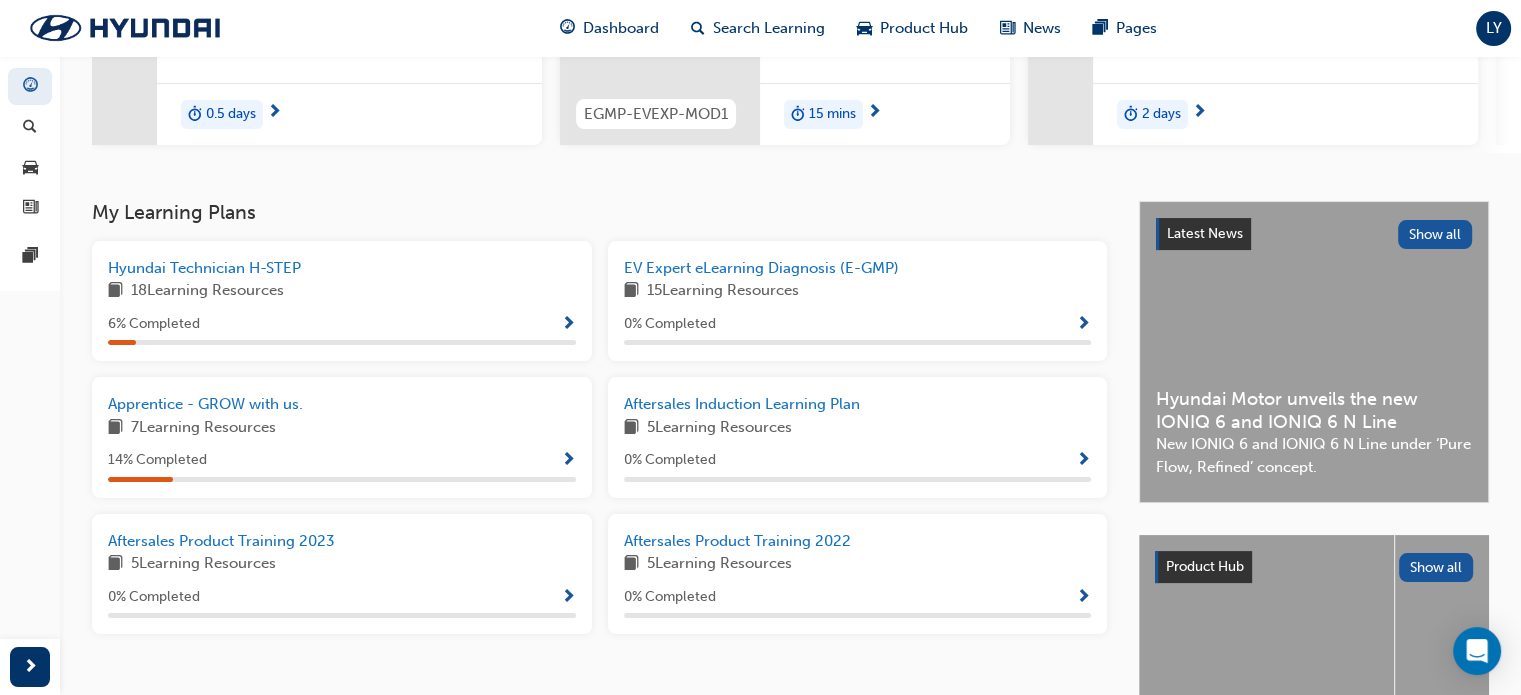 click on "Apprentice - GROW with us. 7  Learning Resources 14 % Completed" at bounding box center [342, 437] 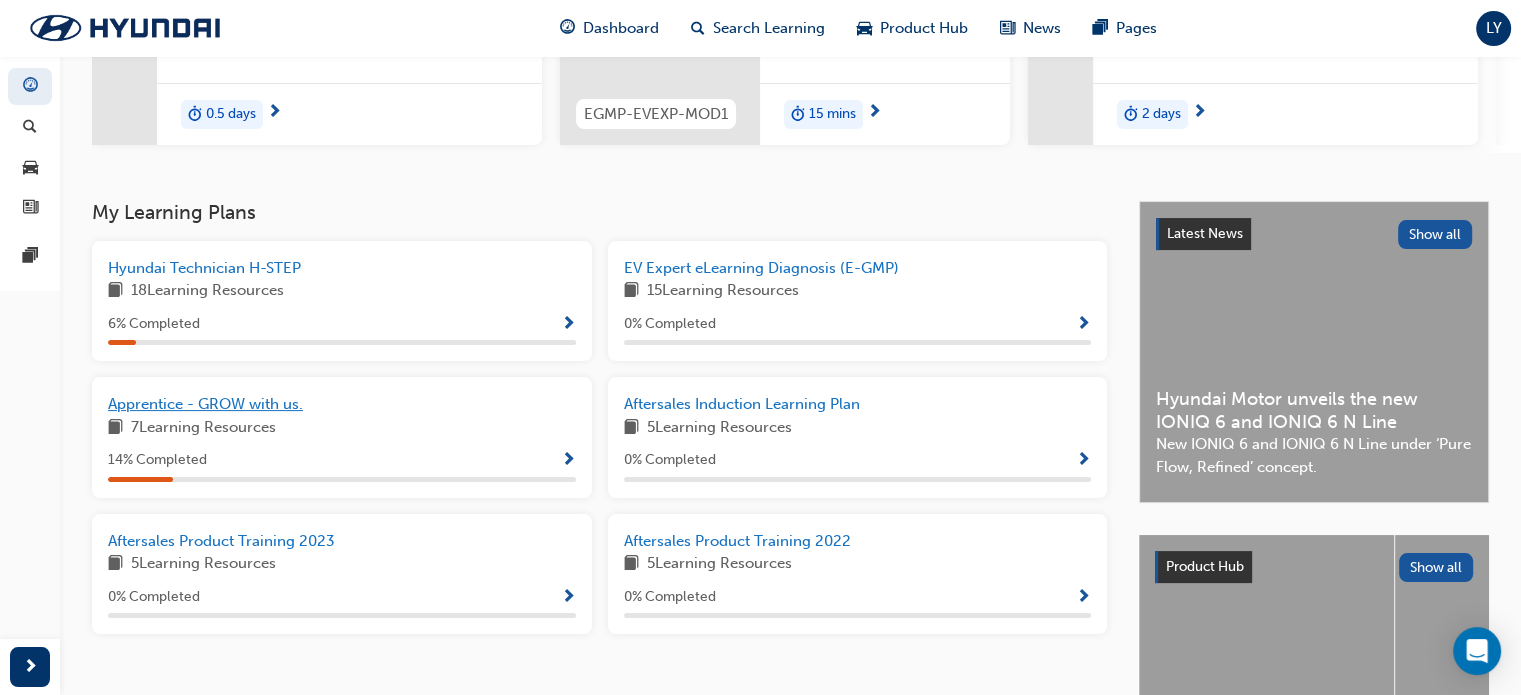 click on "Apprentice - GROW with us." at bounding box center [205, 404] 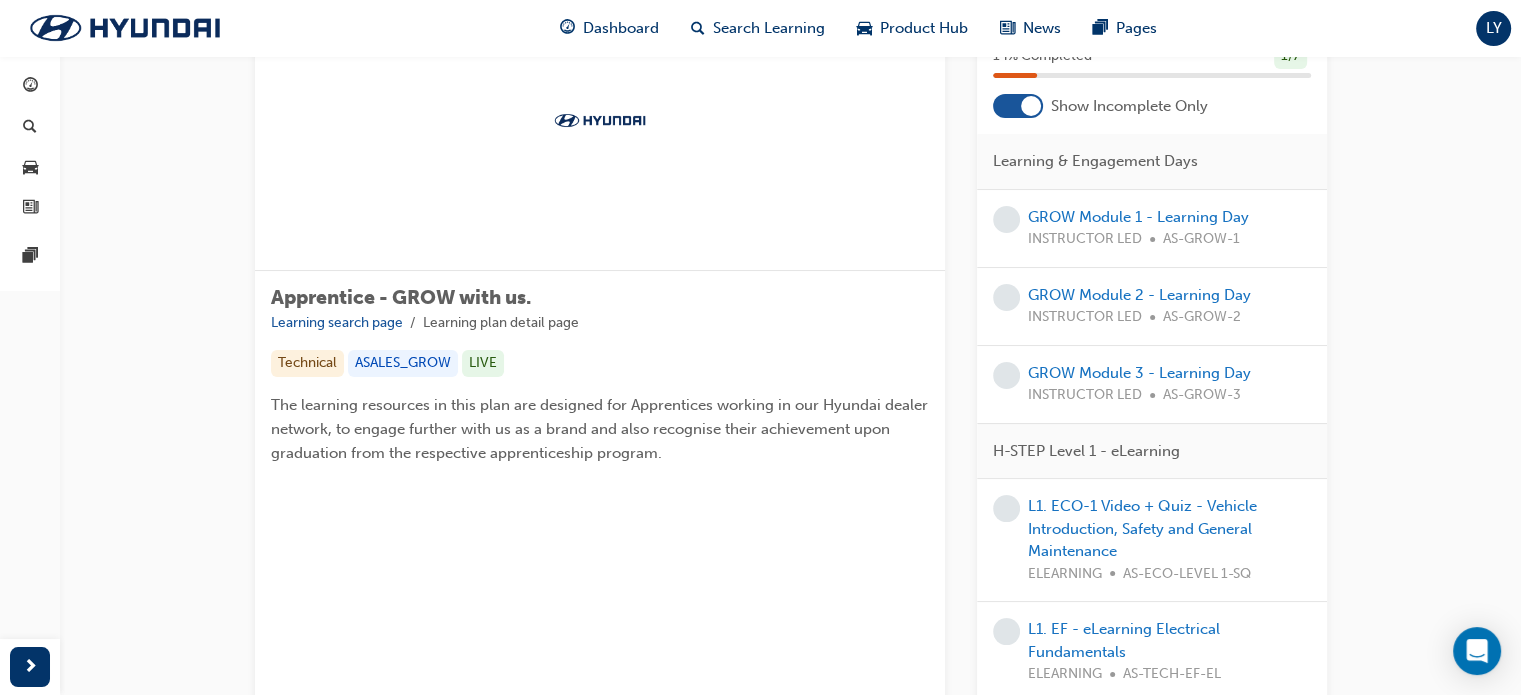 scroll, scrollTop: 24, scrollLeft: 0, axis: vertical 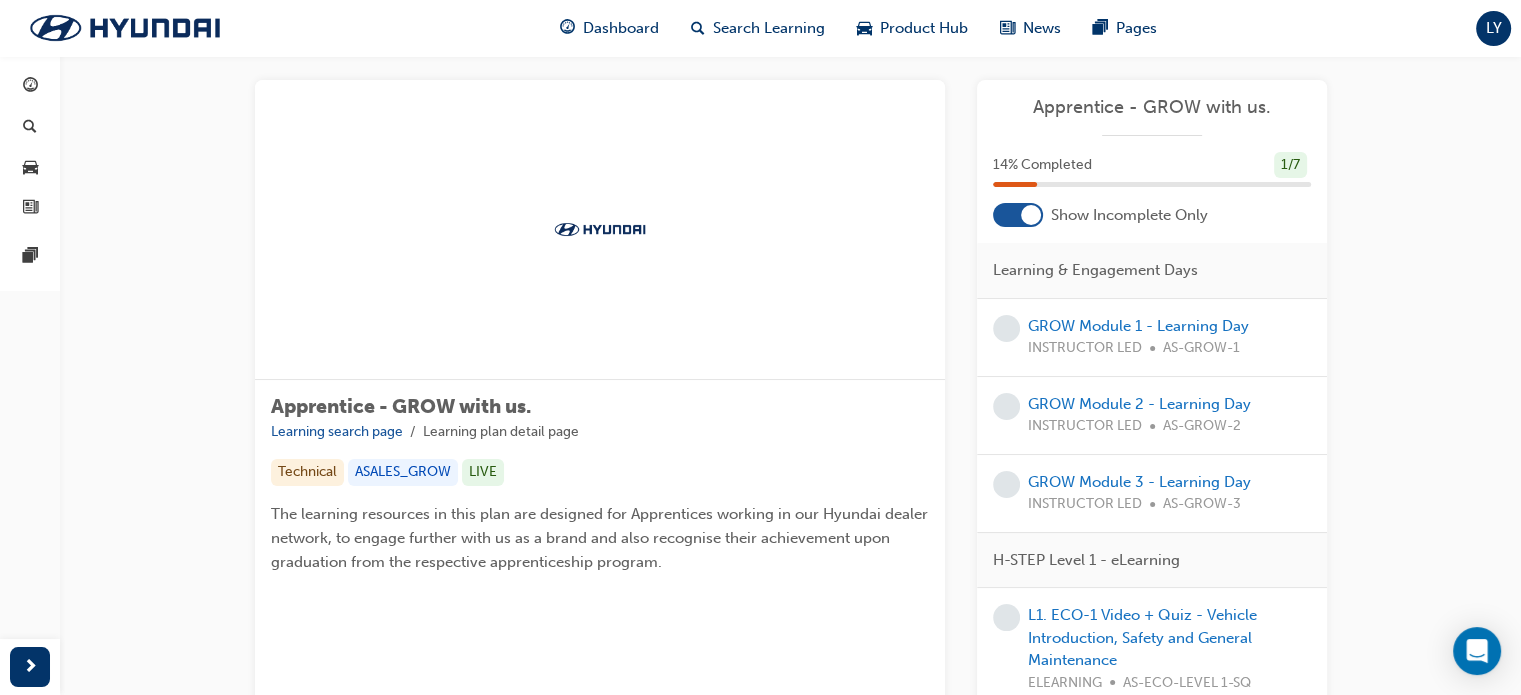 click at bounding box center [1031, 215] 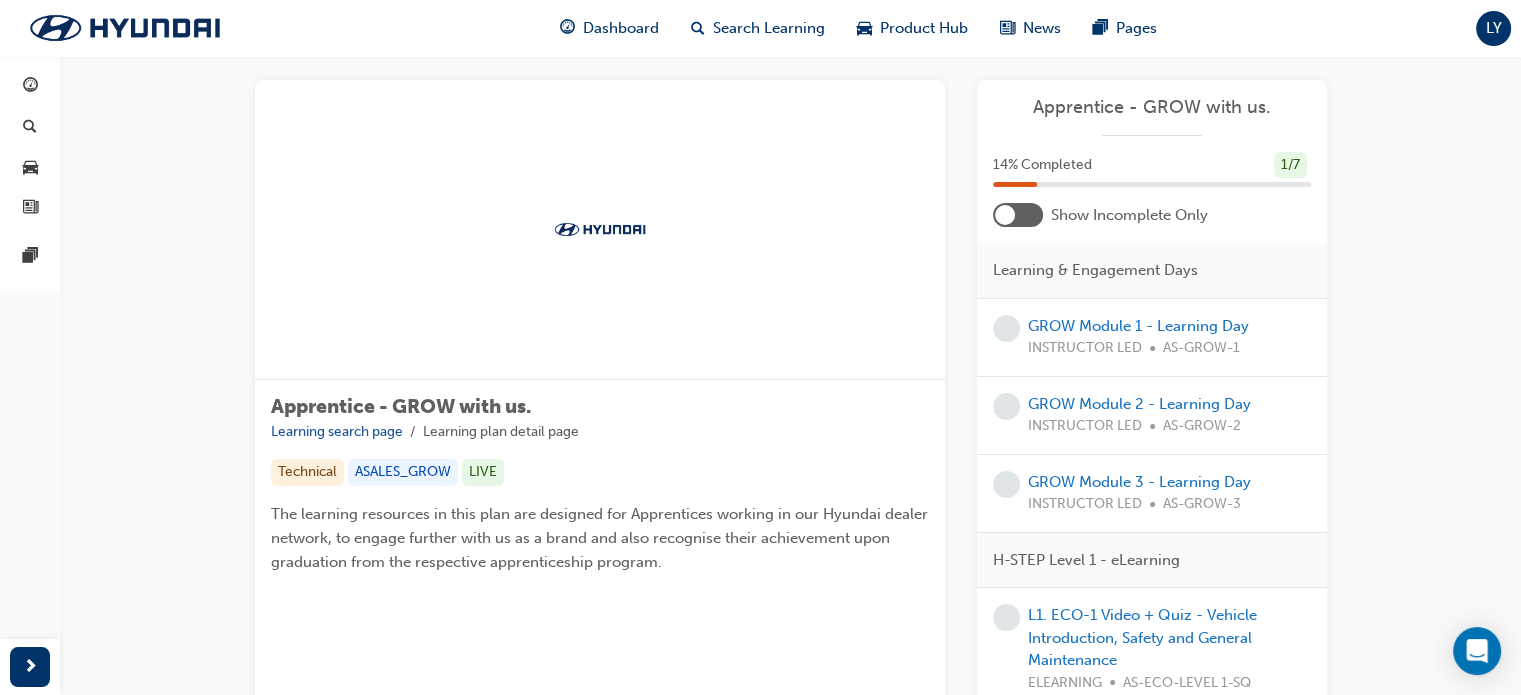 click at bounding box center [1018, 215] 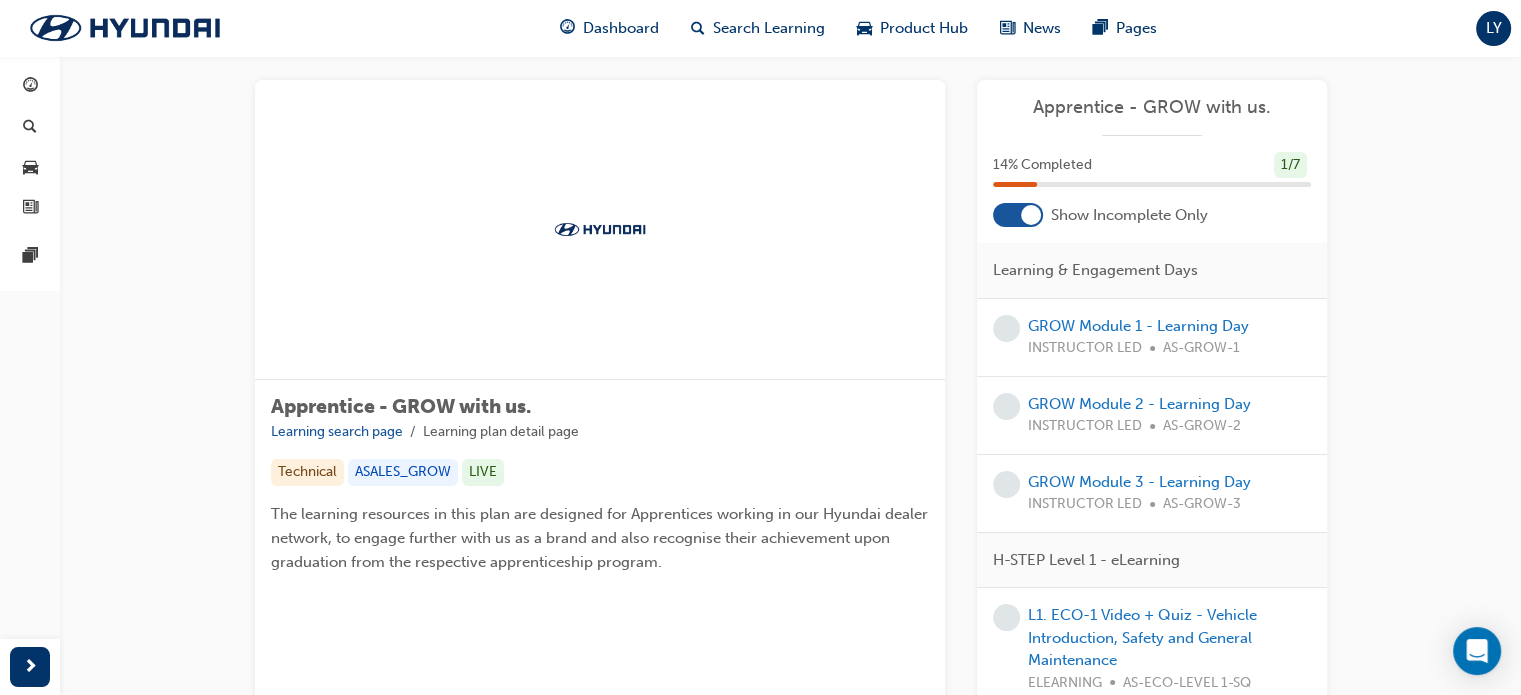 click at bounding box center (1031, 215) 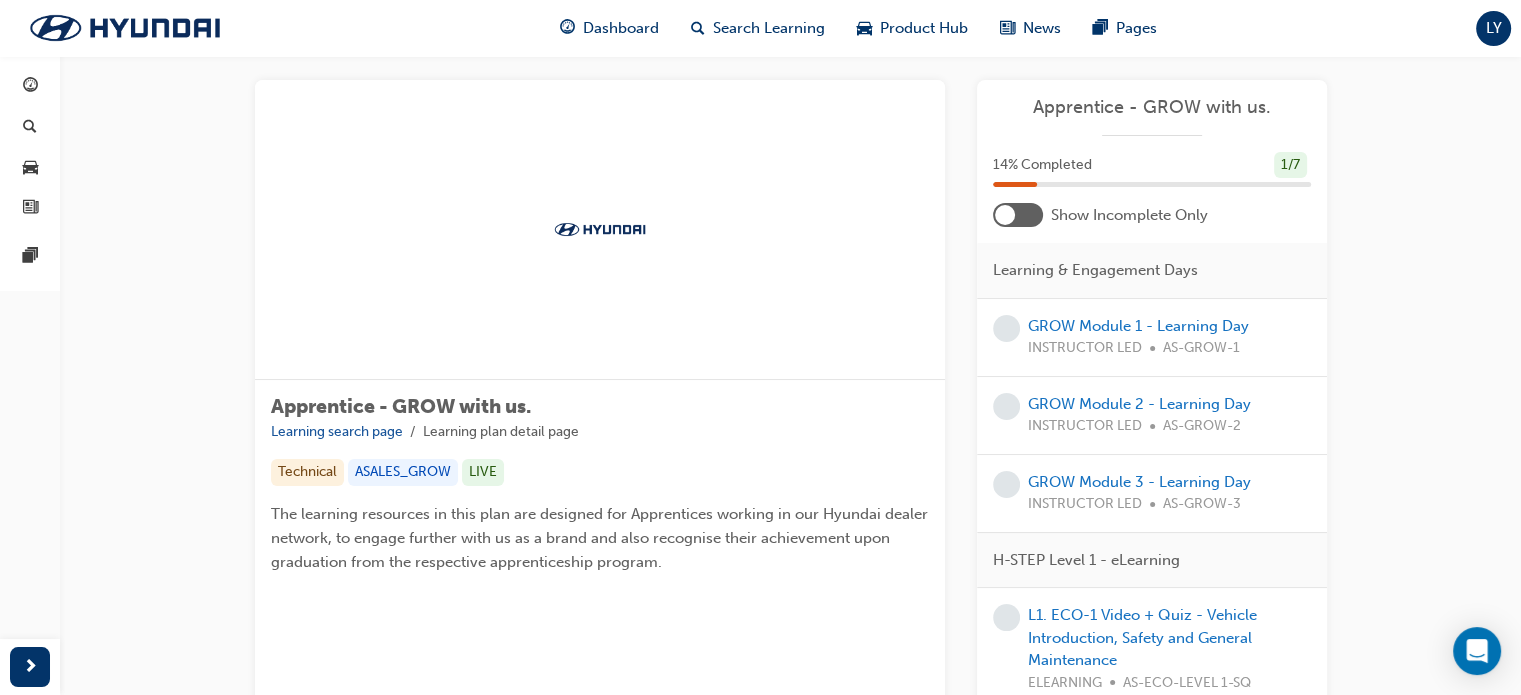 click at bounding box center [1018, 215] 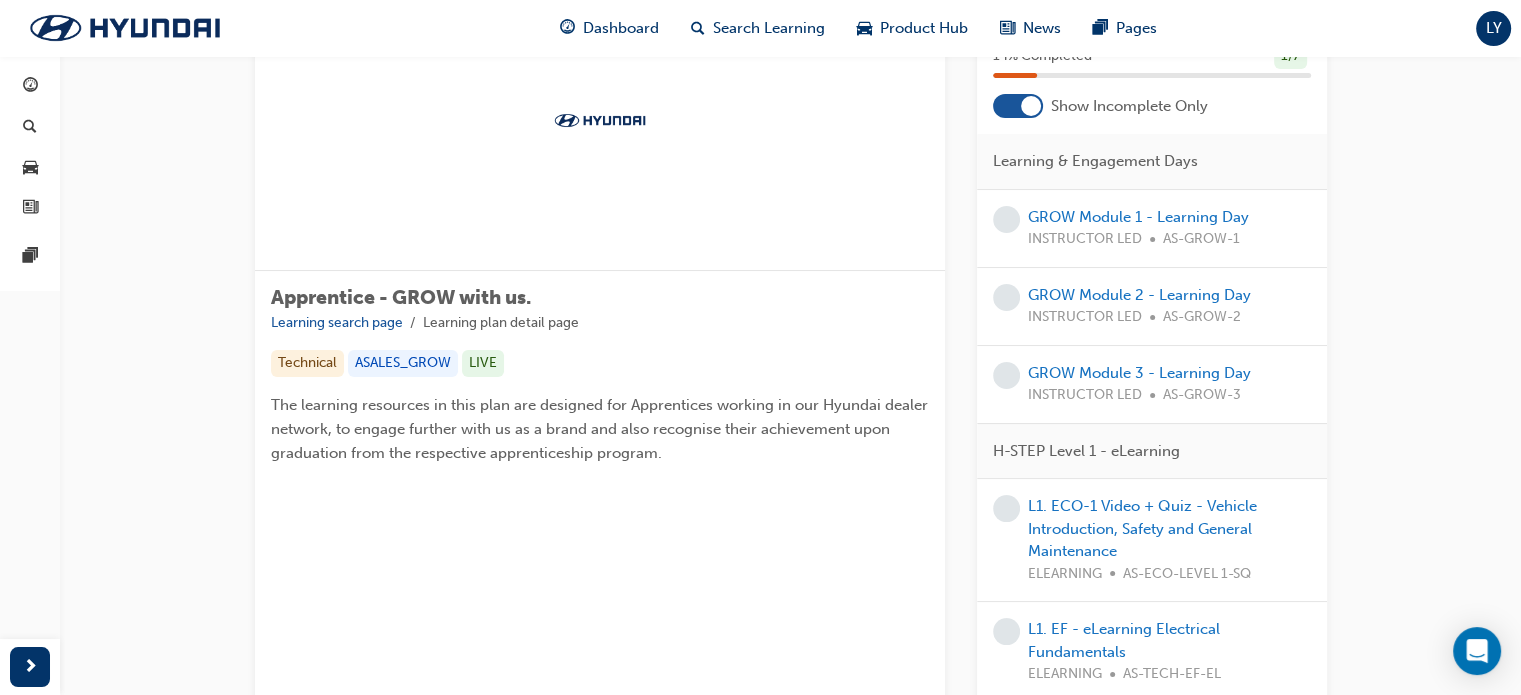 scroll, scrollTop: 132, scrollLeft: 0, axis: vertical 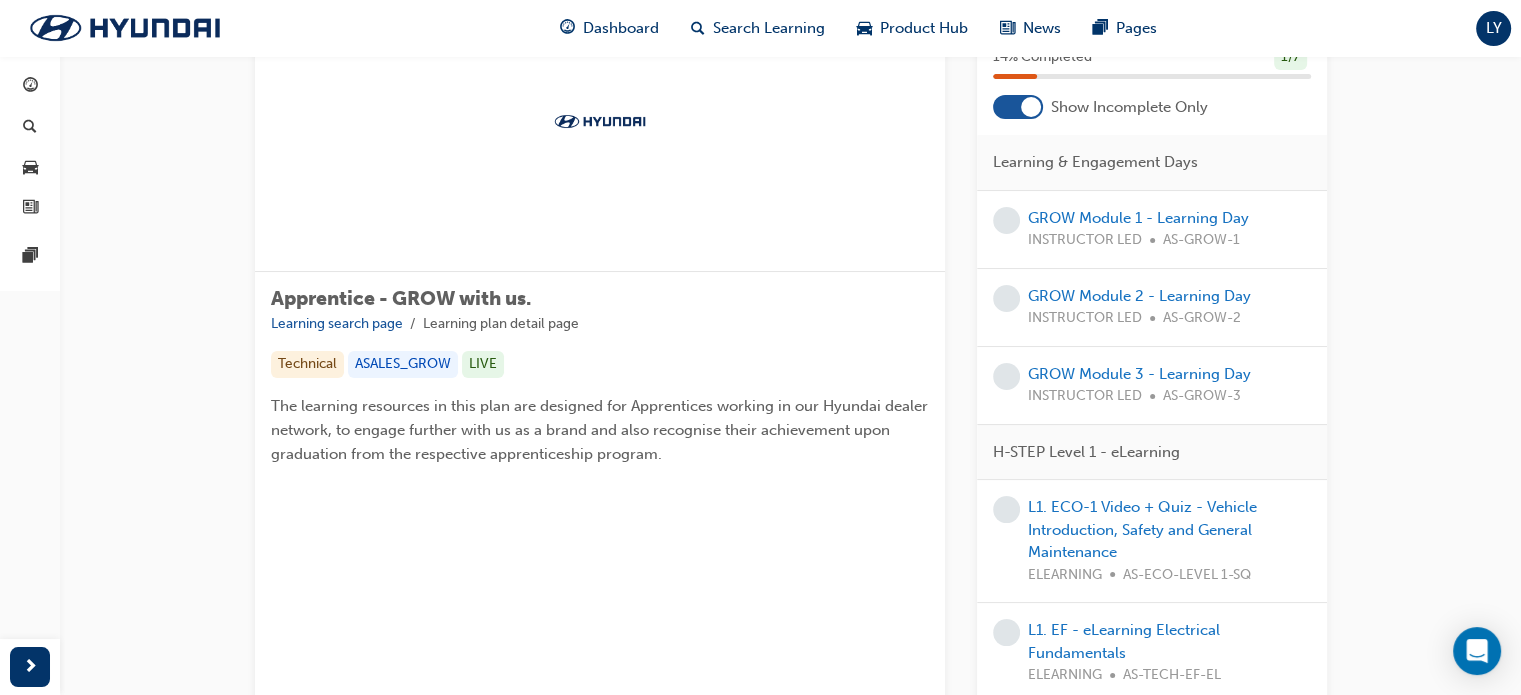 click at bounding box center (1018, 107) 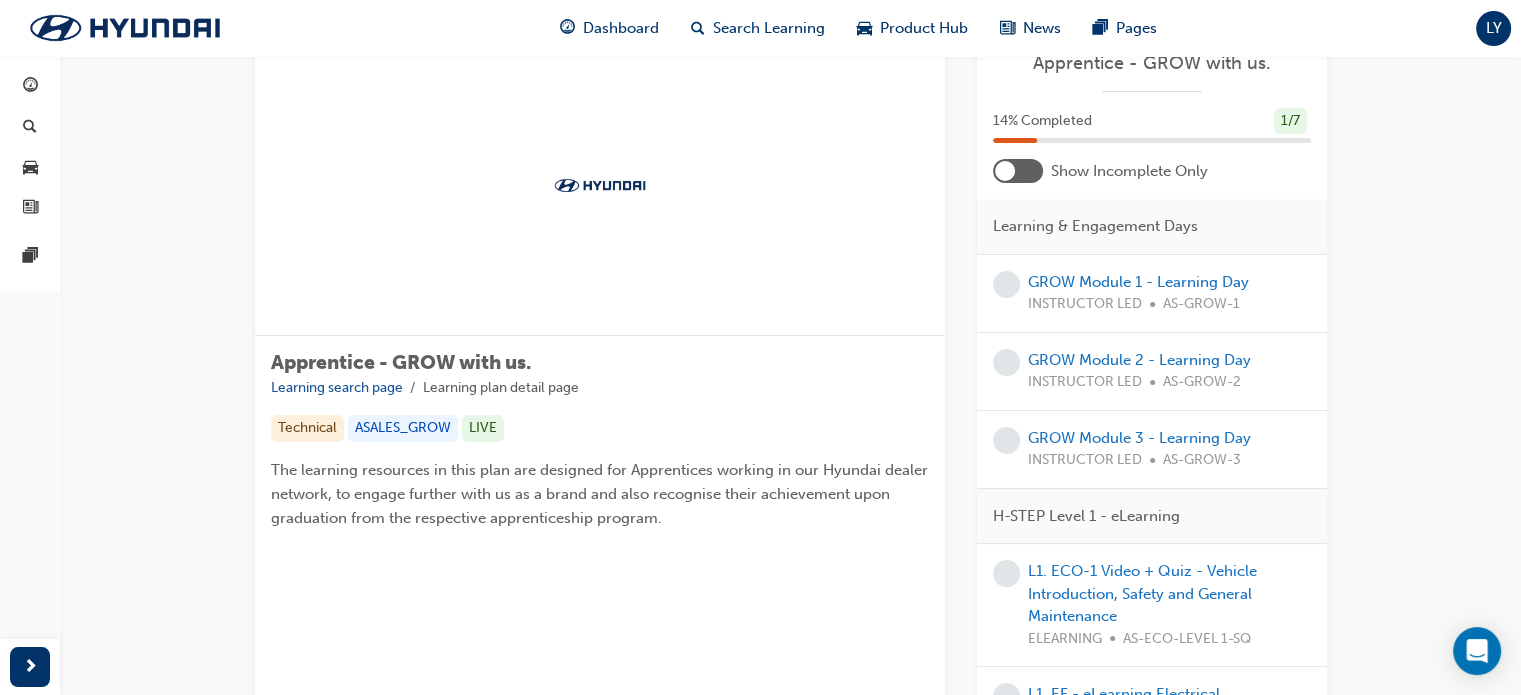 scroll, scrollTop: 65, scrollLeft: 0, axis: vertical 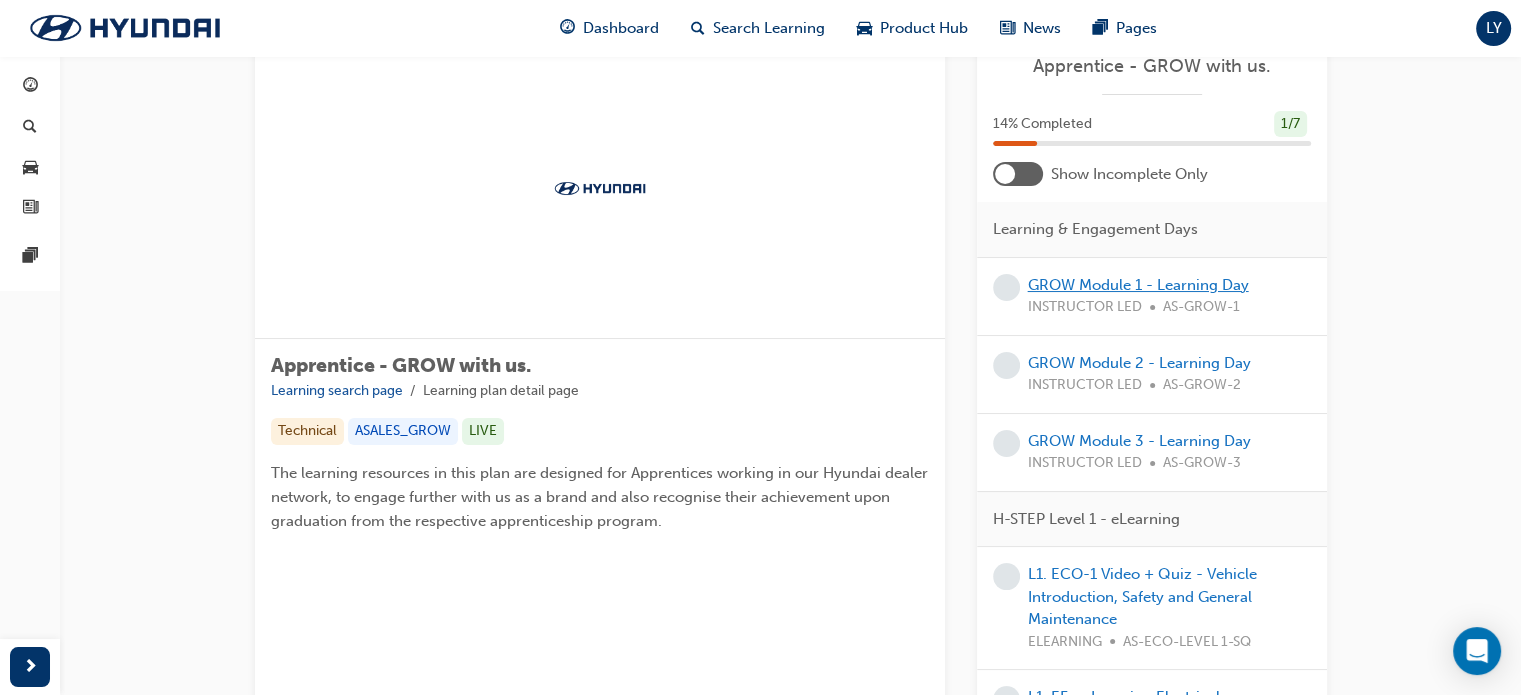 click on "GROW Module 1 - Learning Day" at bounding box center [1138, 285] 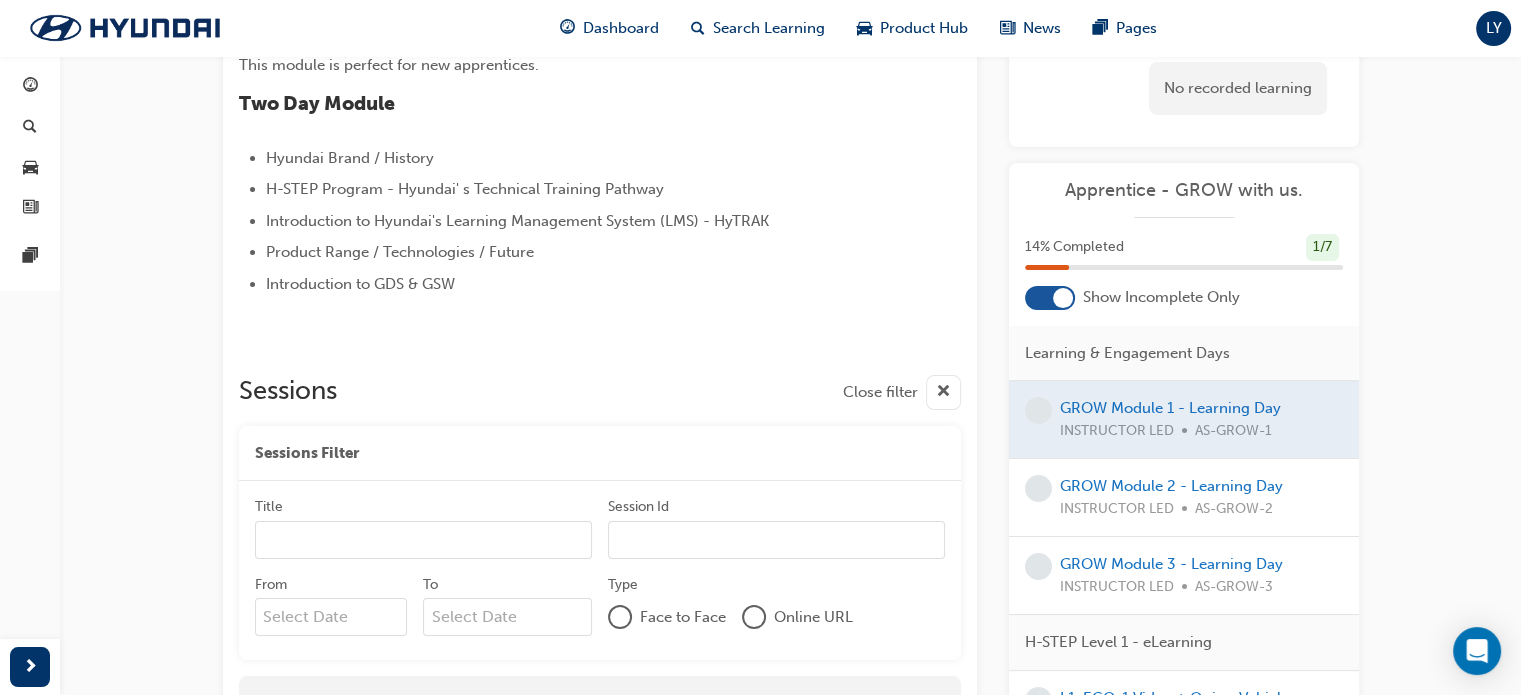 scroll, scrollTop: 210, scrollLeft: 0, axis: vertical 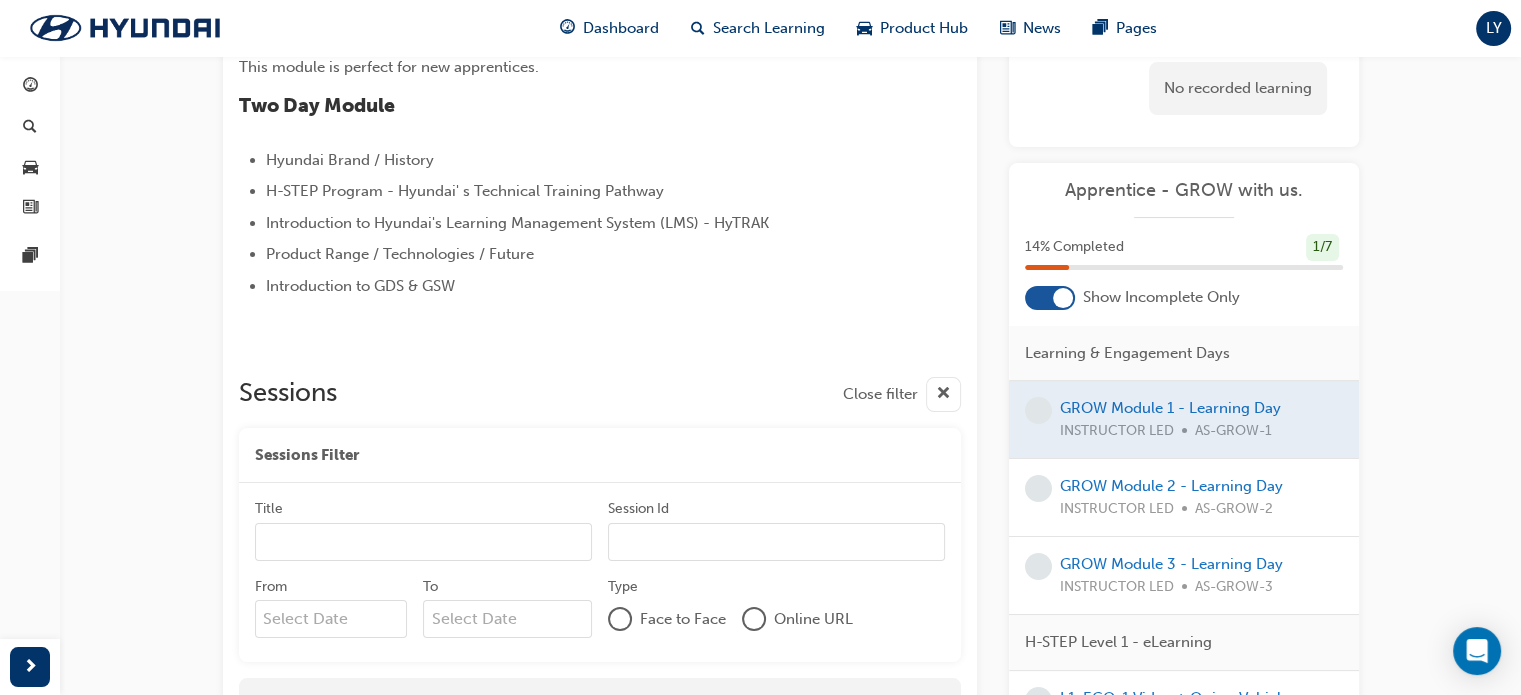click on "GROW Module 2 - Learning Day INSTRUCTOR LED AS-GROW-2" at bounding box center (1184, 498) 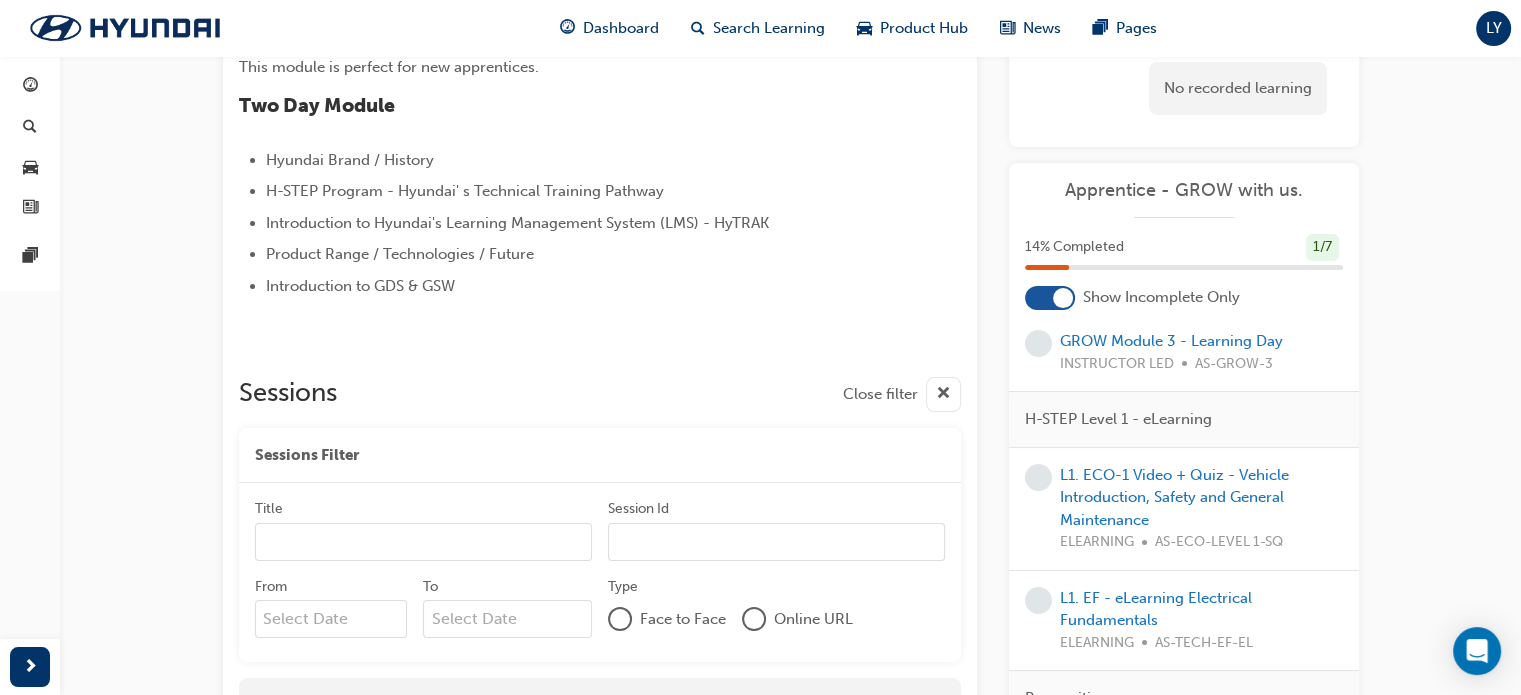 scroll, scrollTop: 228, scrollLeft: 0, axis: vertical 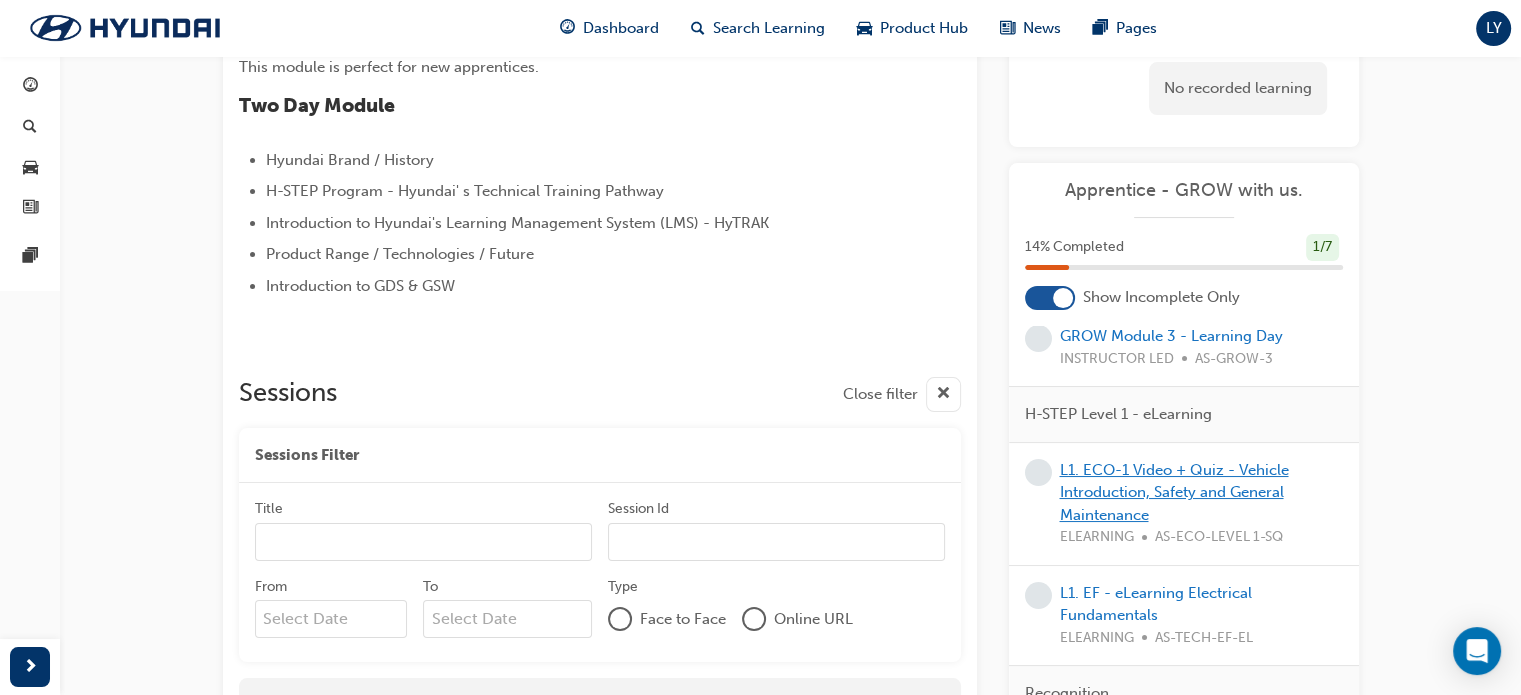 click on "L1. ECO-1 Video + Quiz - Vehicle Introduction, Safety and General Maintenance" at bounding box center (1174, 492) 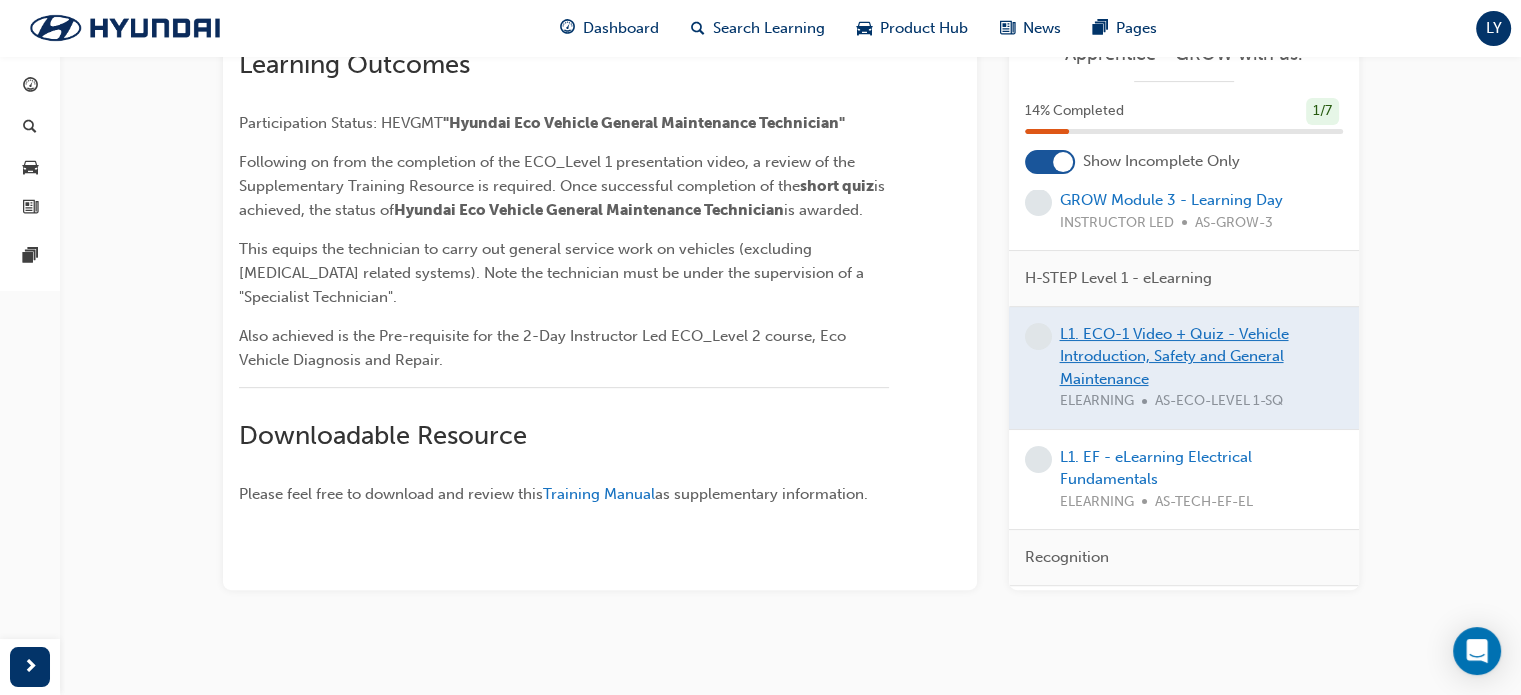 scroll, scrollTop: 704, scrollLeft: 0, axis: vertical 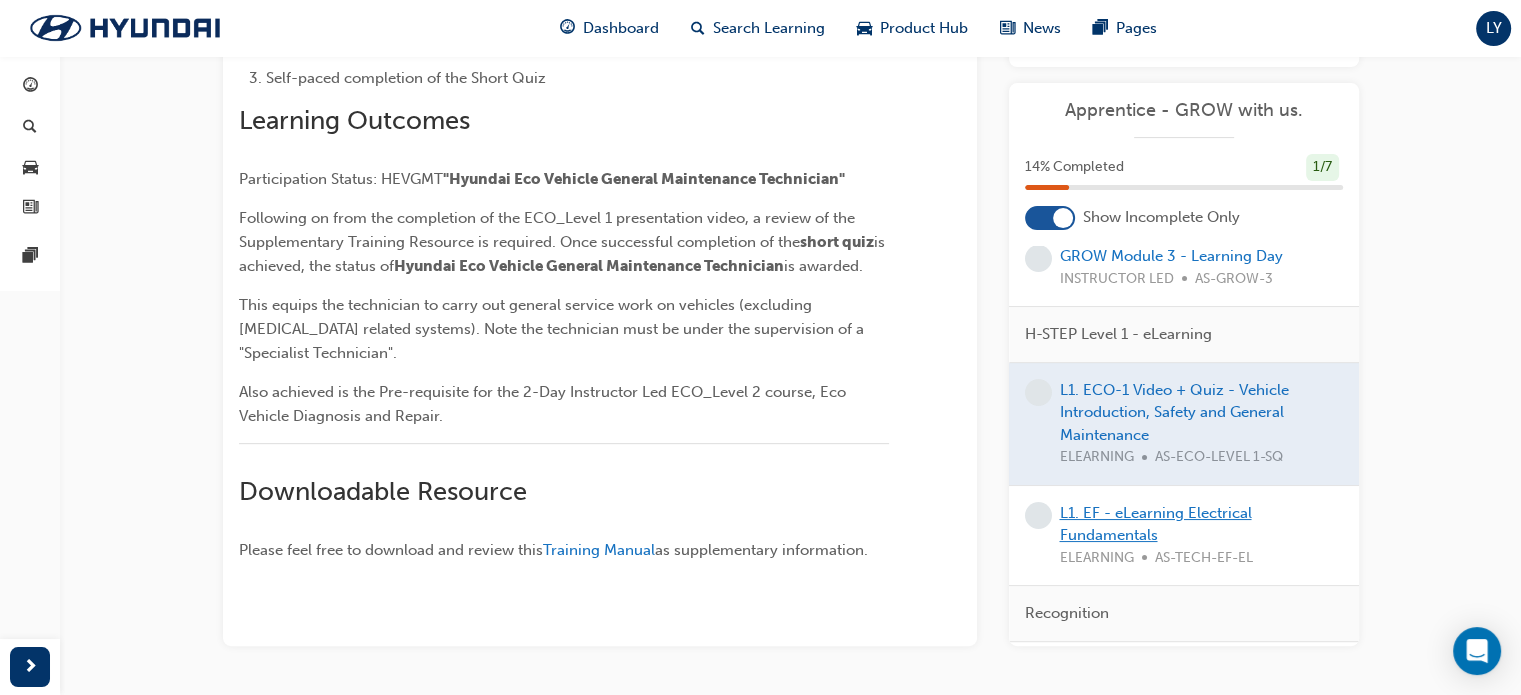 click on "L1. EF - eLearning Electrical Fundamentals" at bounding box center (1156, 524) 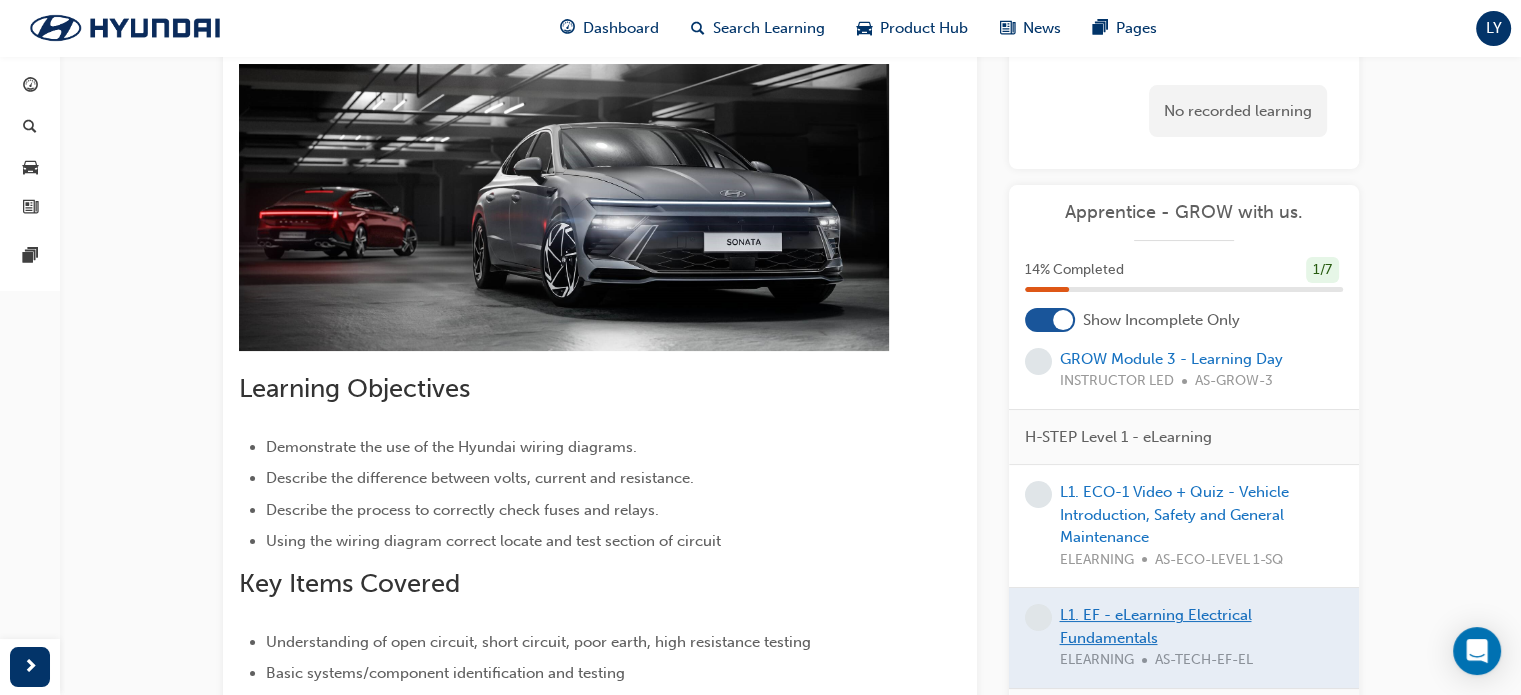 scroll, scrollTop: 181, scrollLeft: 0, axis: vertical 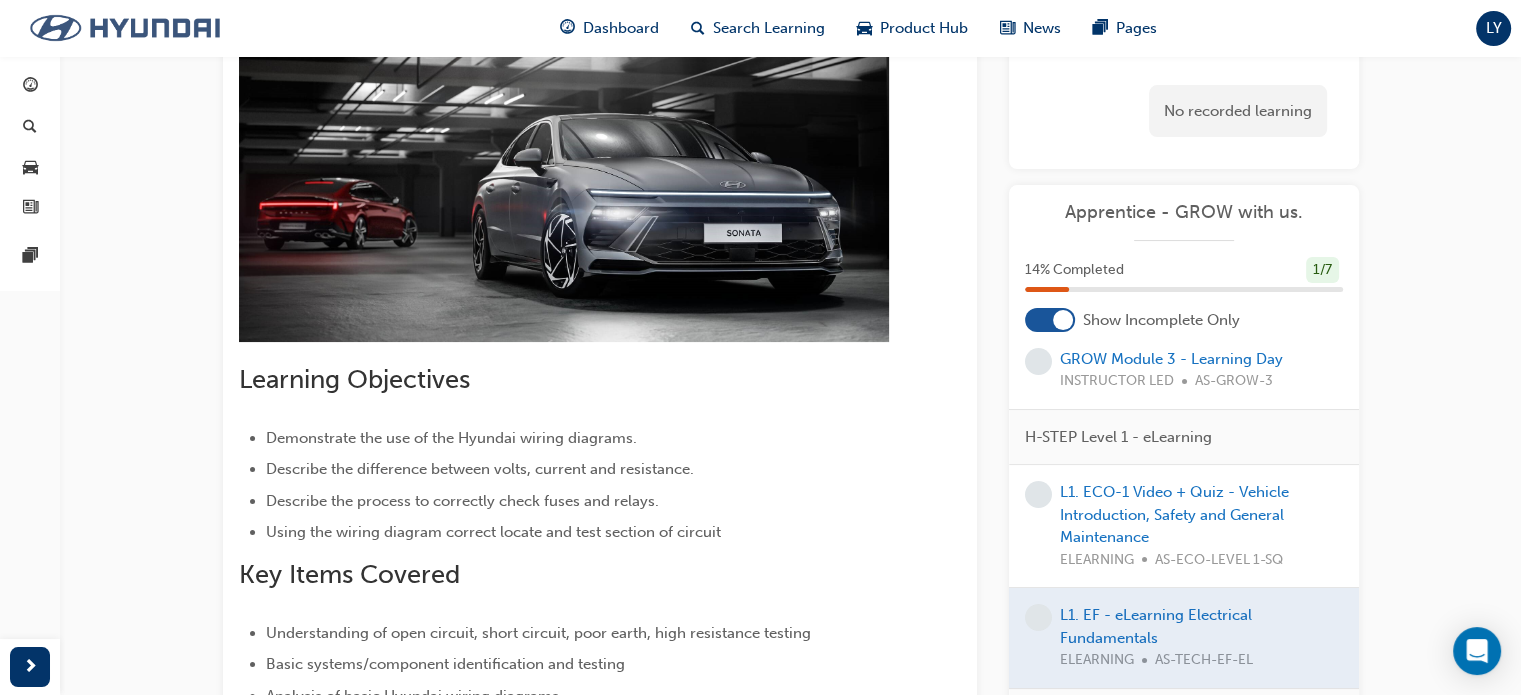 click at bounding box center [125, 28] 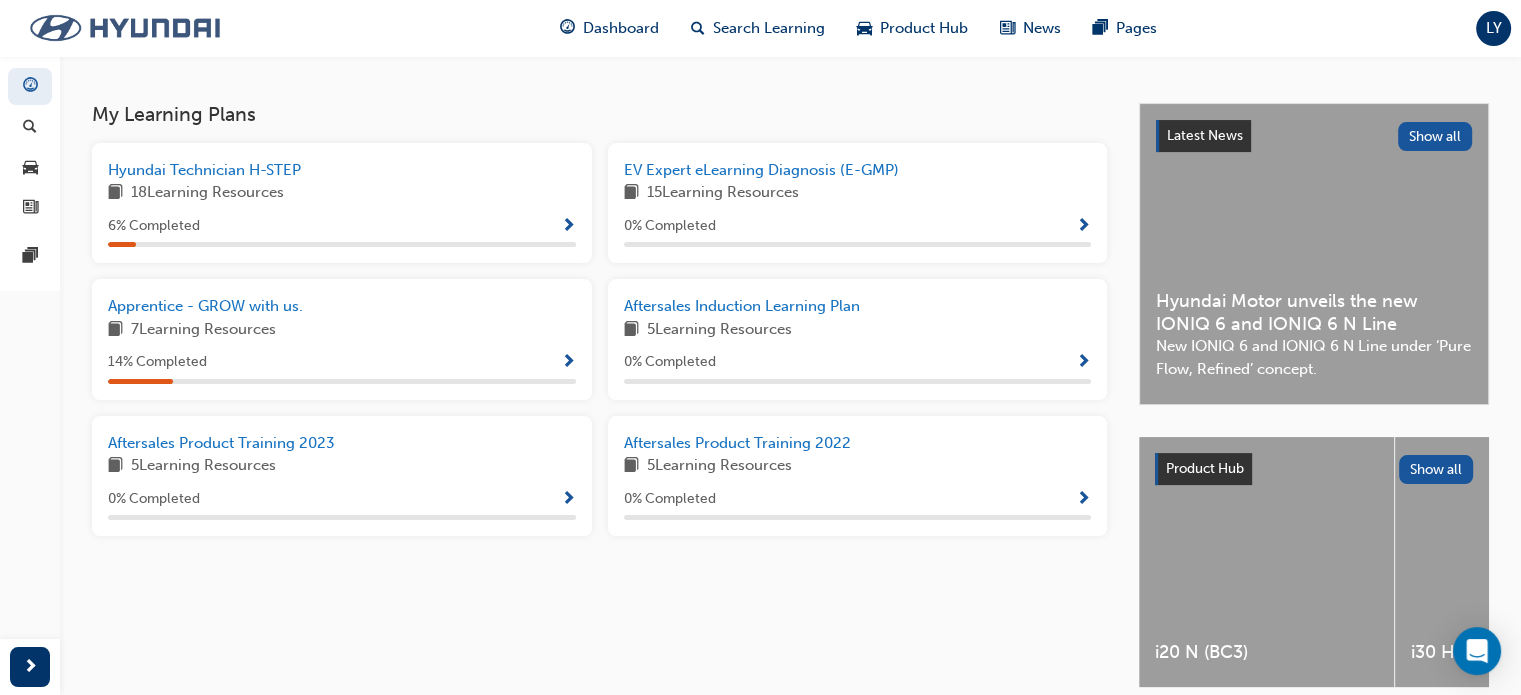 scroll, scrollTop: 404, scrollLeft: 0, axis: vertical 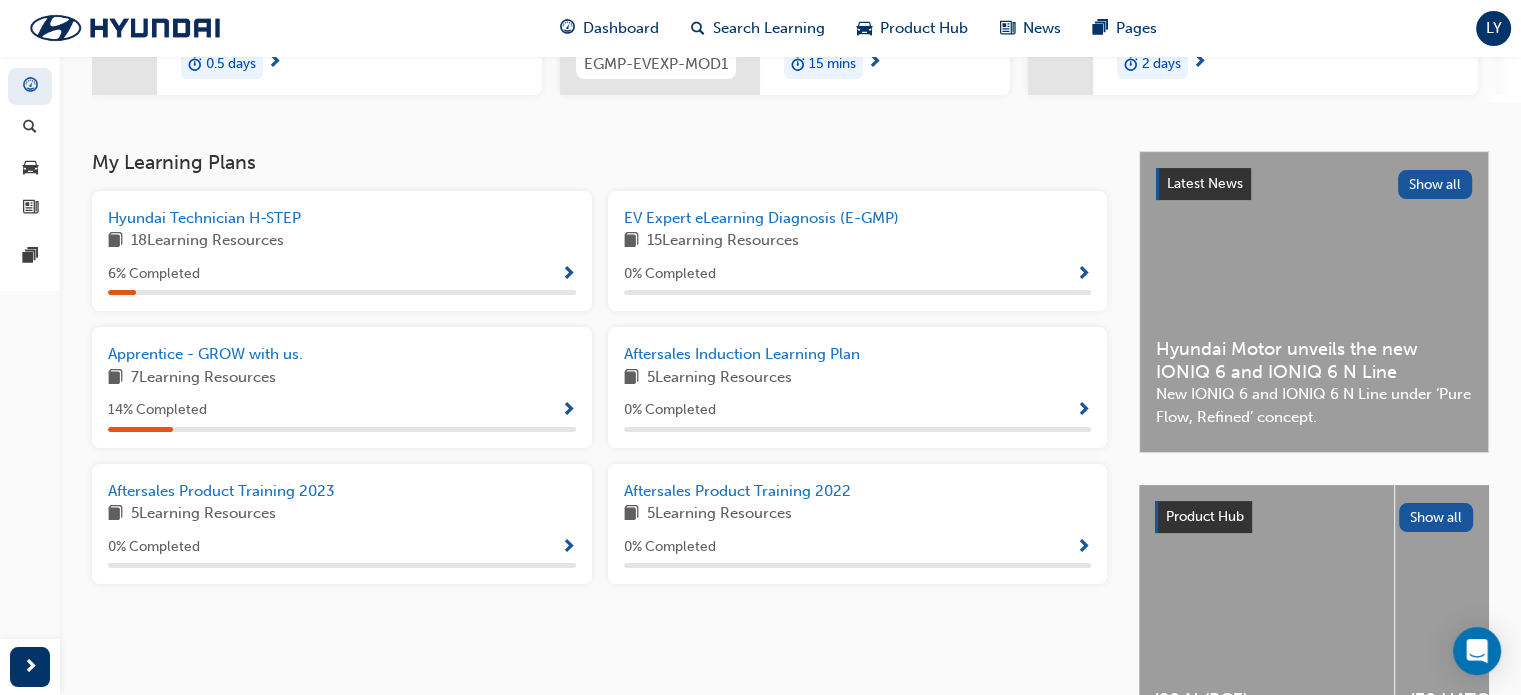 click at bounding box center (568, 275) 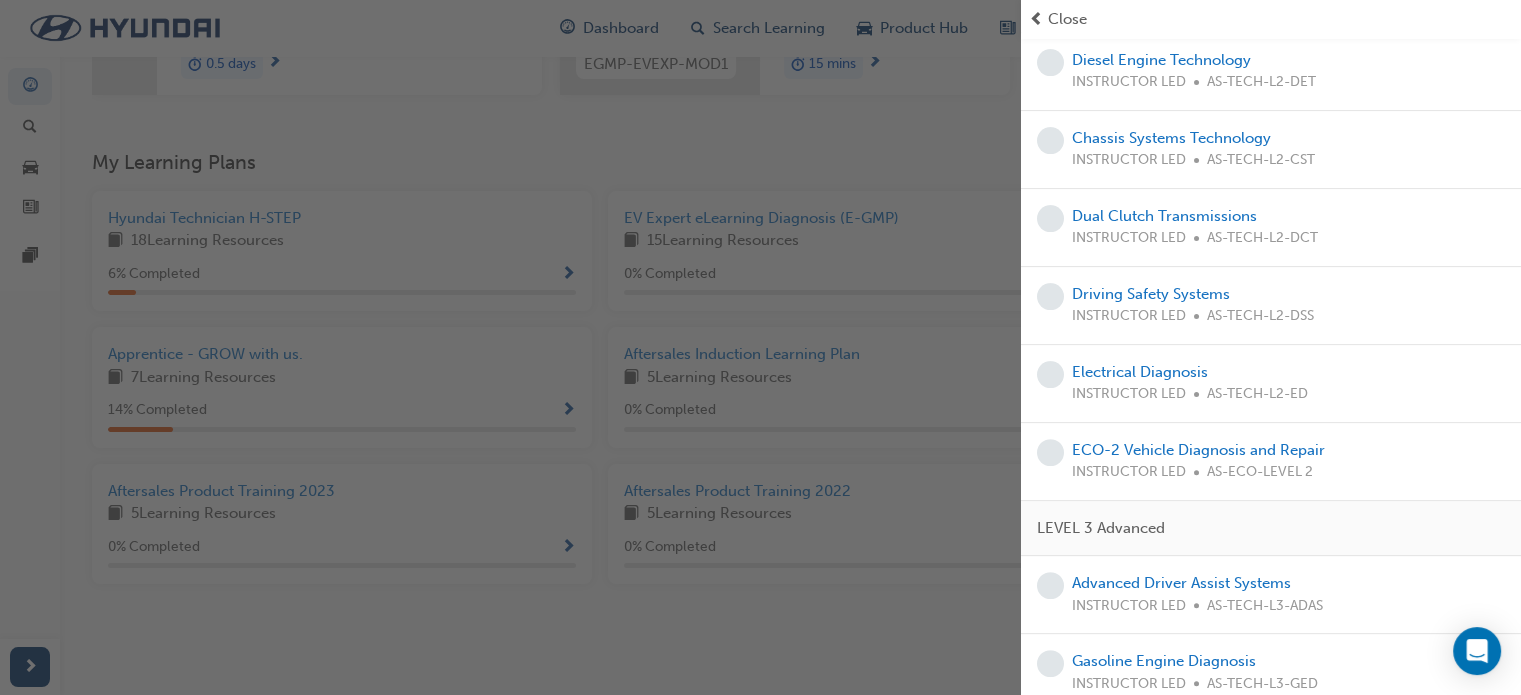 scroll, scrollTop: 488, scrollLeft: 0, axis: vertical 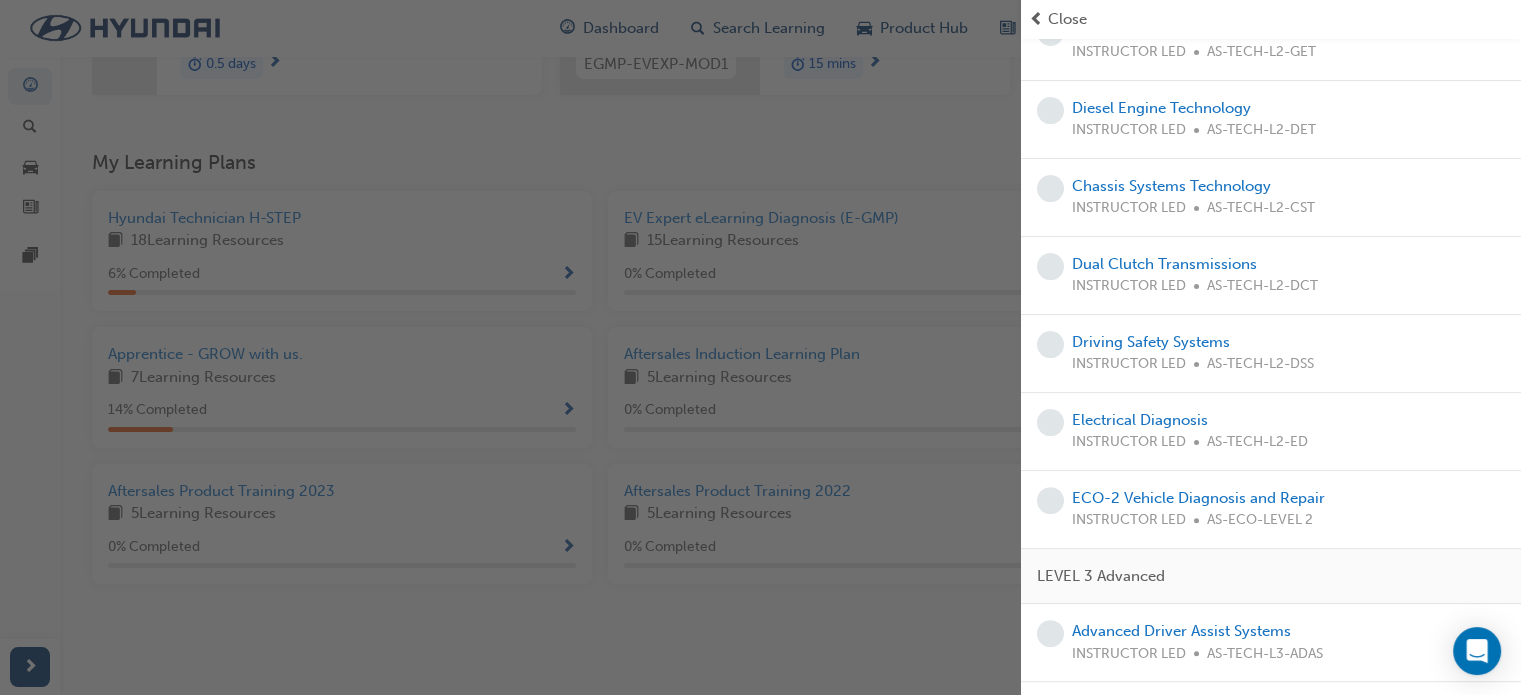 click at bounding box center (510, 347) 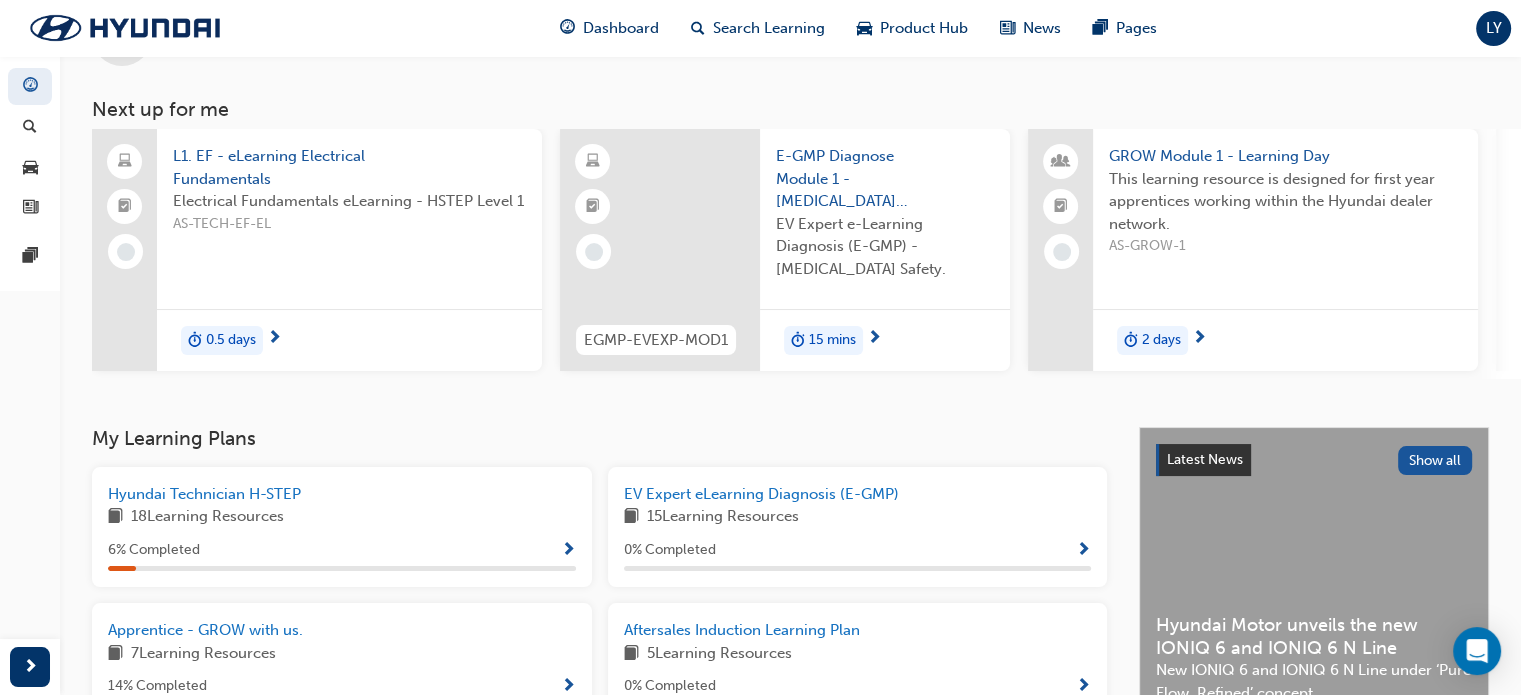 scroll, scrollTop: 74, scrollLeft: 0, axis: vertical 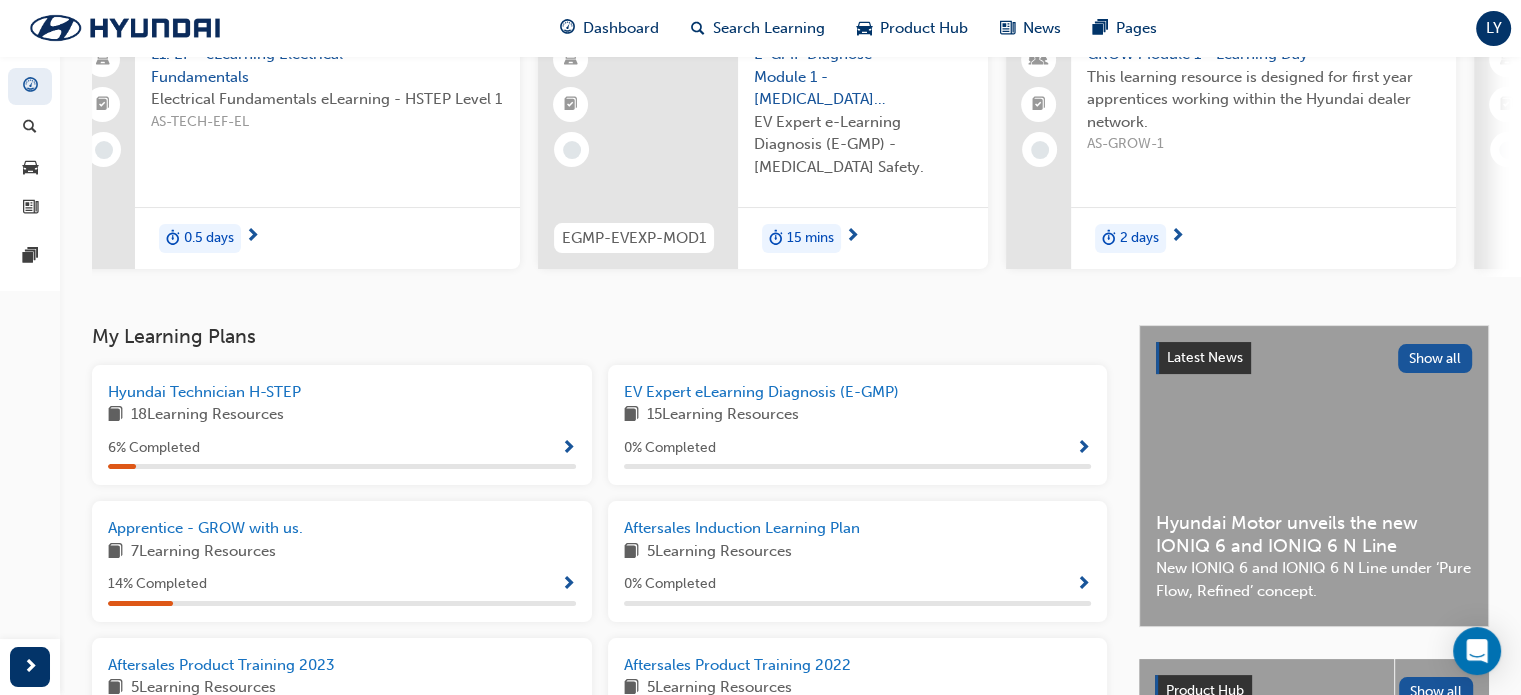 click at bounding box center [568, 449] 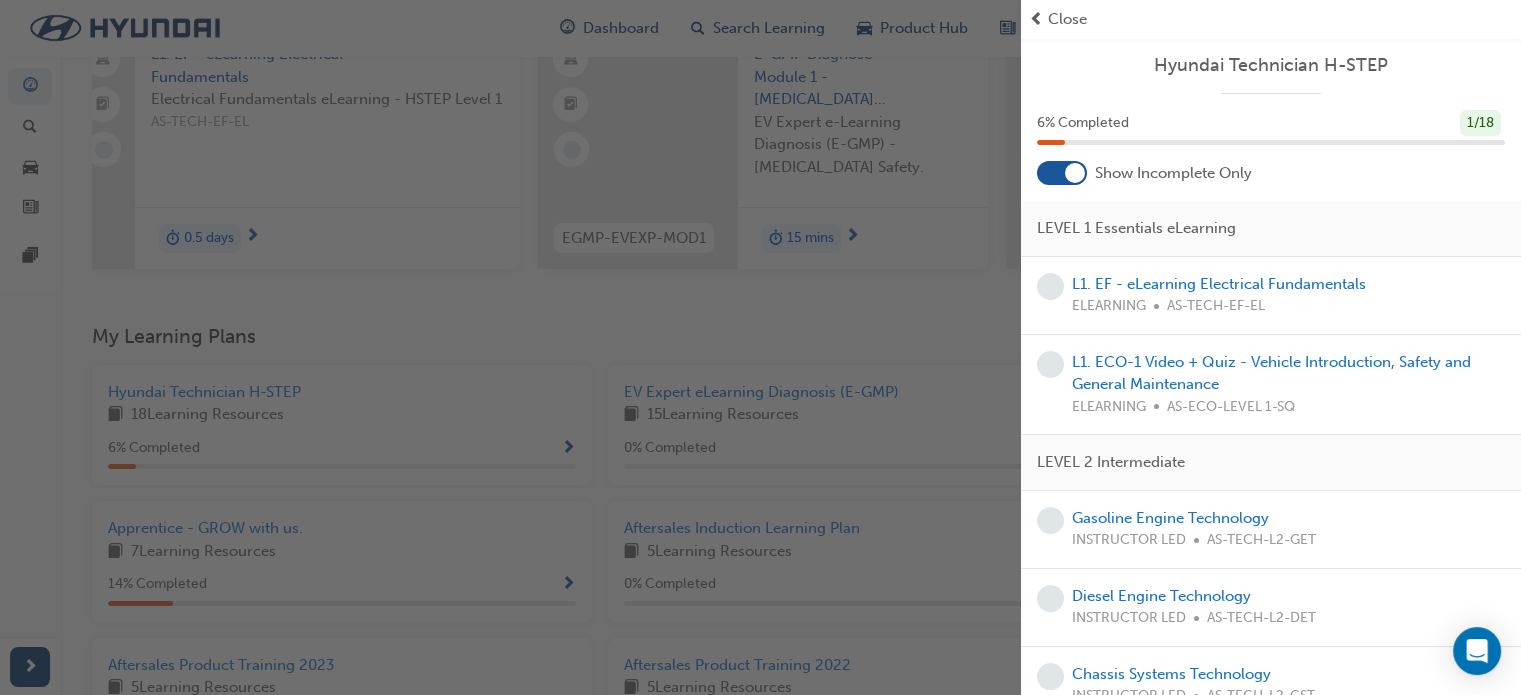 click at bounding box center (510, 347) 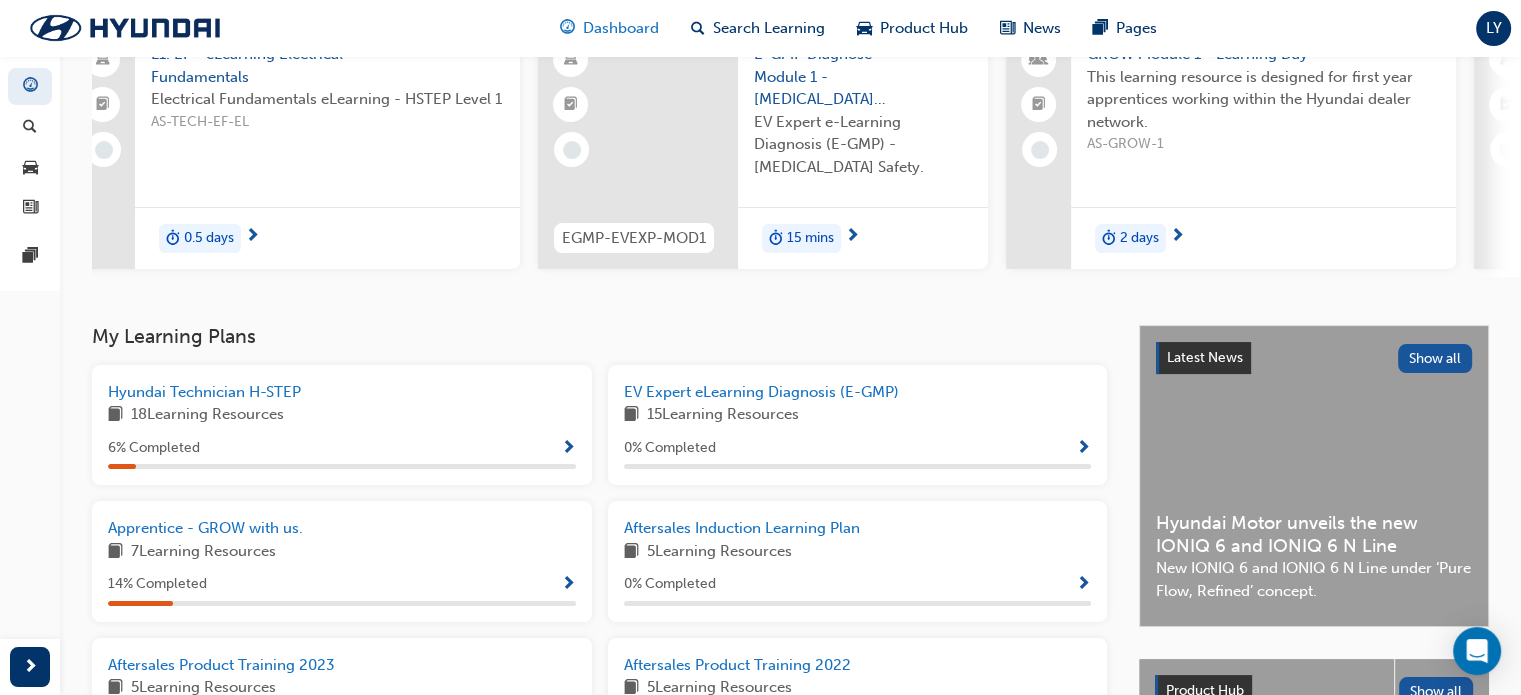click on "Dashboard" at bounding box center (621, 28) 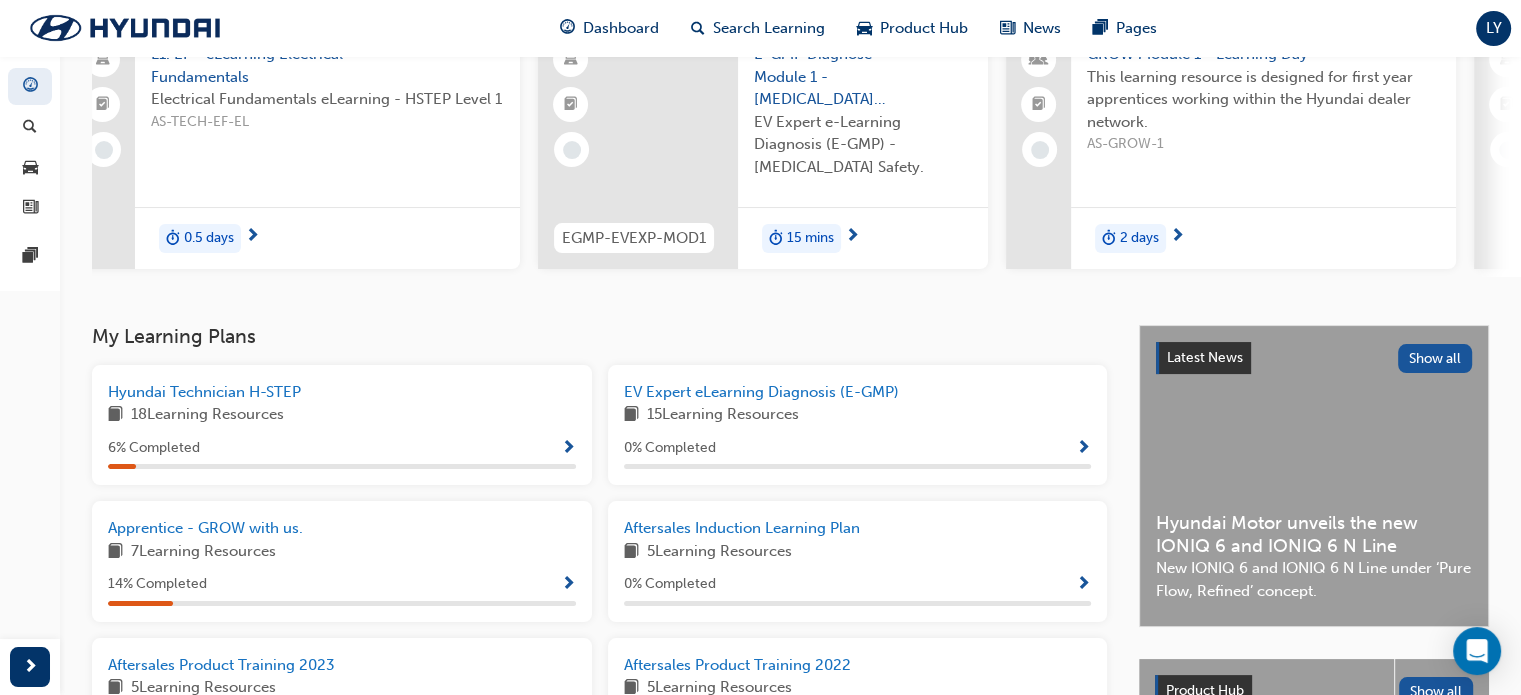 scroll, scrollTop: 75, scrollLeft: 0, axis: vertical 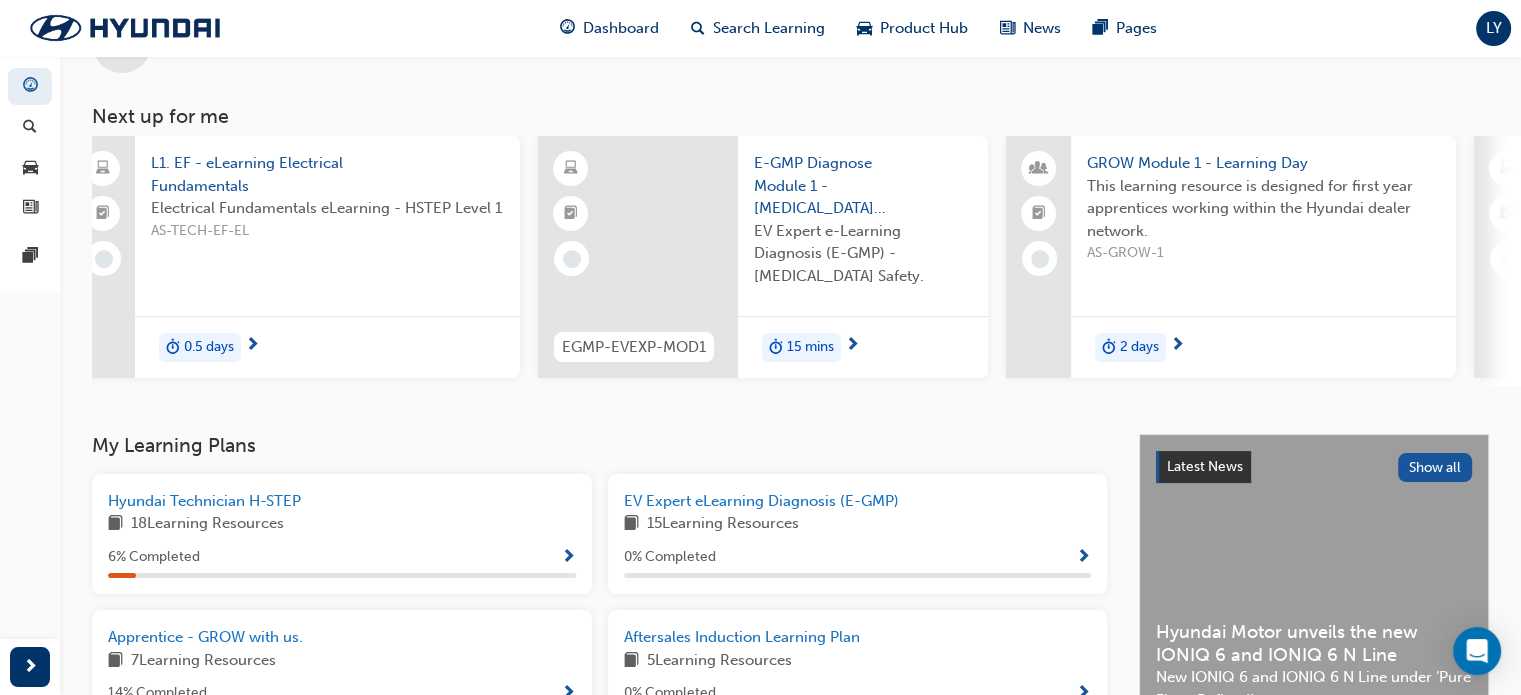 click on "LY" at bounding box center [1493, 28] 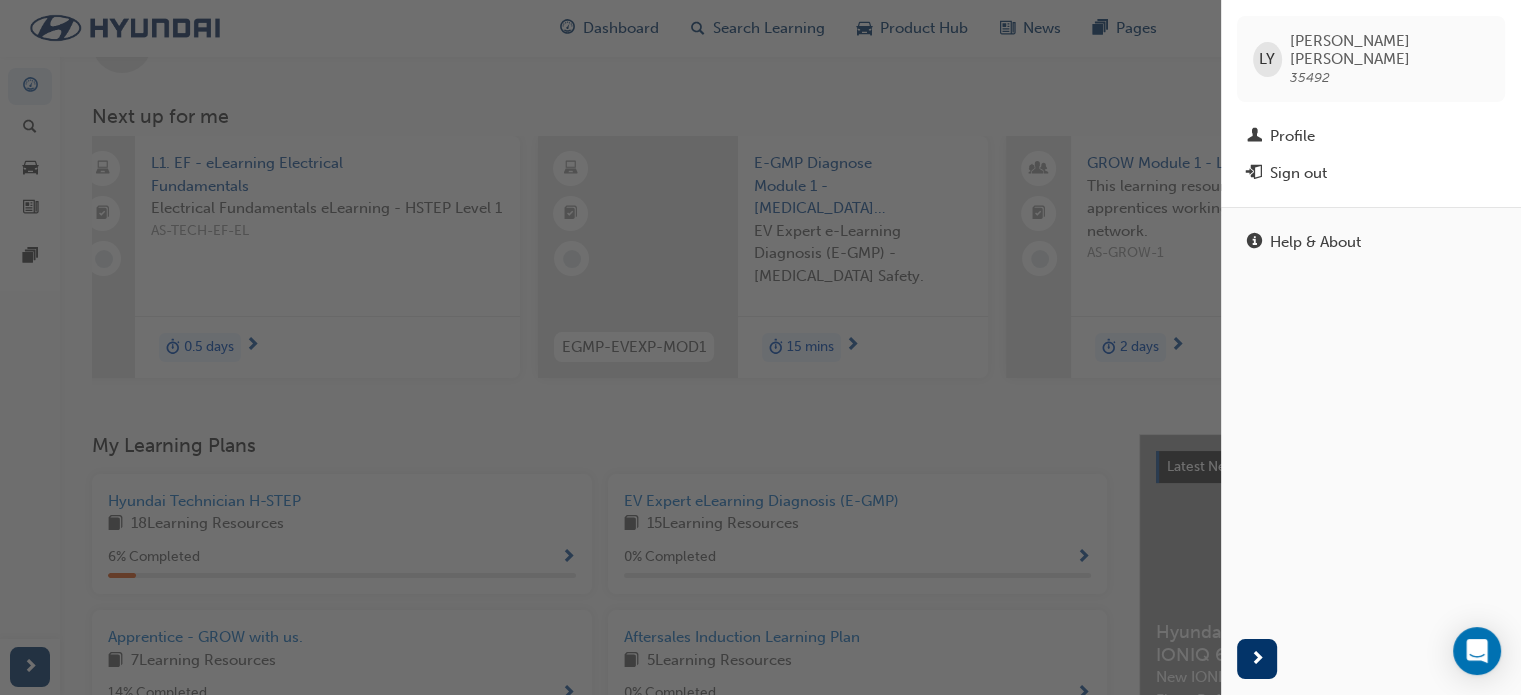 click at bounding box center (610, 347) 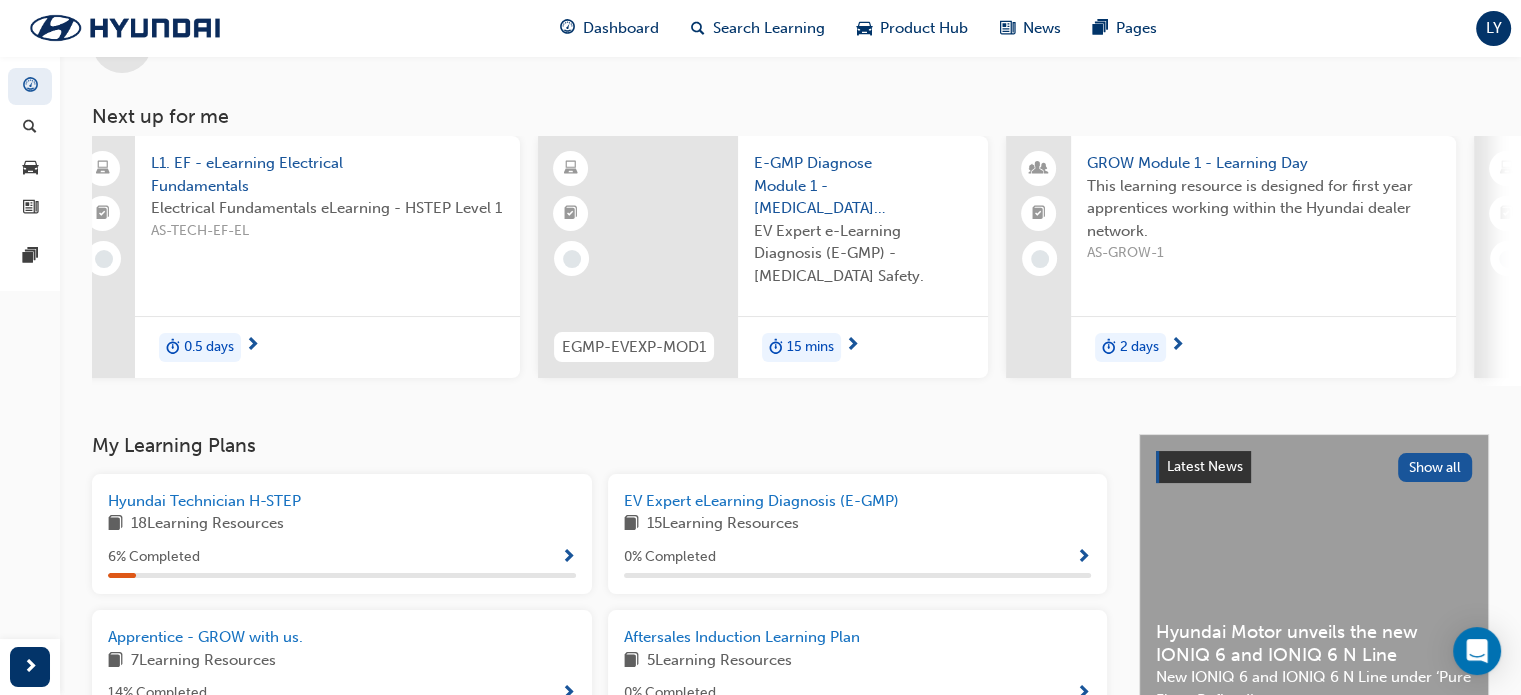 click on "LY" at bounding box center (1494, 28) 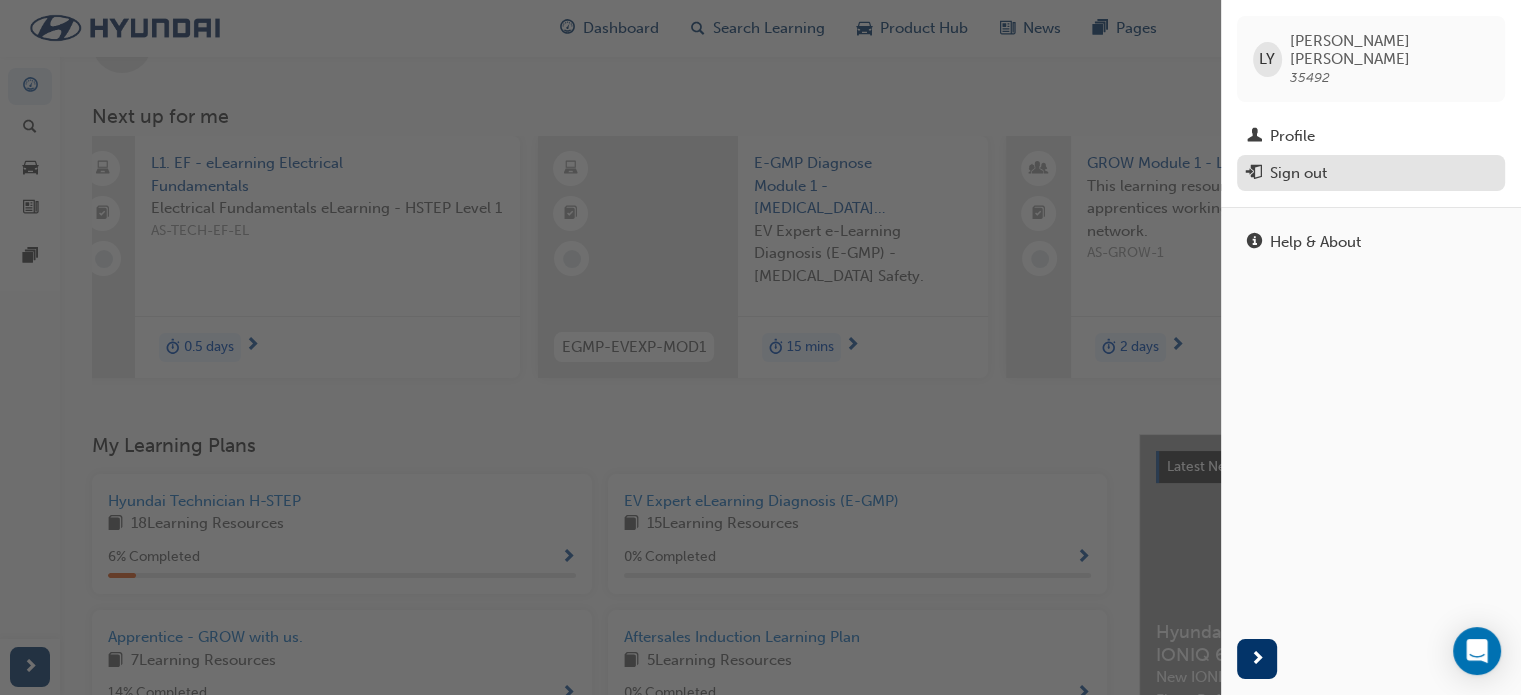 click at bounding box center (1254, 174) 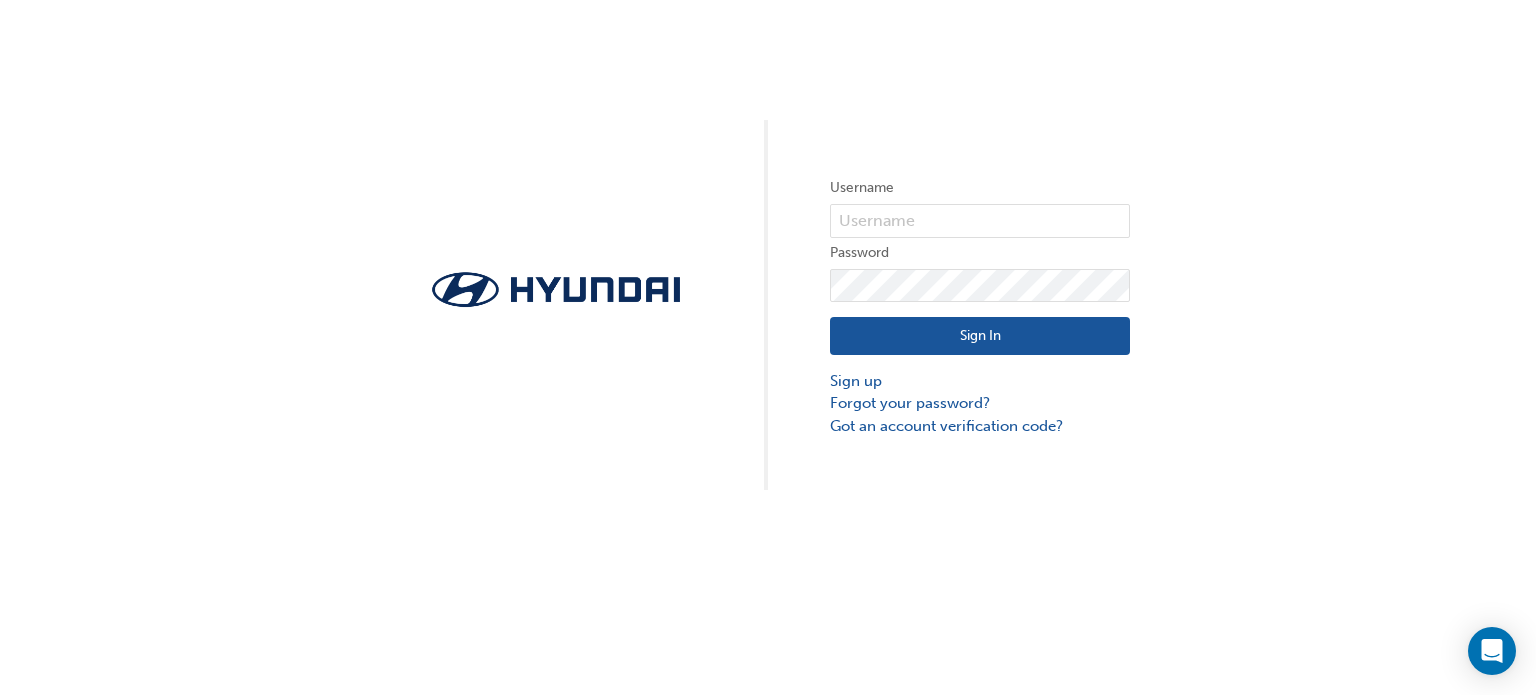 scroll, scrollTop: 0, scrollLeft: 0, axis: both 